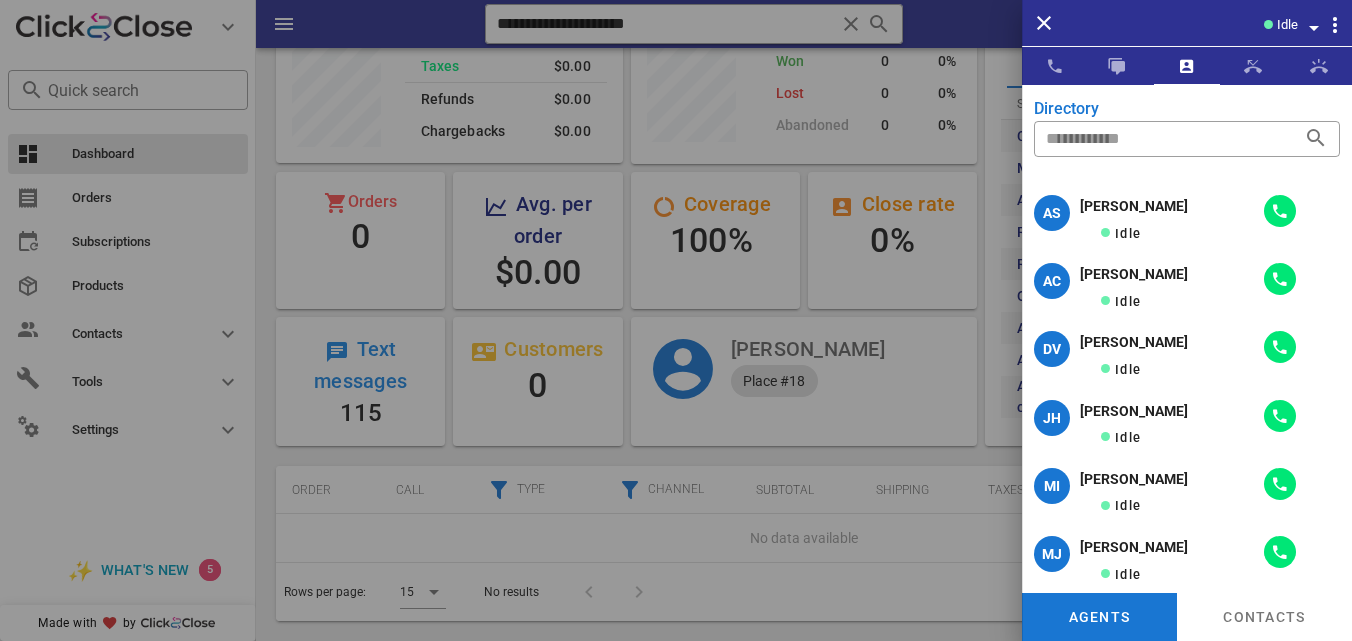 scroll, scrollTop: 0, scrollLeft: 0, axis: both 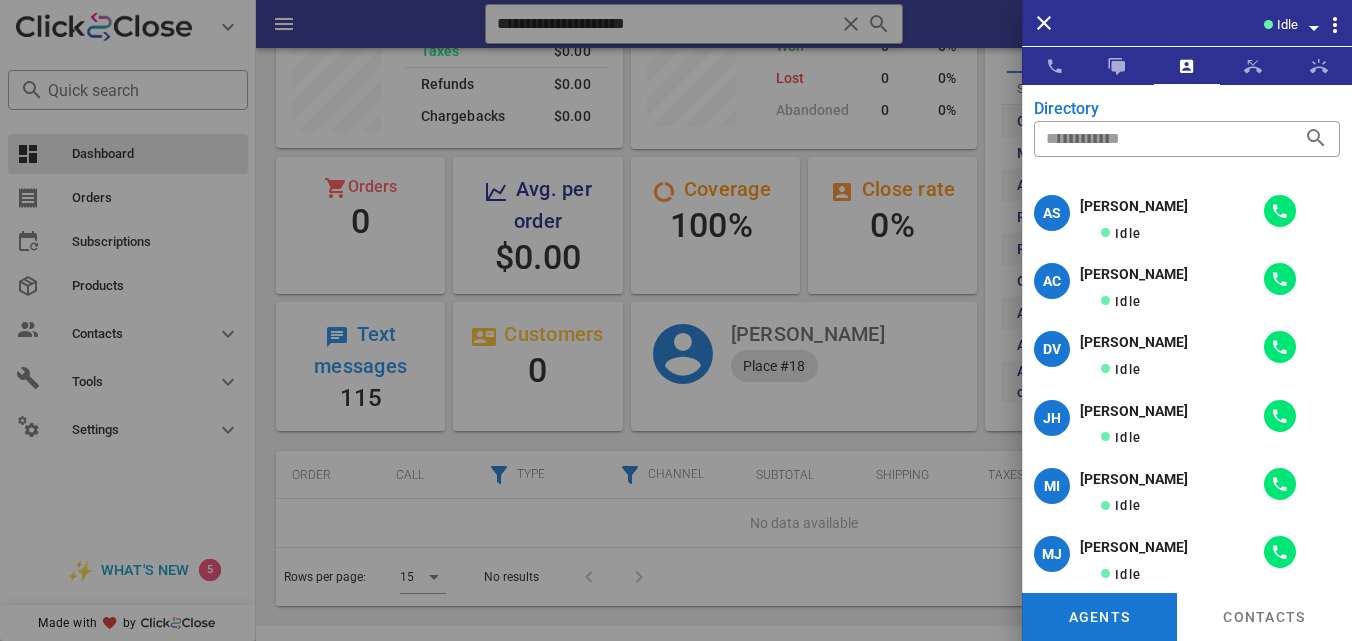 click on "Idle" at bounding box center [1287, 25] 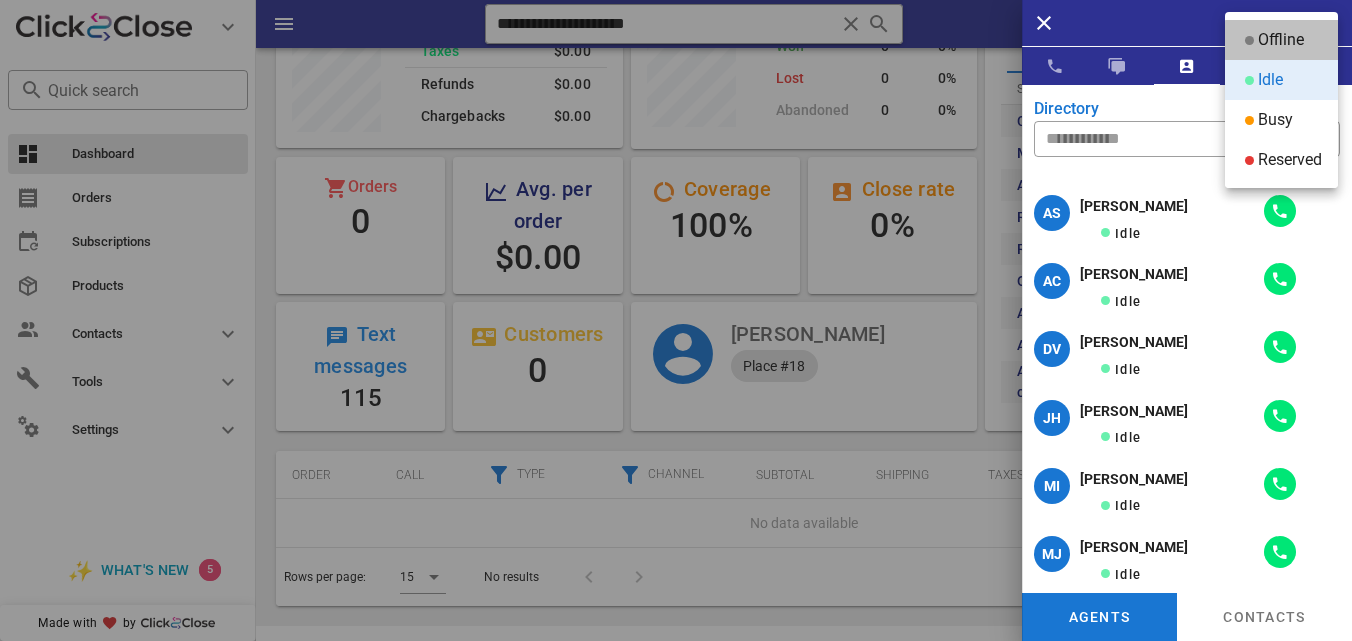 click on "Offline" at bounding box center (1281, 40) 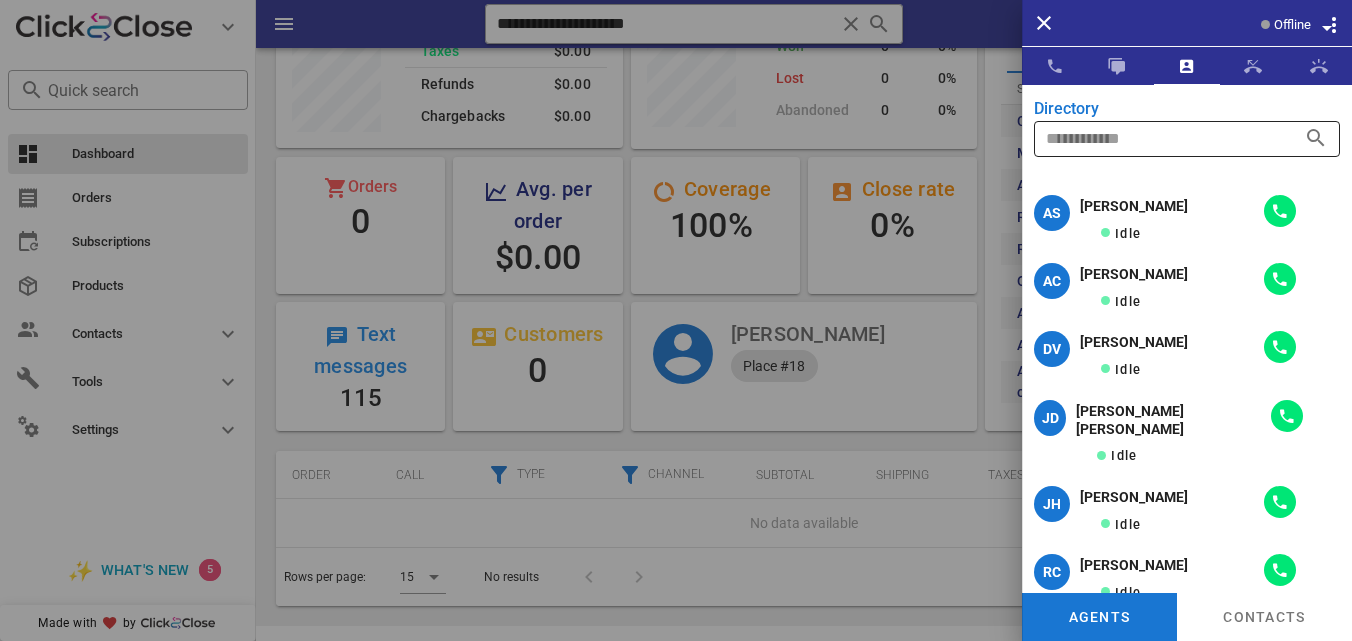 scroll, scrollTop: 999761, scrollLeft: 999653, axis: both 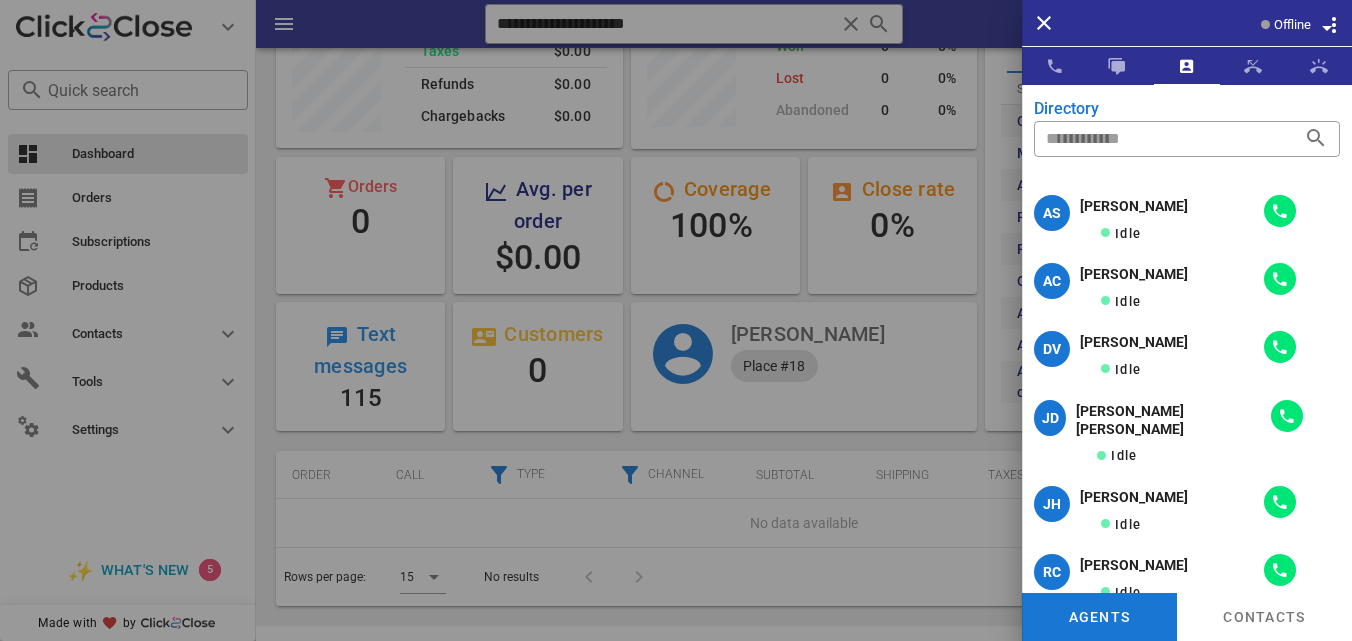 click on "Offline" at bounding box center [1292, 25] 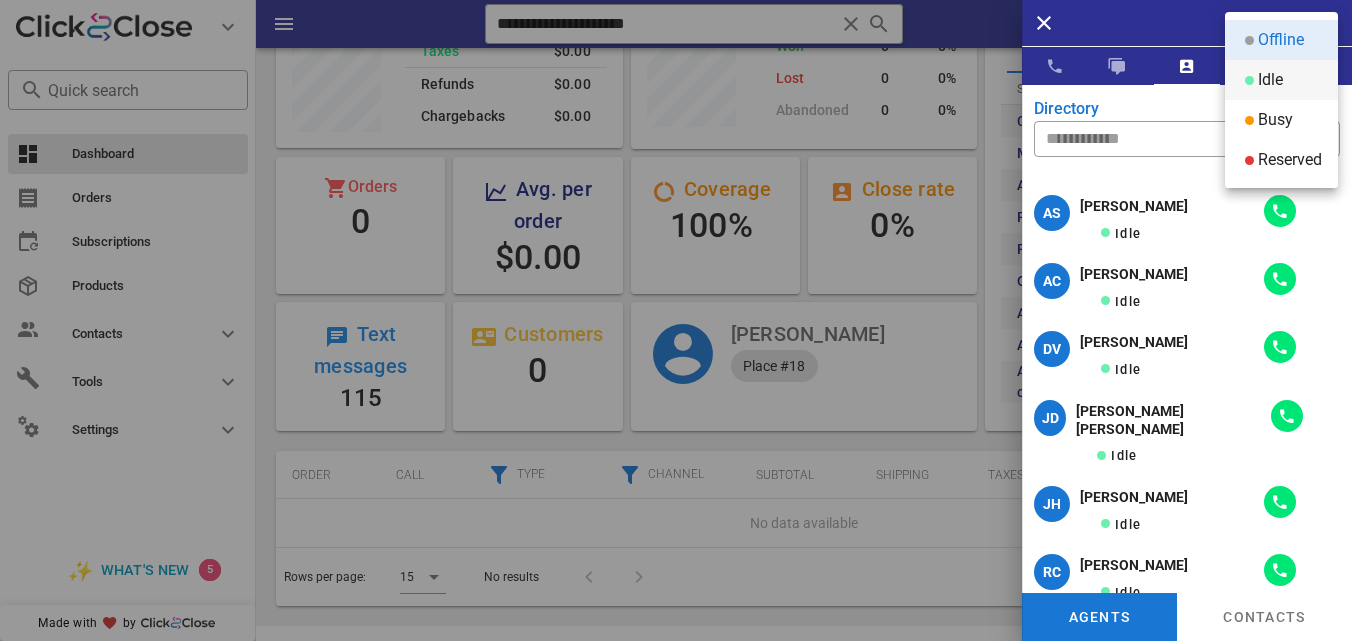 click on "Idle" at bounding box center (1270, 80) 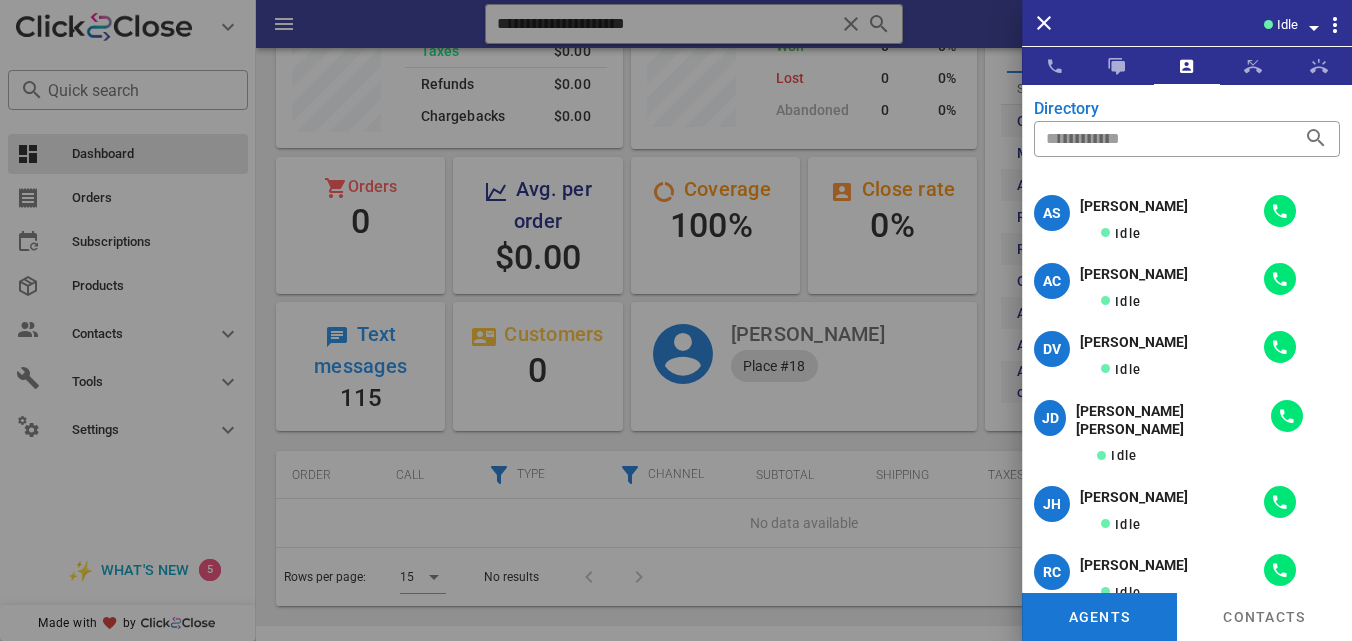 click at bounding box center (676, 320) 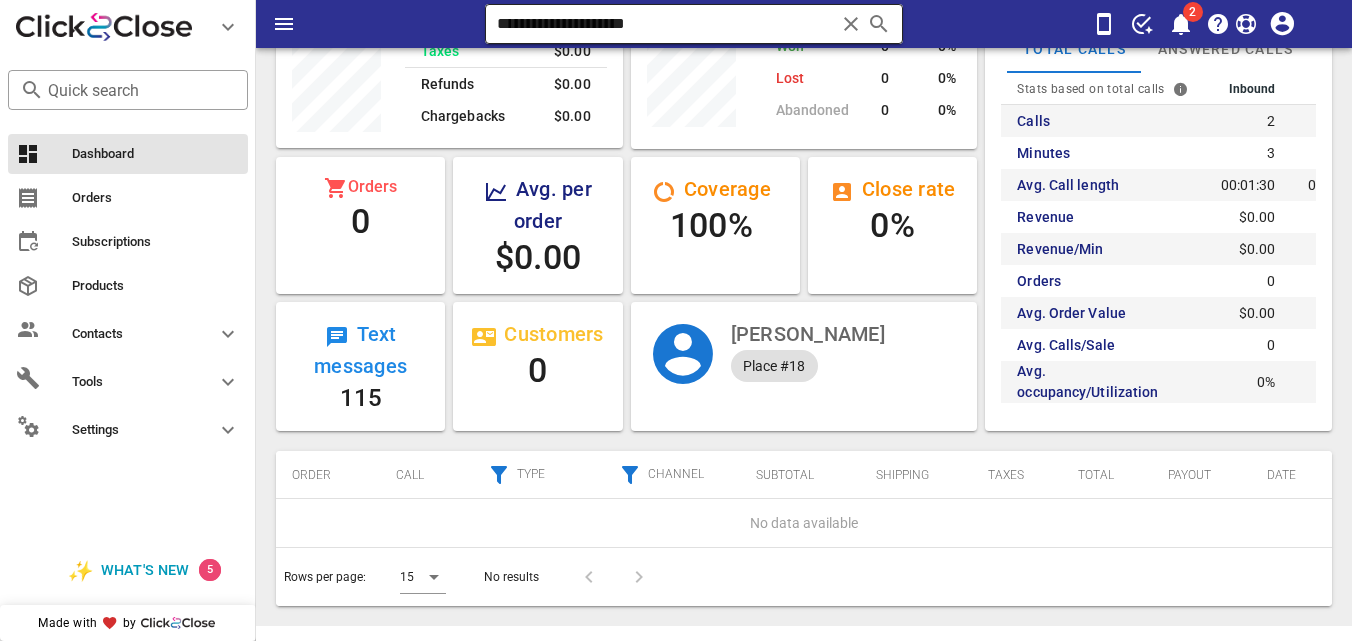 click at bounding box center (851, 24) 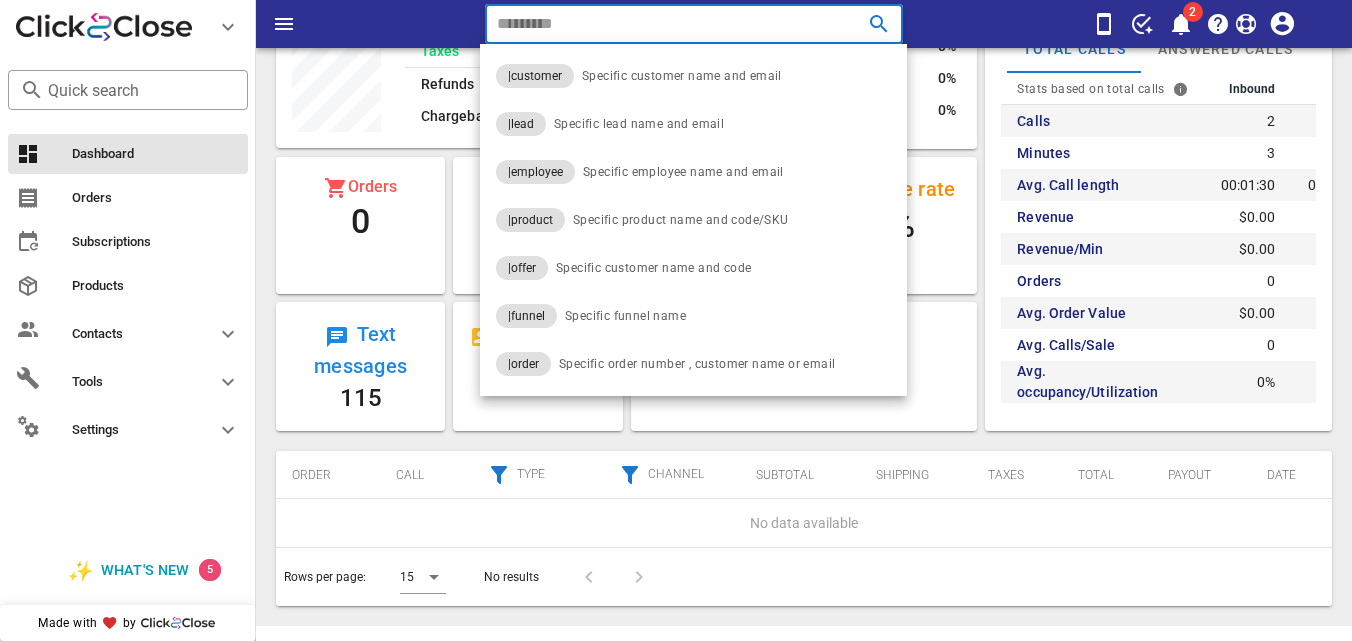 paste on "**********" 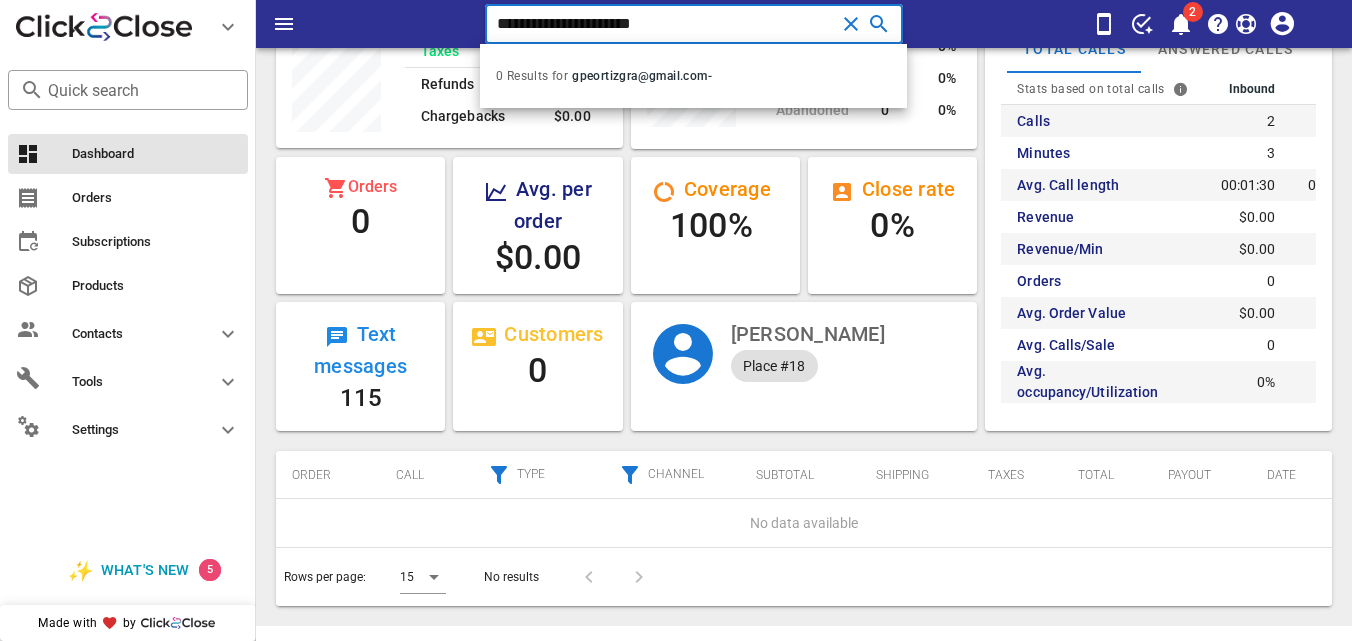 click at bounding box center [851, 24] 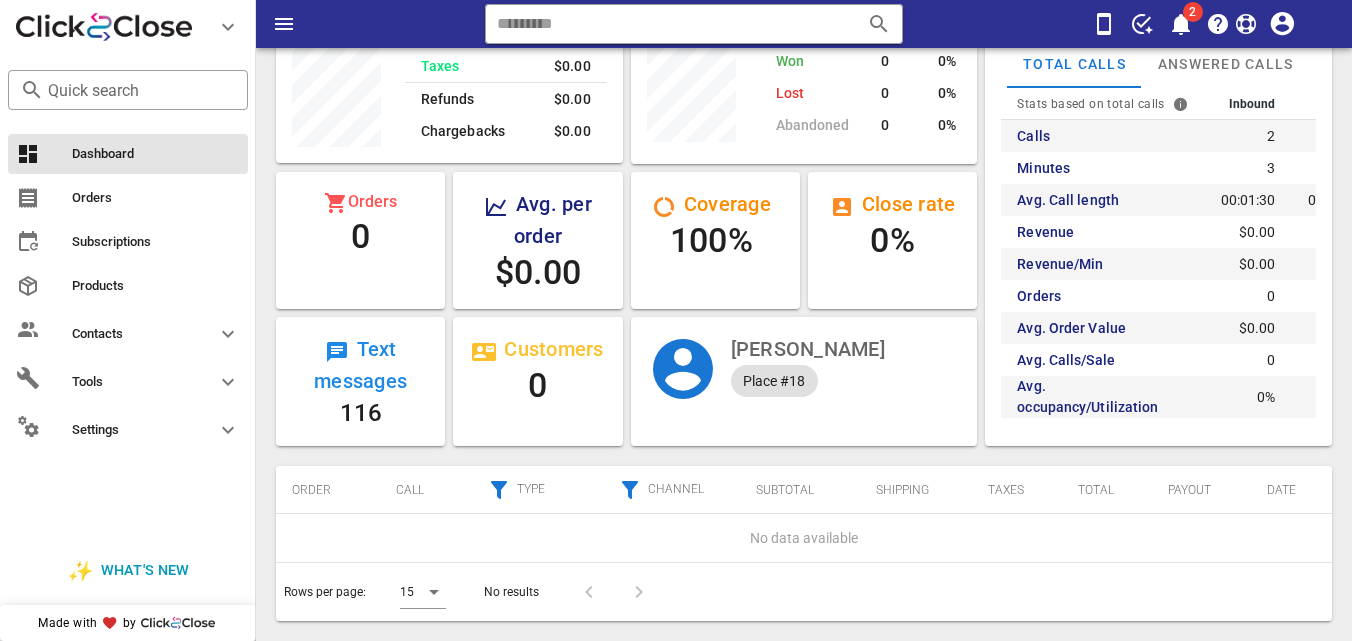 scroll, scrollTop: 231, scrollLeft: 0, axis: vertical 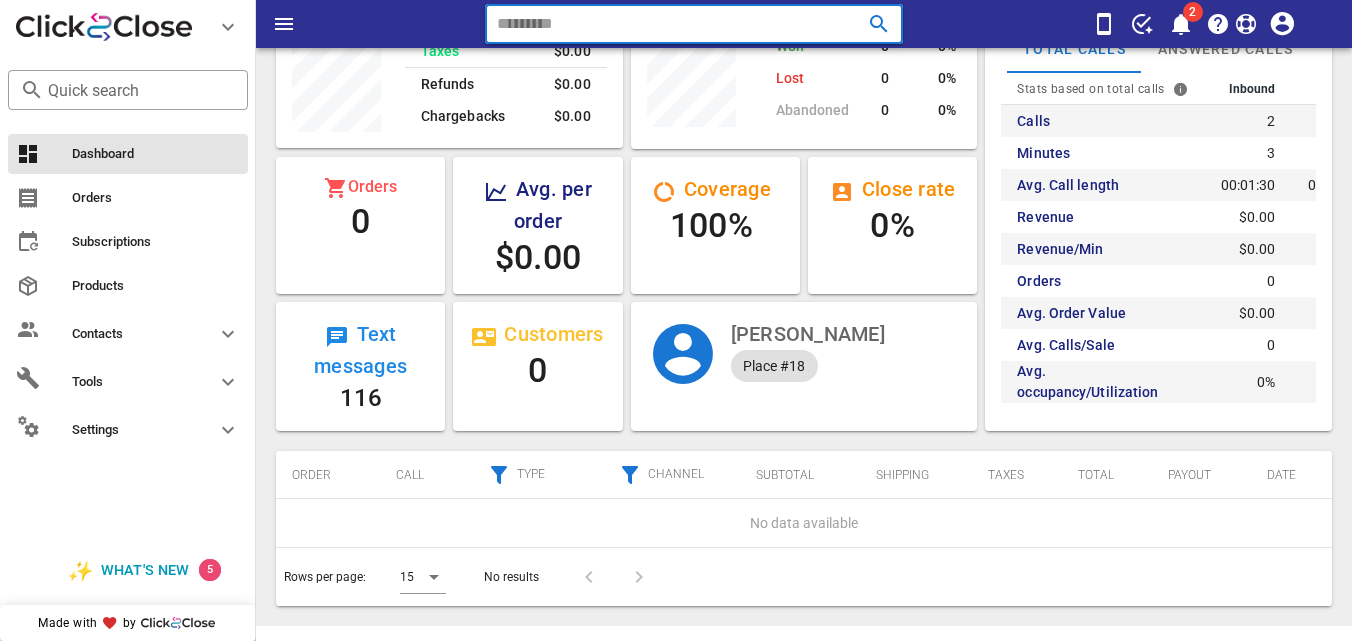 click at bounding box center (665, 24) 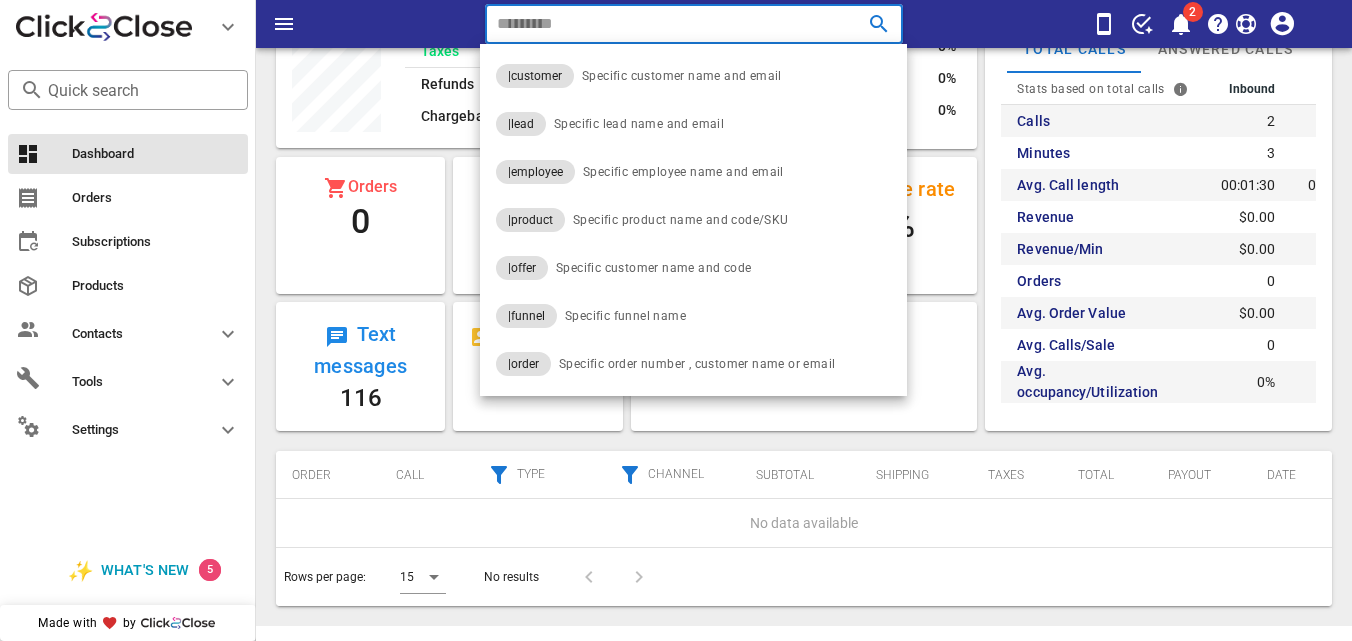 click at bounding box center [665, 24] 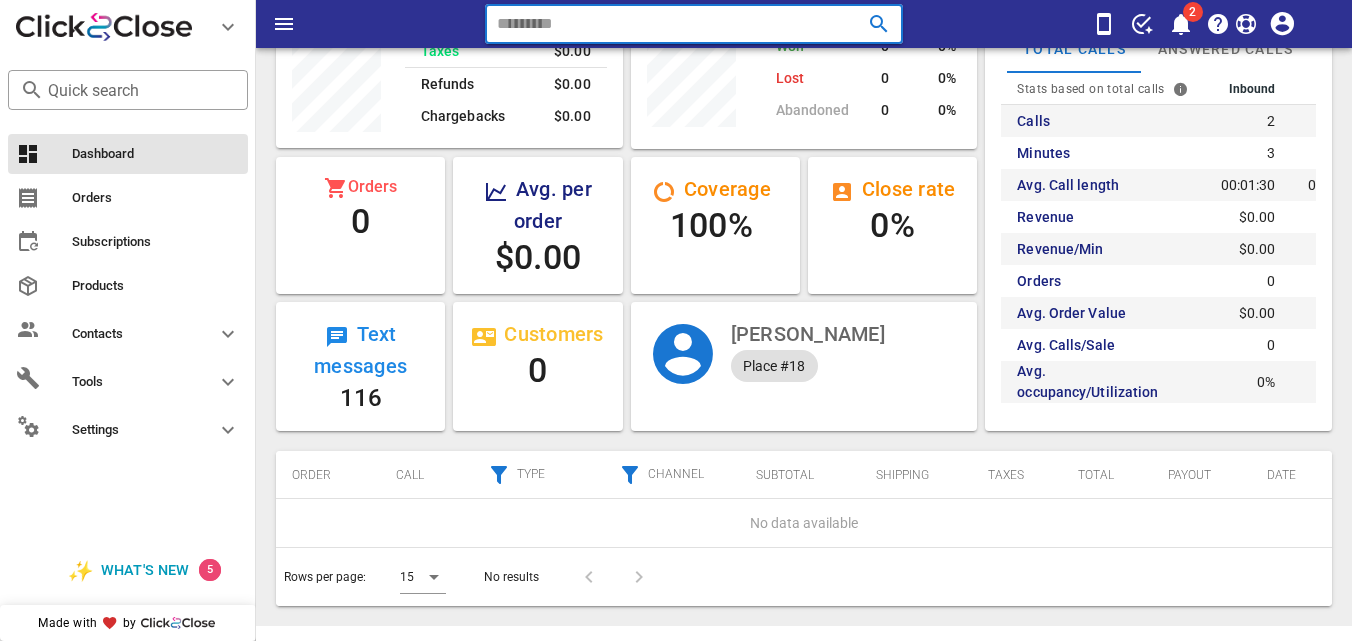 paste on "**********" 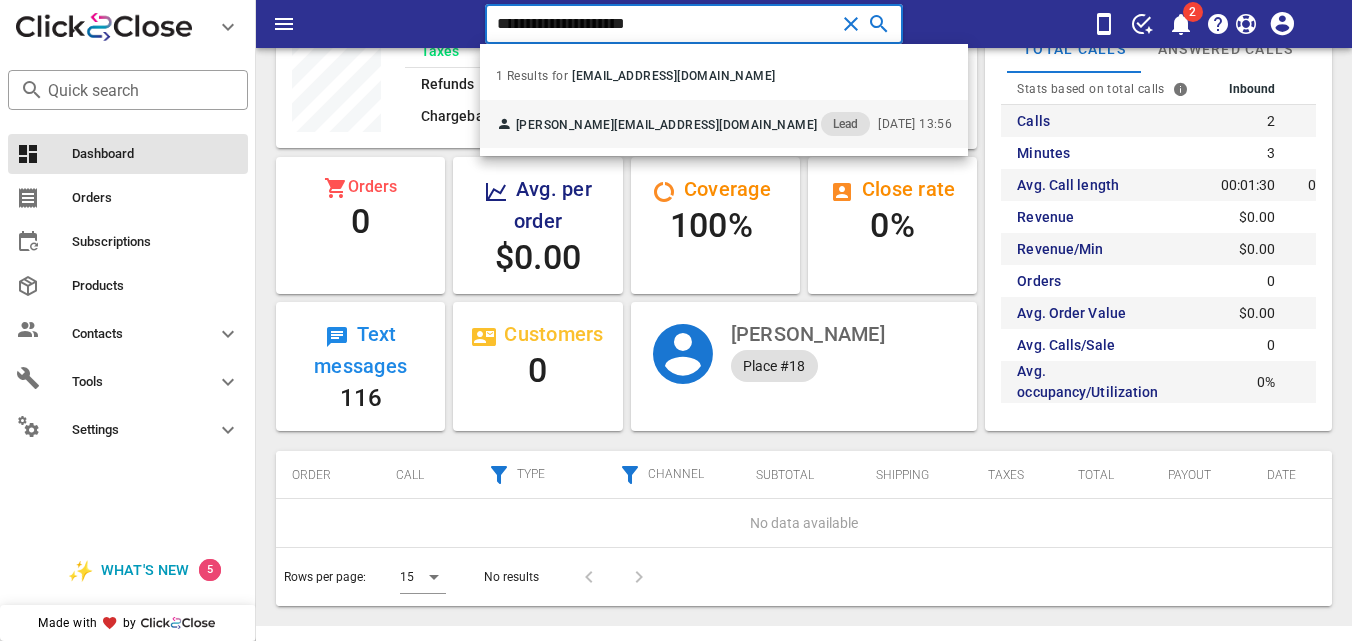 type on "**********" 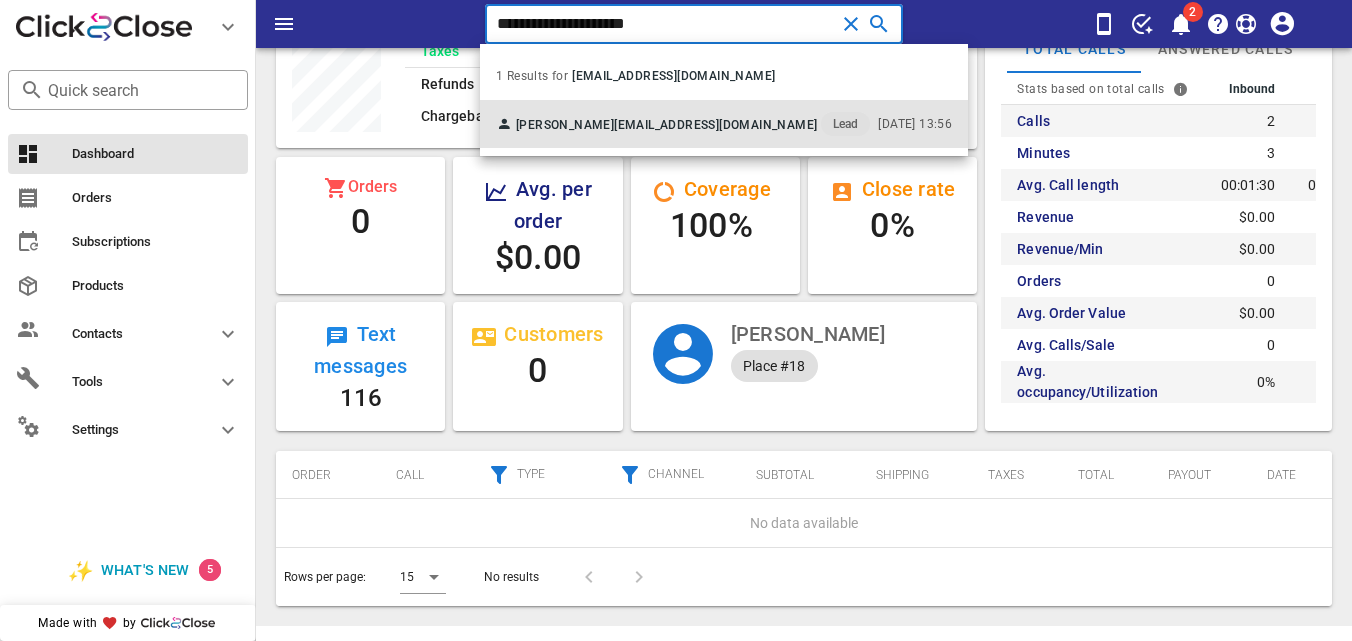 click on "gpeortizgra@gmail.com" at bounding box center [715, 125] 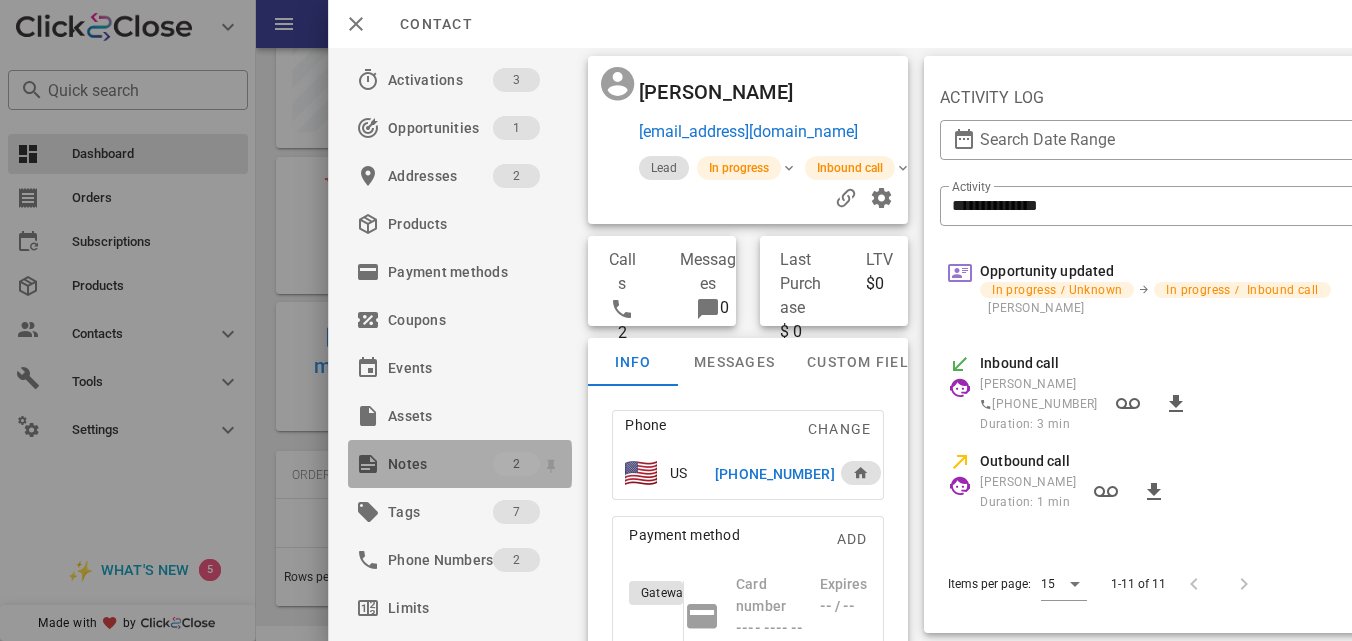 click on "Notes" at bounding box center [440, 464] 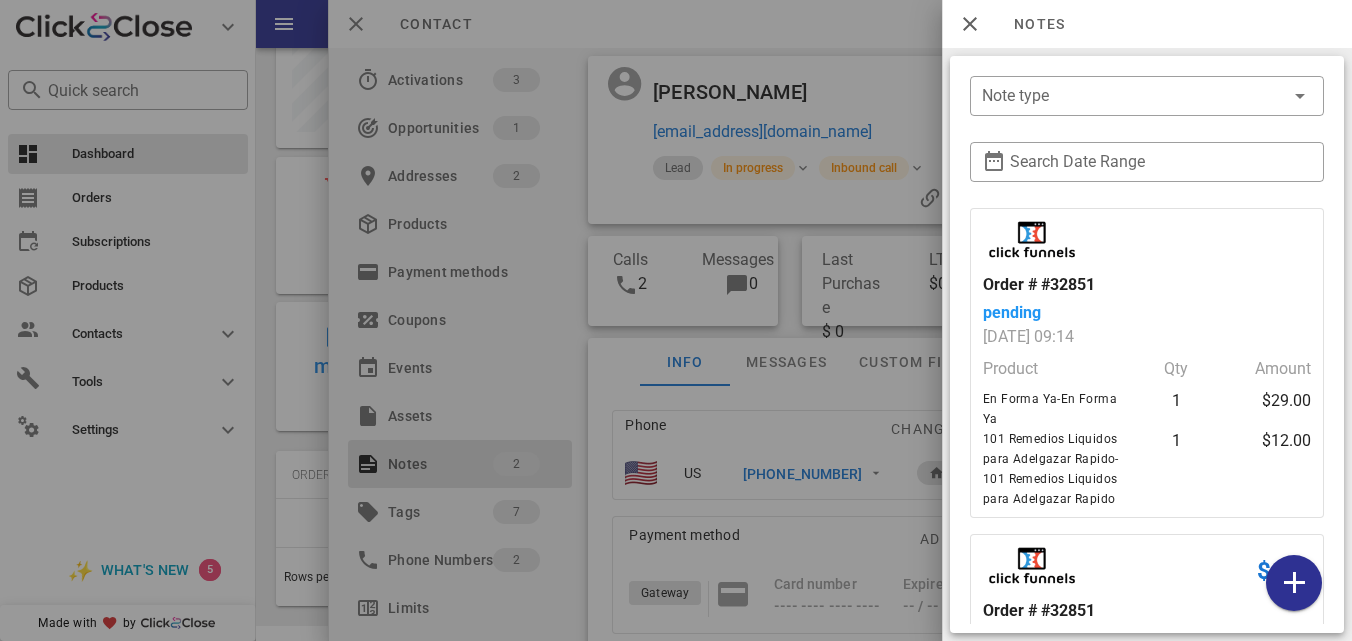 scroll, scrollTop: 245, scrollLeft: 0, axis: vertical 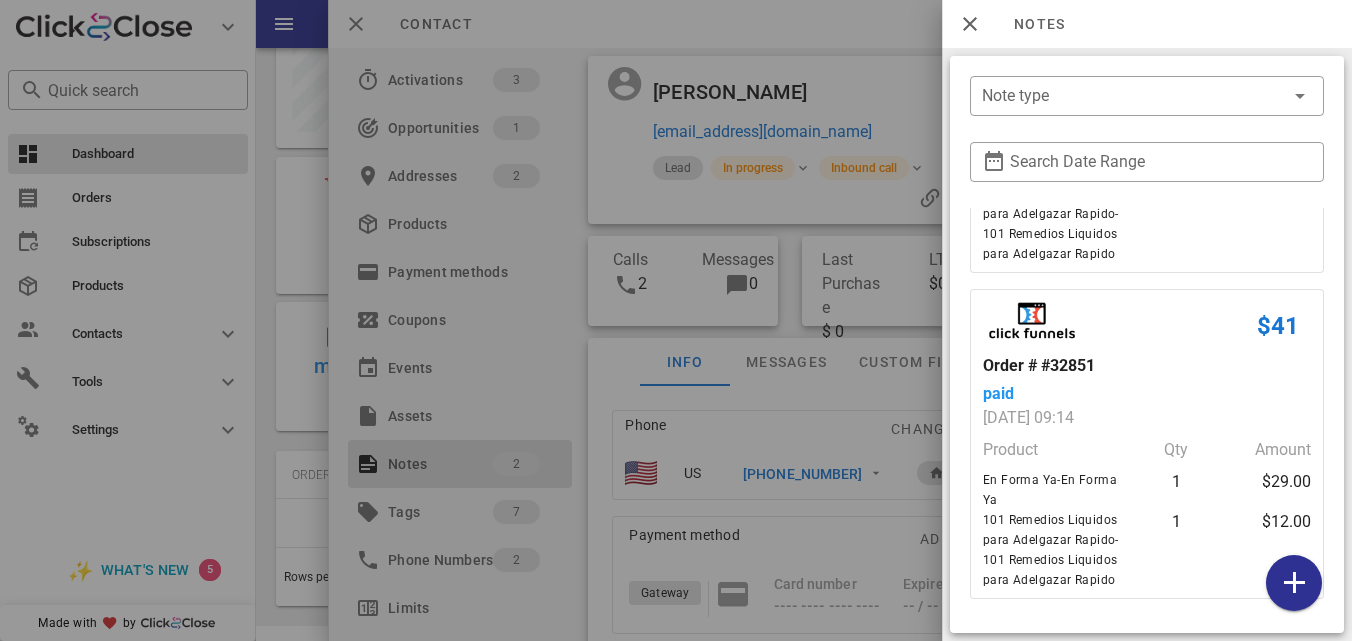 click at bounding box center (676, 320) 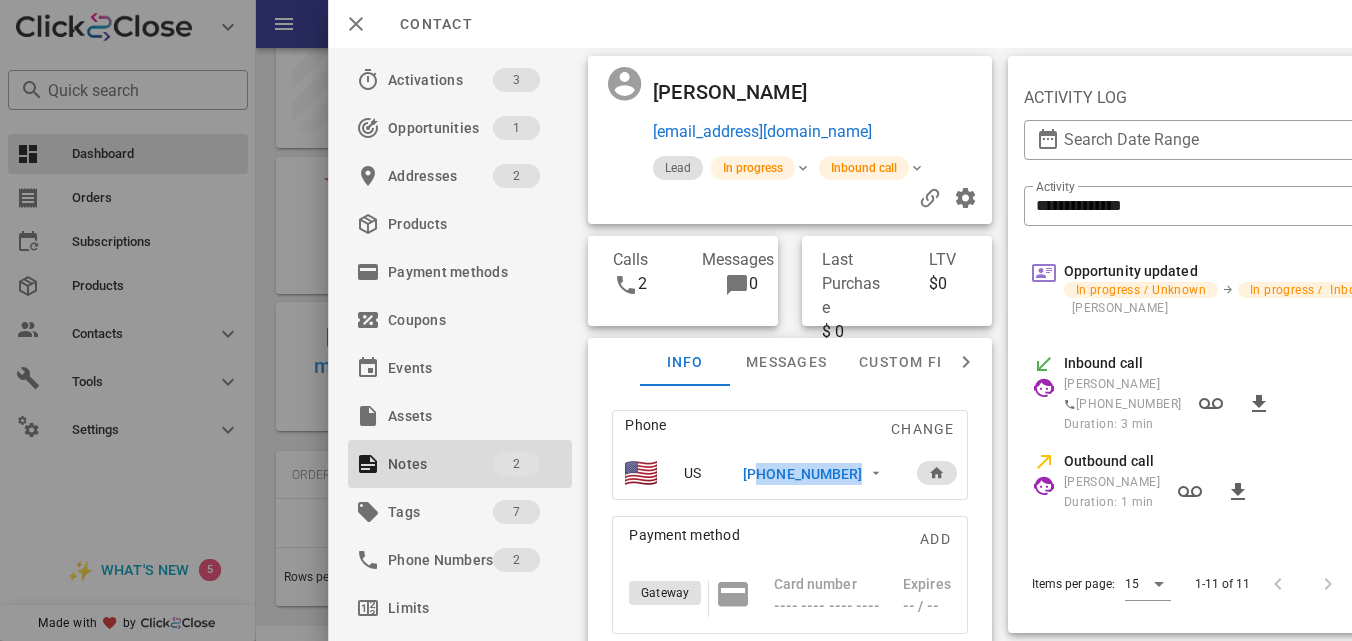 click on "+528441054397" at bounding box center [802, 474] 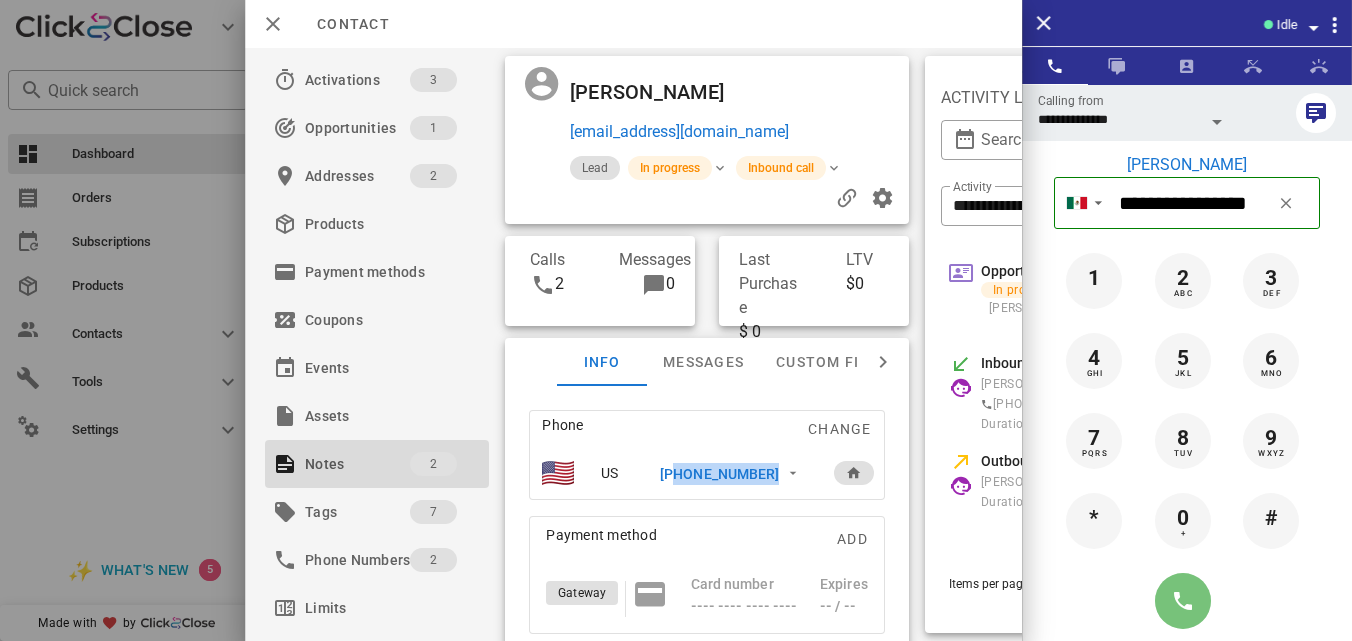 click at bounding box center [1183, 601] 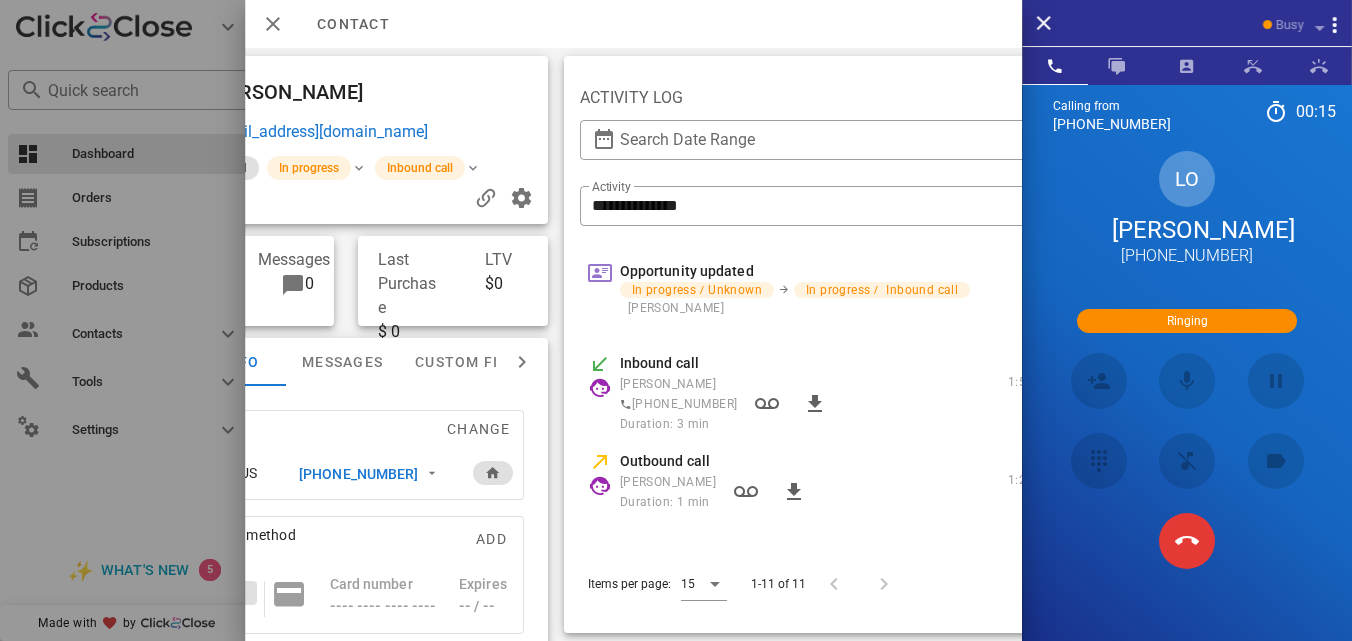 scroll, scrollTop: 0, scrollLeft: 0, axis: both 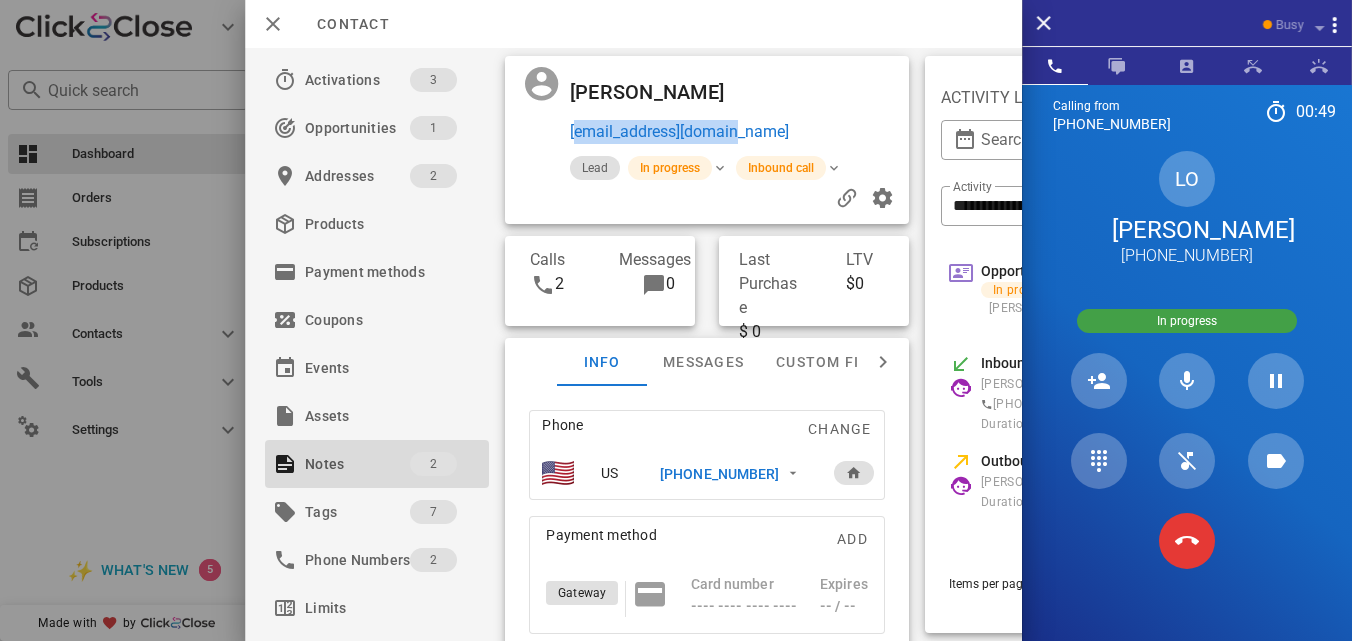 drag, startPoint x: 735, startPoint y: 134, endPoint x: 571, endPoint y: 144, distance: 164.3046 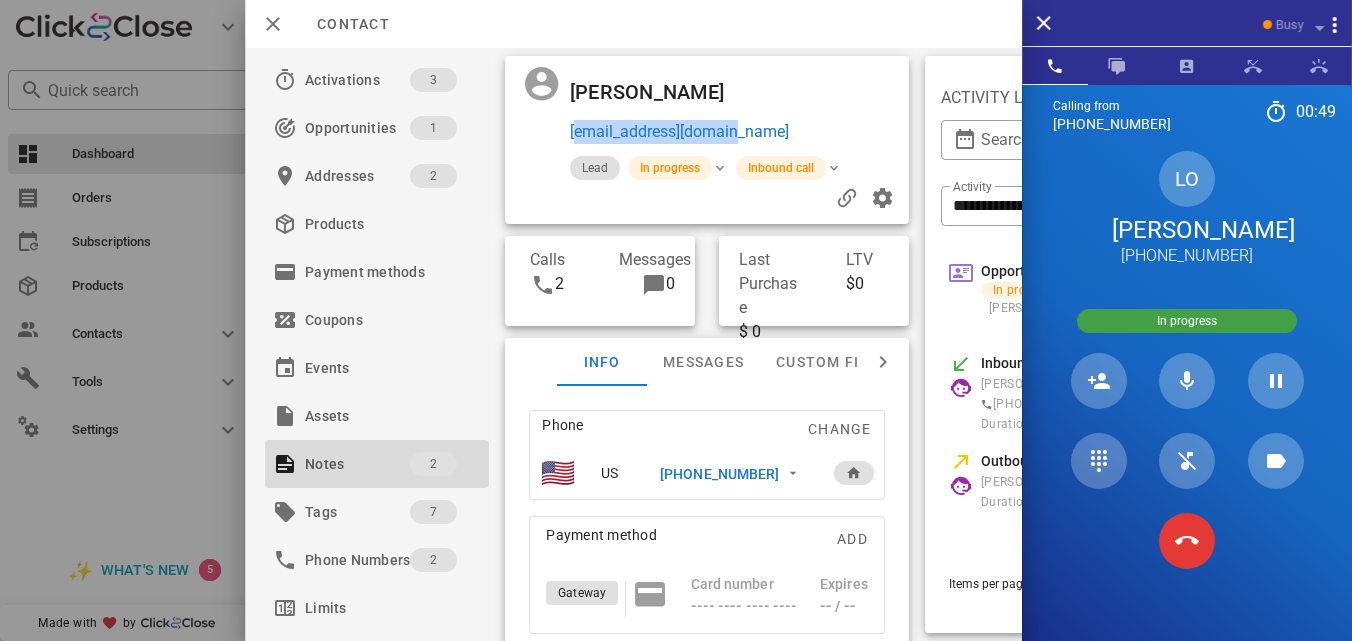 click on "Lupita Ortiz  gpeortizgra@gmail.com" at bounding box center (741, 110) 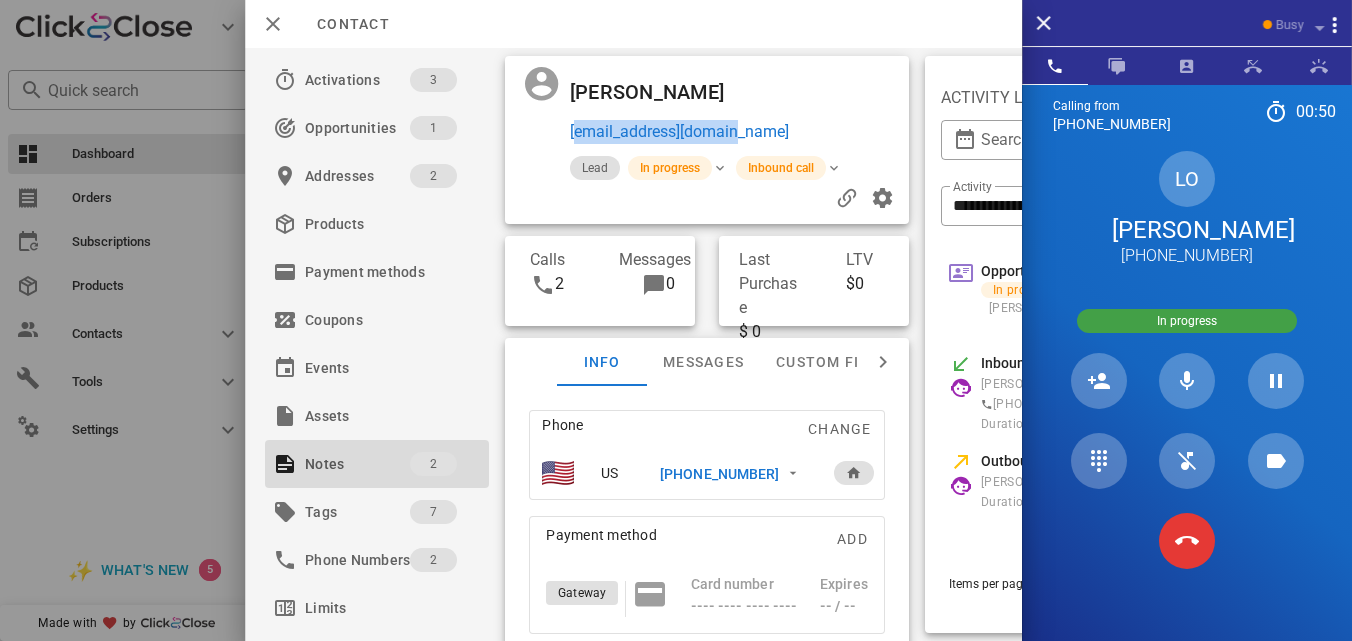 copy on "gpeortizgra@gmail.com" 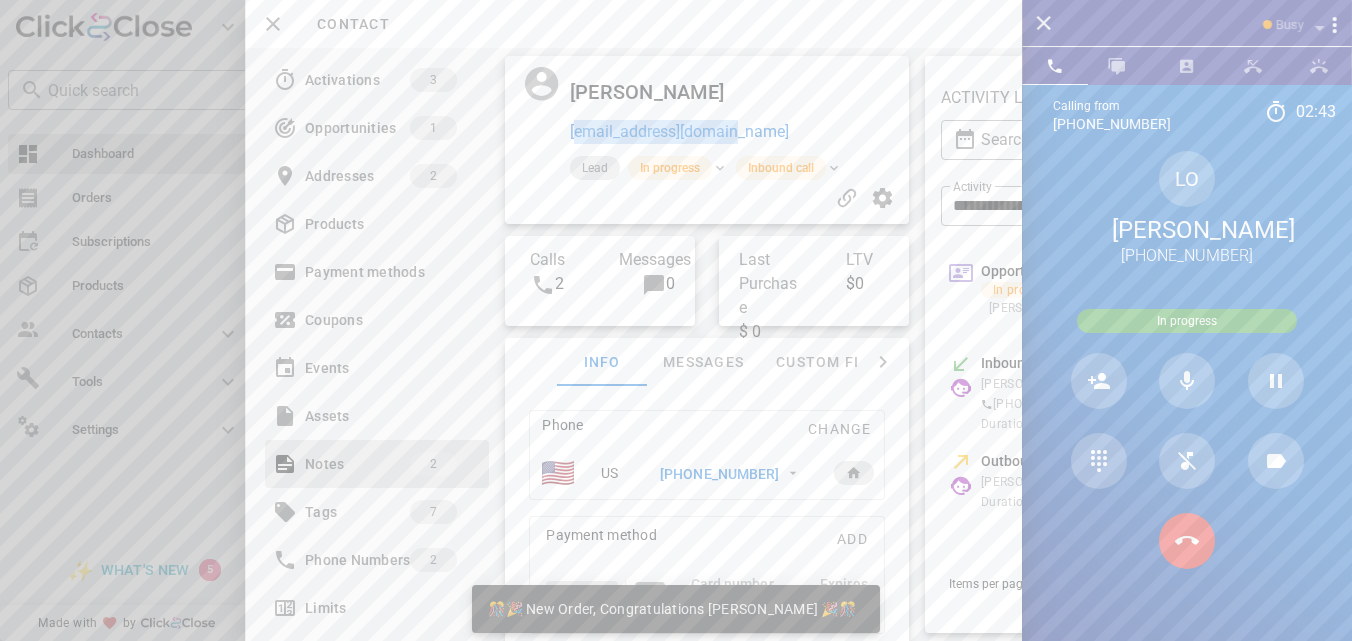 scroll, scrollTop: 999761, scrollLeft: 999653, axis: both 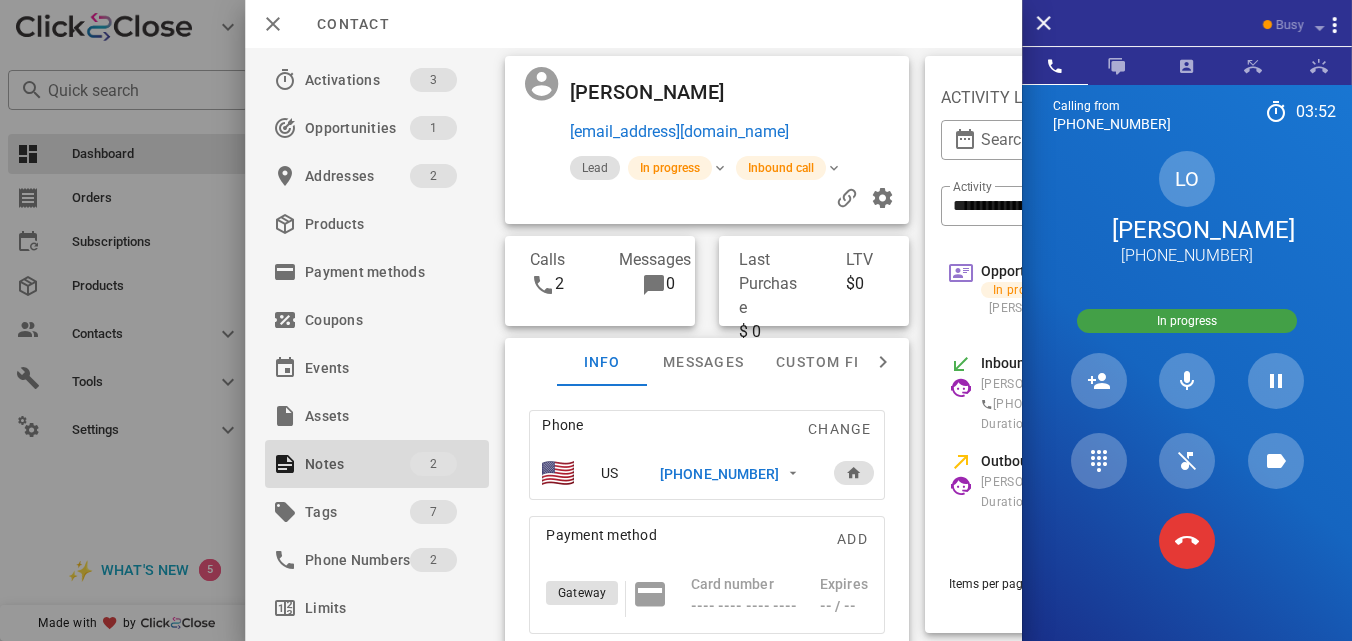 click on "Lupita Ortiz" at bounding box center [1187, 230] 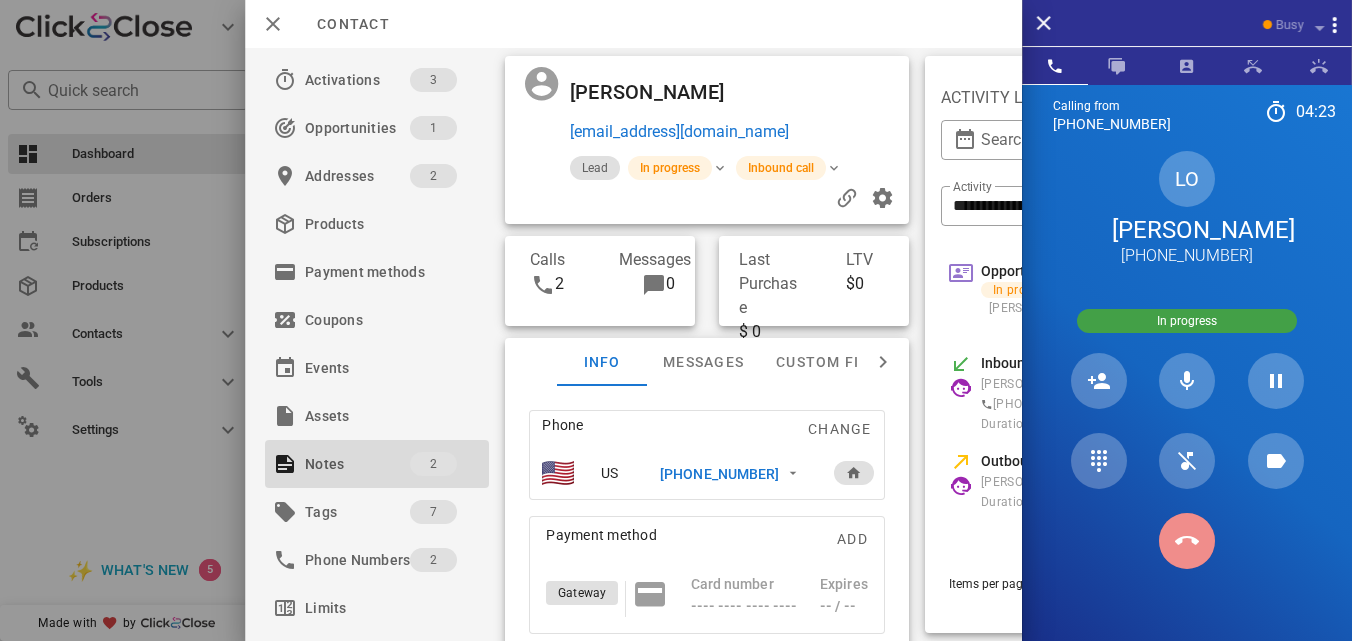 click at bounding box center (1187, 541) 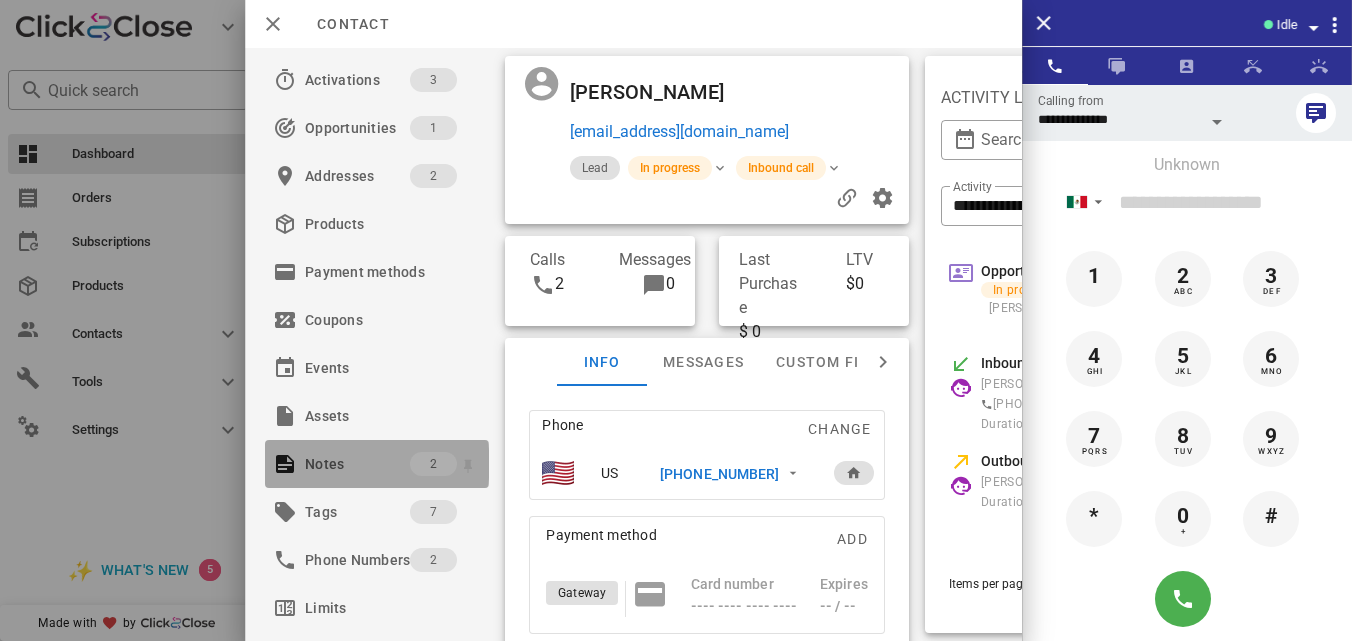 click on "Notes" at bounding box center [357, 464] 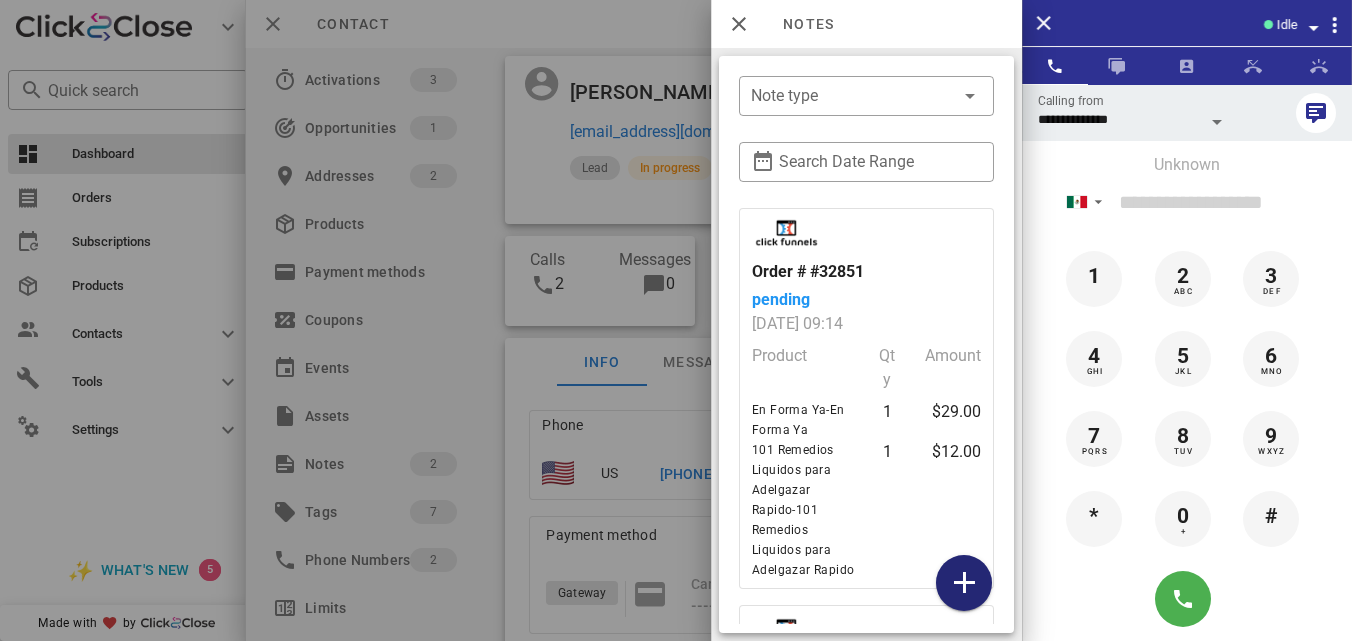 click at bounding box center (964, 583) 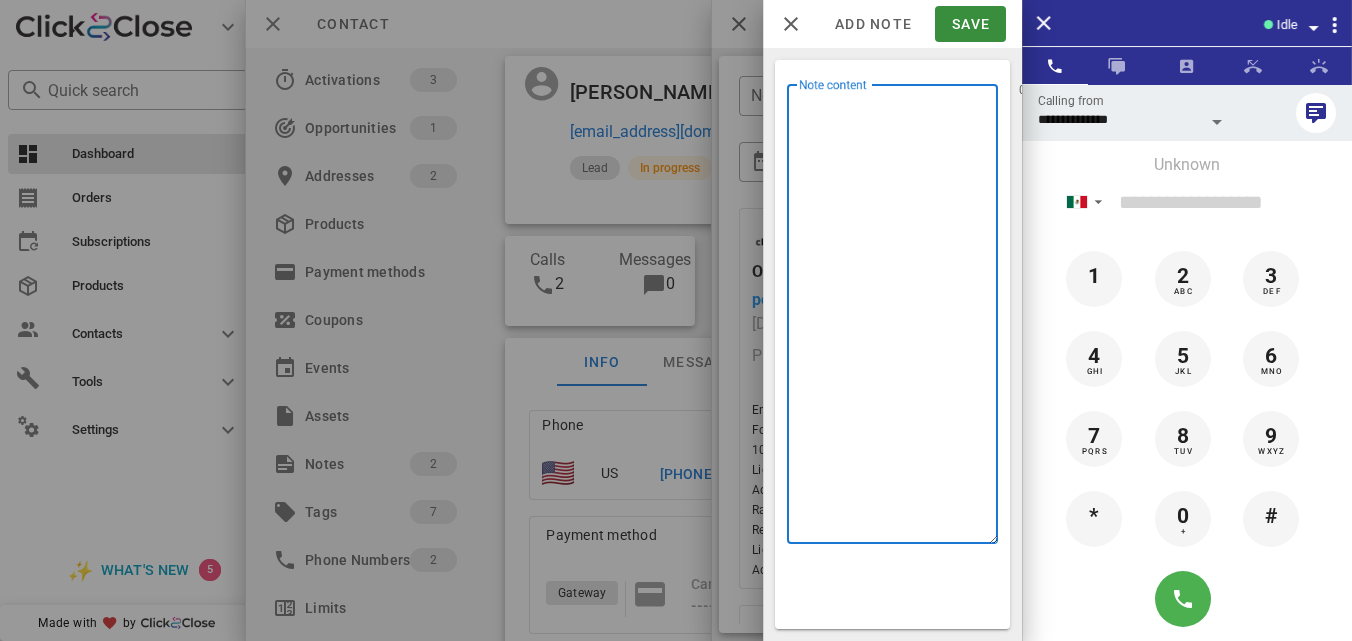 click on "Note content" at bounding box center [898, 319] 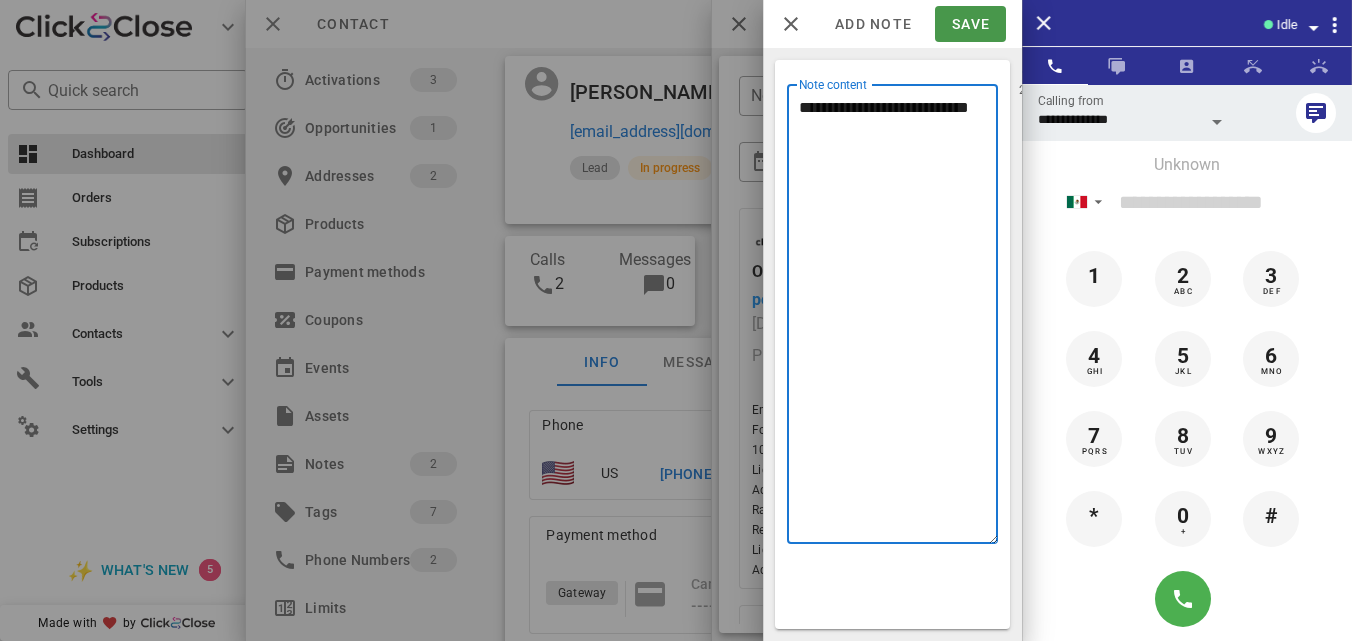 type on "**********" 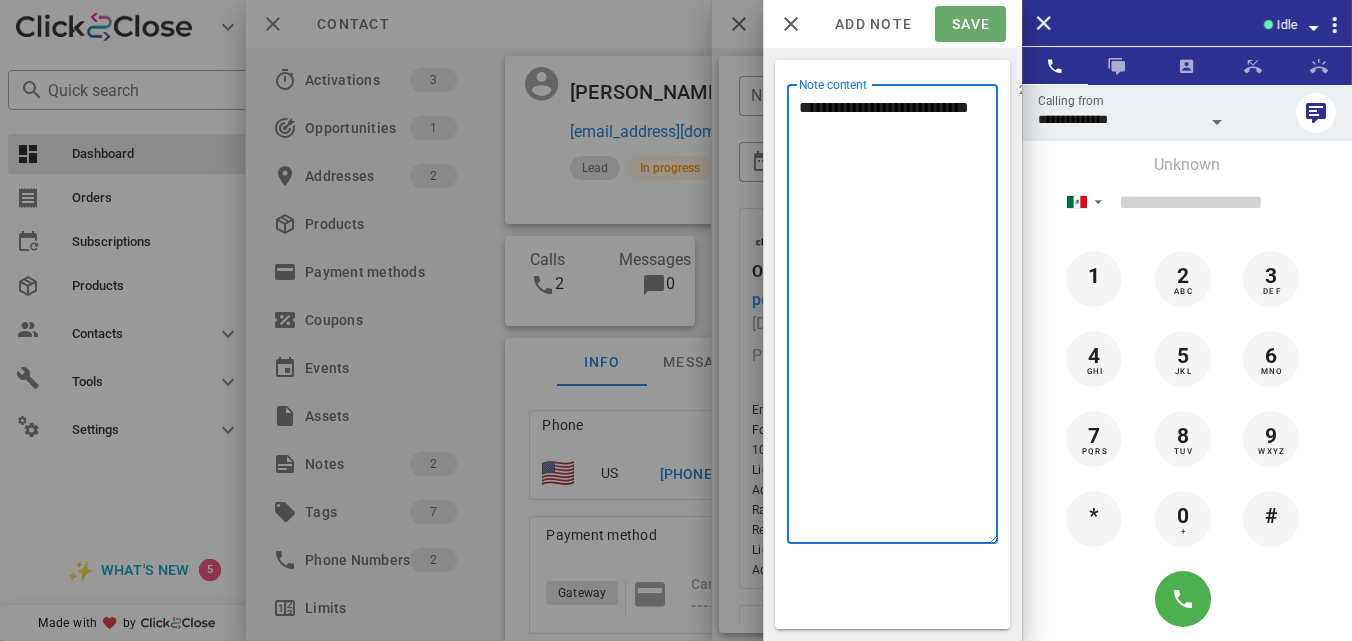 click on "Save" at bounding box center [970, 24] 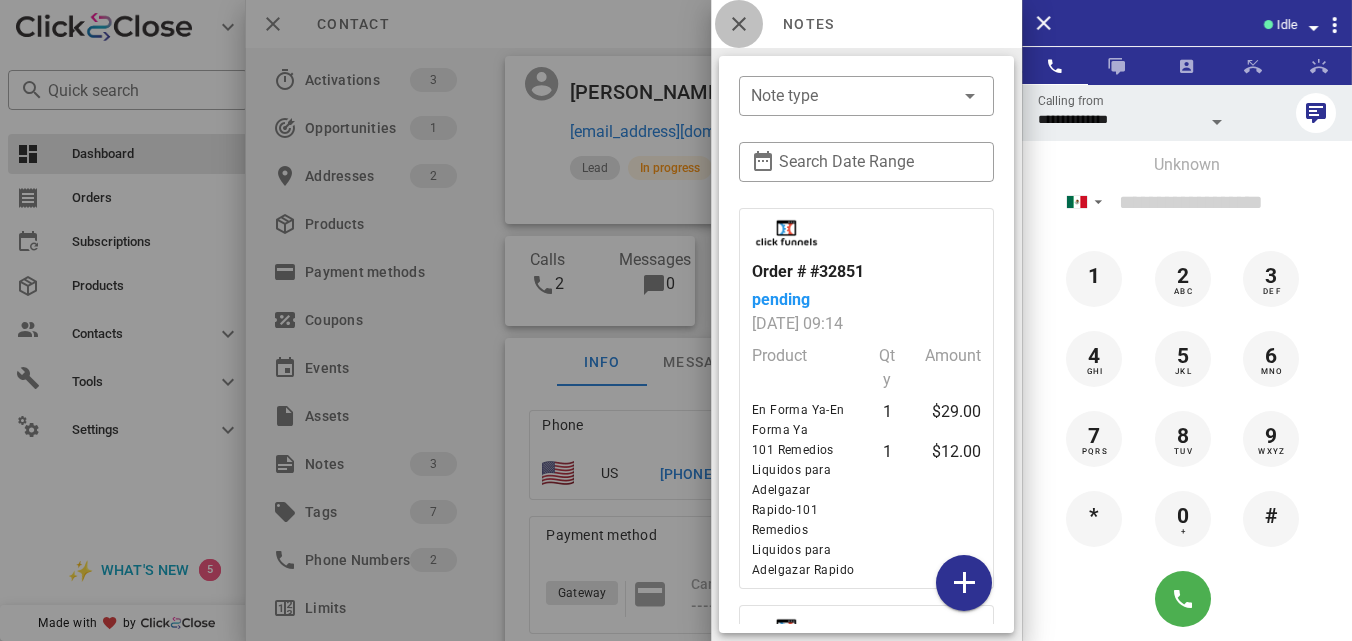 click at bounding box center (739, 24) 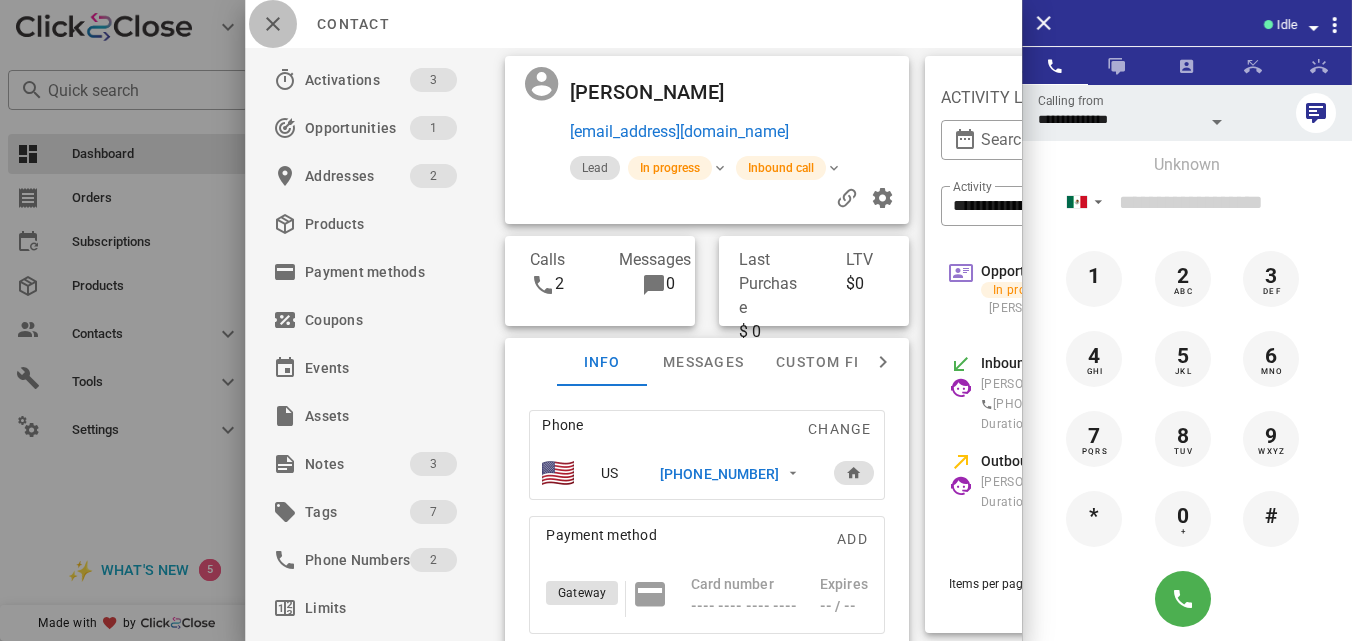 click at bounding box center [273, 24] 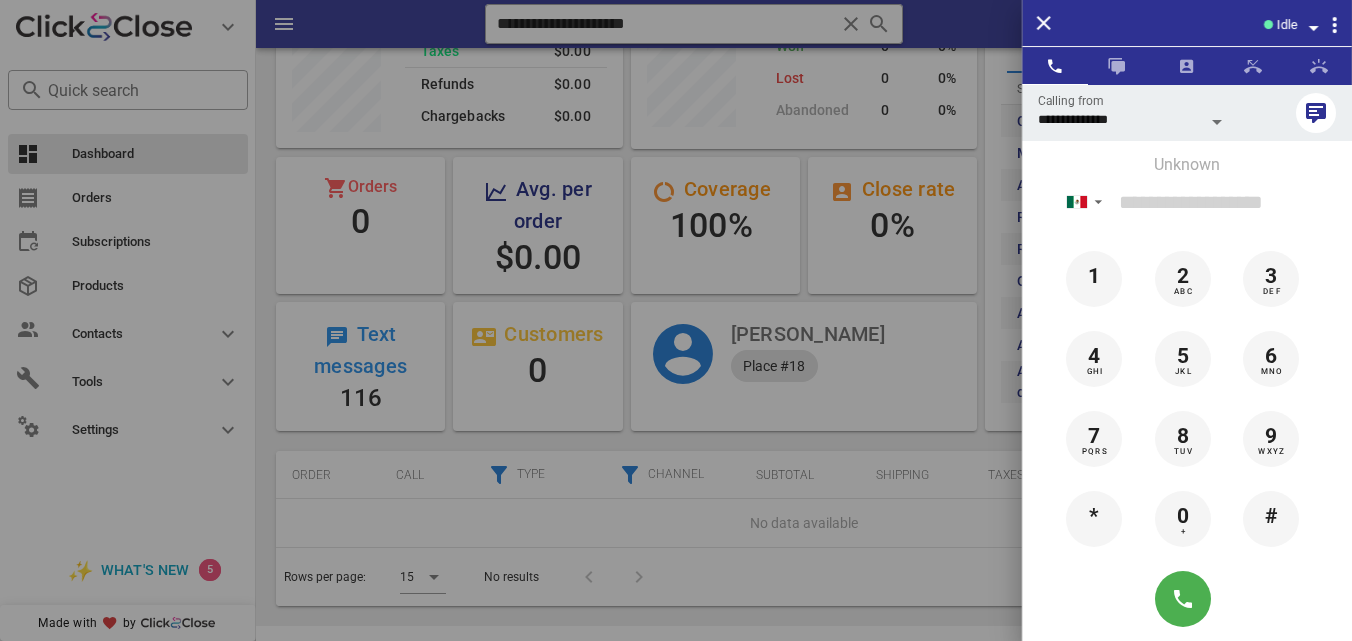 click at bounding box center [676, 320] 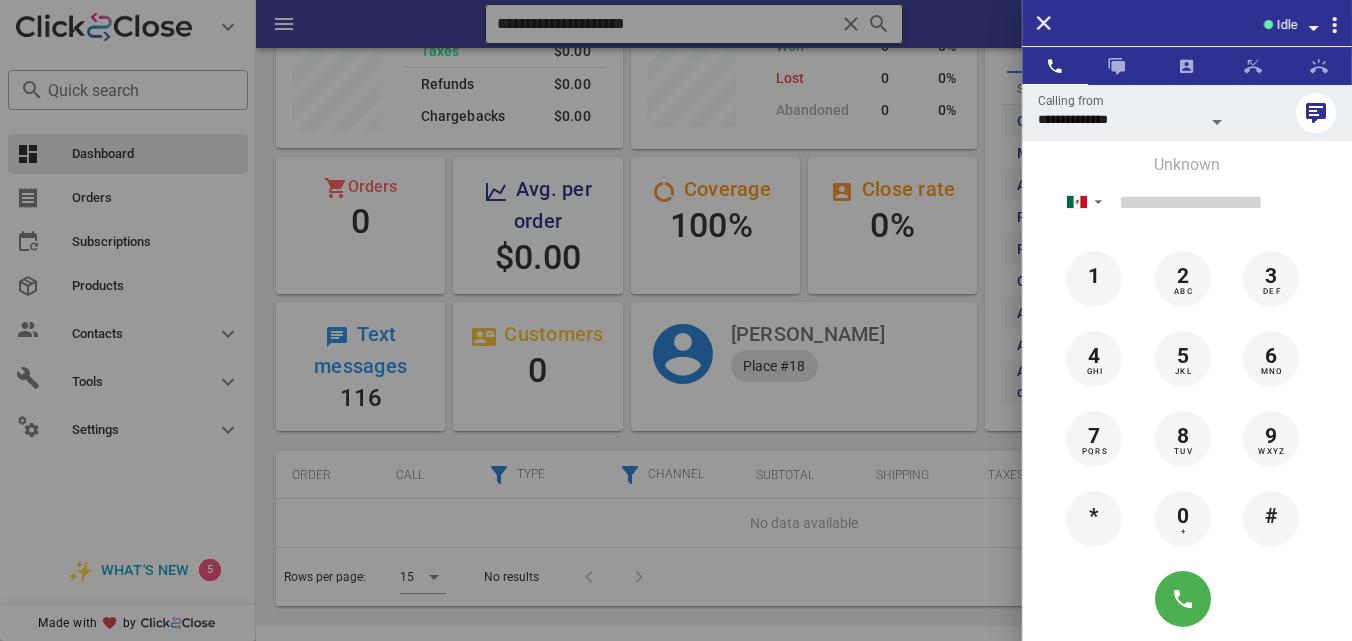 click at bounding box center (851, 24) 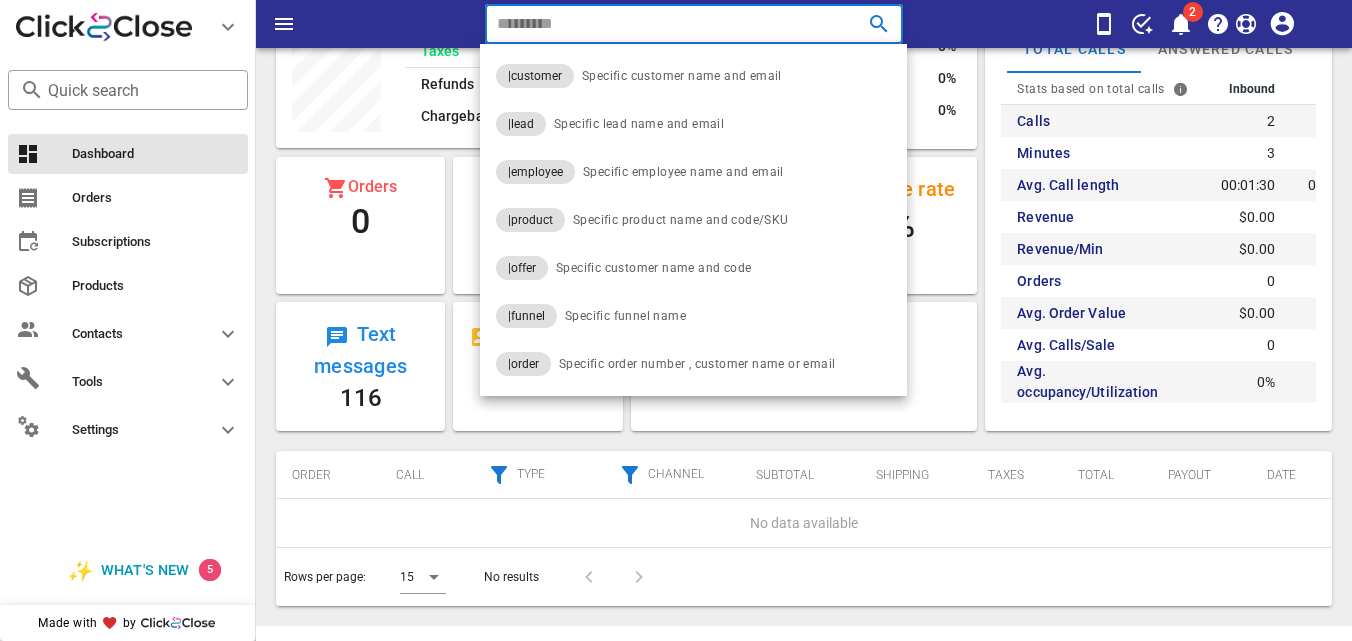 click at bounding box center [851, 24] 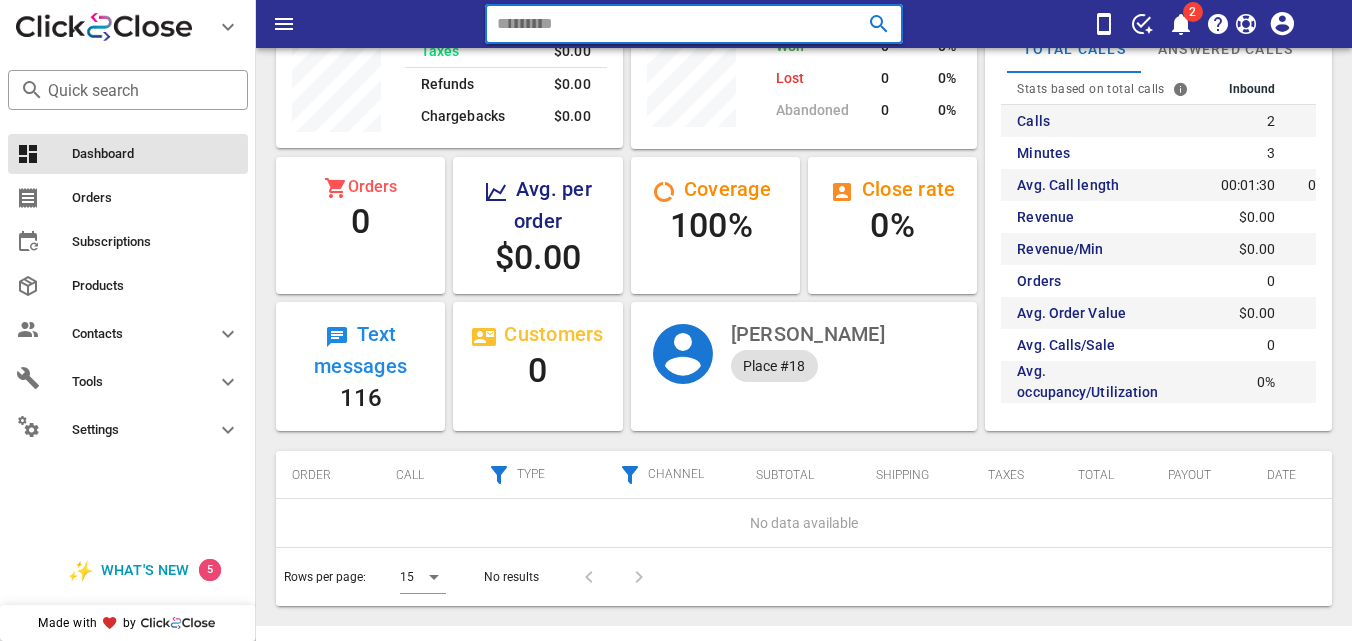 paste on "**********" 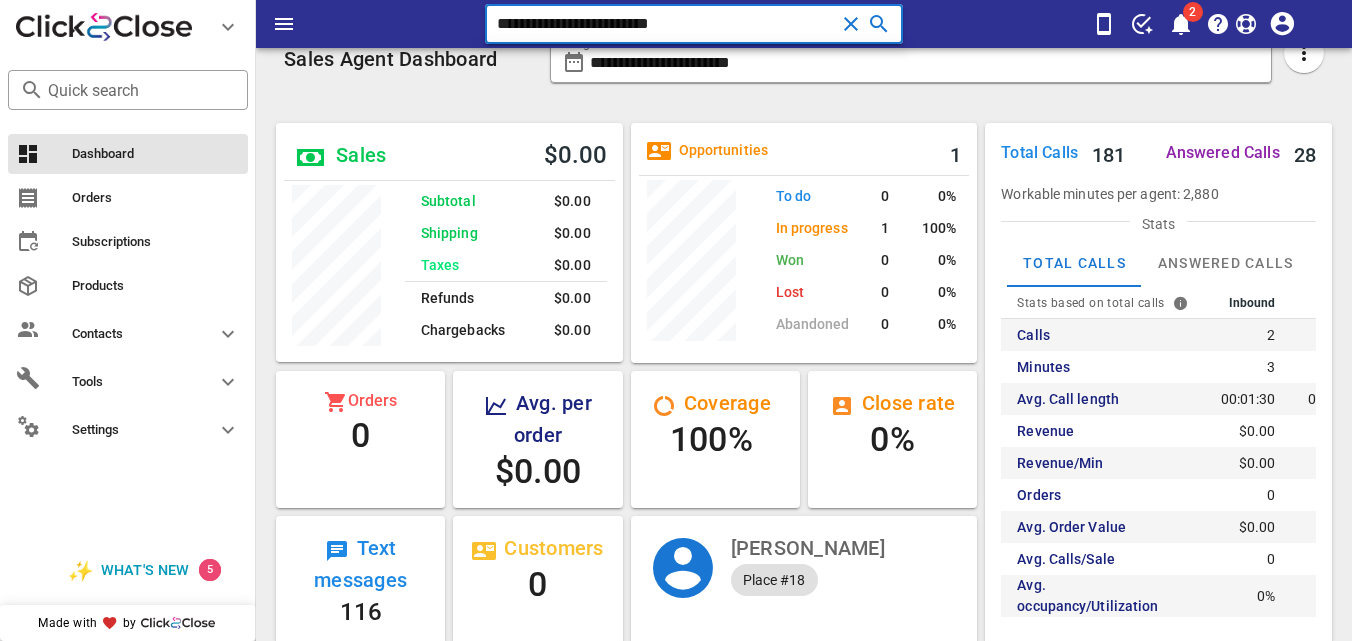 scroll, scrollTop: 0, scrollLeft: 0, axis: both 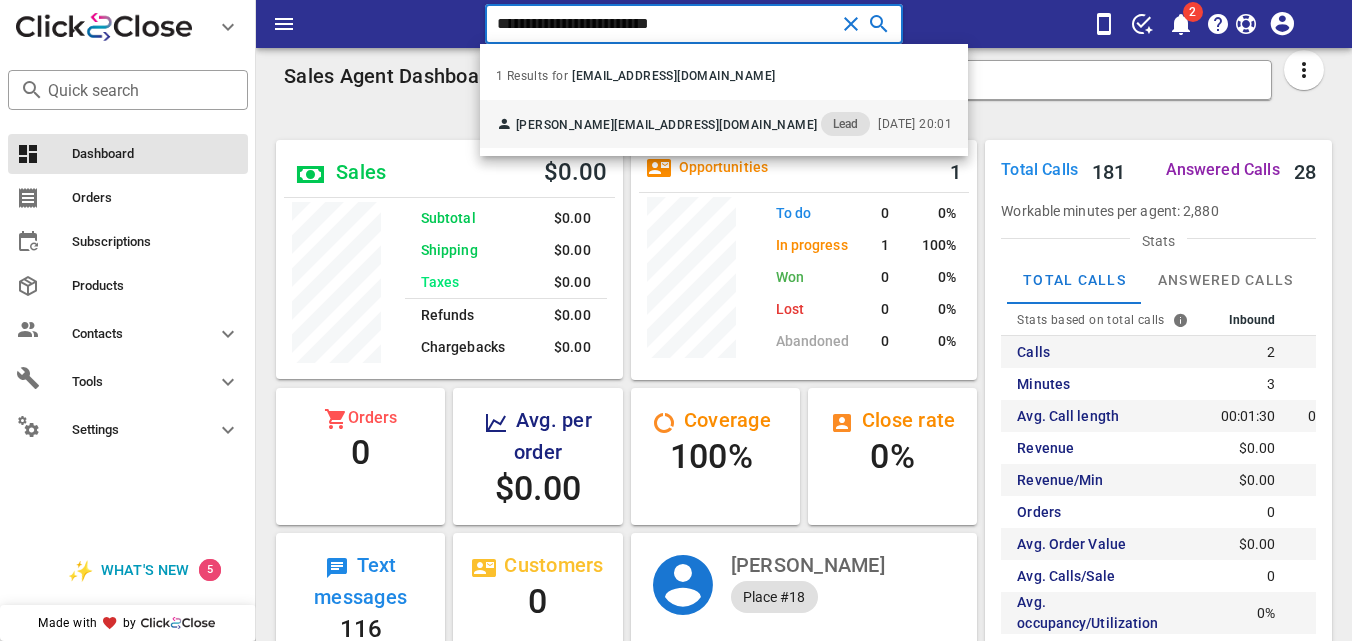 type on "**********" 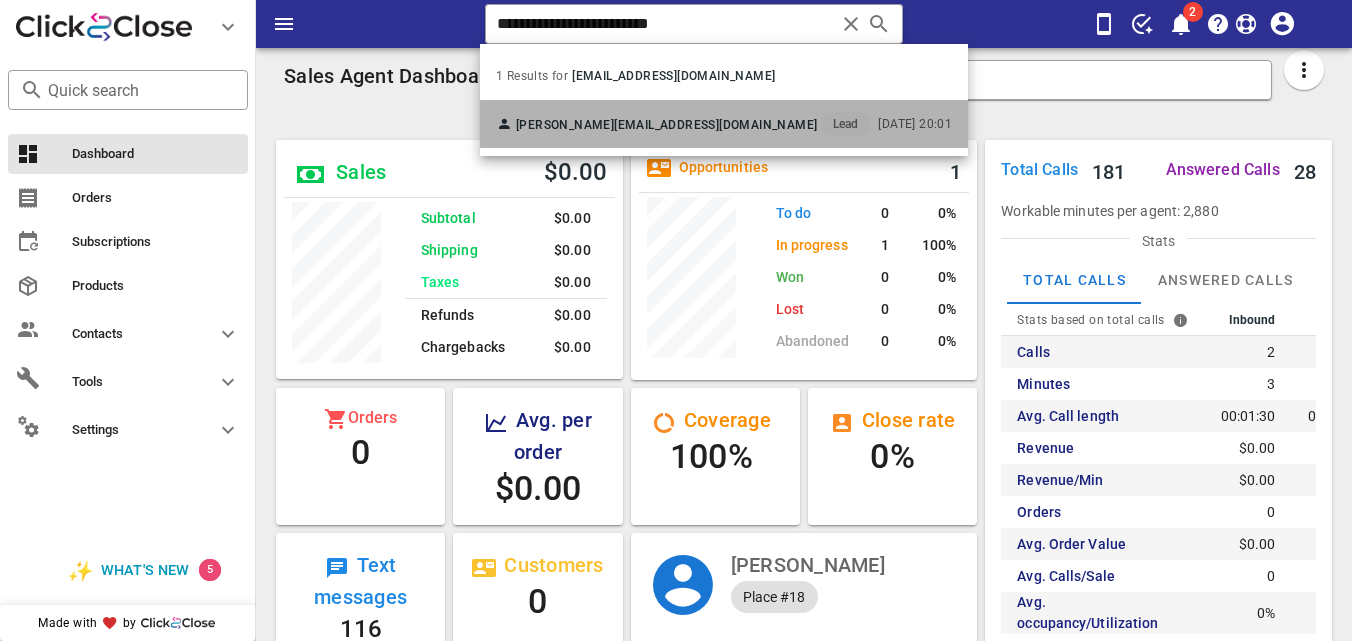 click on "Marcela Arenas   marcearenas23@hotmail.com   Lead" at bounding box center [683, 124] 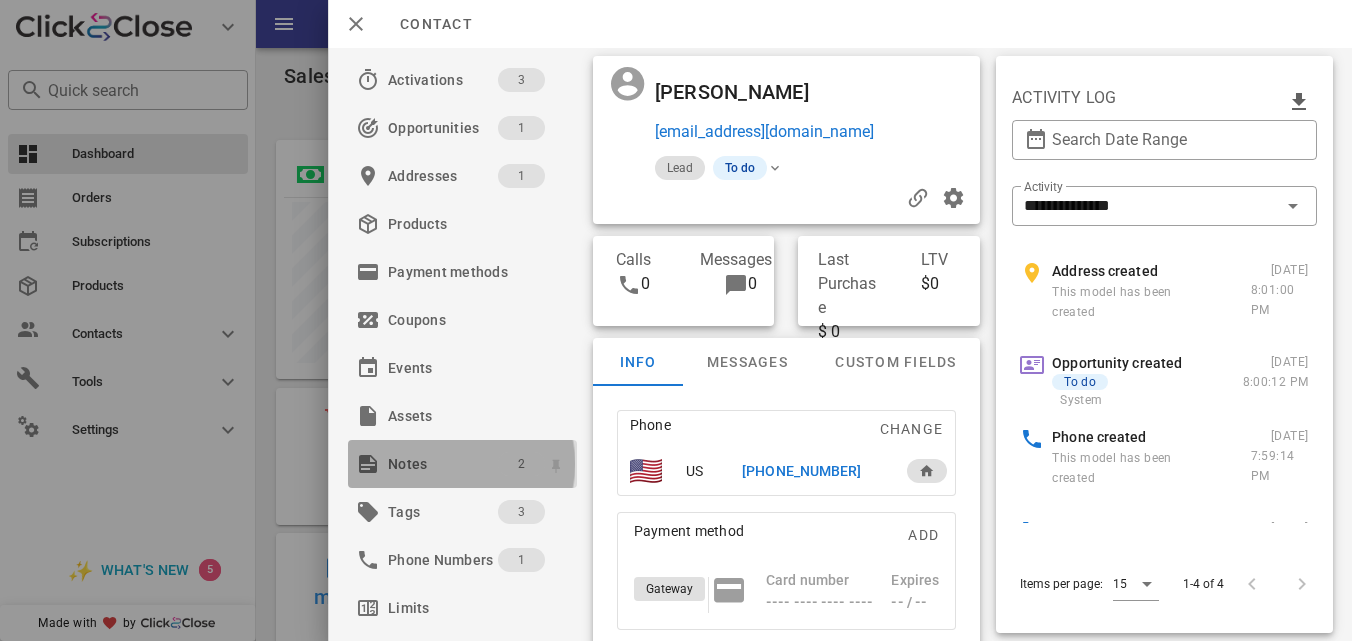 click on "2" at bounding box center [520, 464] 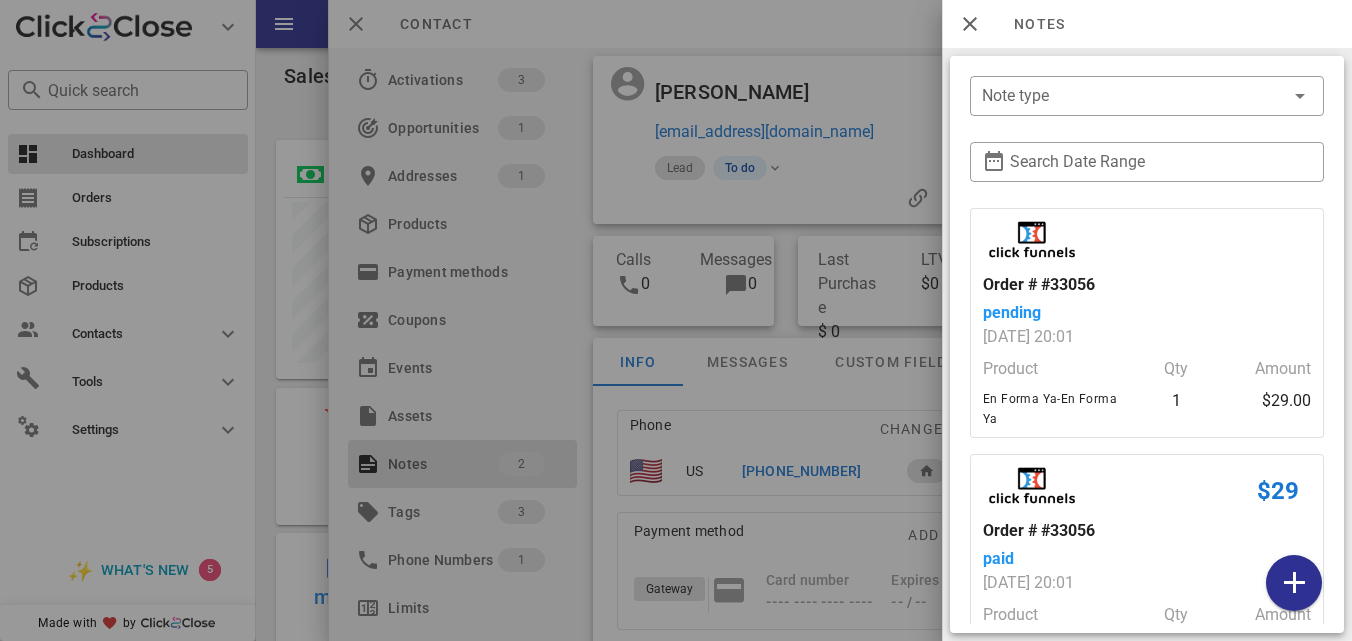 click at bounding box center [676, 320] 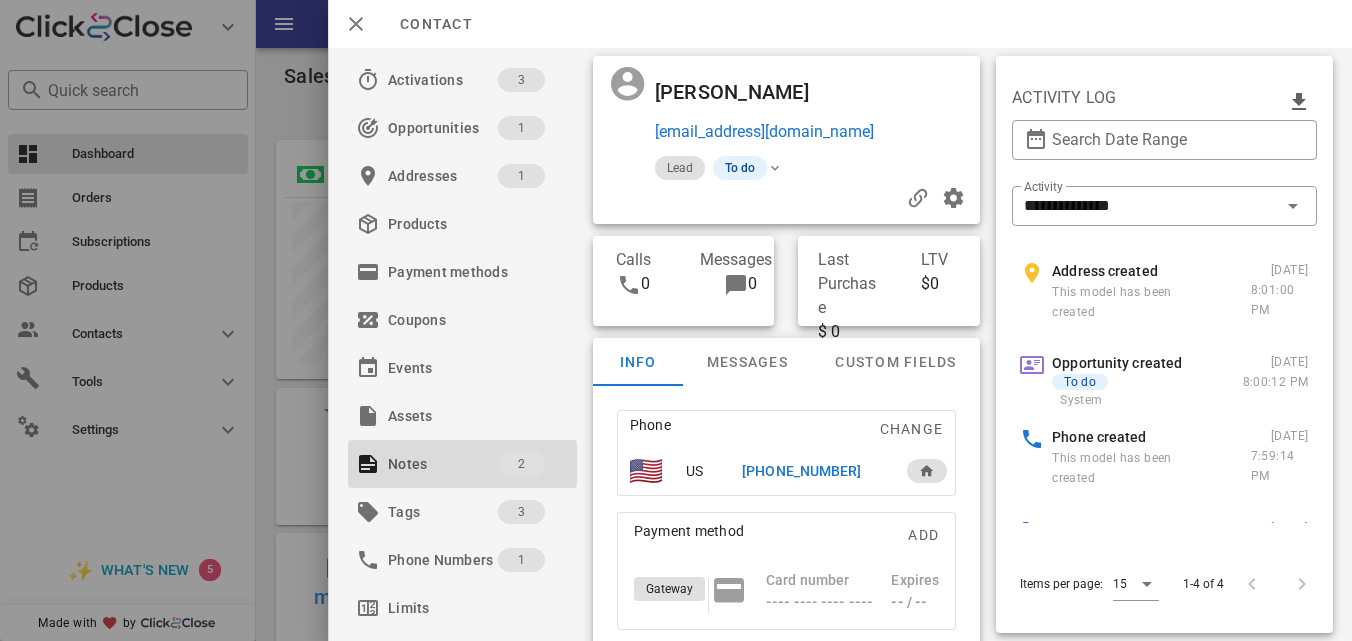 click on "+12392386057" at bounding box center [801, 471] 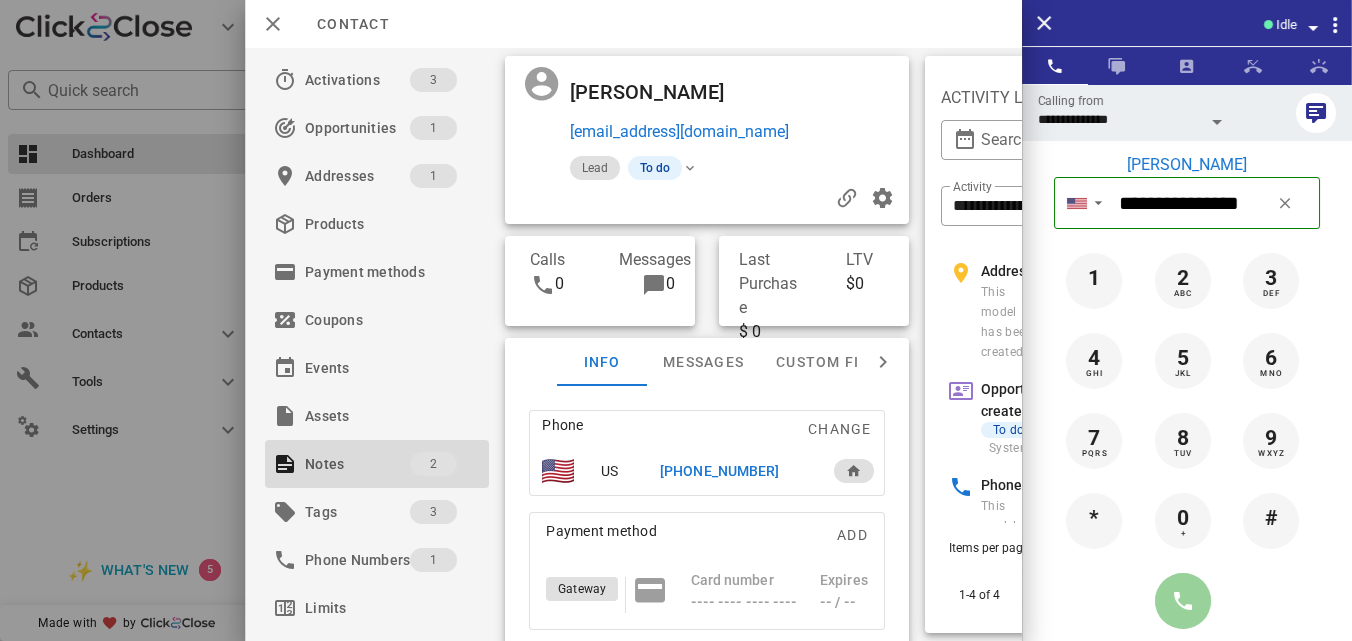 click at bounding box center (1183, 601) 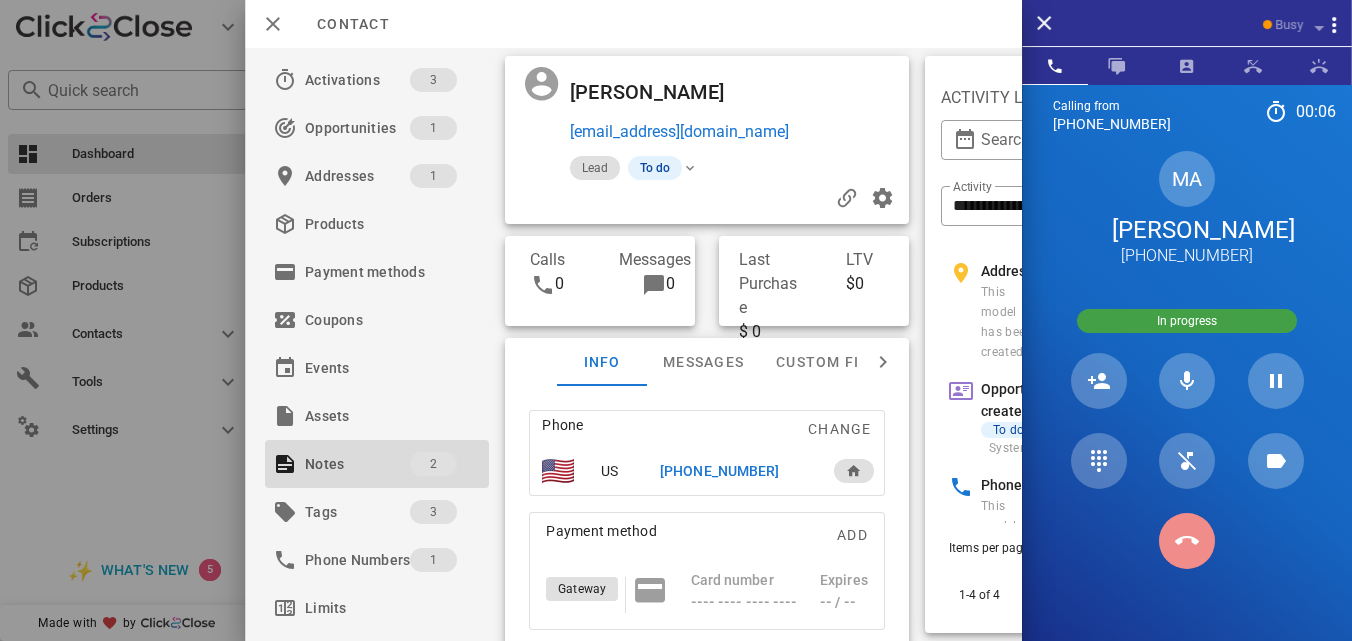 click at bounding box center (1187, 541) 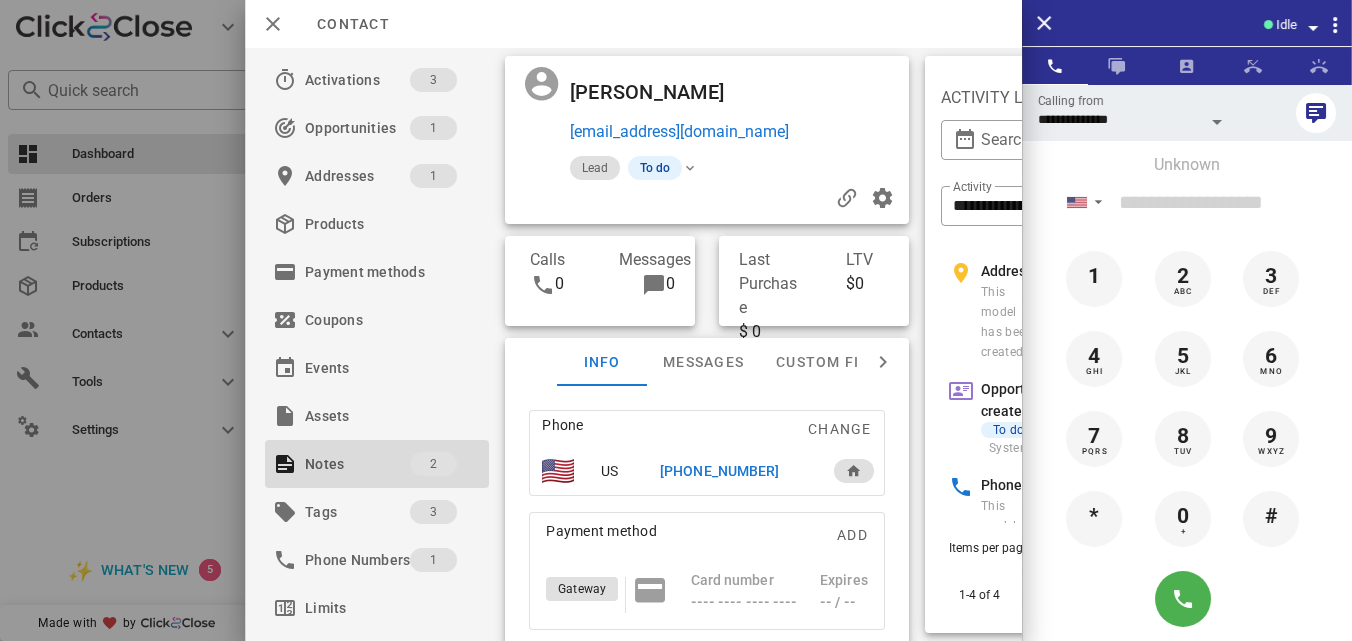 click on "+12392386057" at bounding box center [719, 471] 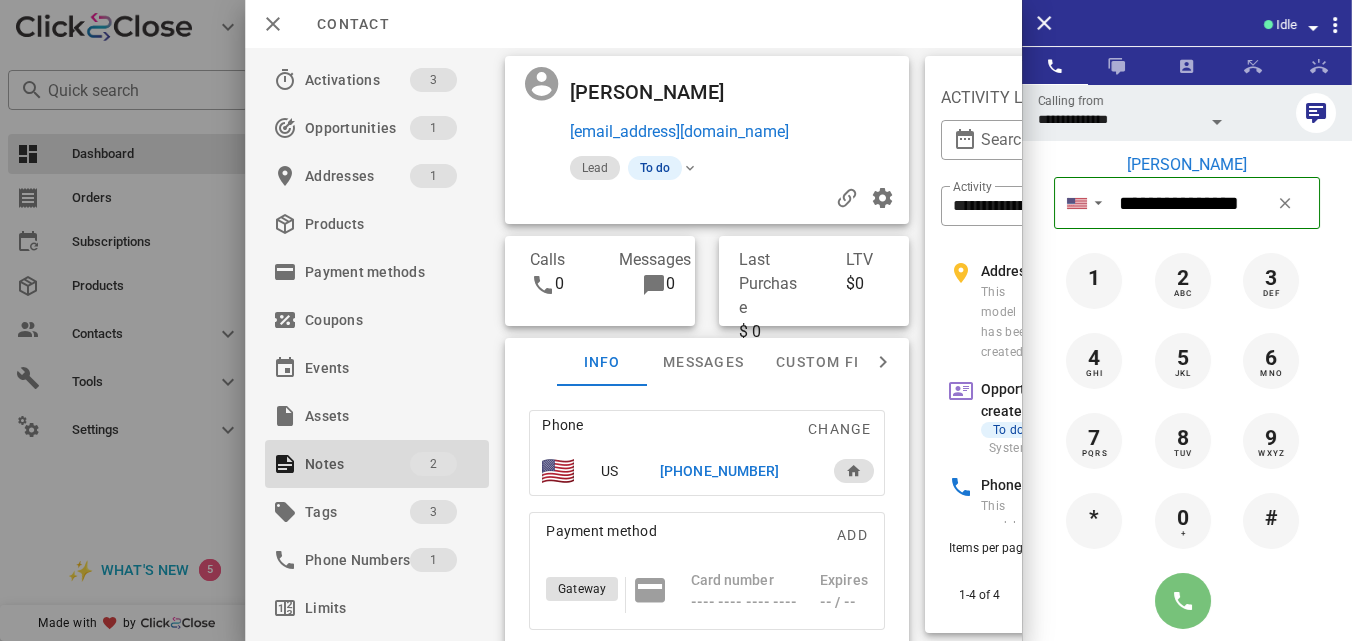 click at bounding box center (1183, 601) 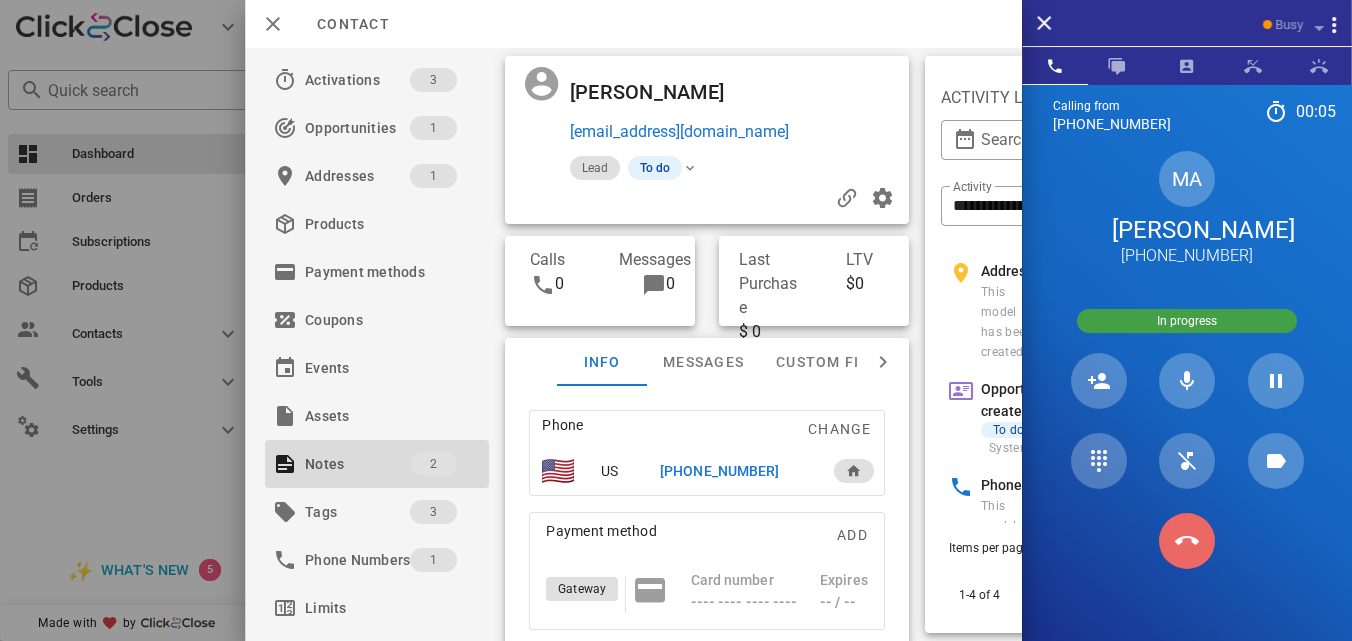 click at bounding box center (1187, 541) 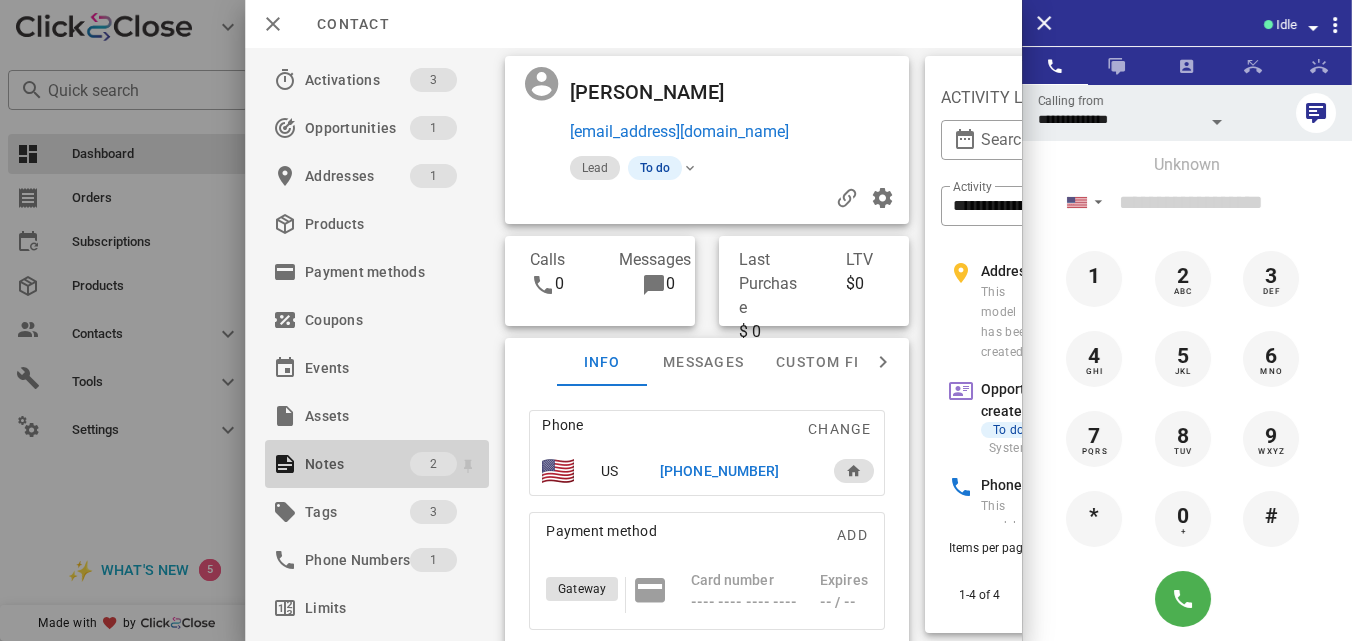 click on "Notes" at bounding box center (357, 464) 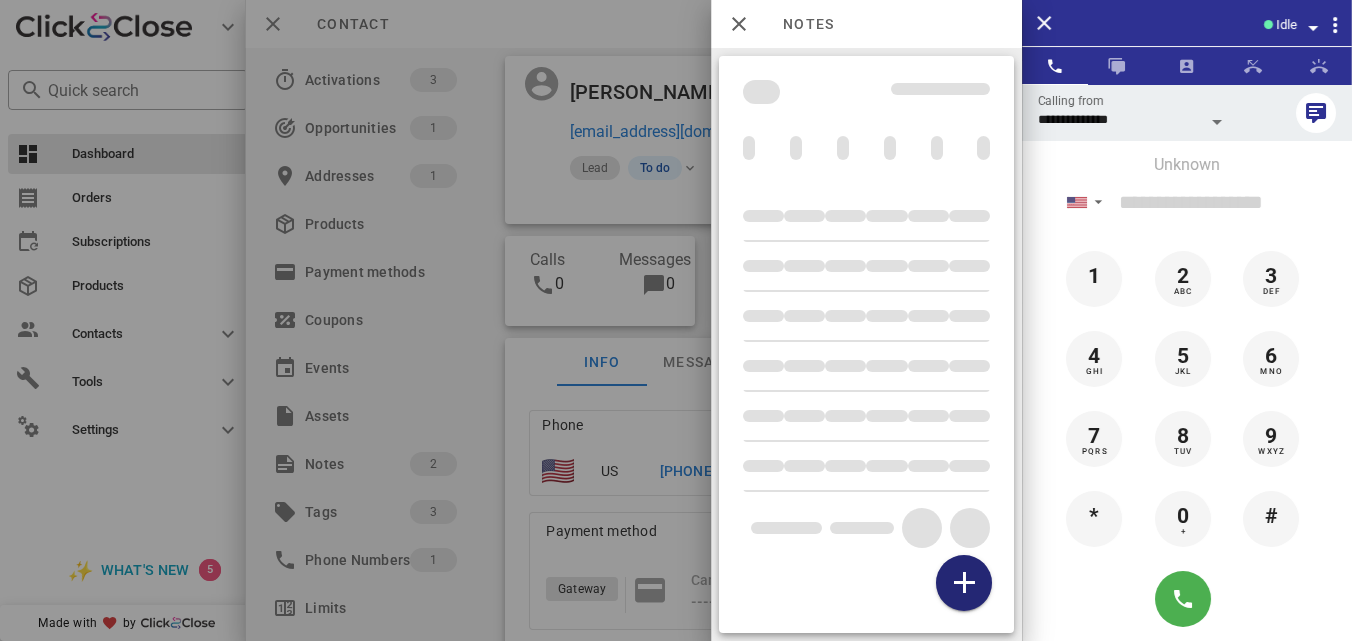click at bounding box center (964, 583) 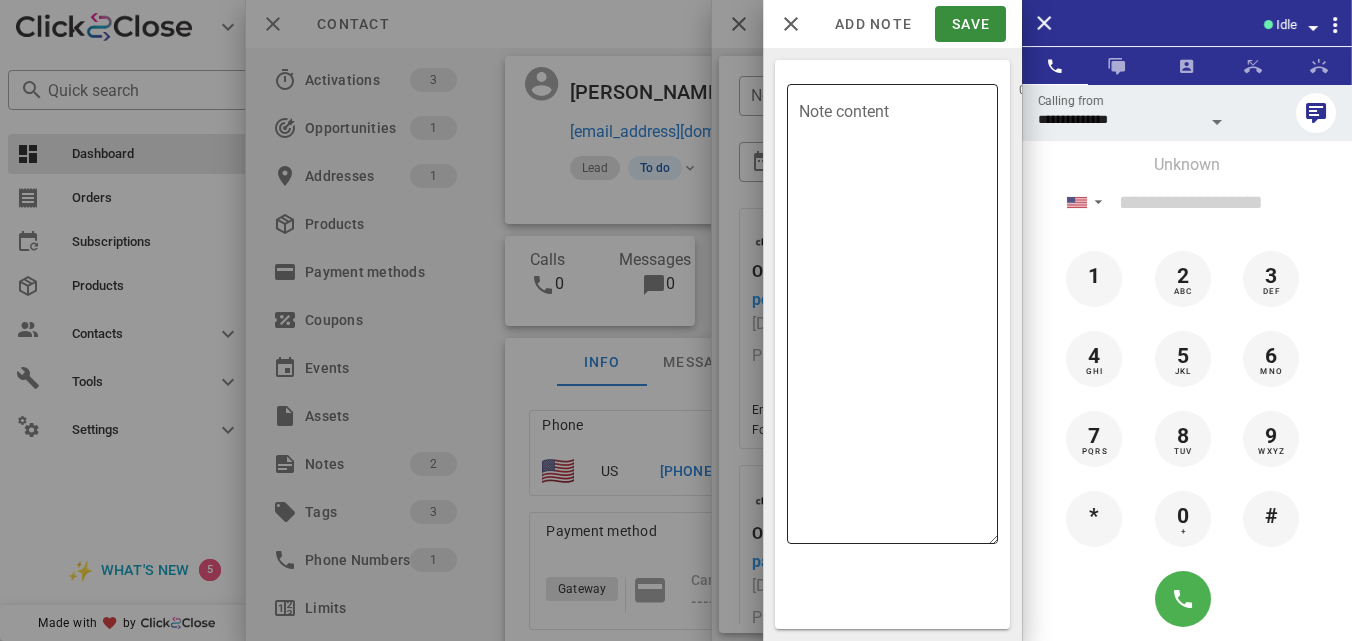click on "Note content" at bounding box center (898, 319) 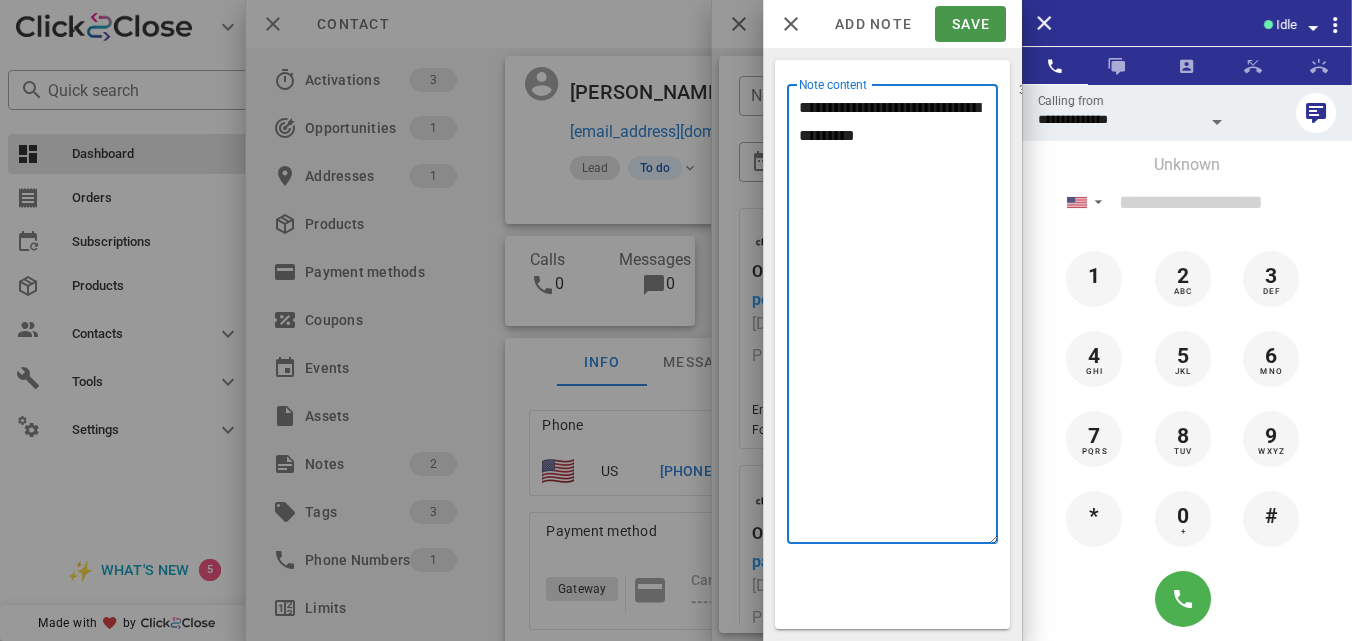 type on "**********" 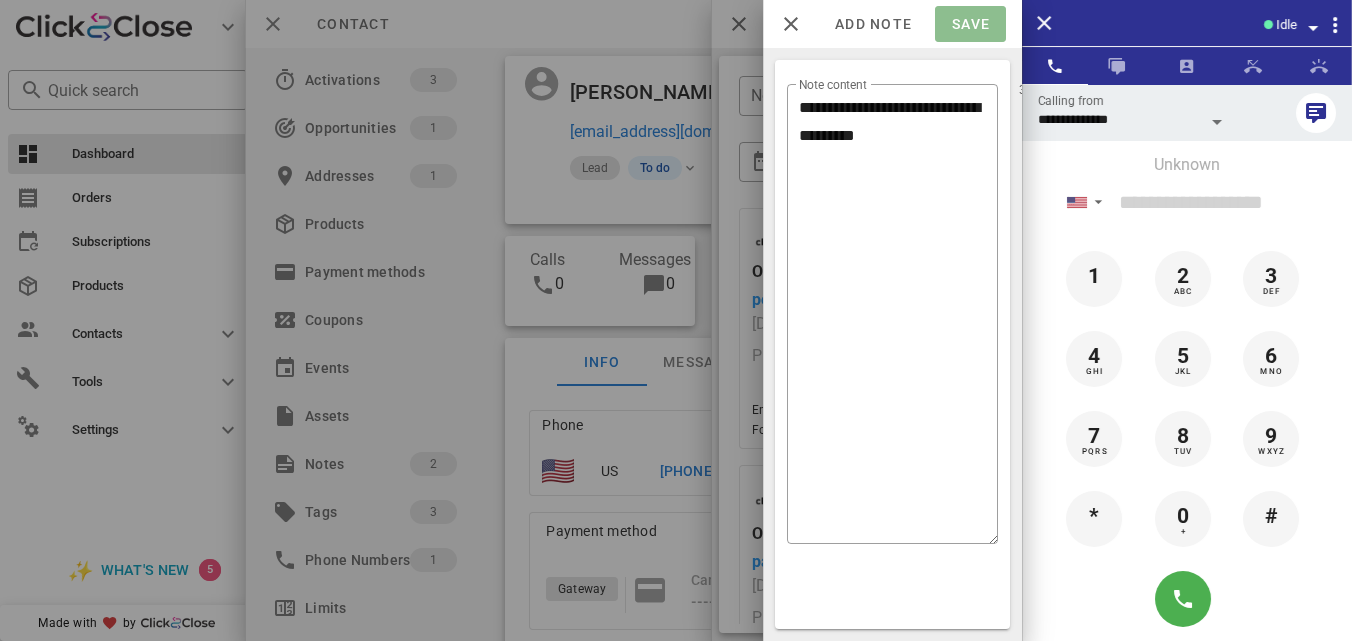 click on "Save" at bounding box center (970, 24) 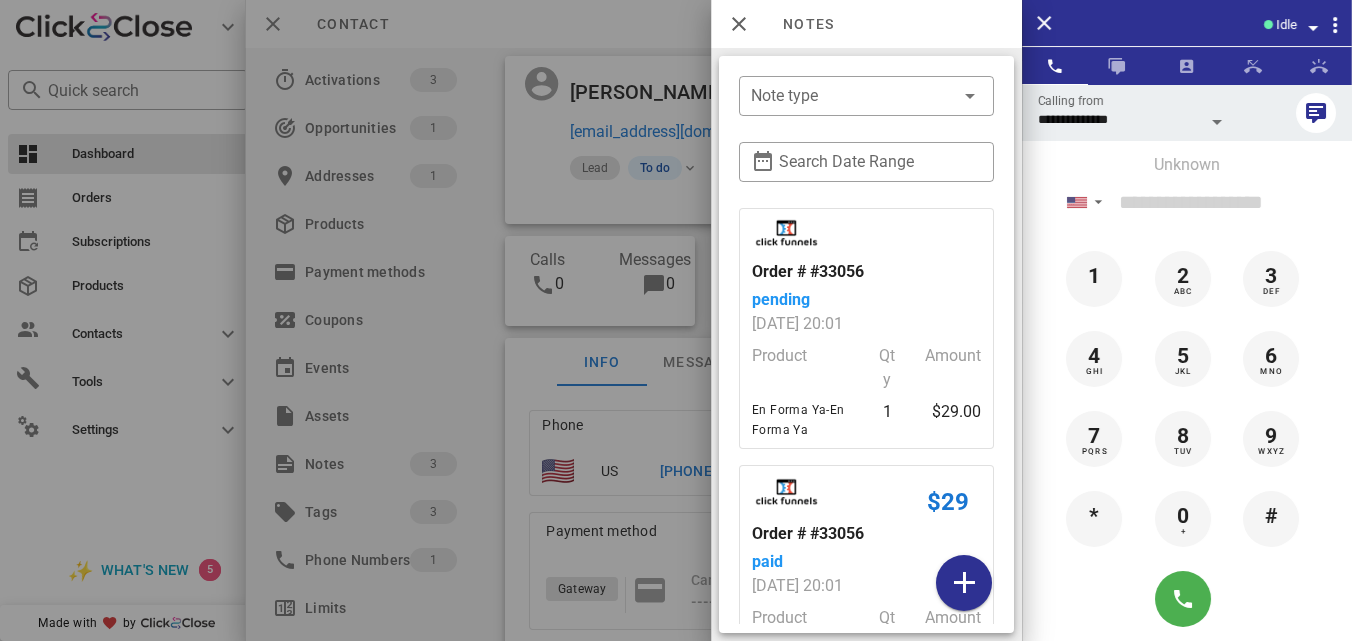 scroll, scrollTop: 999761, scrollLeft: 999653, axis: both 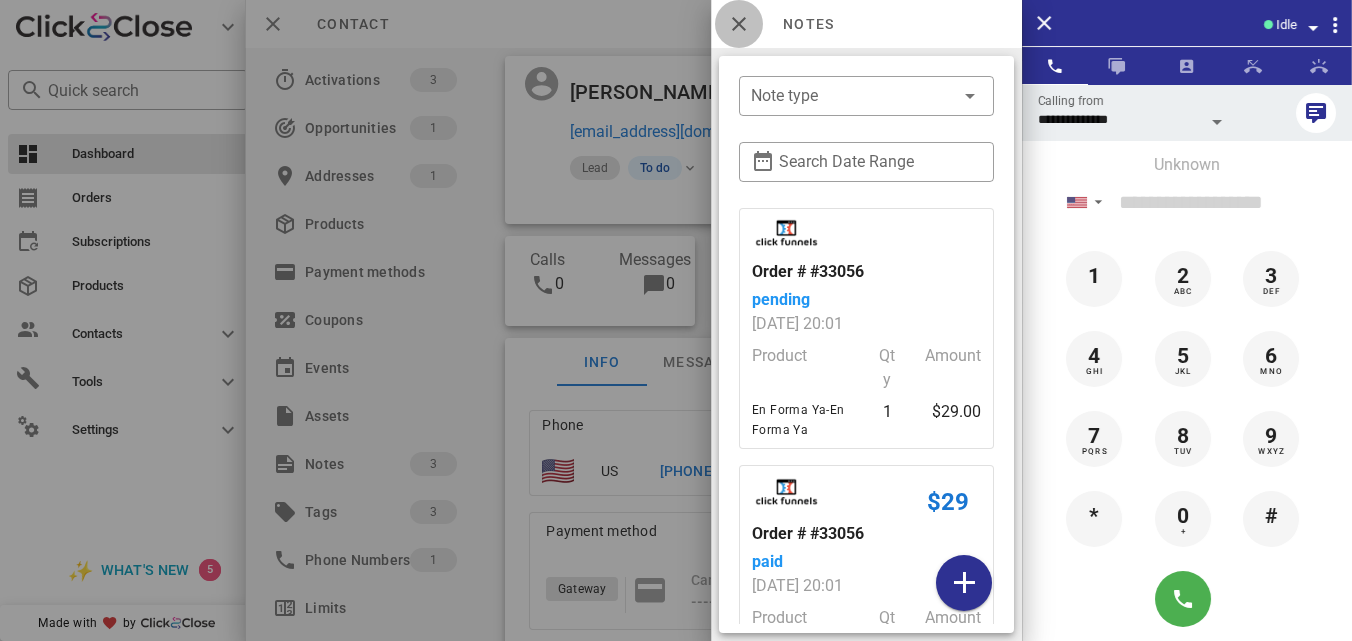 click at bounding box center [739, 24] 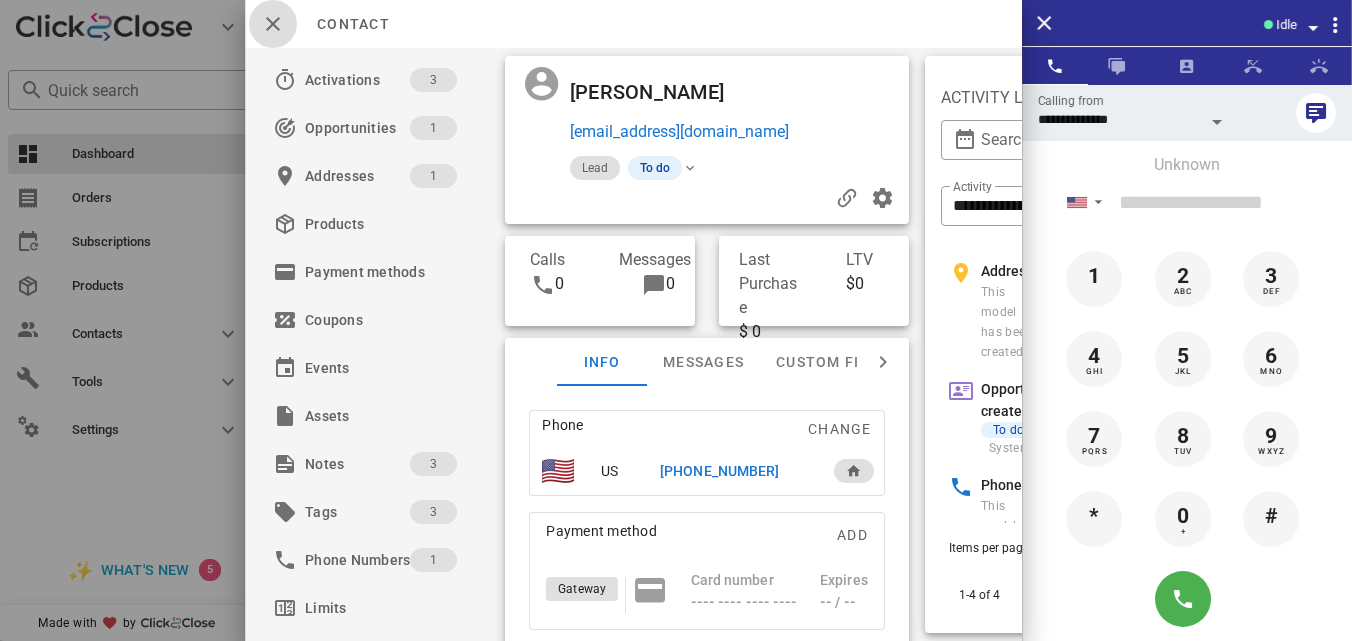 click at bounding box center [273, 24] 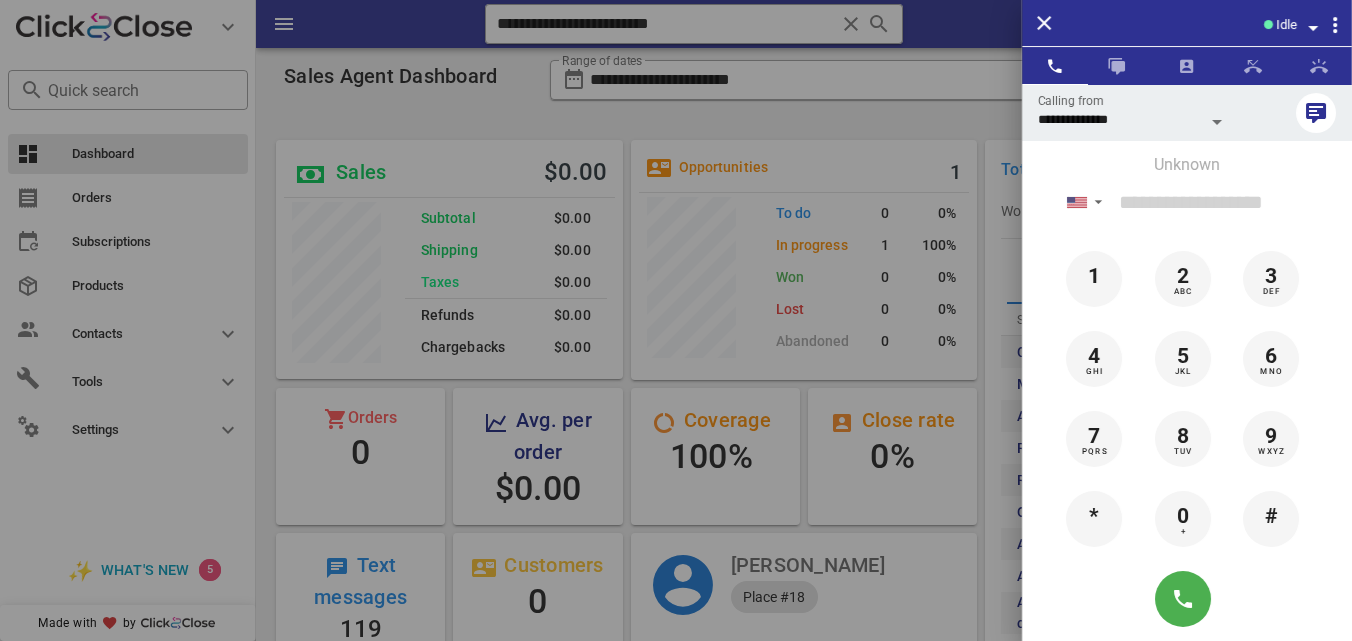 click at bounding box center (676, 320) 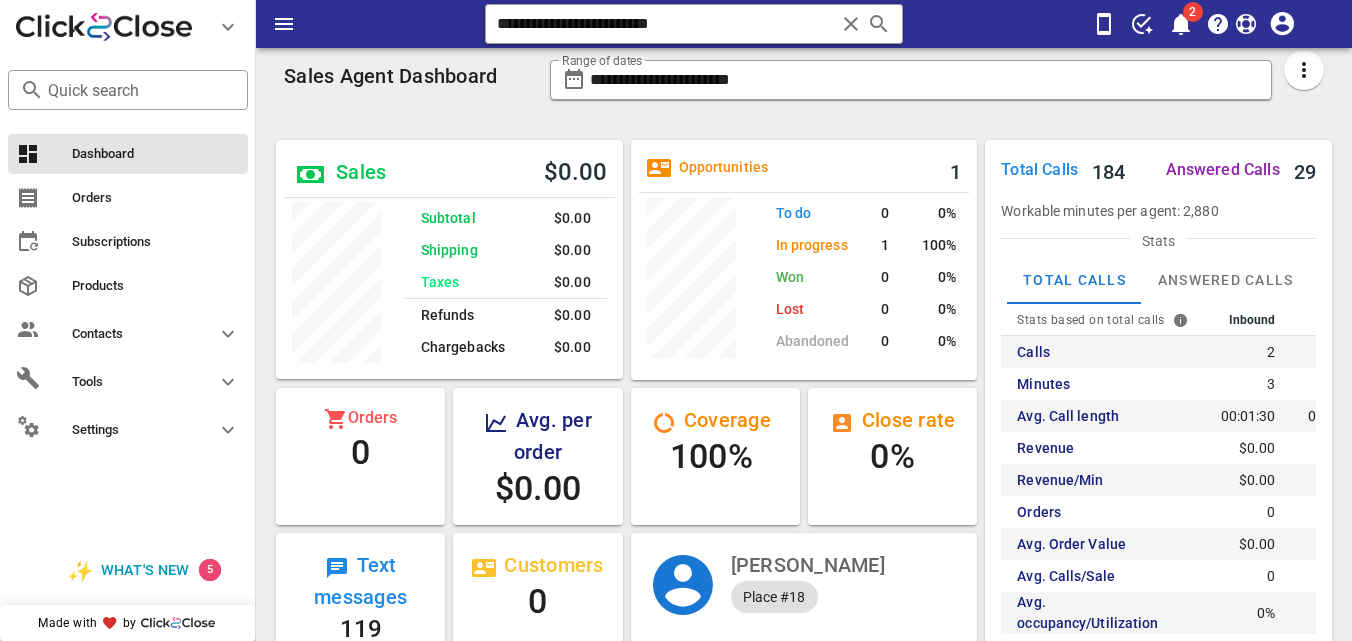 click at bounding box center (851, 24) 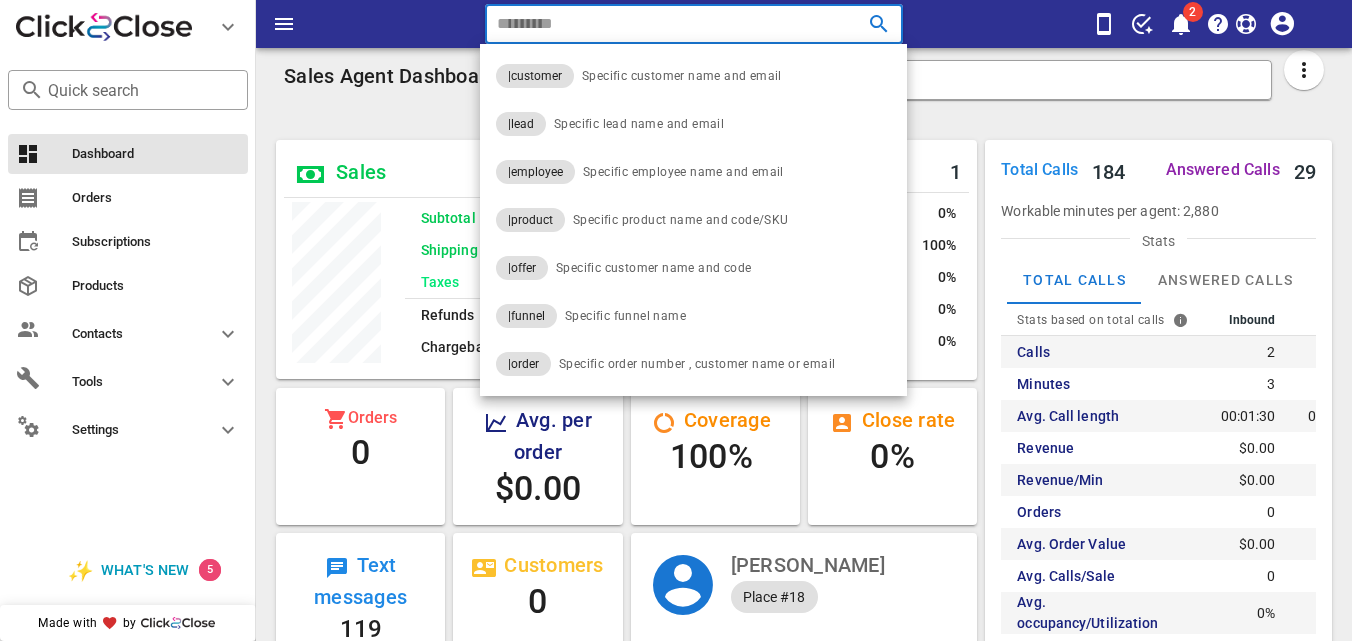paste on "**********" 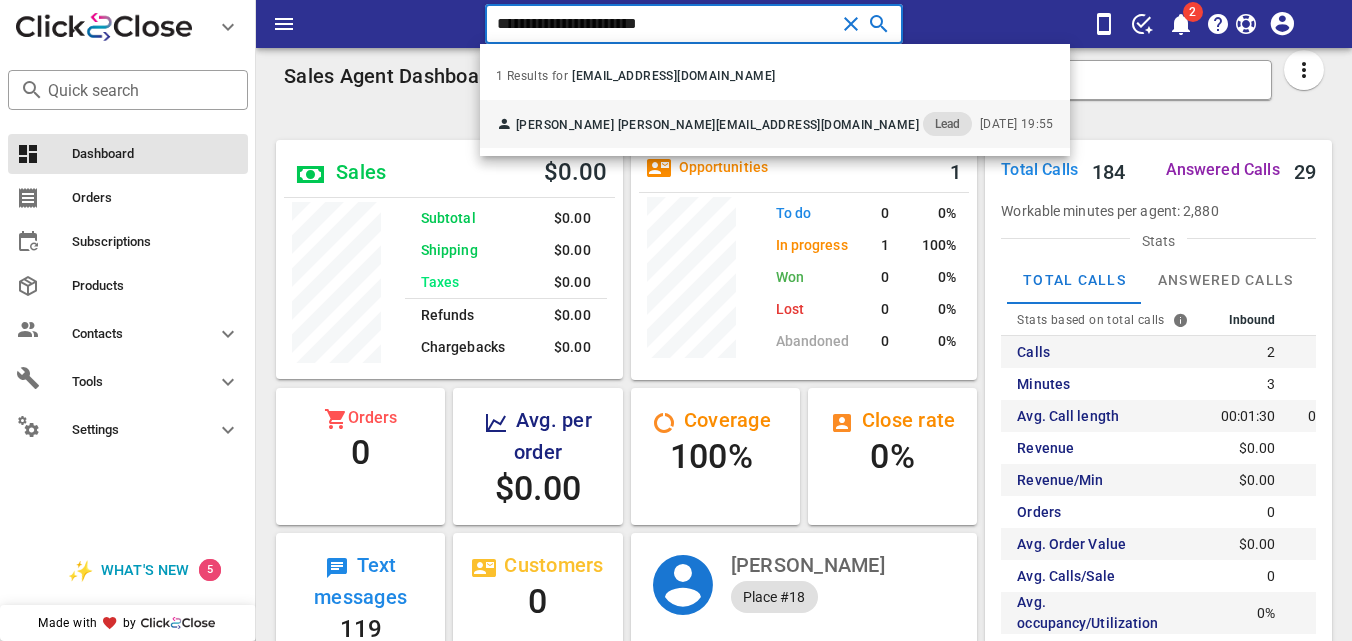 type on "**********" 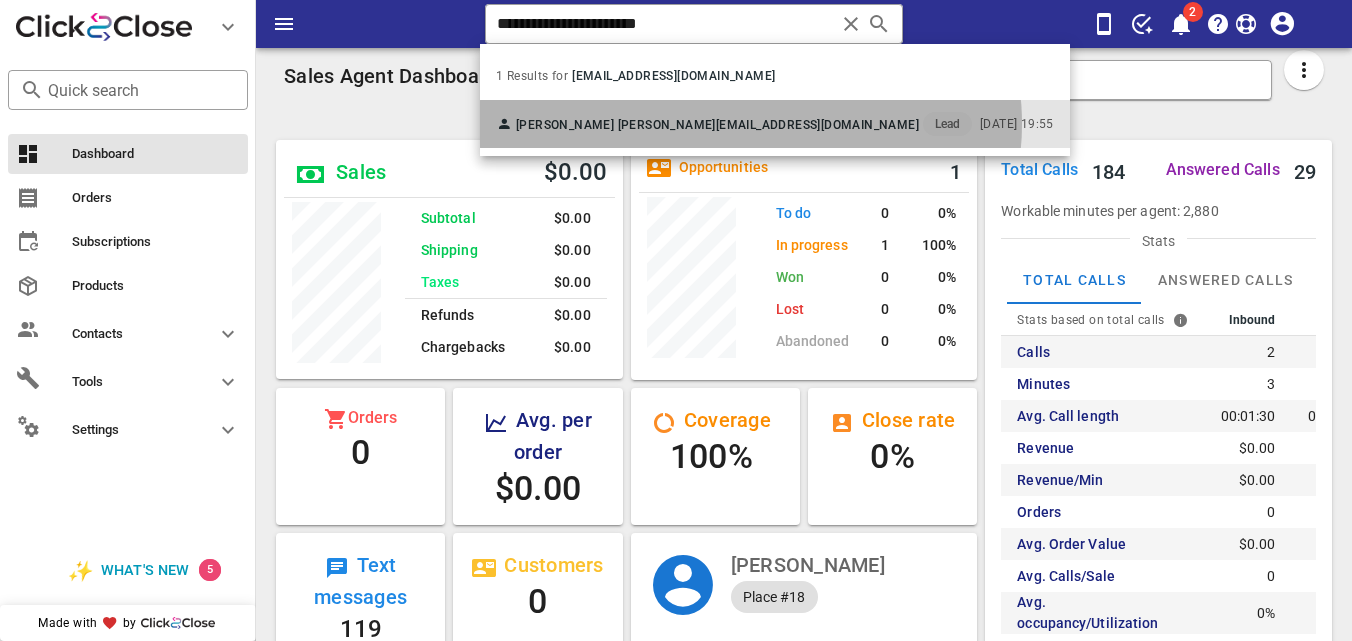click on "Wendy Varela Wendy Varela   wendyvarela@hotmail.com   Lead" at bounding box center [734, 124] 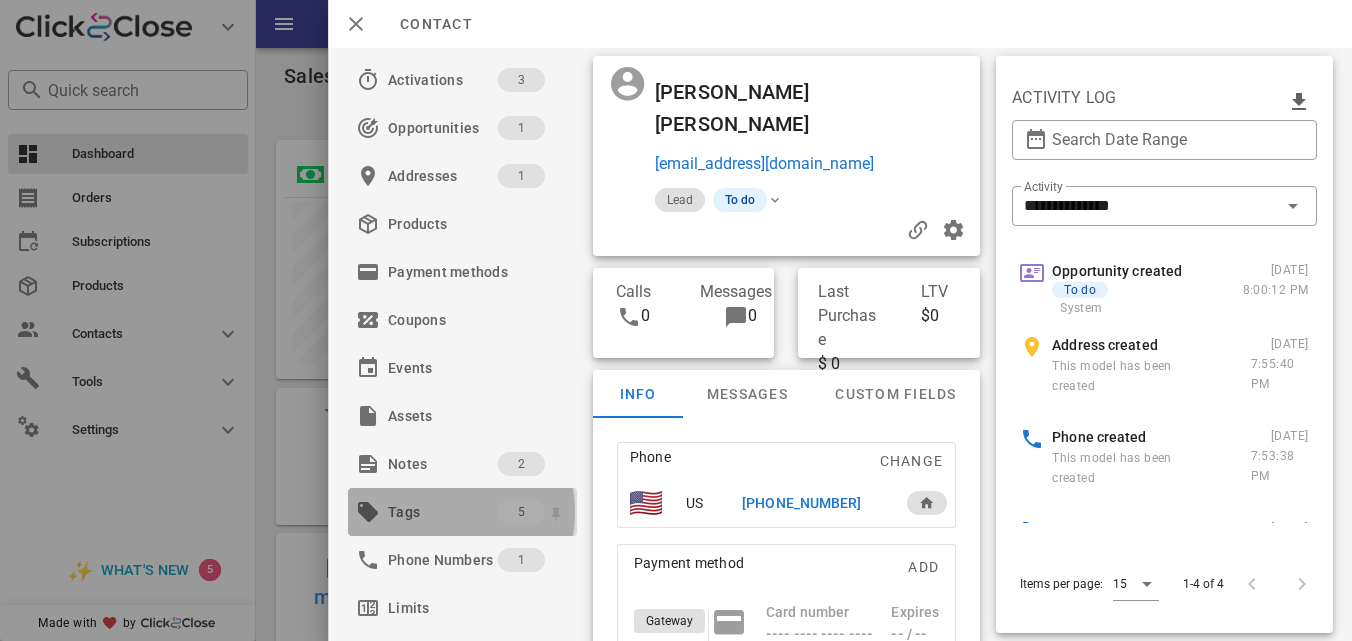 click on "Tags  5" at bounding box center [462, 512] 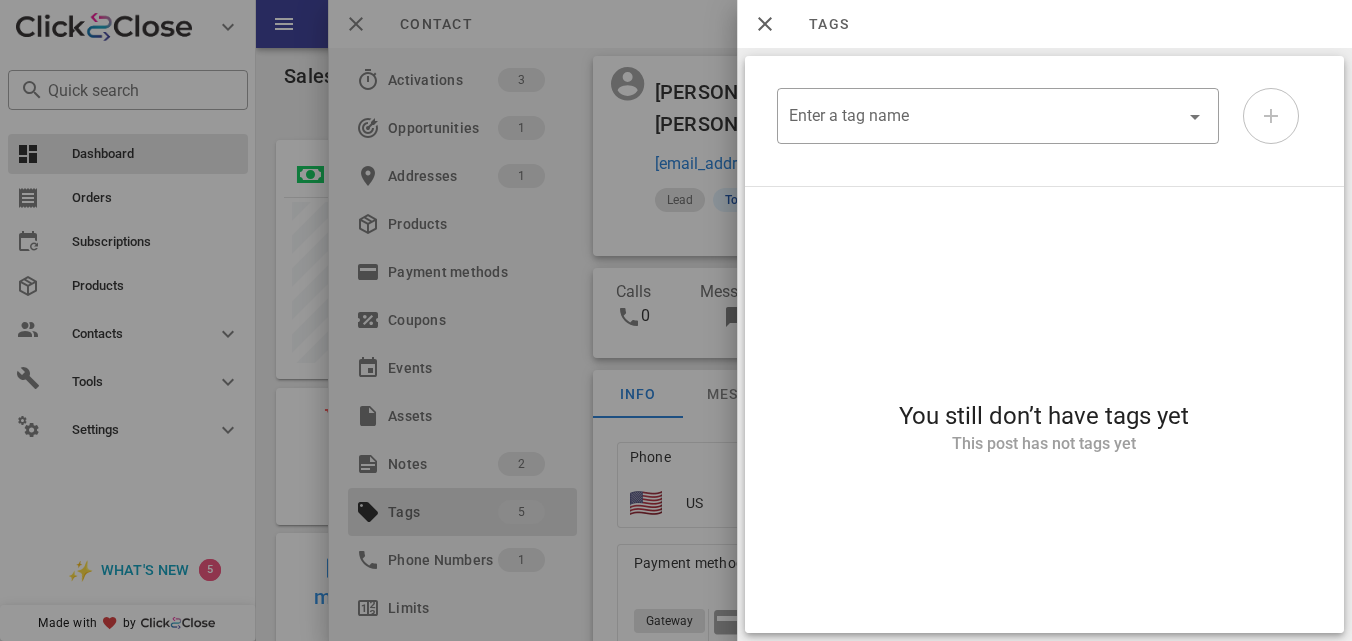 click at bounding box center (676, 320) 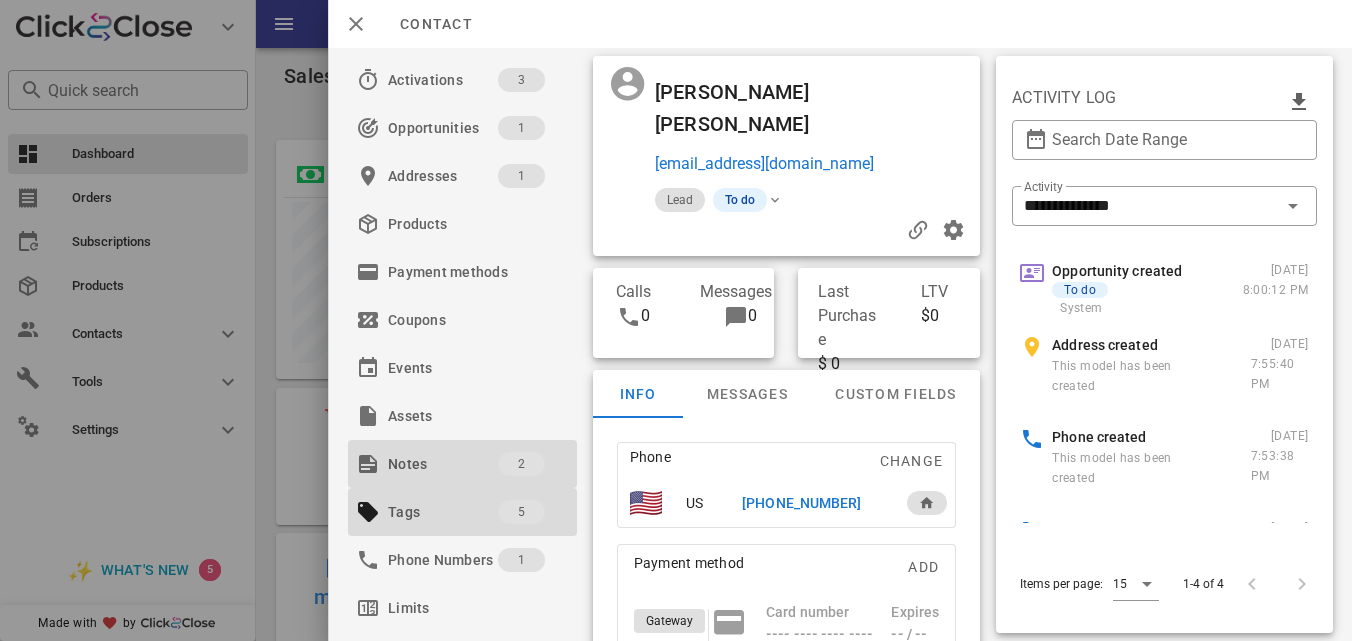 click on "Notes" at bounding box center [443, 464] 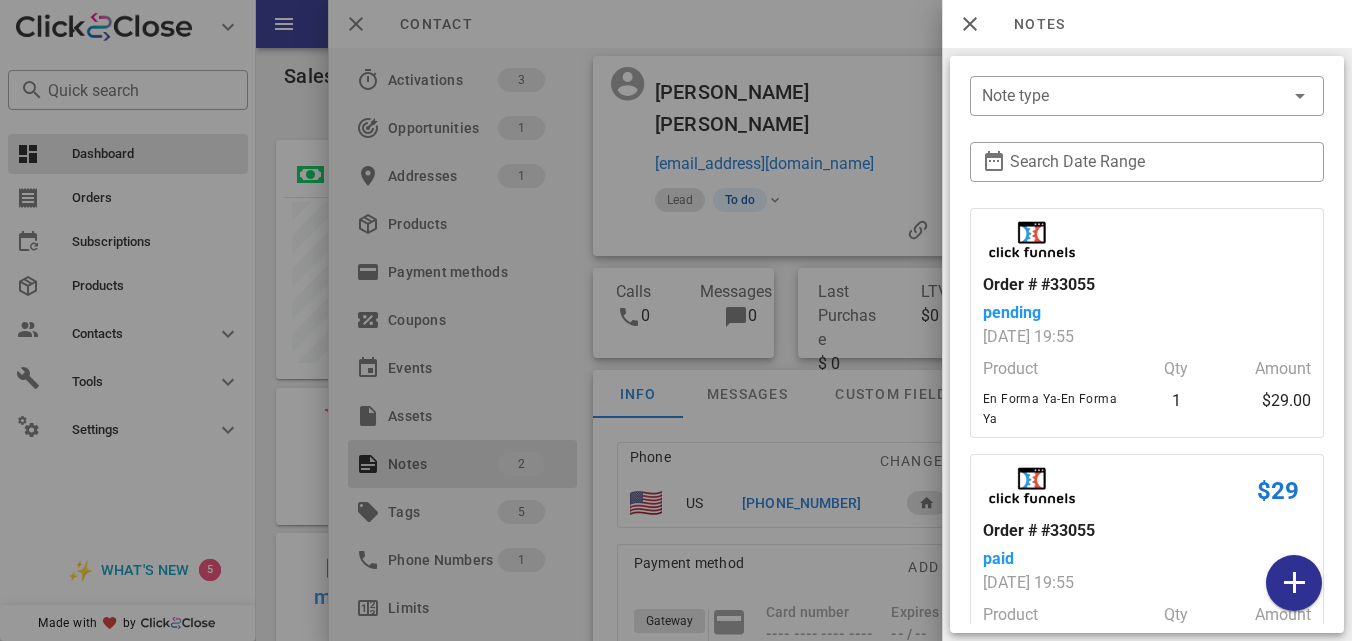 click at bounding box center [676, 320] 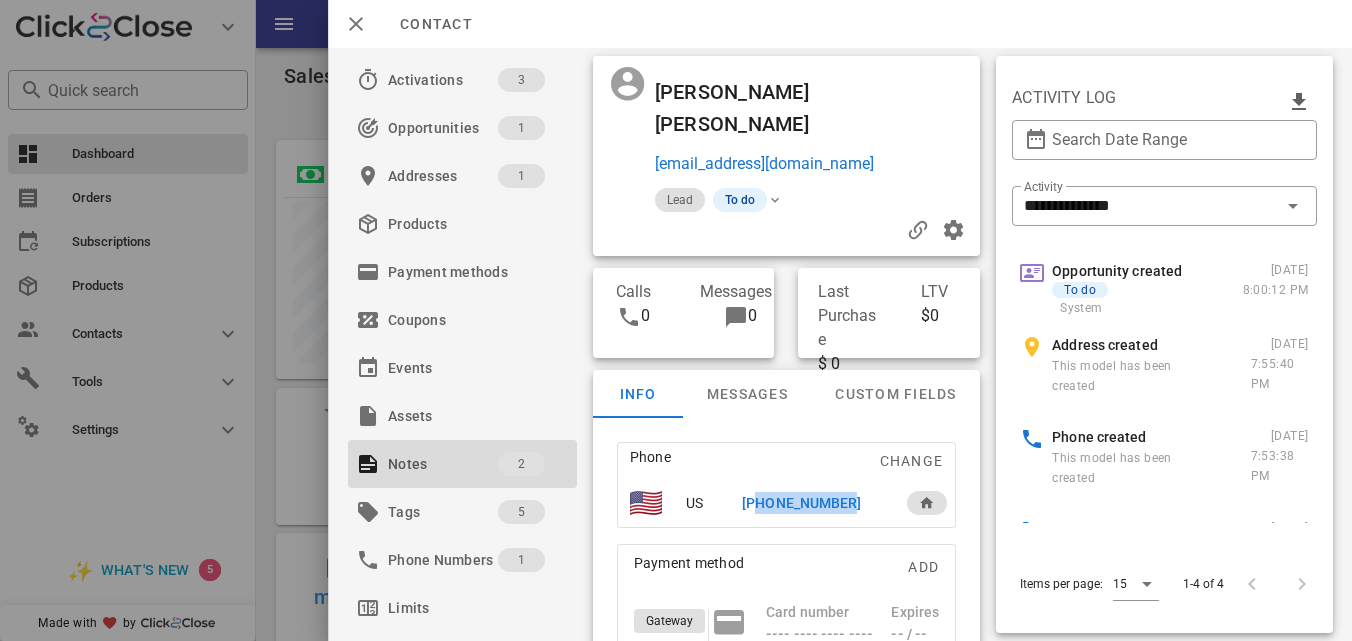 click on "+13464907829" at bounding box center [801, 503] 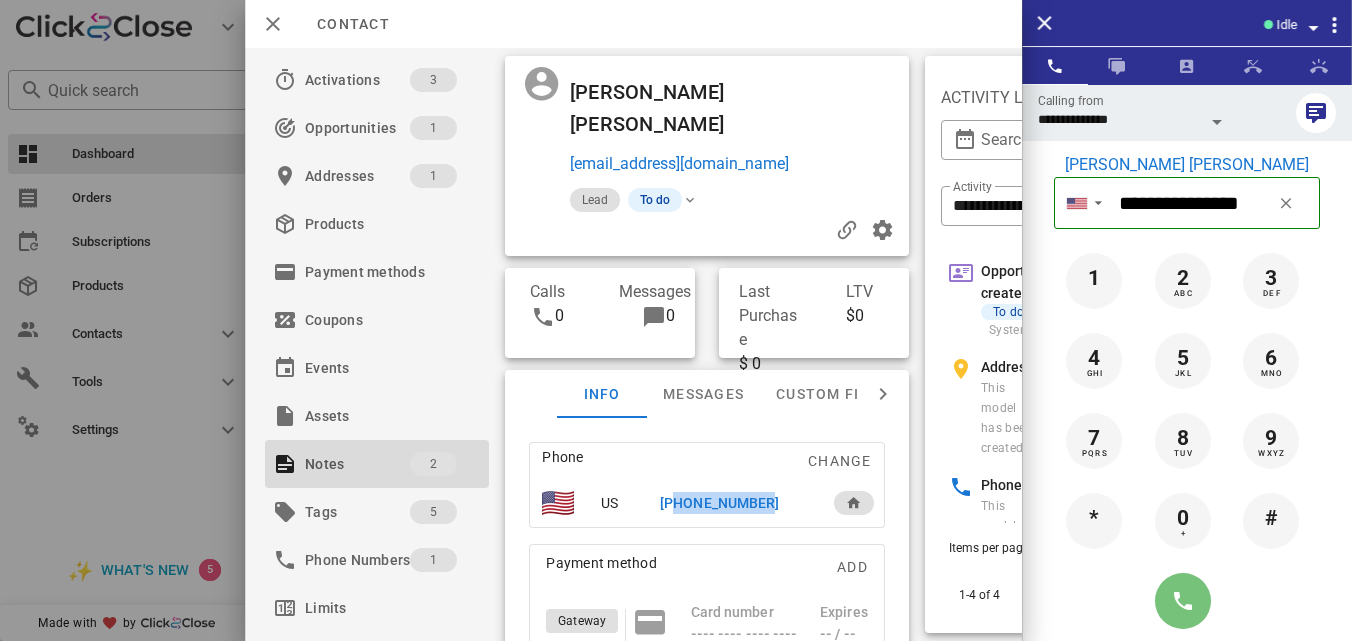click at bounding box center [1183, 601] 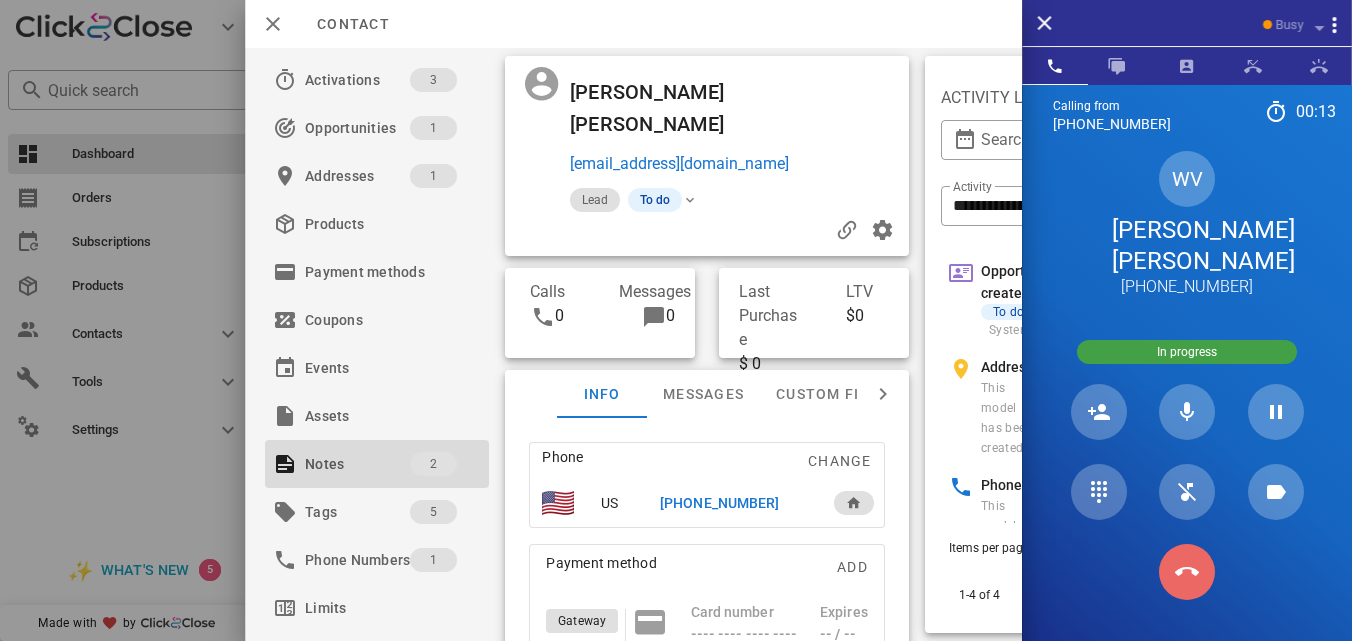 click at bounding box center [1187, 572] 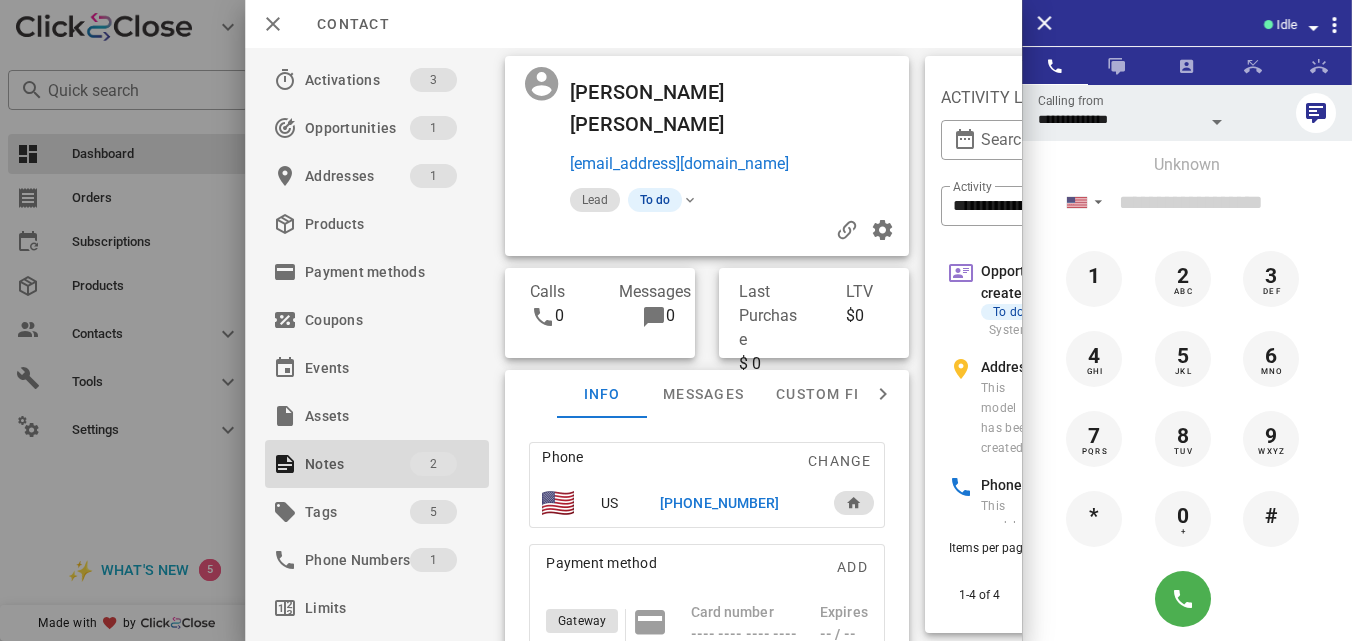 click on "US" at bounding box center [618, 503] 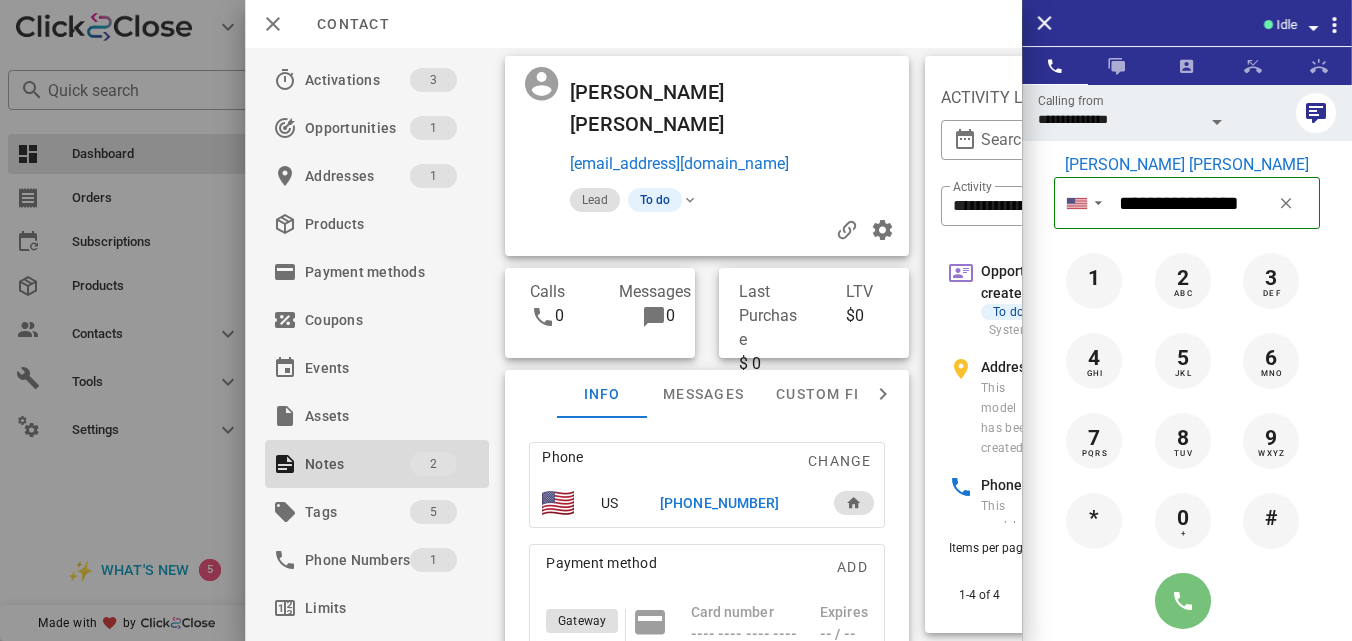 click at bounding box center [1183, 601] 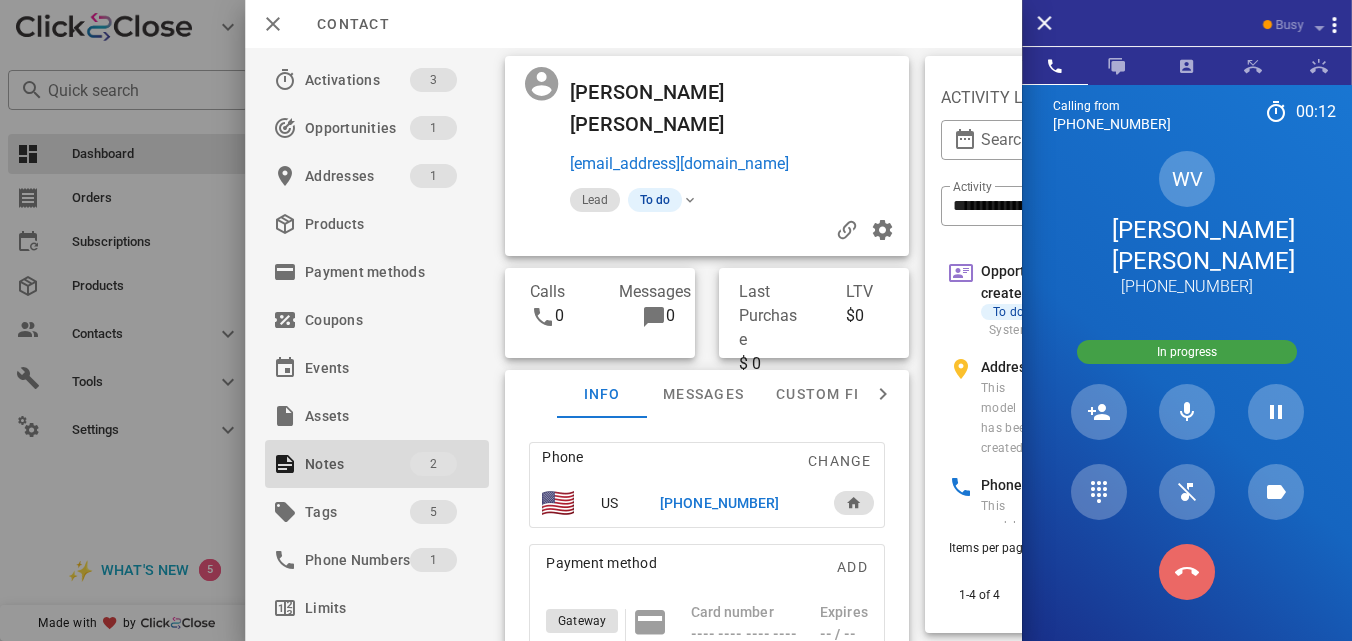 click at bounding box center [1187, 572] 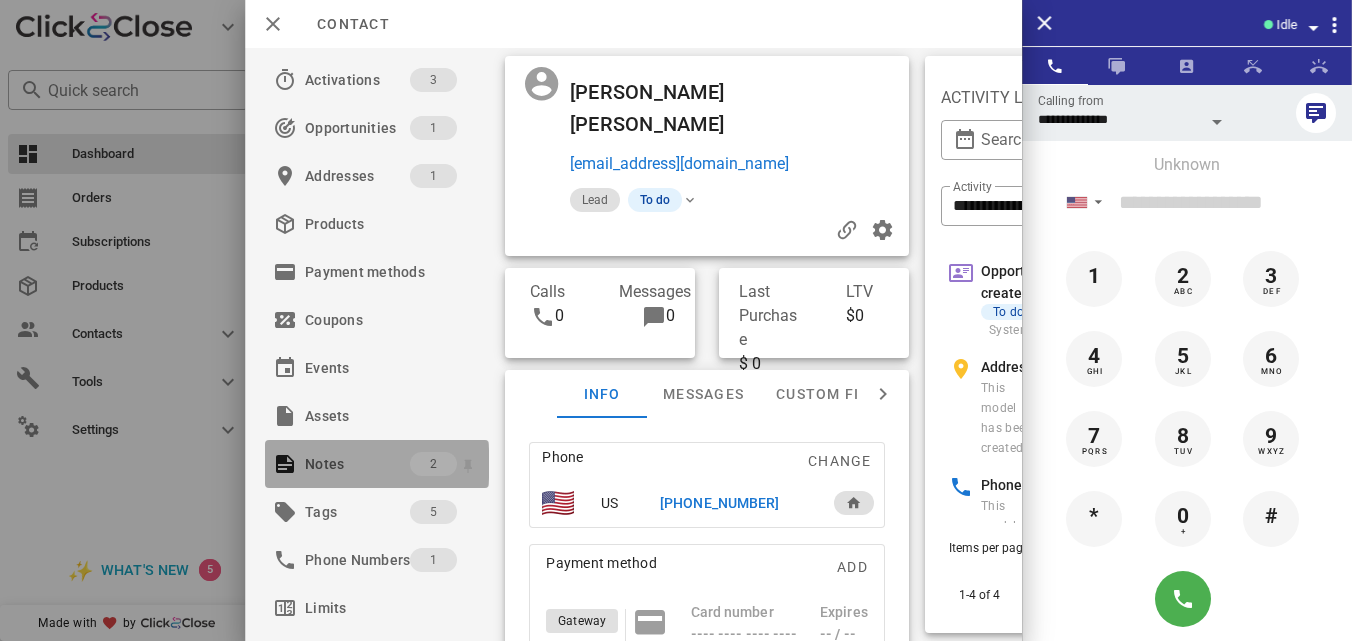click on "Notes" at bounding box center [357, 464] 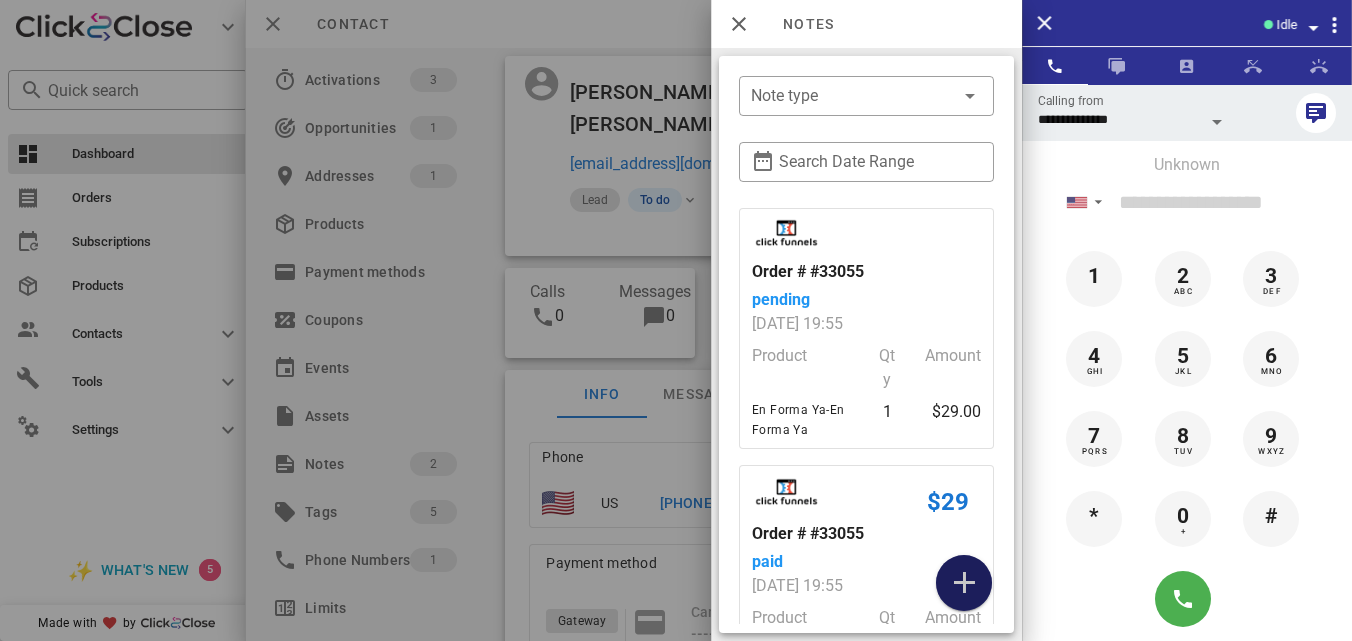 click at bounding box center (964, 583) 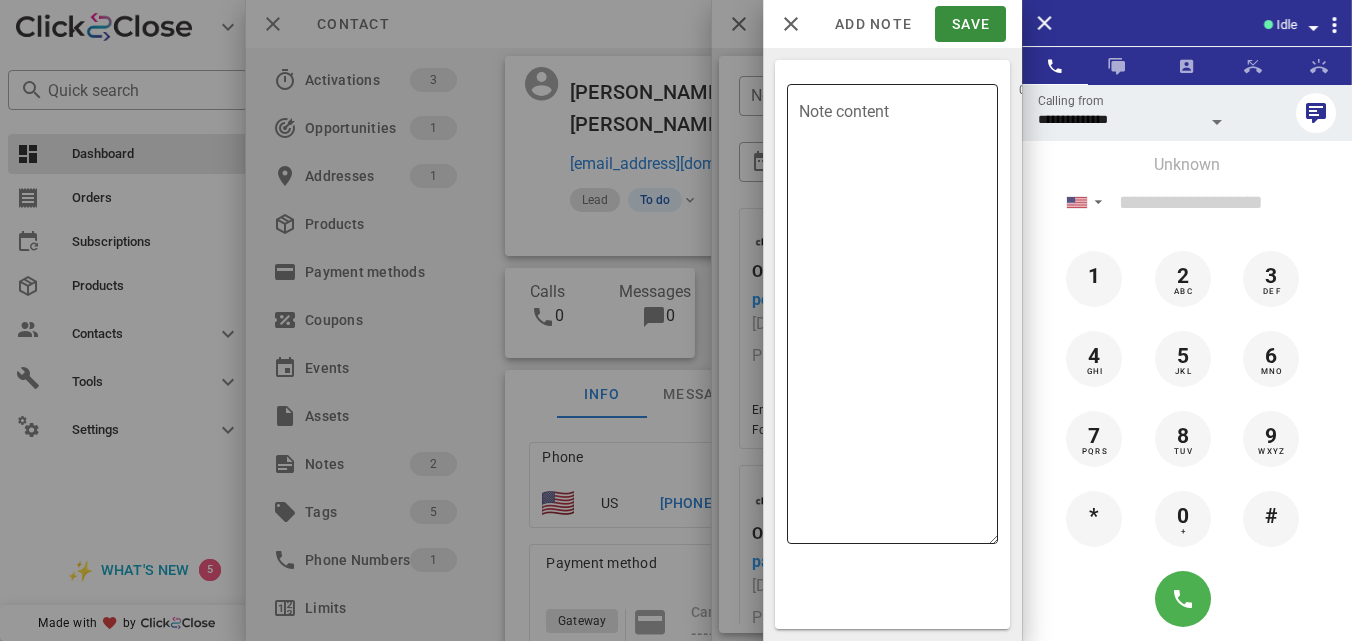 click on "Note content" at bounding box center [898, 319] 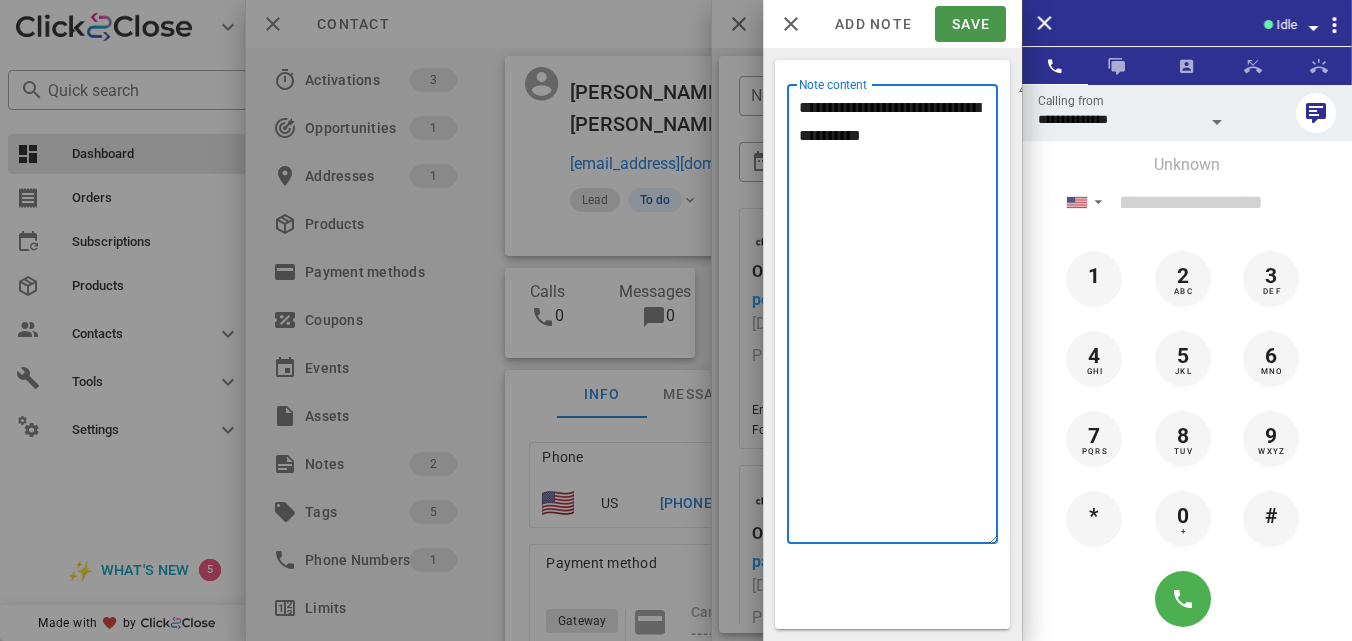 type on "**********" 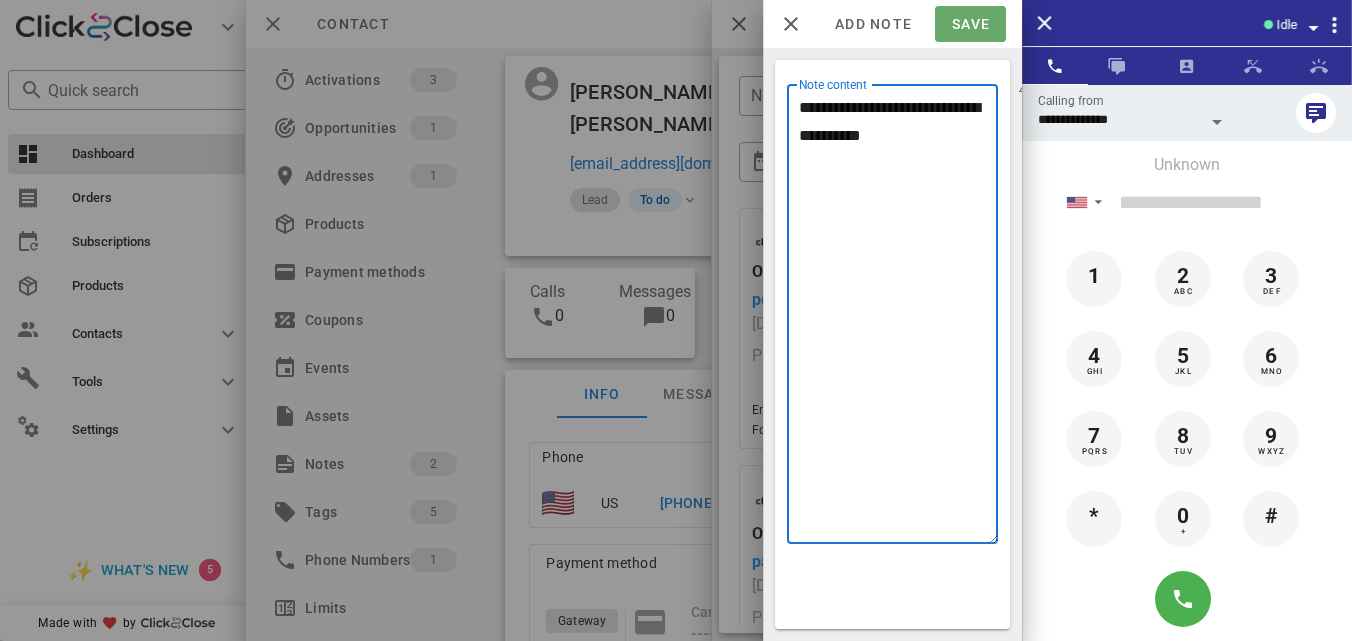 click on "Save" at bounding box center [970, 24] 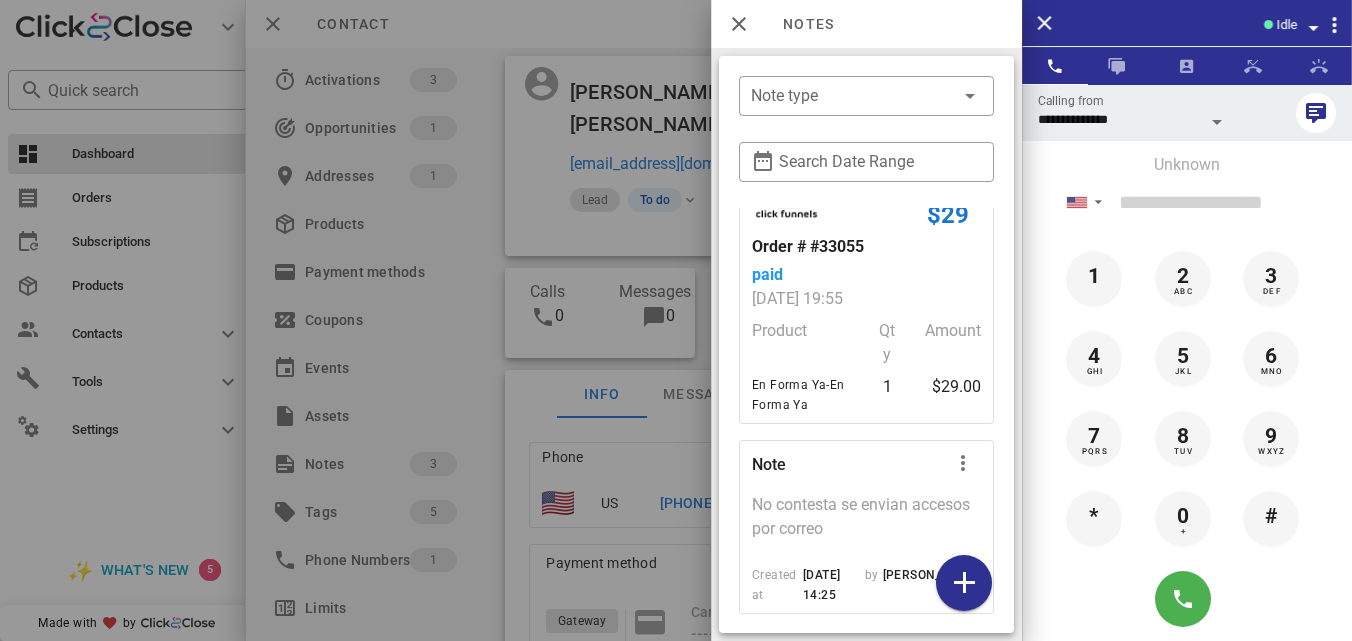 scroll, scrollTop: 303, scrollLeft: 0, axis: vertical 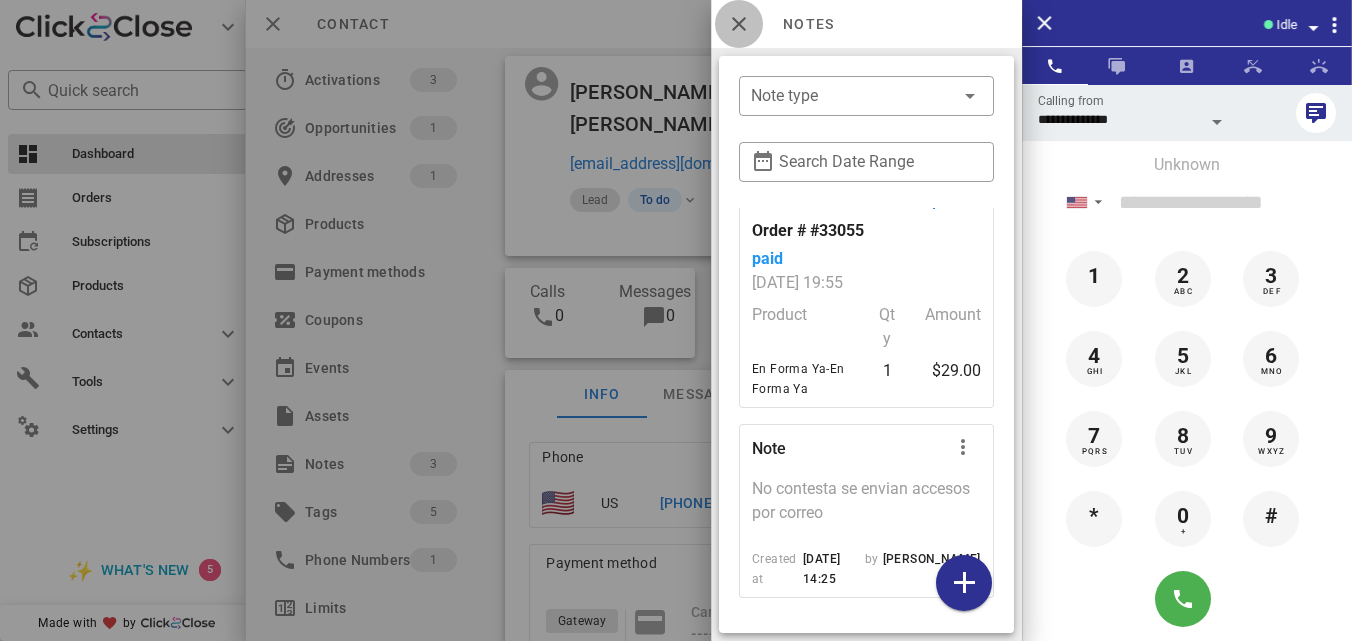 click at bounding box center [739, 24] 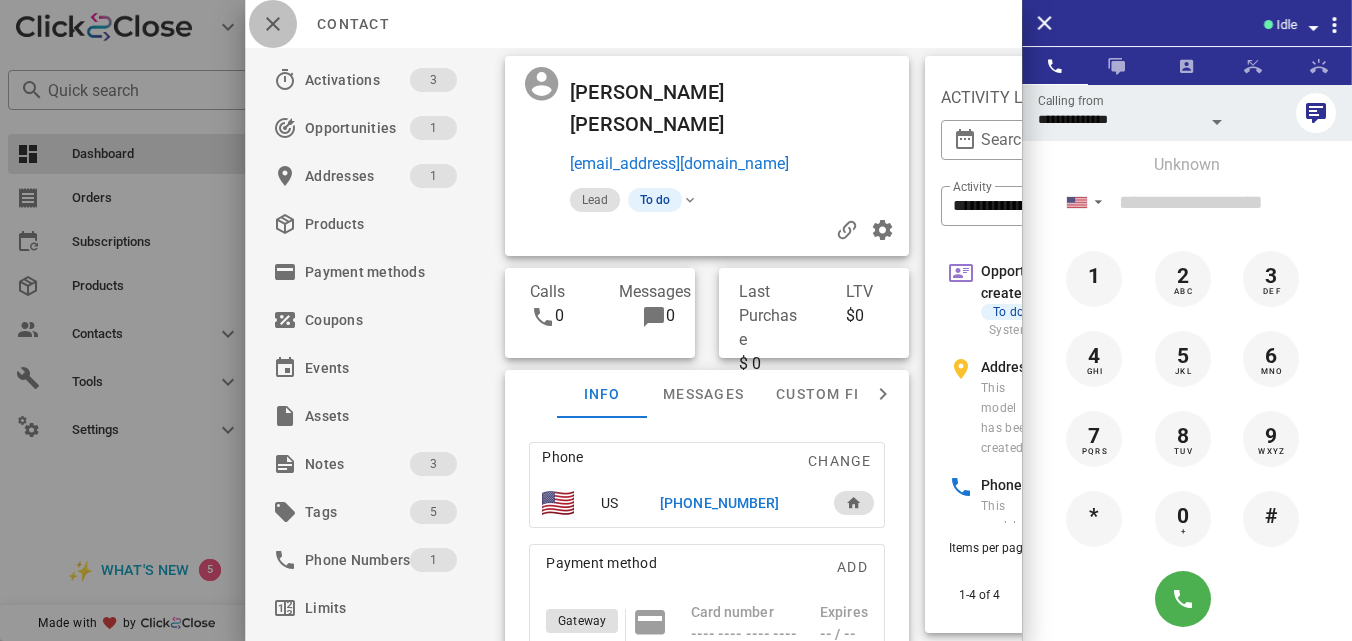 click at bounding box center (273, 24) 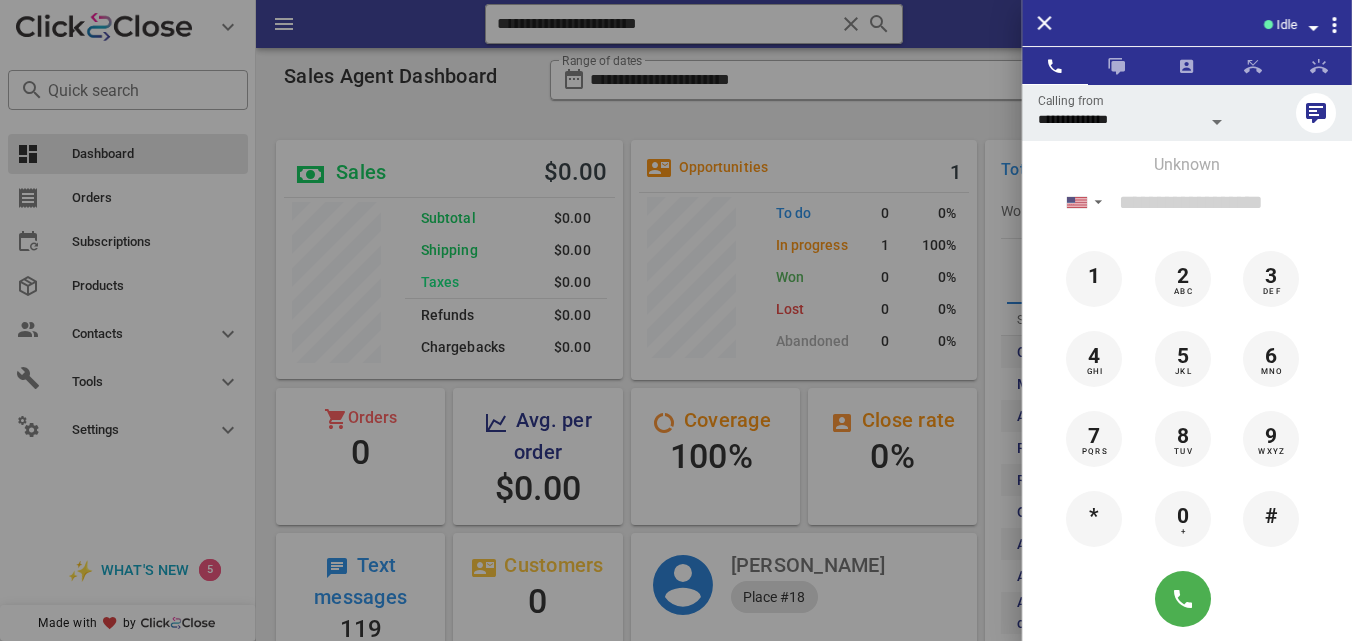 click at bounding box center [676, 320] 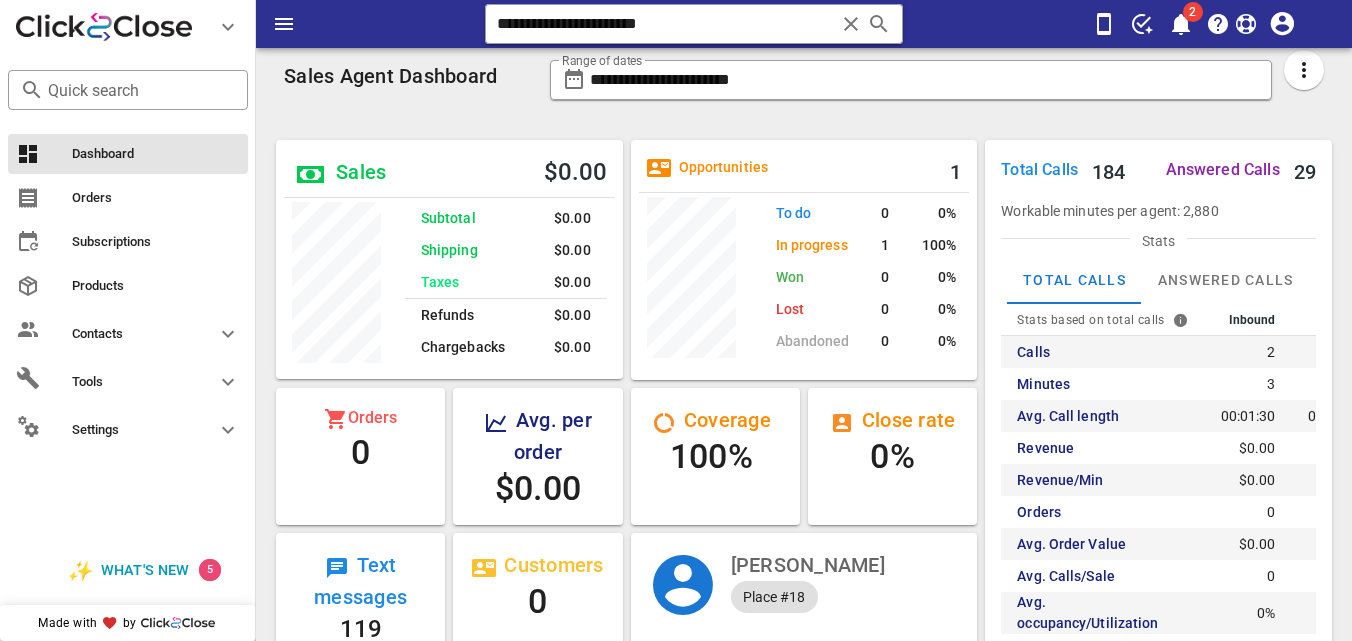 click at bounding box center [851, 24] 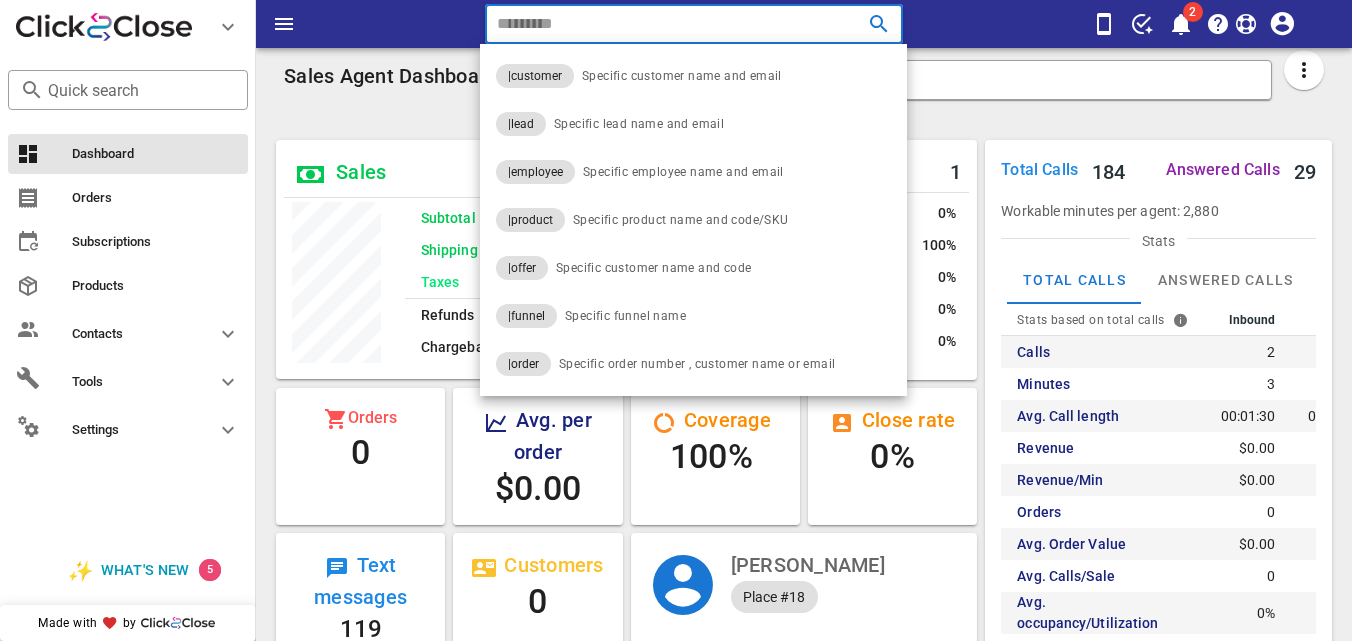 paste on "**********" 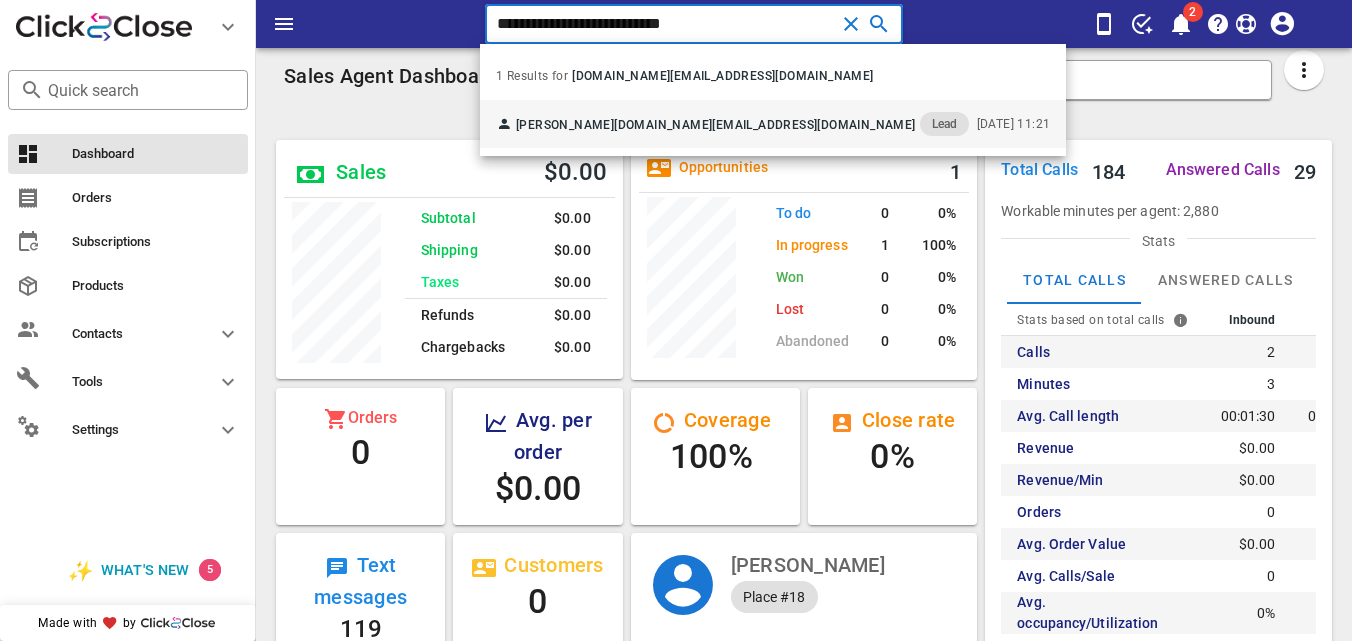 type on "**********" 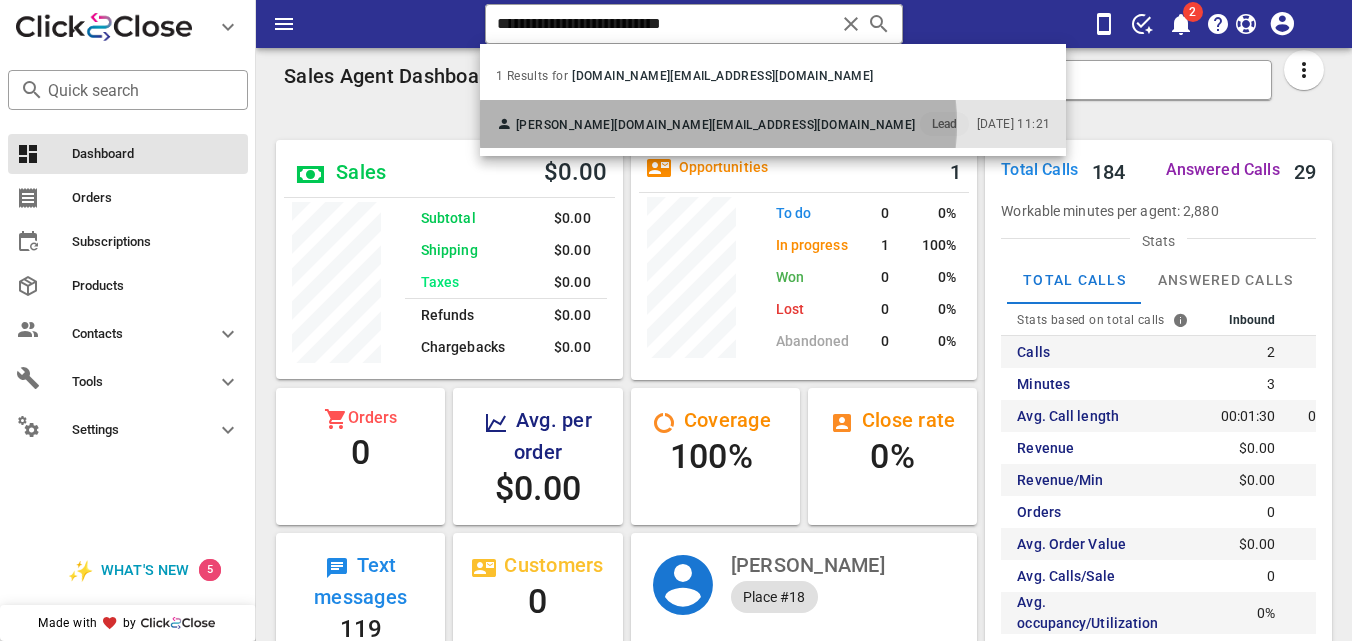 click on "Eloina Becerril   eloinabecerril.ro@gmail.com   Lead" at bounding box center (732, 124) 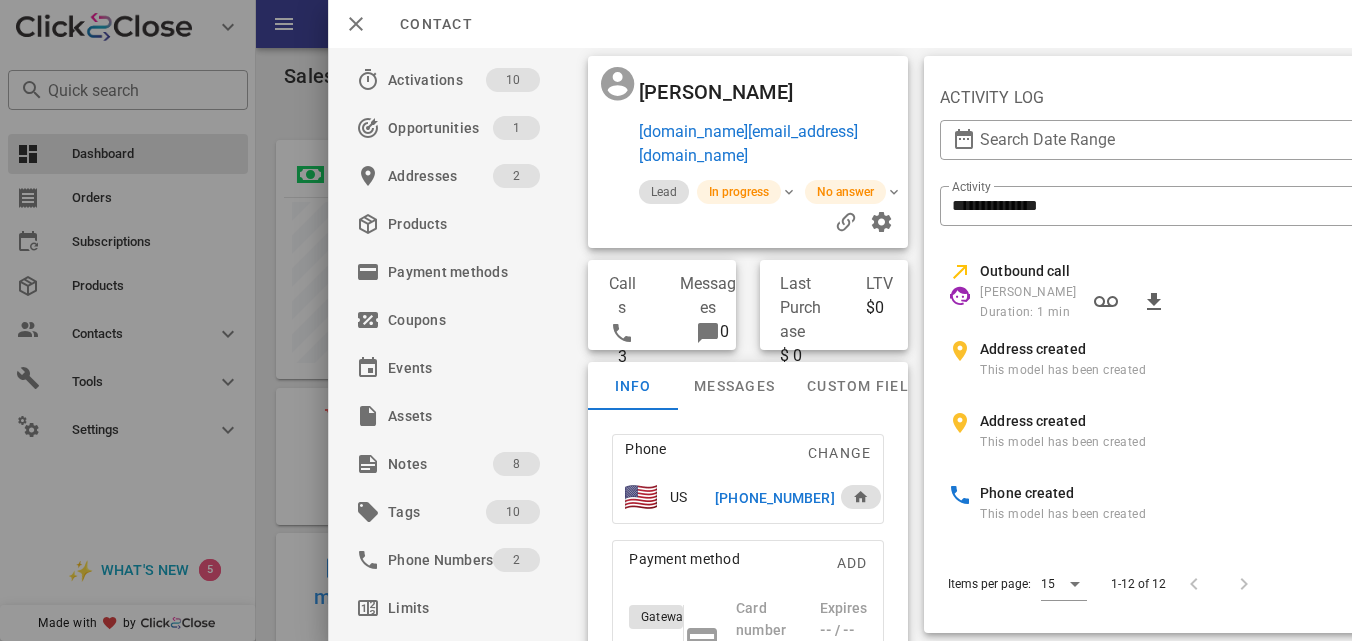 click on "+522223545170" at bounding box center [774, 498] 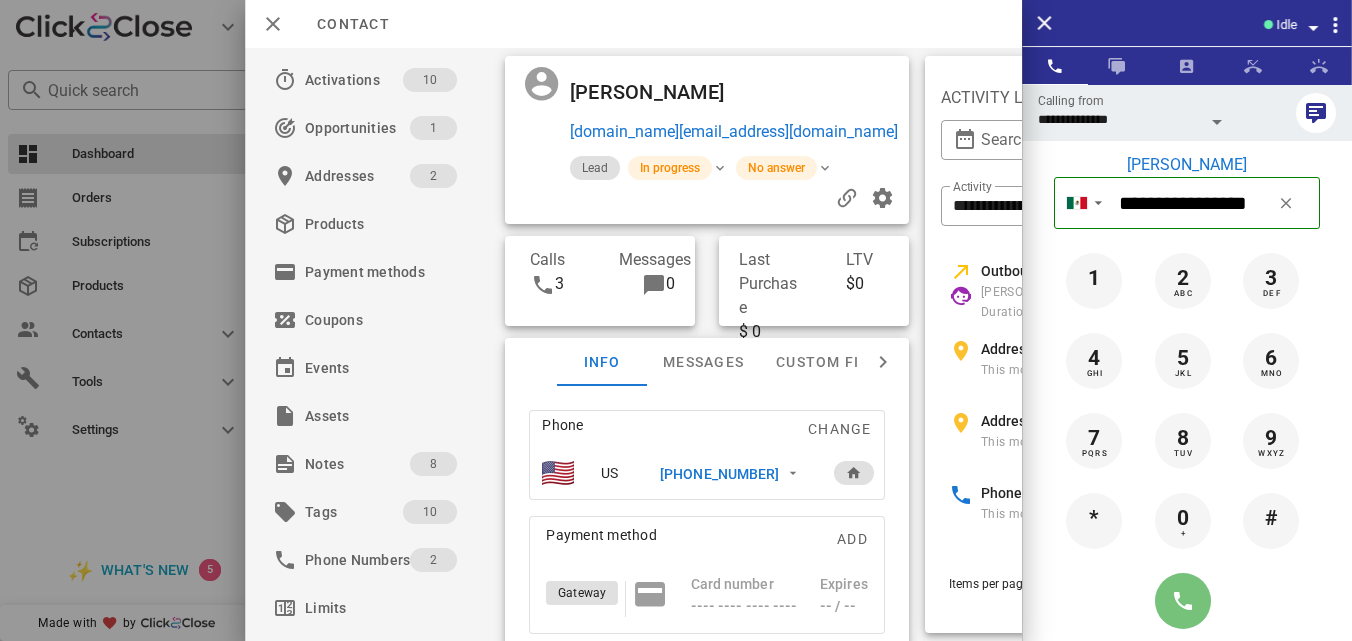 click at bounding box center (1183, 601) 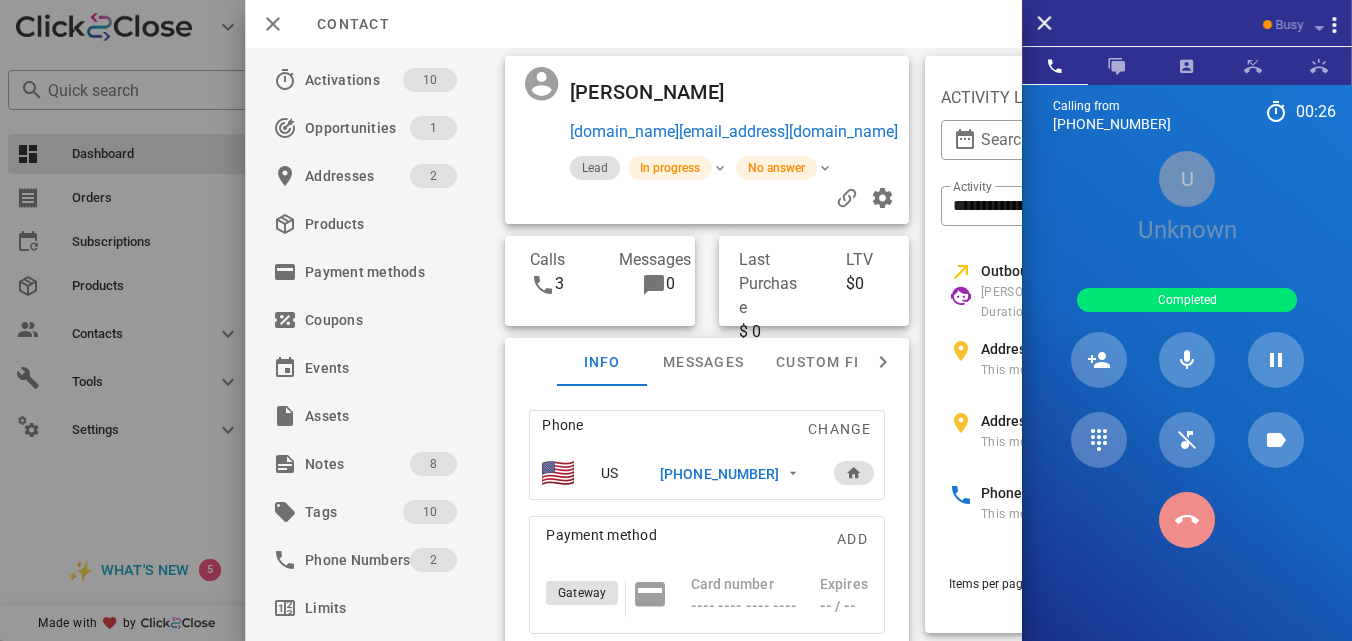 click at bounding box center [1187, 520] 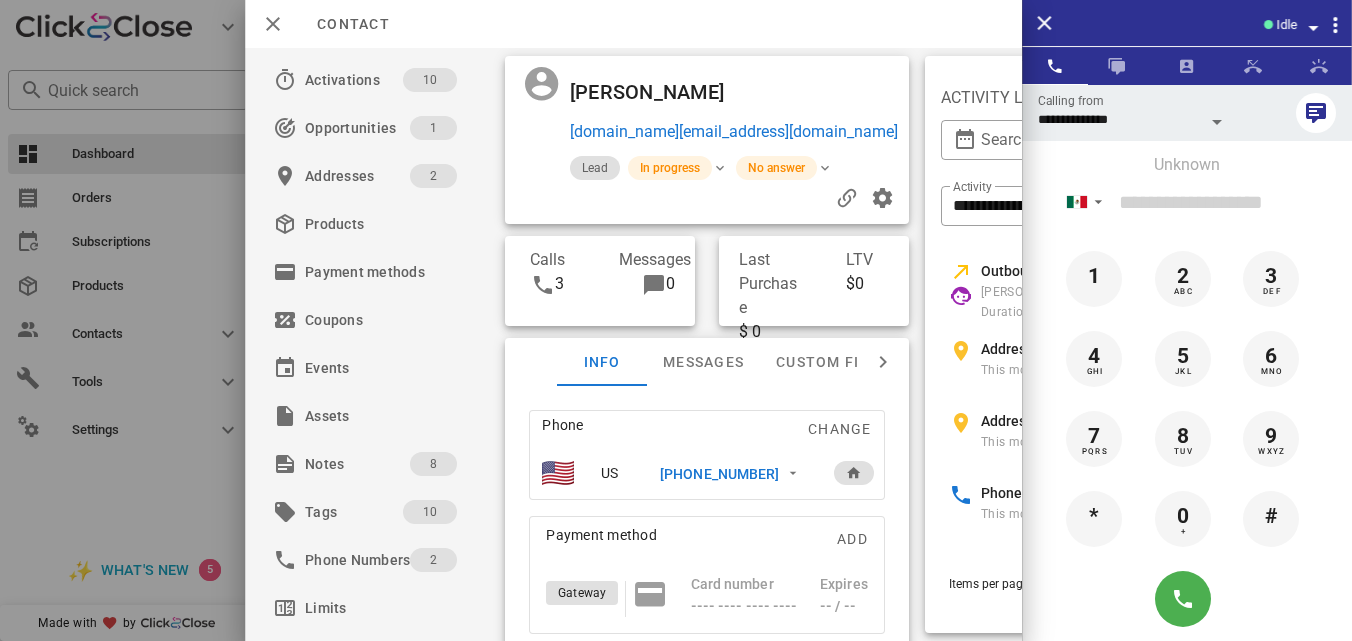 click on "+522223545170" at bounding box center (719, 474) 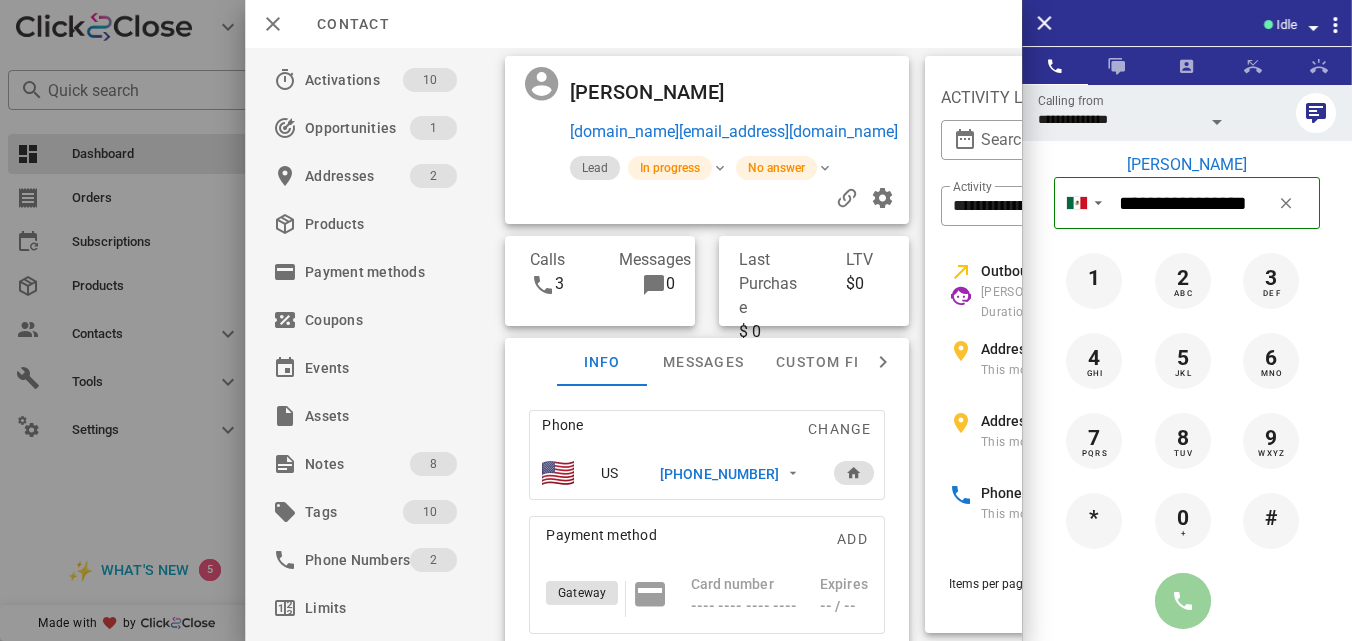 click at bounding box center [1183, 601] 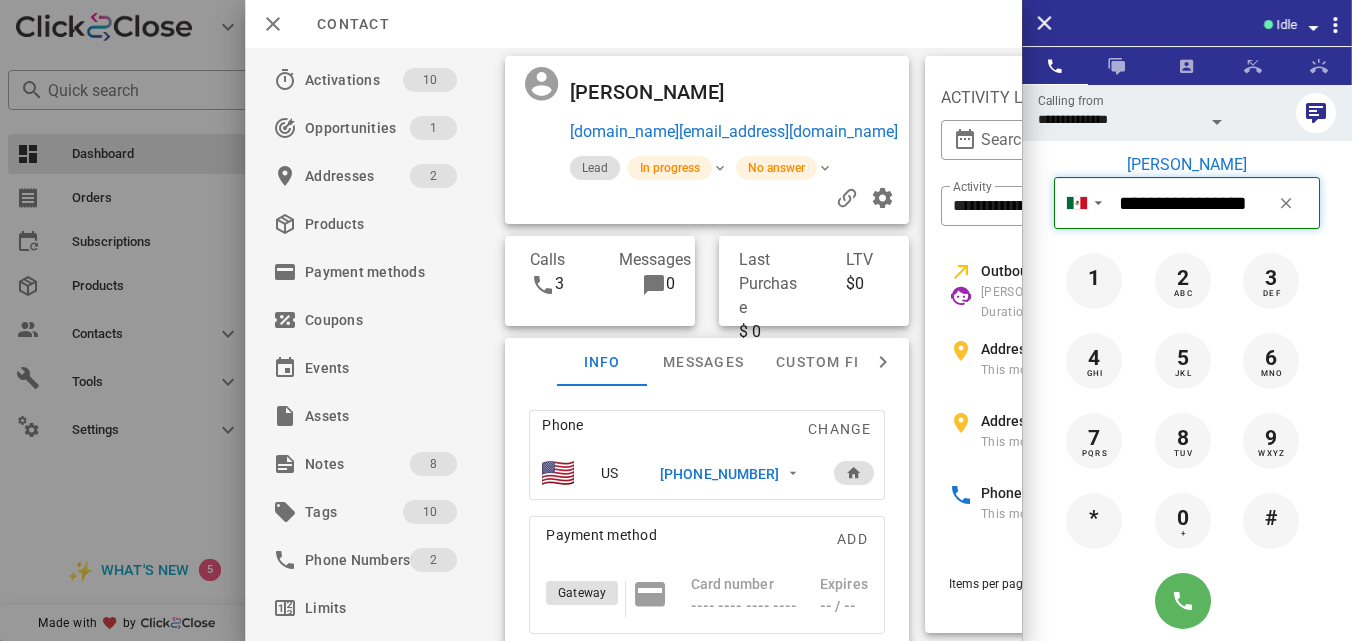 type 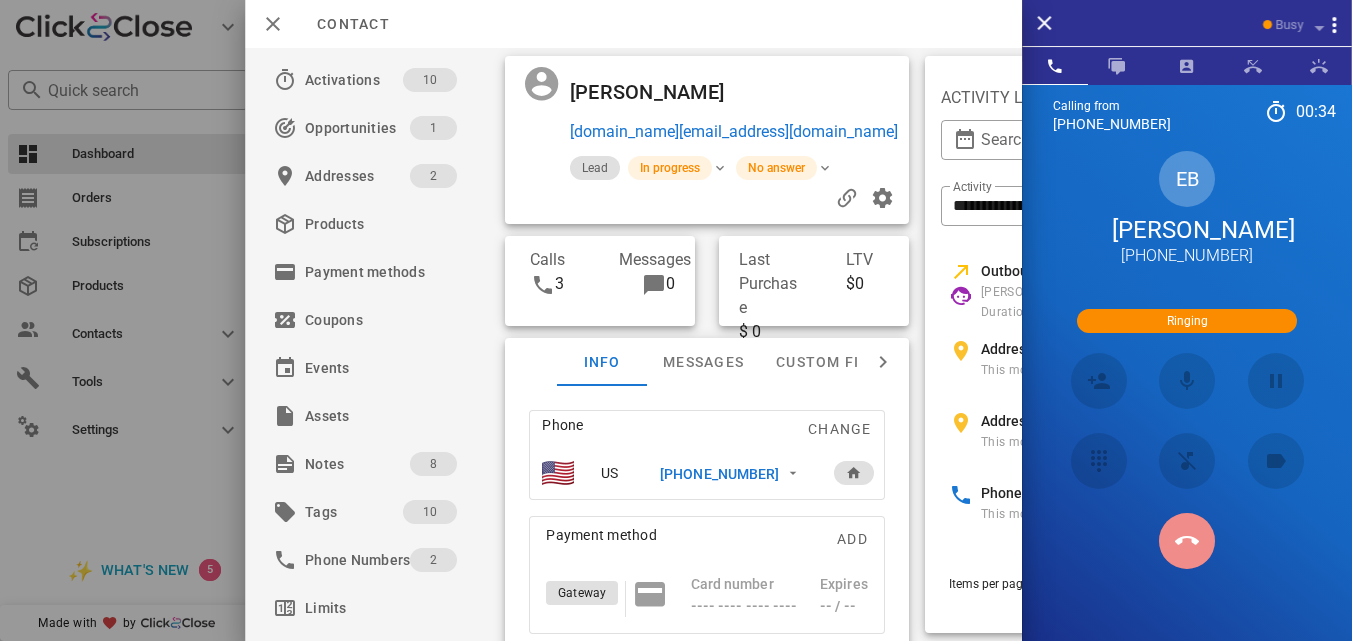 click at bounding box center (1187, 541) 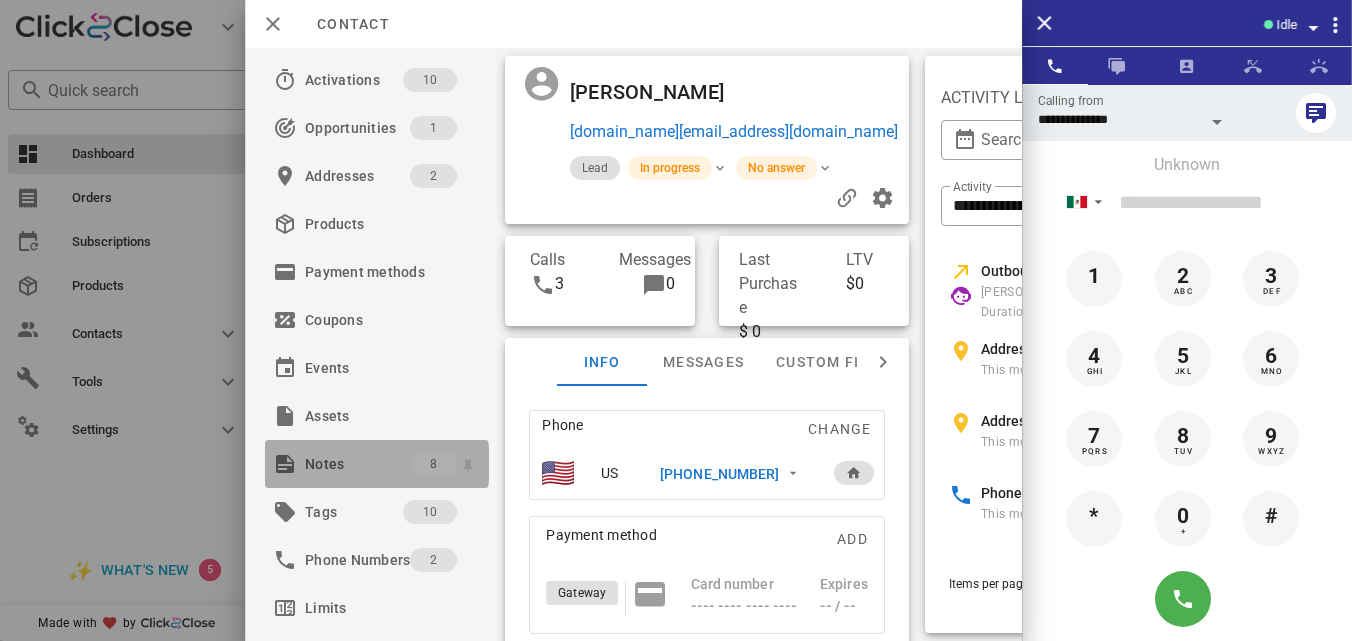 click on "Notes" at bounding box center (357, 464) 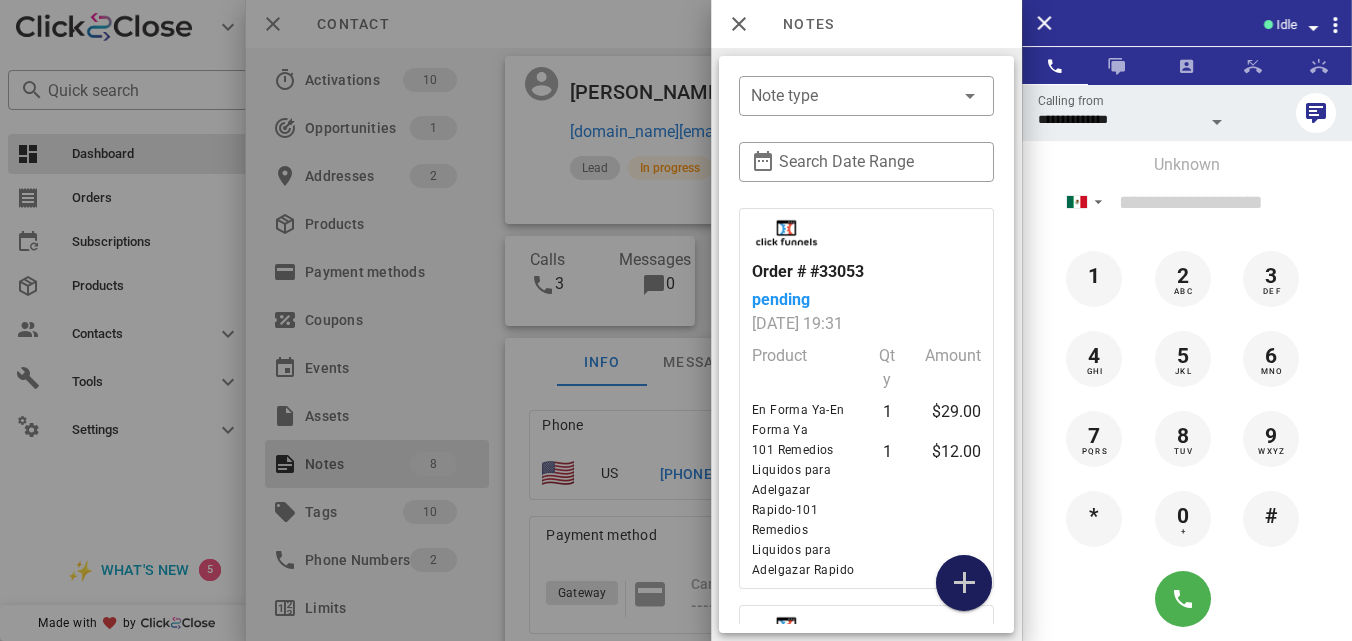 click at bounding box center (964, 583) 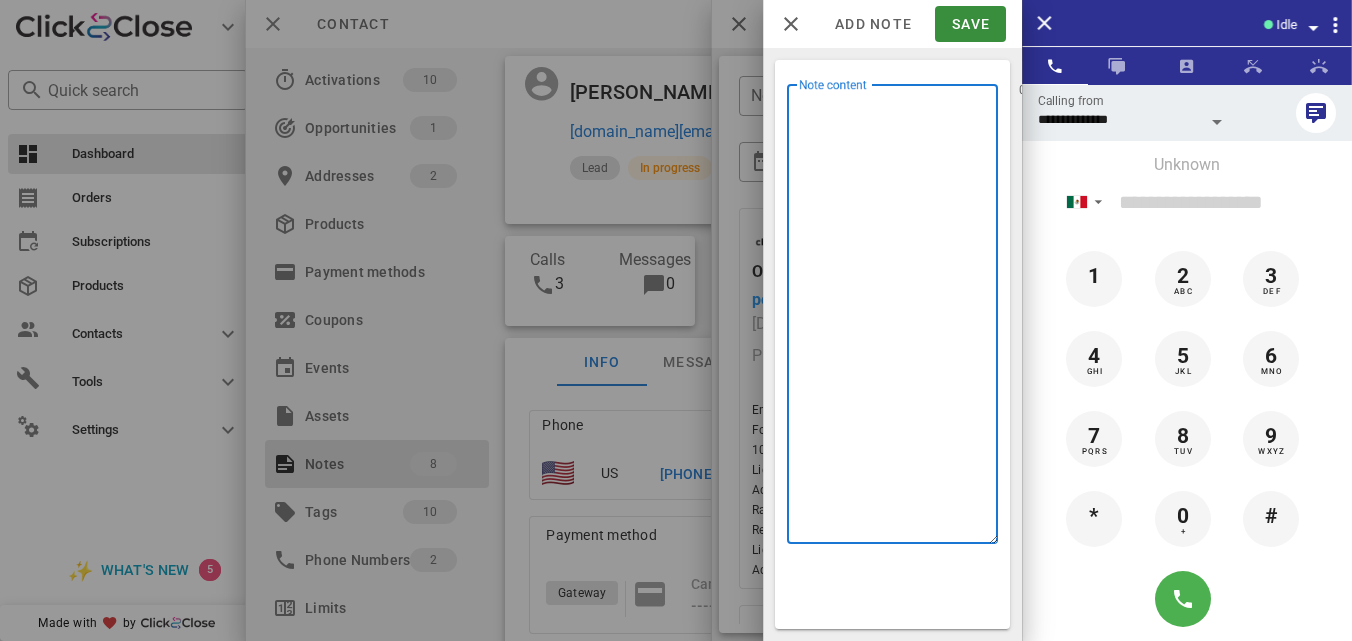 click on "Note content" at bounding box center (898, 319) 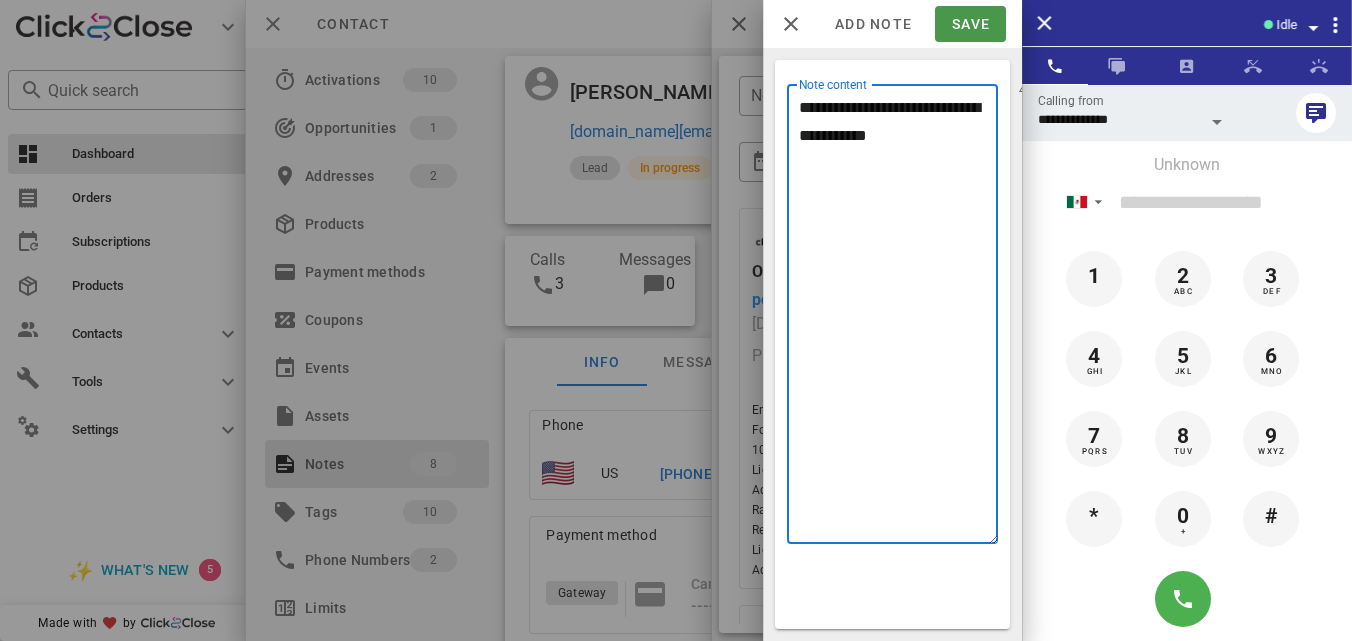 type on "**********" 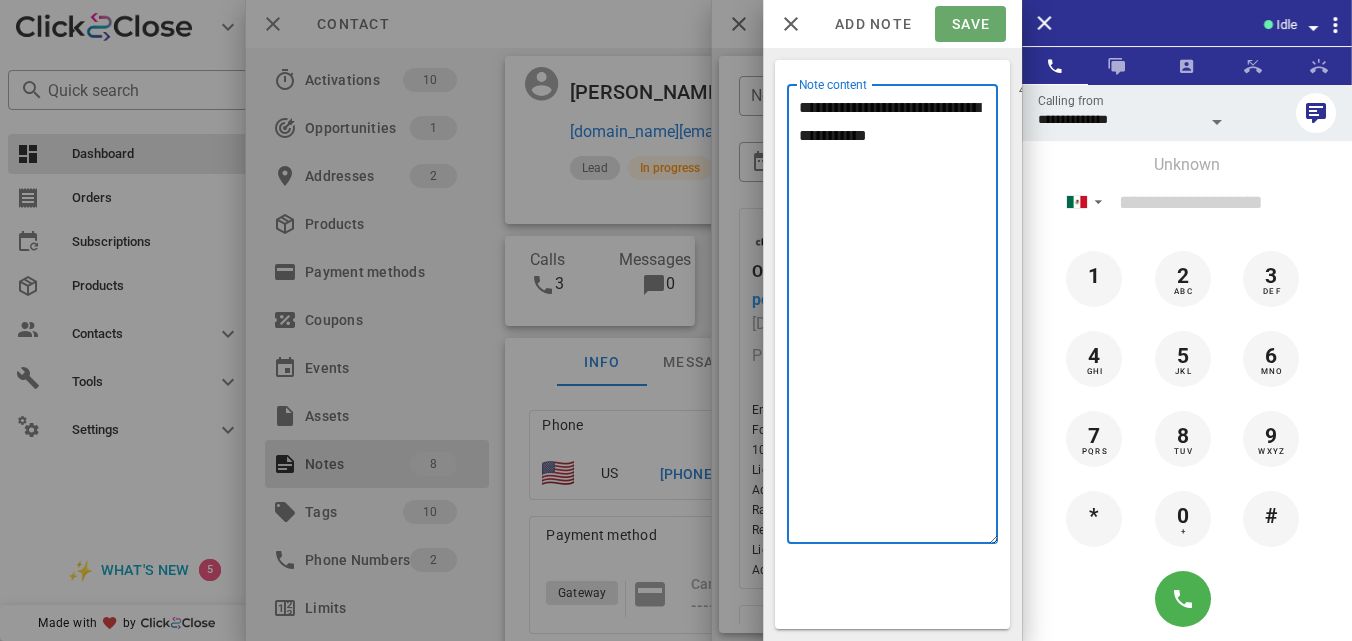 click on "Save" at bounding box center (970, 24) 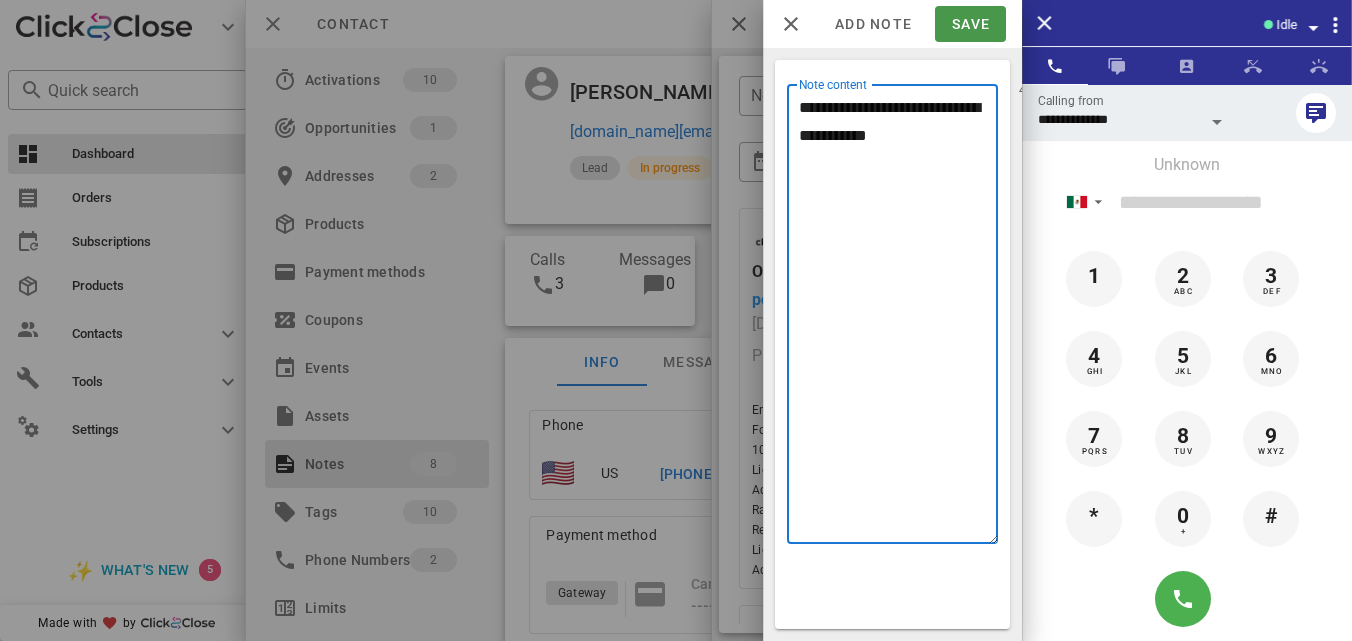 click on "Add note Save" at bounding box center [892, 24] 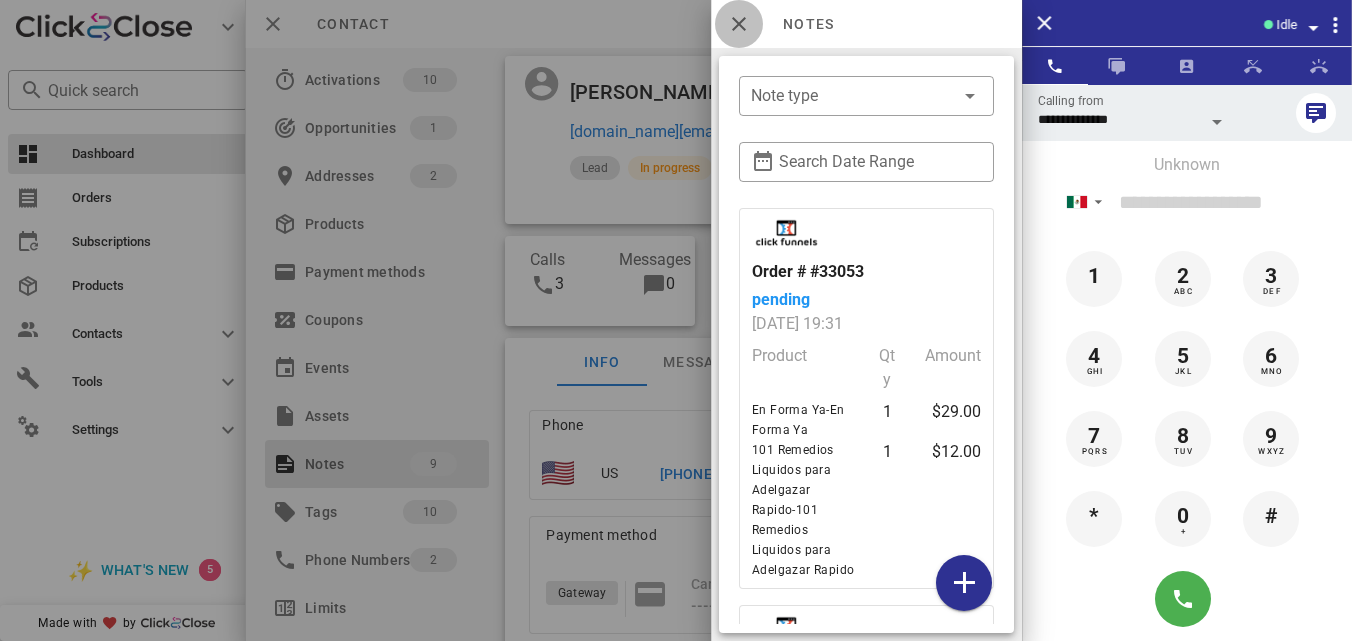 click at bounding box center [739, 24] 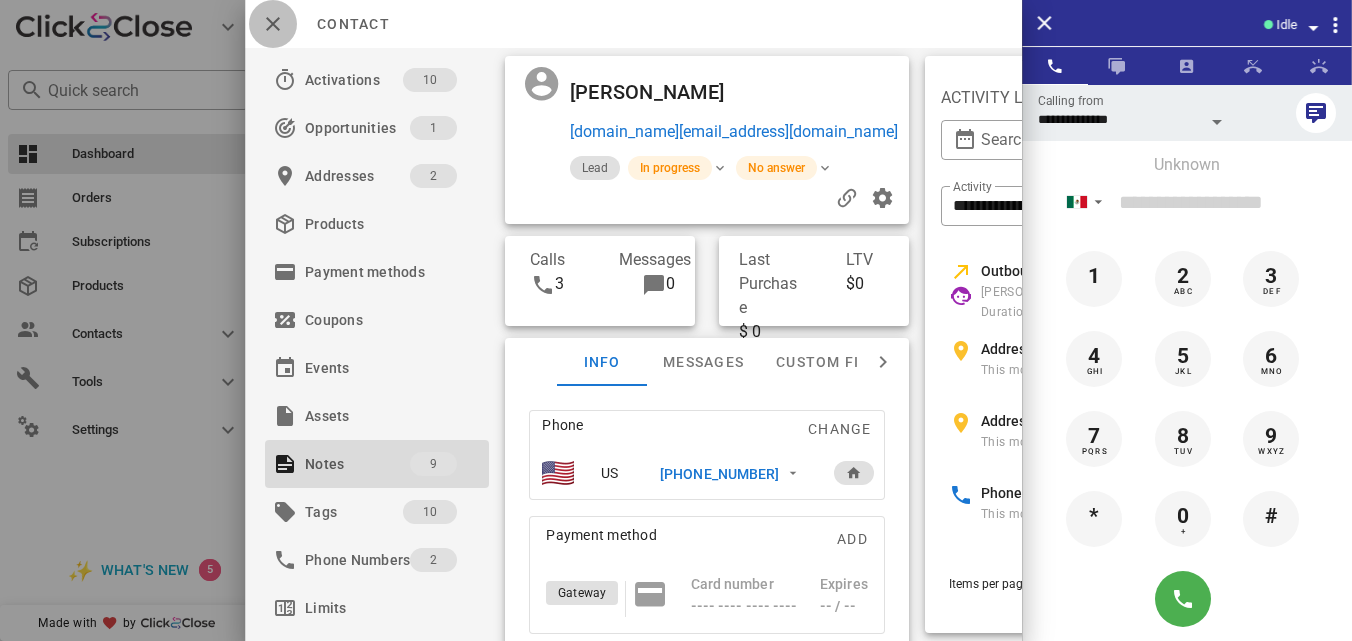 click at bounding box center (273, 24) 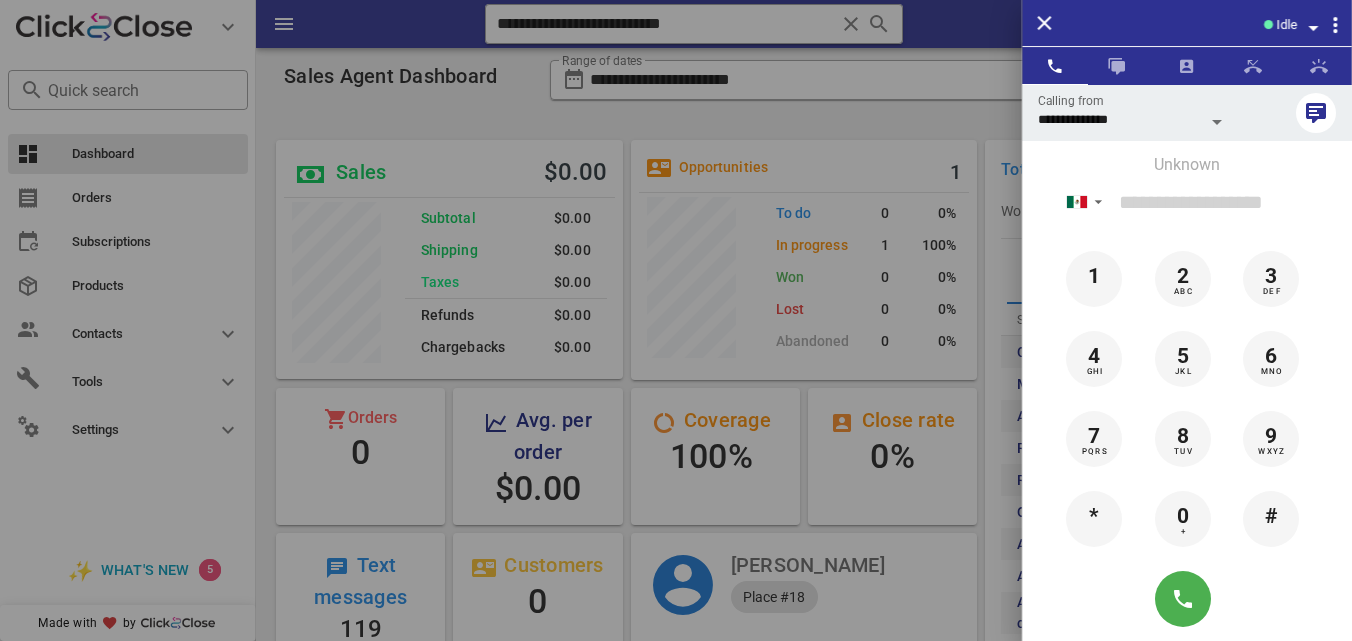 click at bounding box center (676, 320) 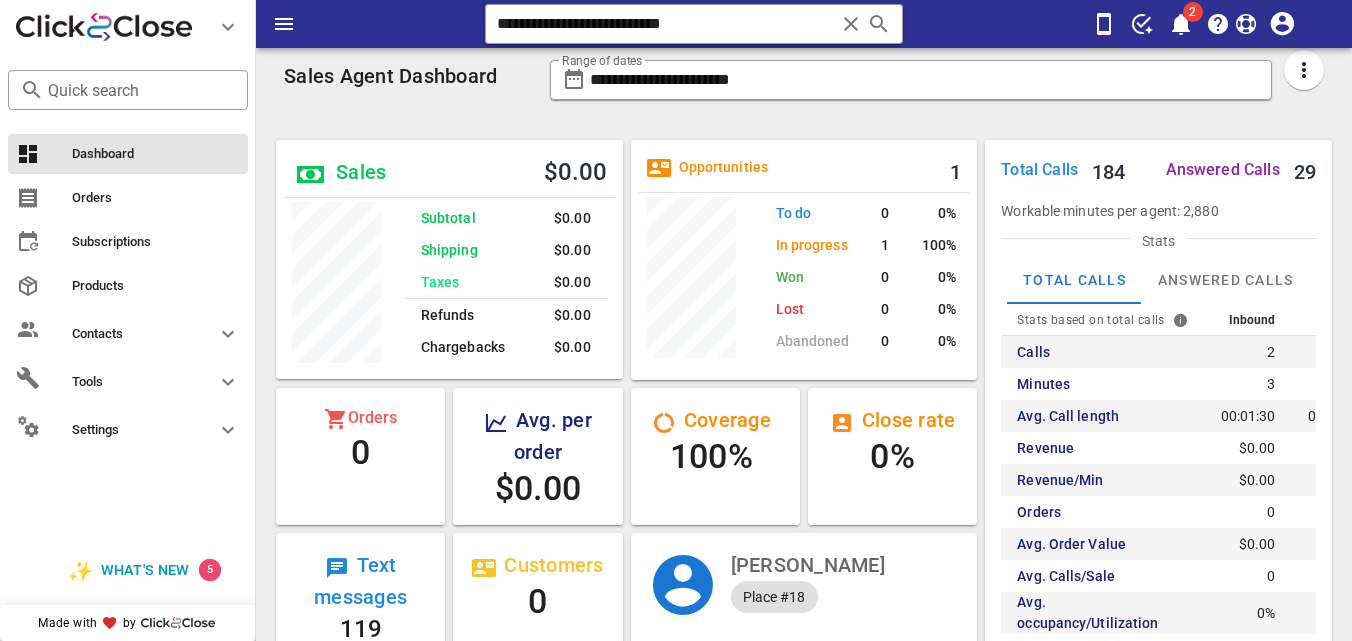 click at bounding box center (851, 24) 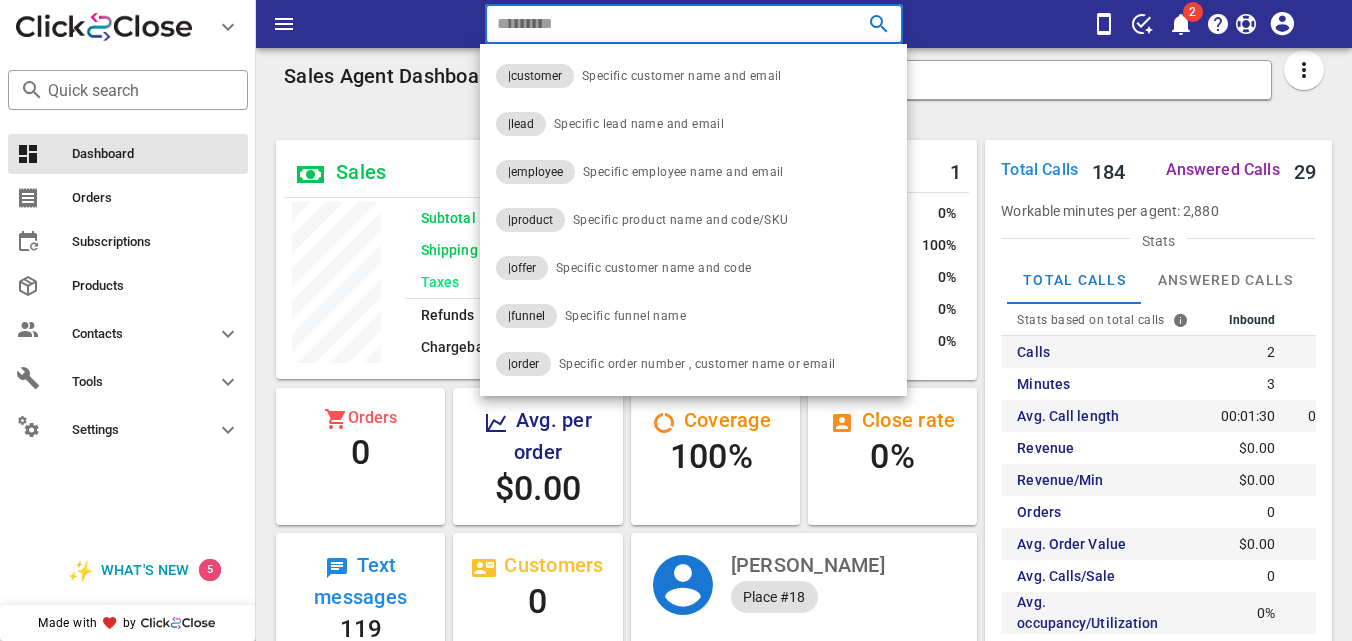 paste on "**********" 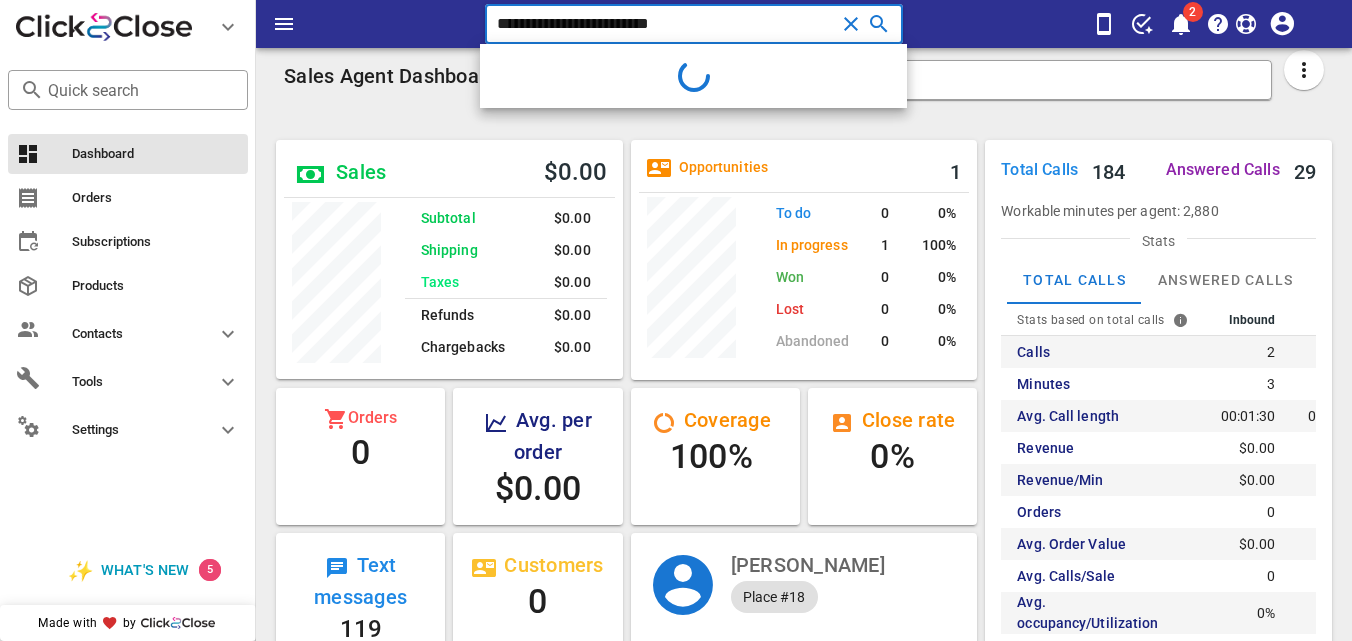 type on "**********" 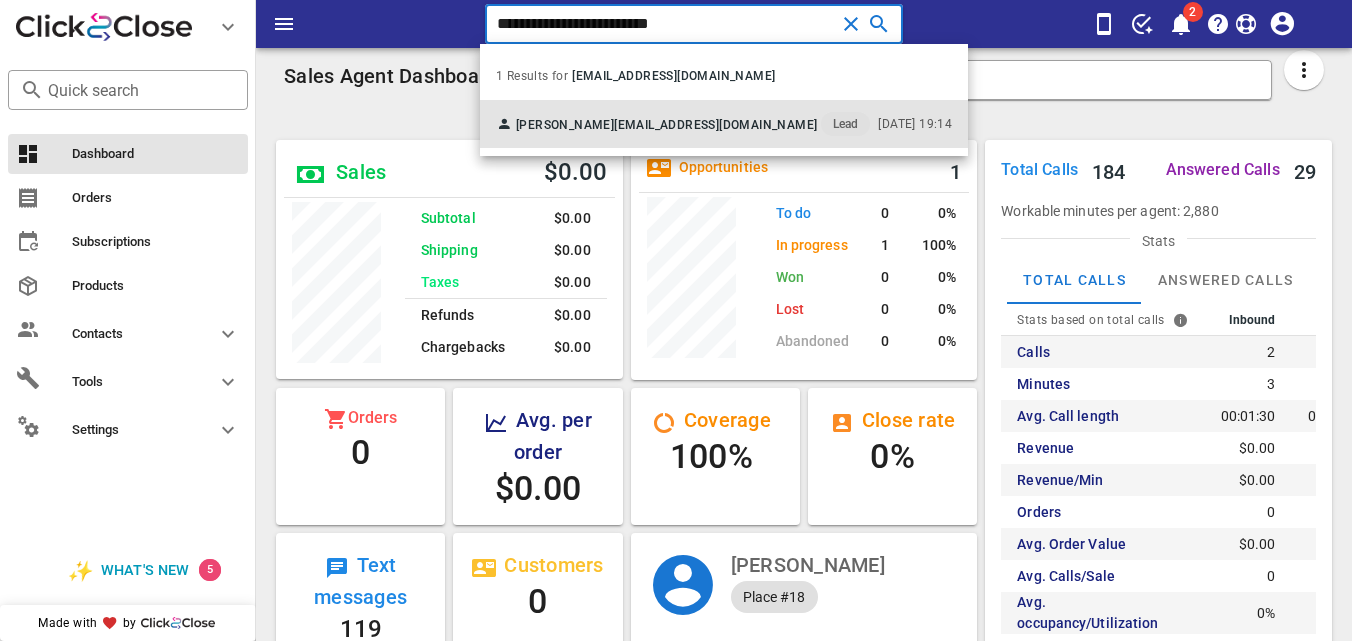 click on "Veronica Fabre   partyrodriguez8@gmail.com   Lead" at bounding box center (683, 124) 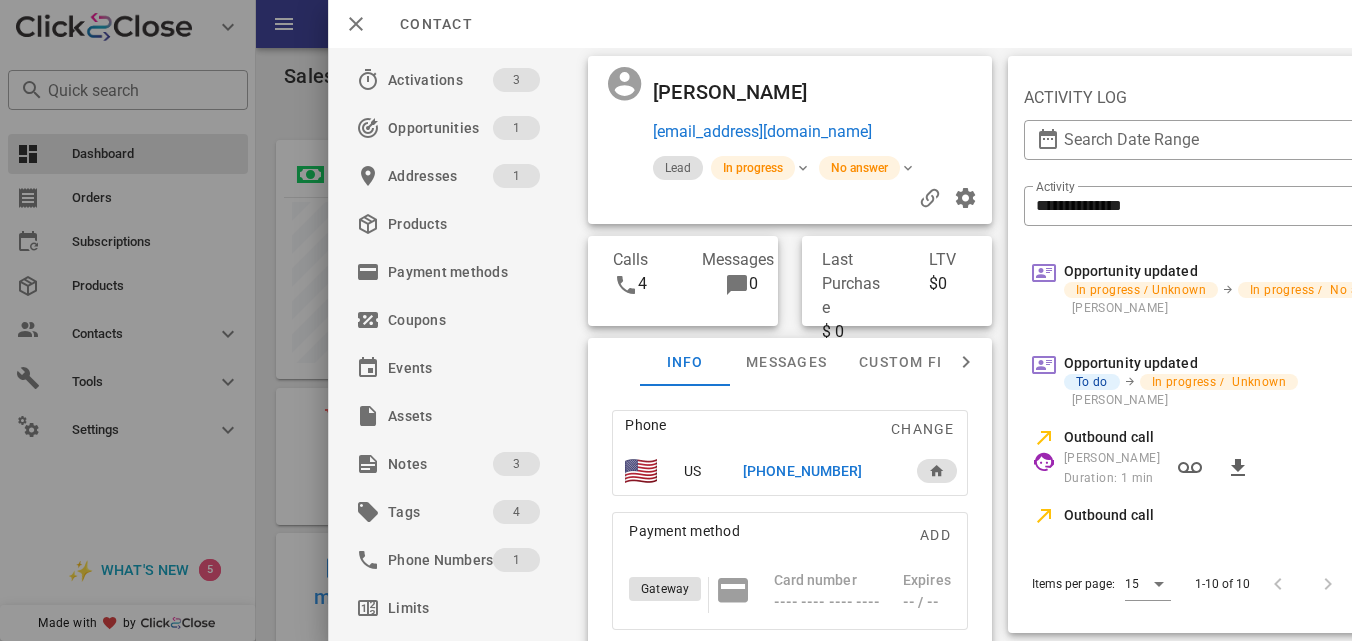 click on "+17735309479" at bounding box center [802, 471] 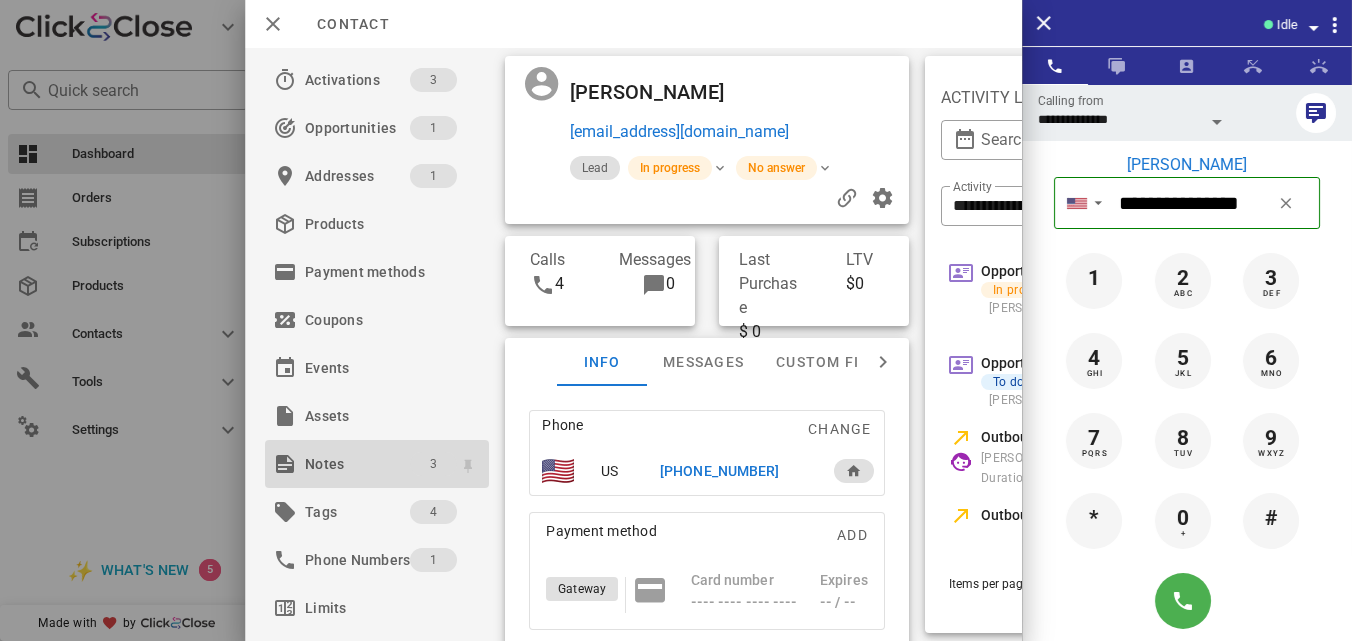click on "3" at bounding box center [433, 464] 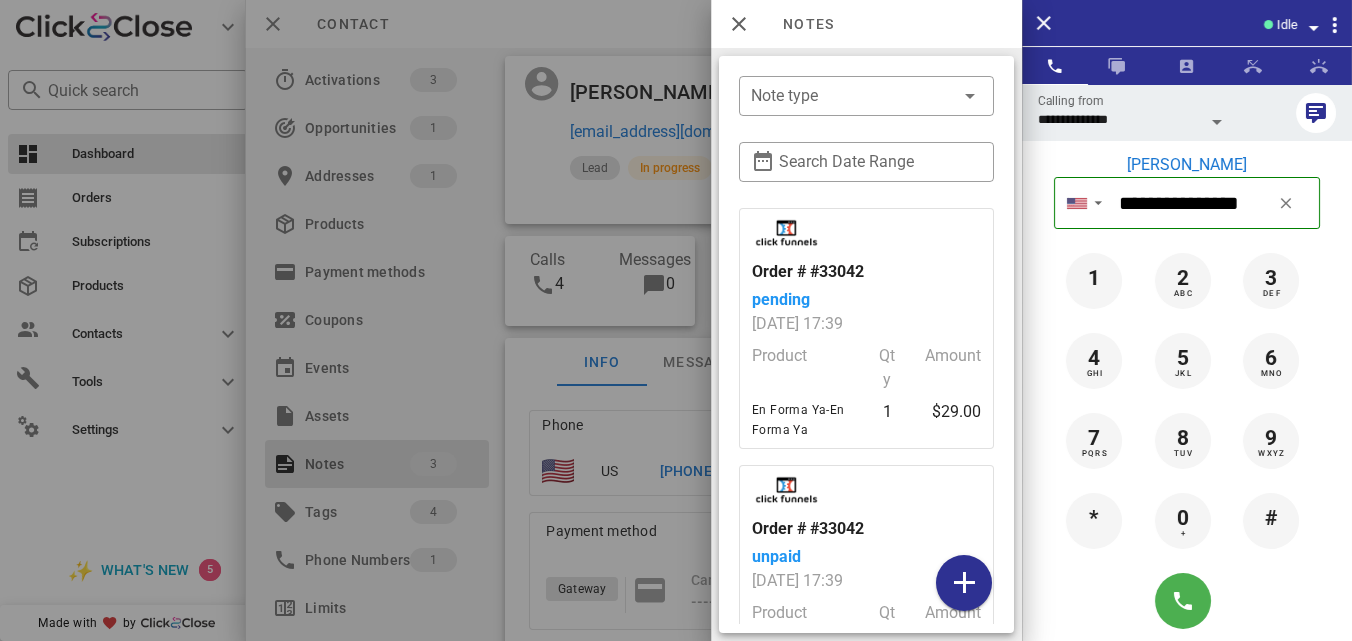 scroll, scrollTop: 364, scrollLeft: 0, axis: vertical 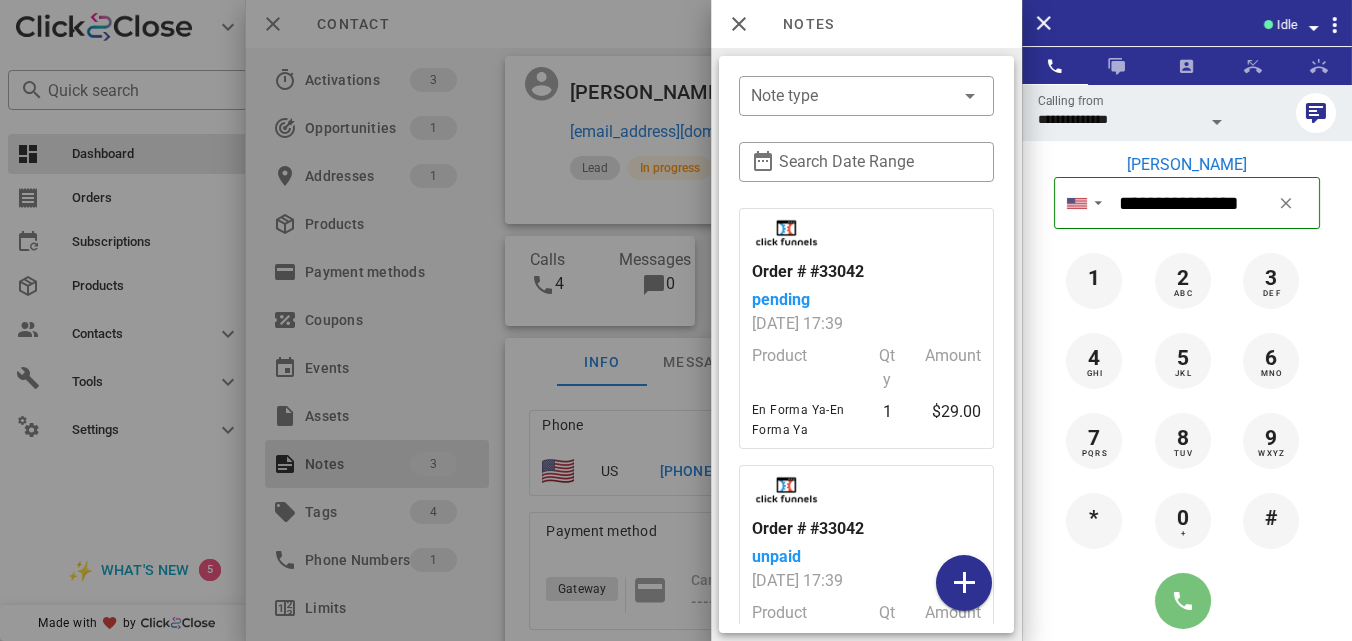 click at bounding box center [1183, 601] 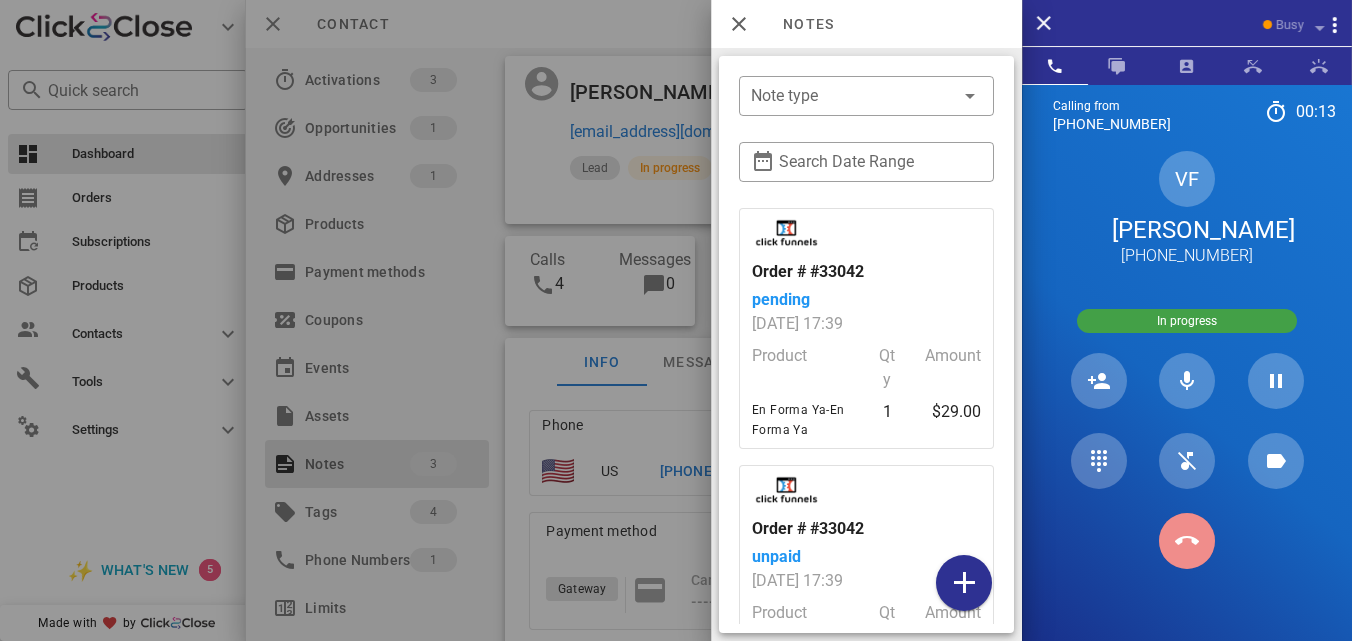 click at bounding box center (1187, 541) 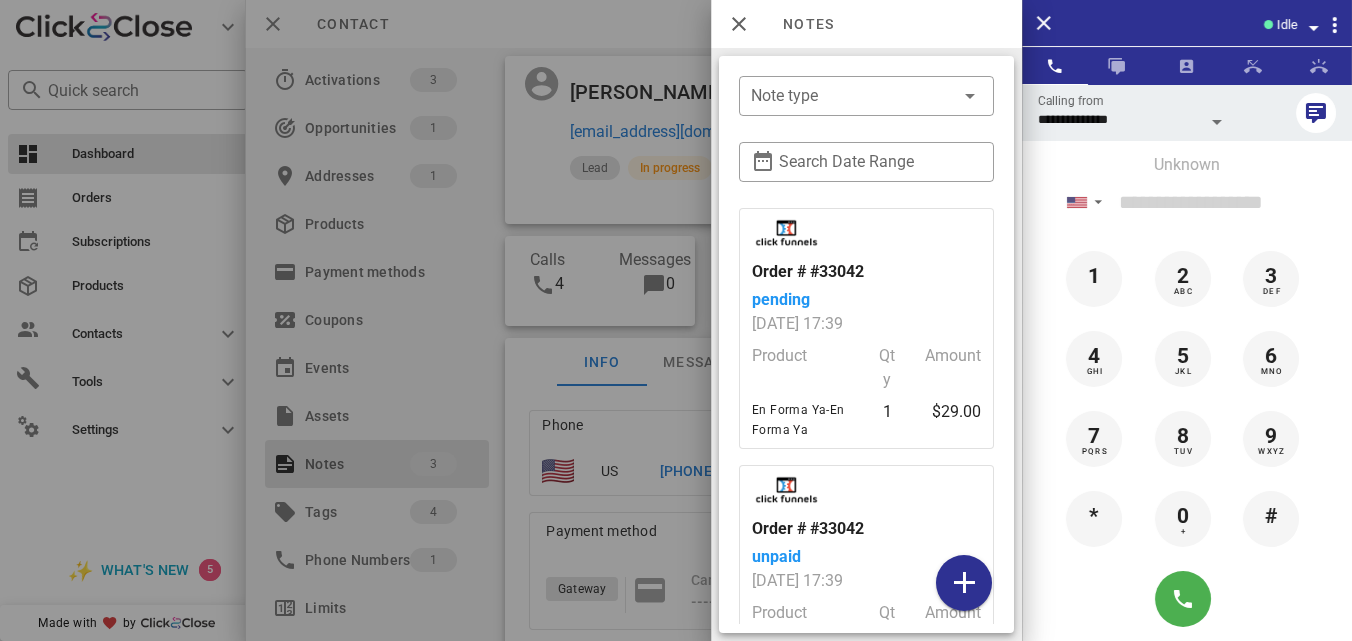 click at bounding box center [676, 320] 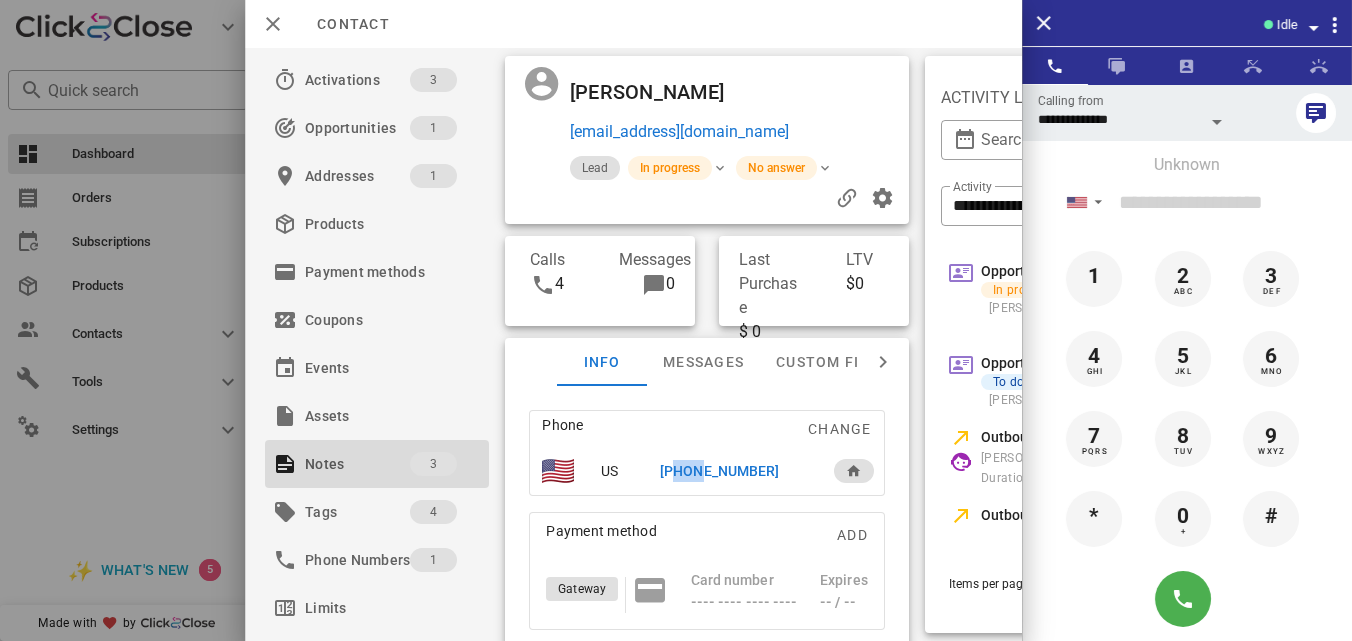 drag, startPoint x: 666, startPoint y: 468, endPoint x: 690, endPoint y: 472, distance: 24.33105 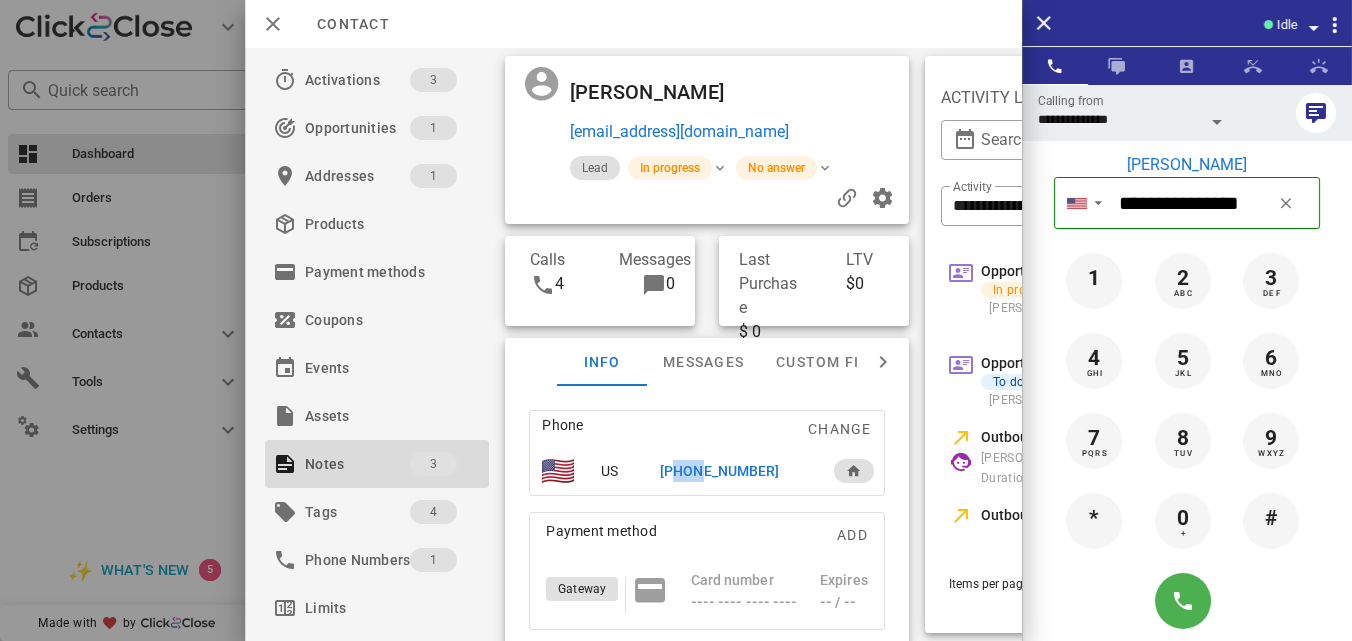 click on "+17735309479" at bounding box center (719, 471) 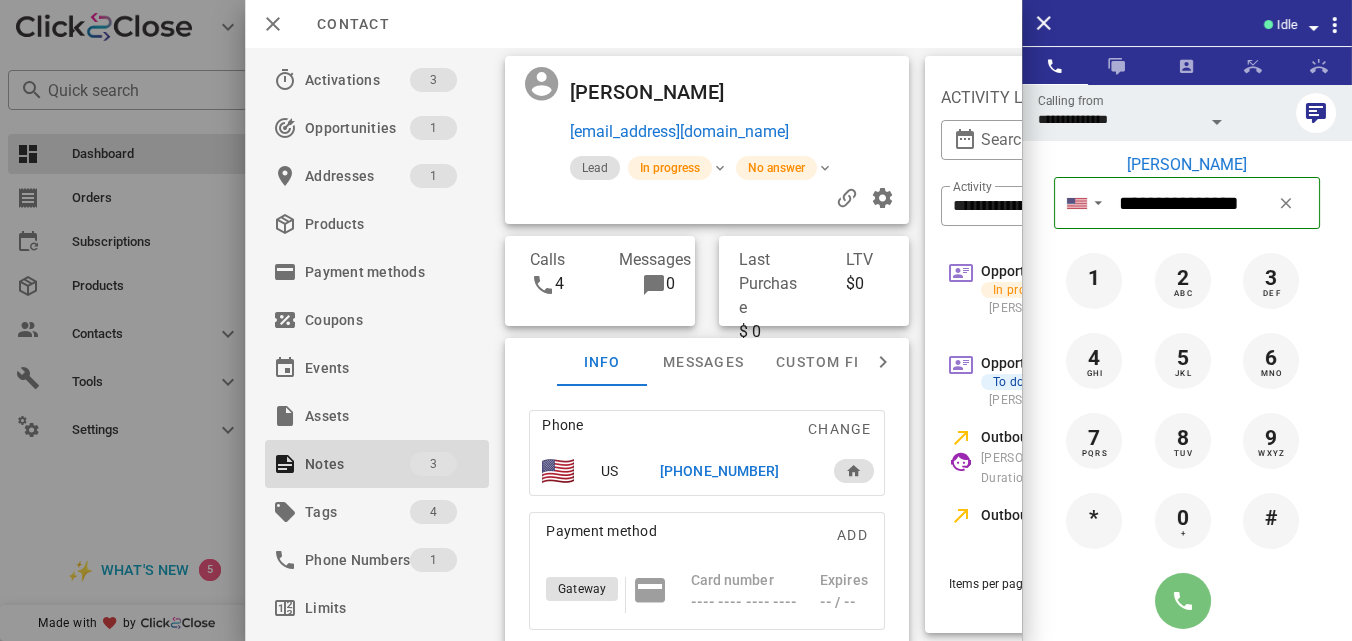 click at bounding box center [1183, 601] 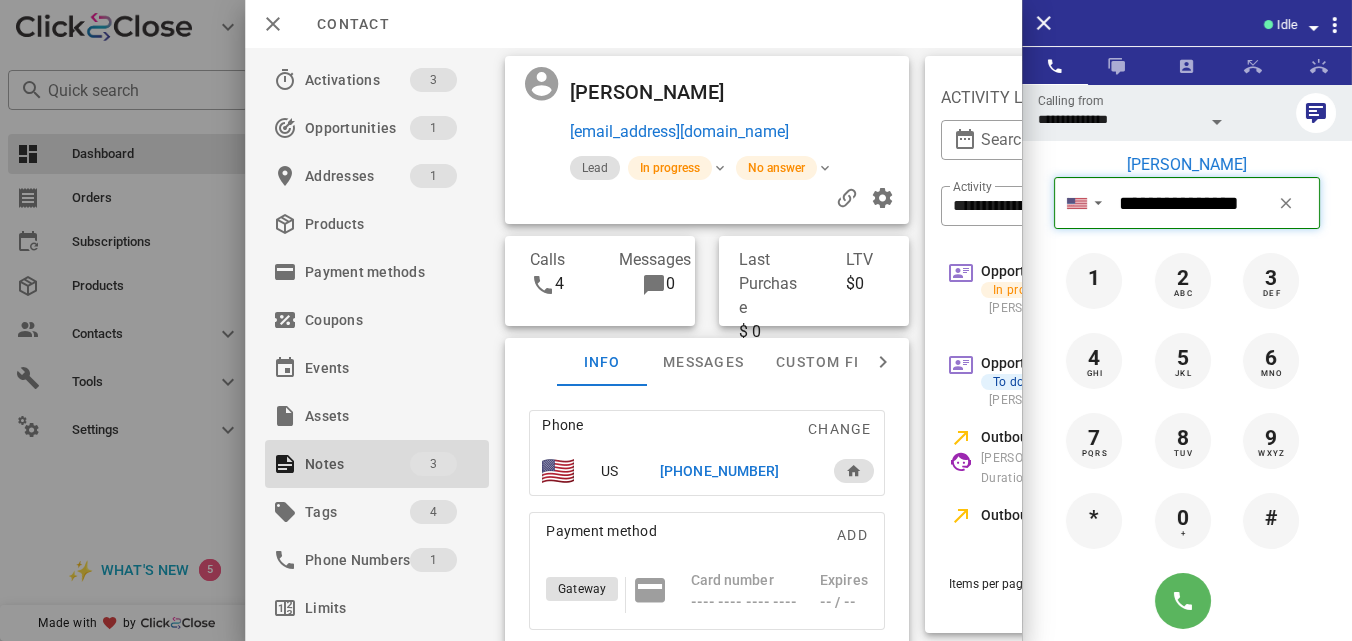 type 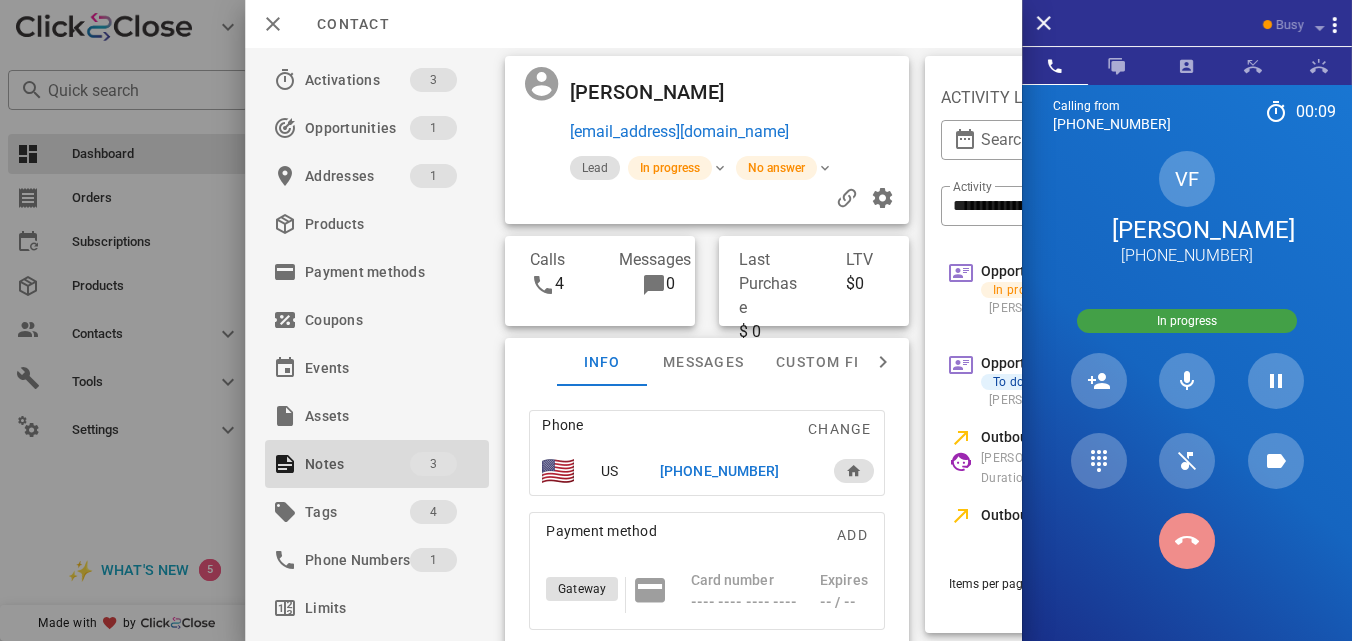 click at bounding box center [1187, 541] 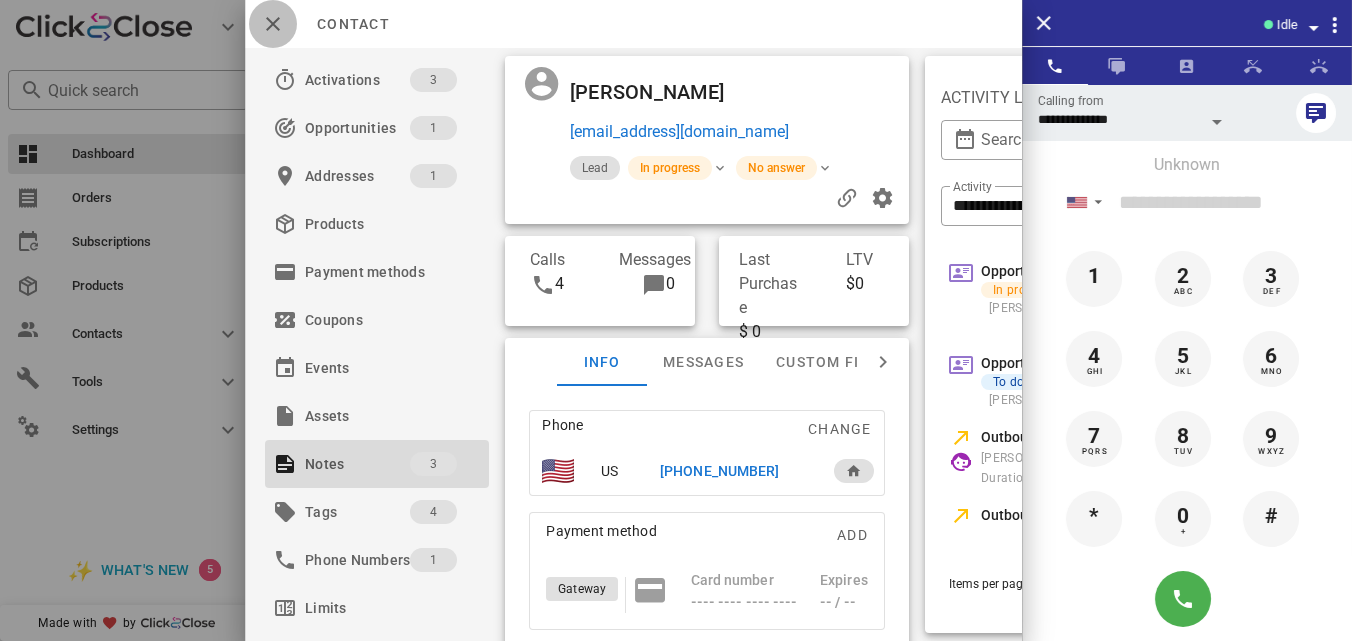 click at bounding box center [273, 24] 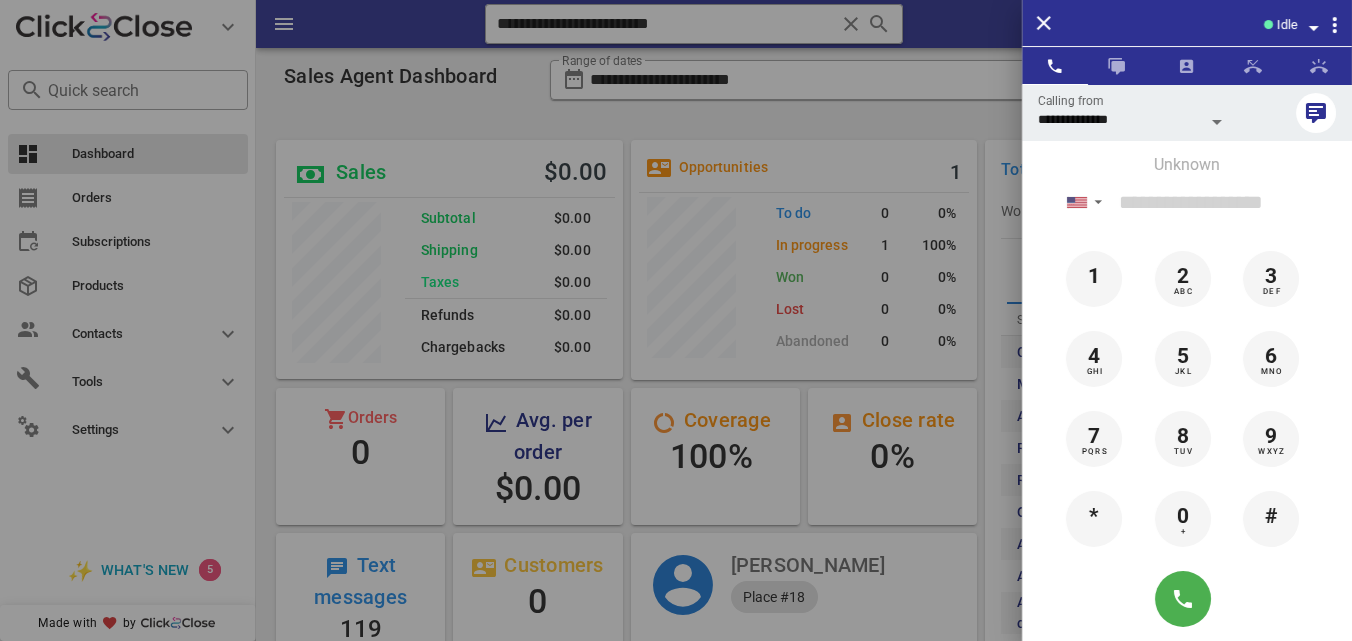 click at bounding box center (676, 320) 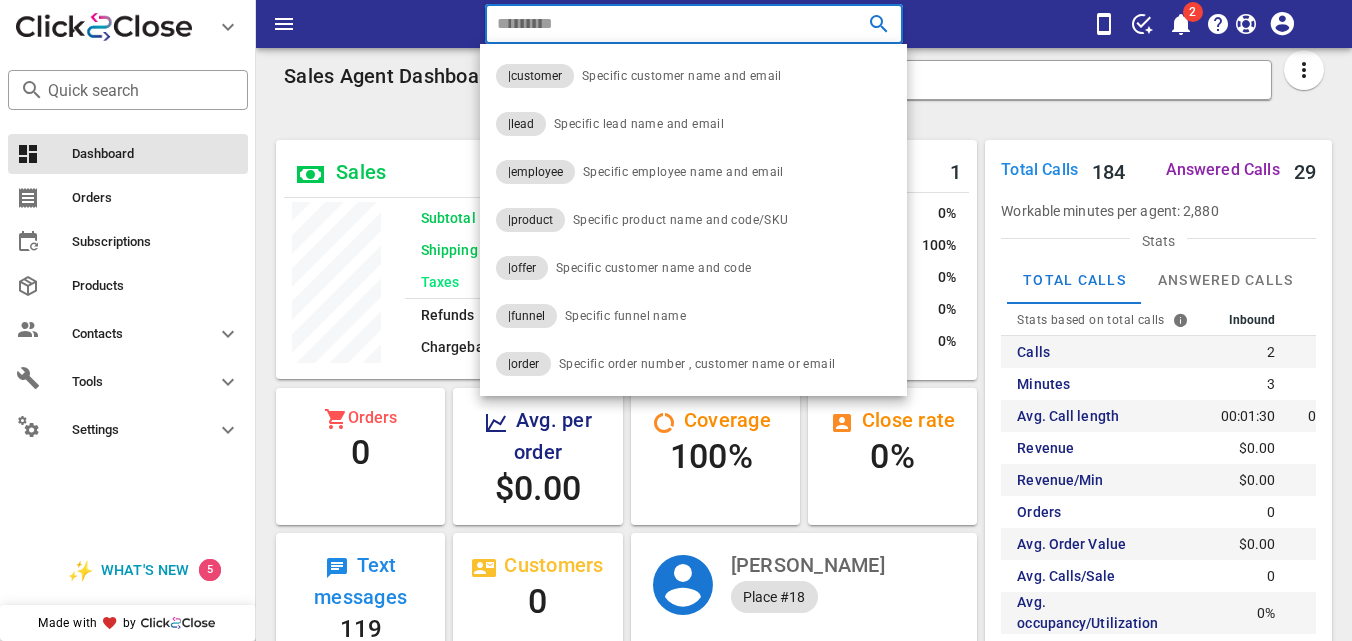 paste on "**********" 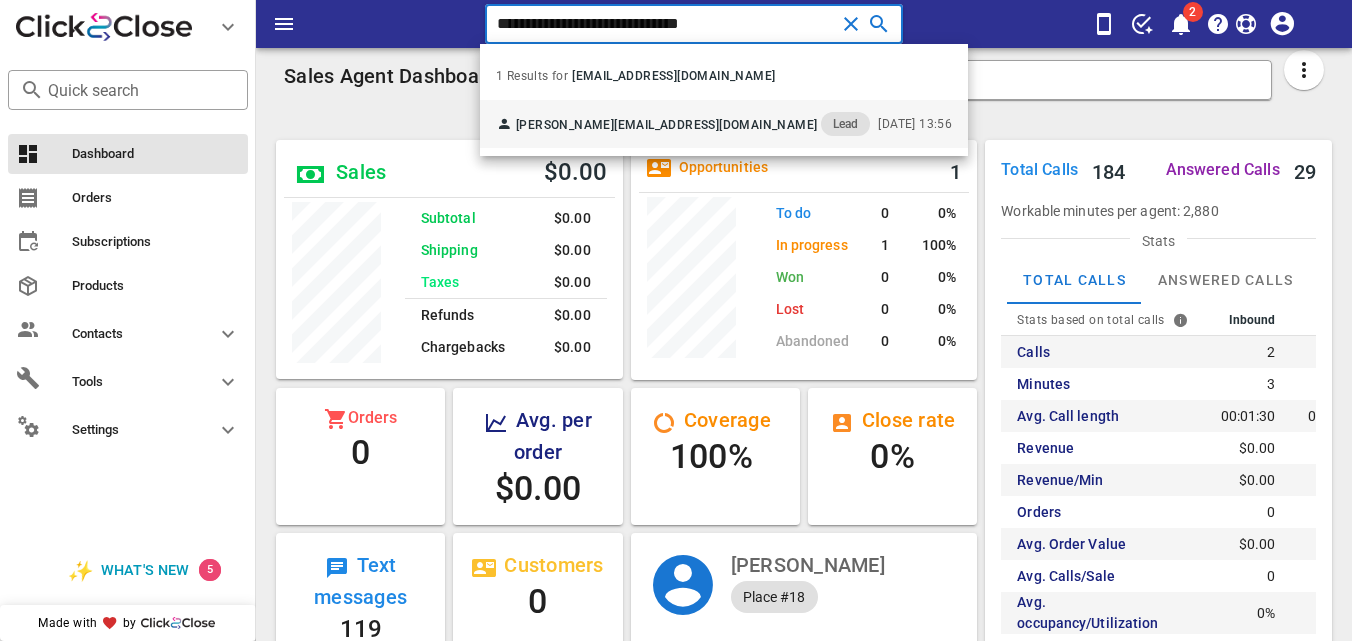 type on "**********" 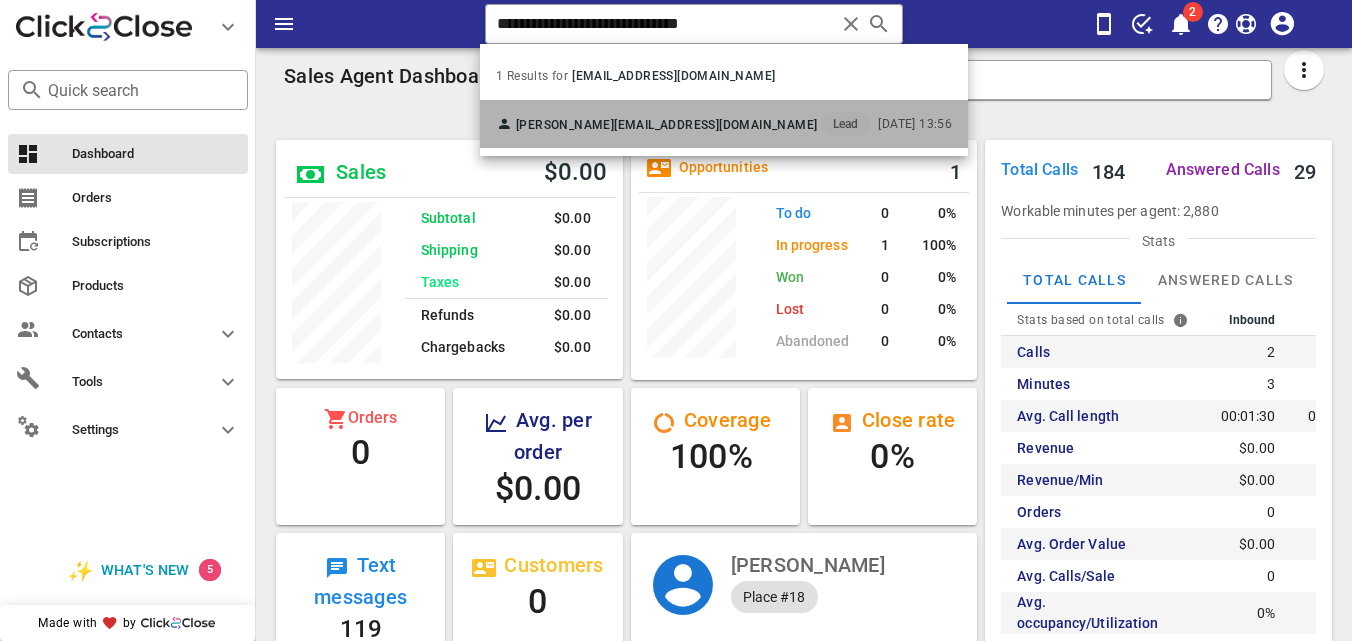 click on "Erika Torres   claudiosmarriage0628@gmail.com   Lead" at bounding box center (683, 124) 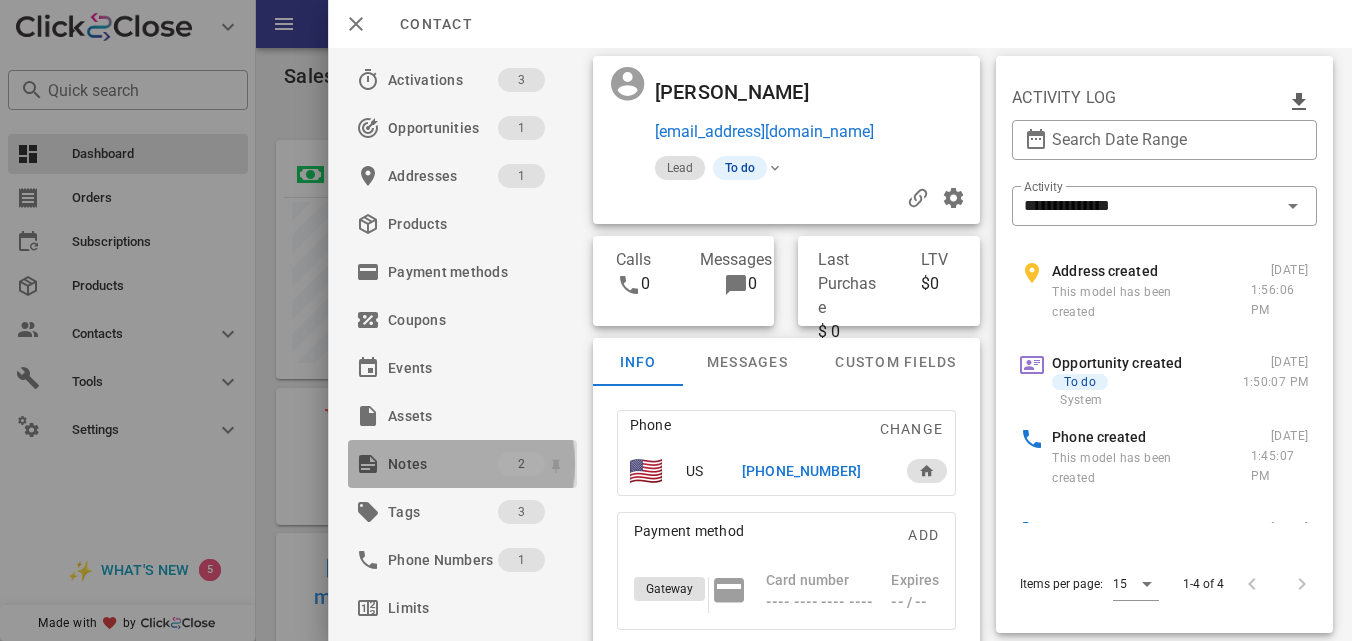 click on "Notes" at bounding box center [443, 464] 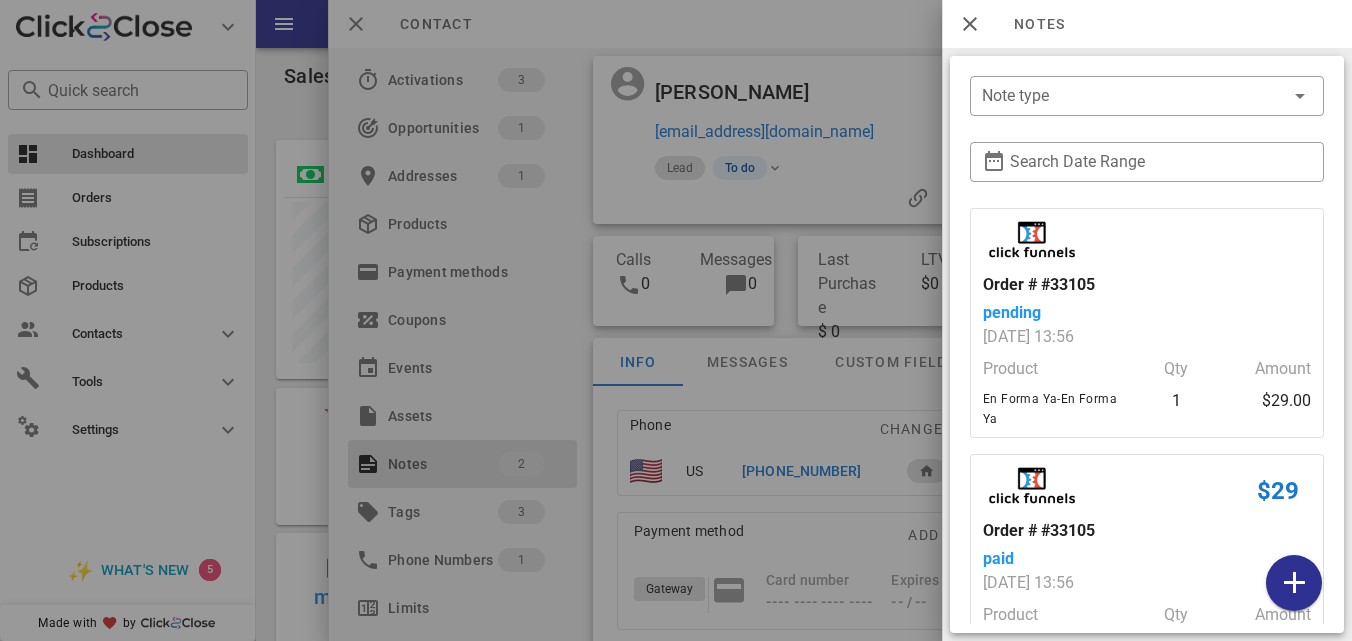 click at bounding box center [676, 320] 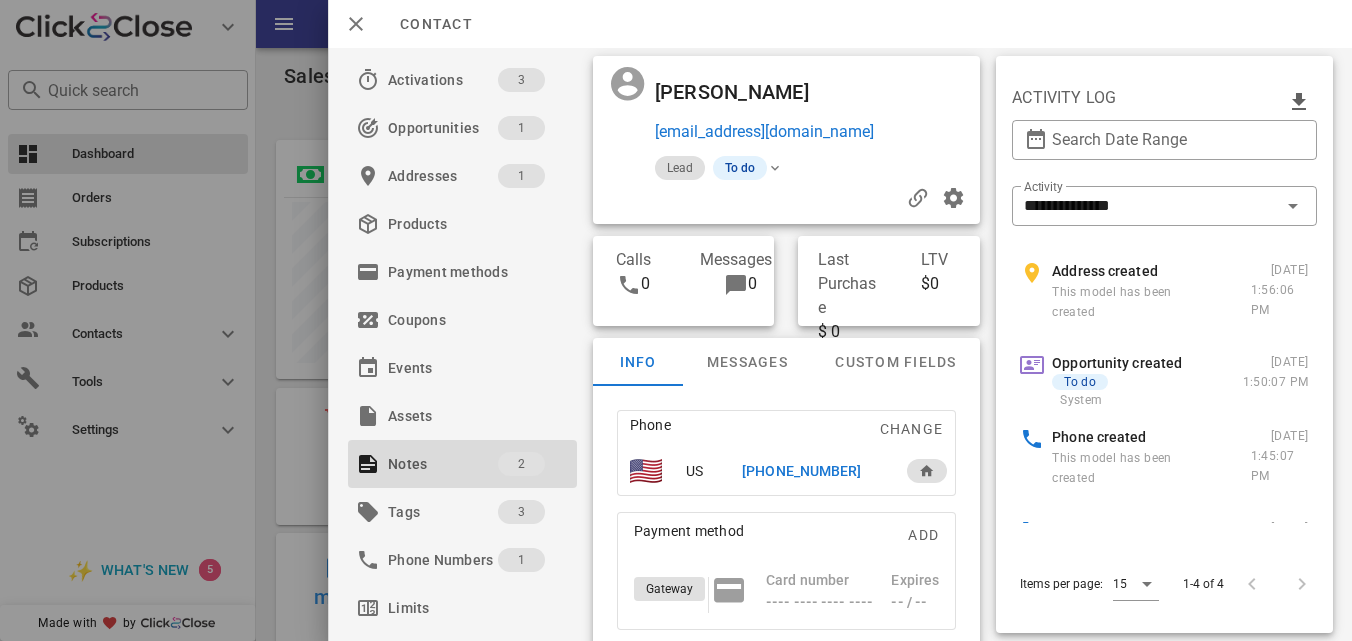 click on "+13233877514" at bounding box center [801, 471] 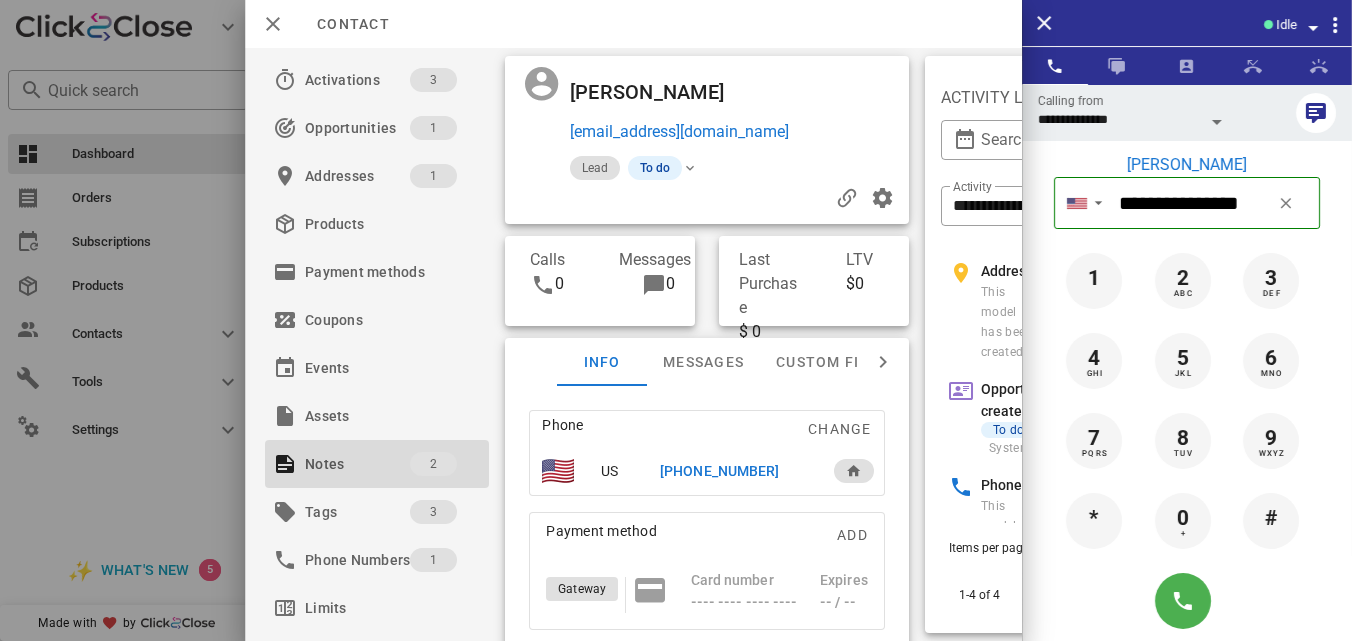 click on "Phone   Change   US   +13233877514   Payment method   Add  Gateway  Card number  ---- ---- ---- ----  Expires  -- / --  Address   Change   6149 gage ave .
Bell gardens, CA, 90201.
US" at bounding box center (707, 603) 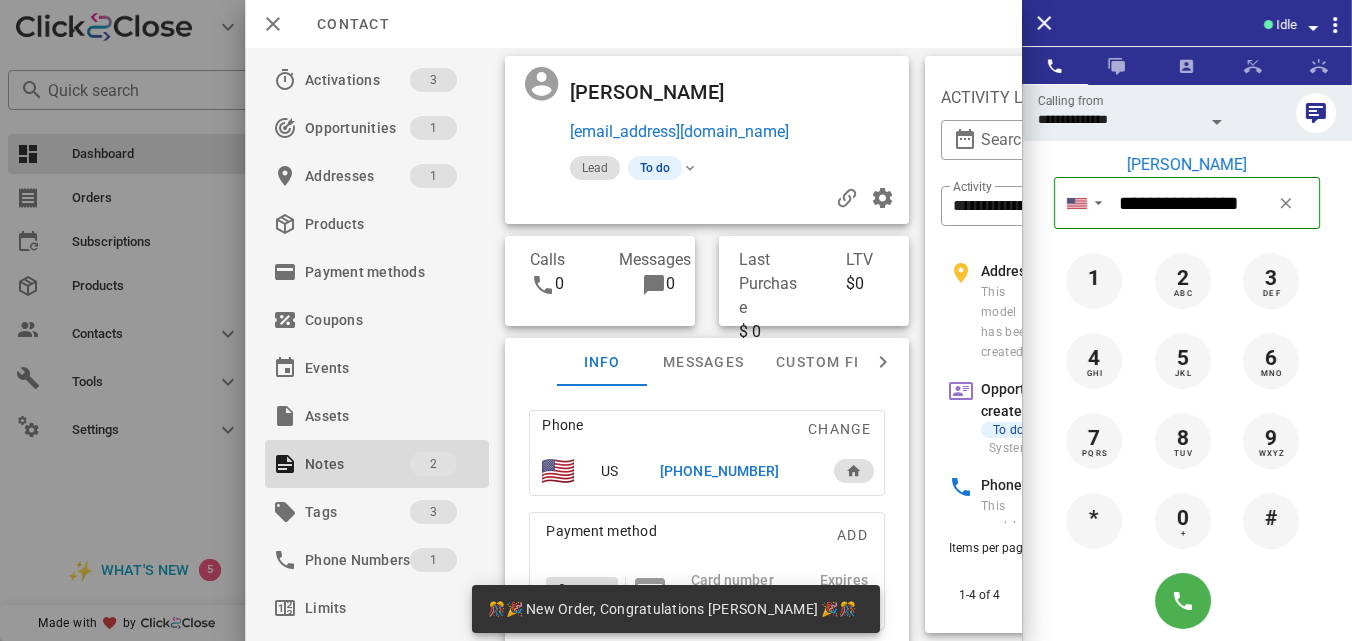 scroll, scrollTop: 999761, scrollLeft: 999653, axis: both 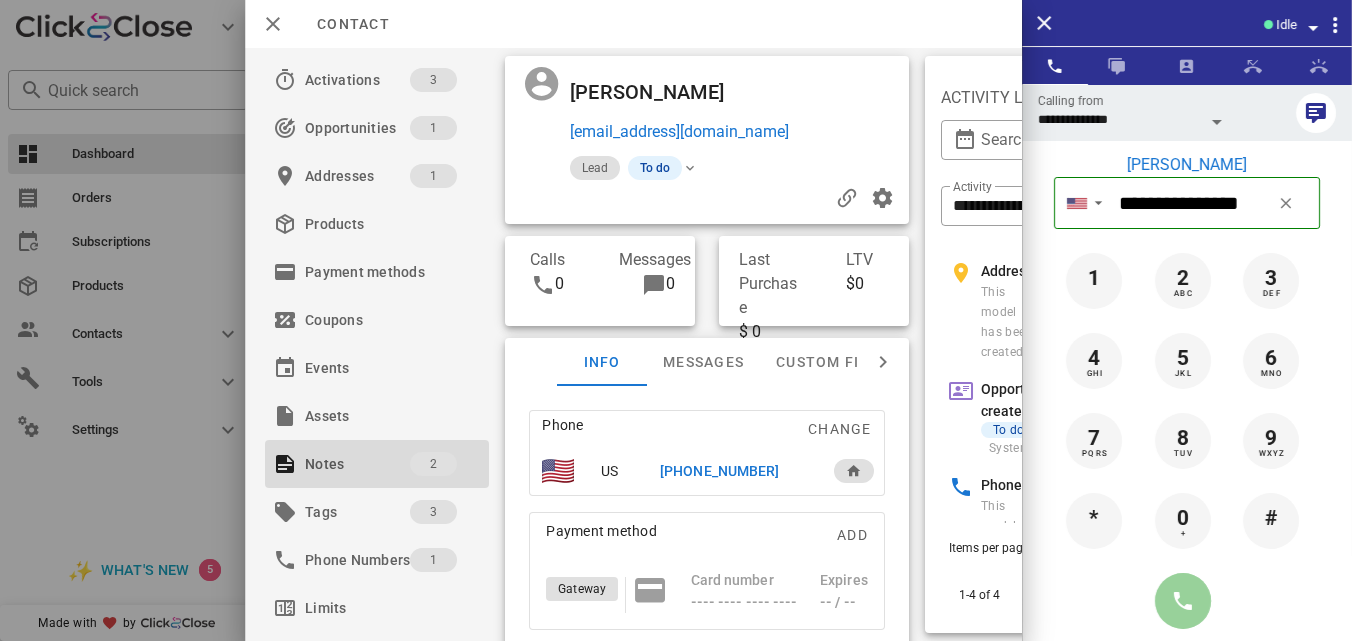 click at bounding box center [1183, 601] 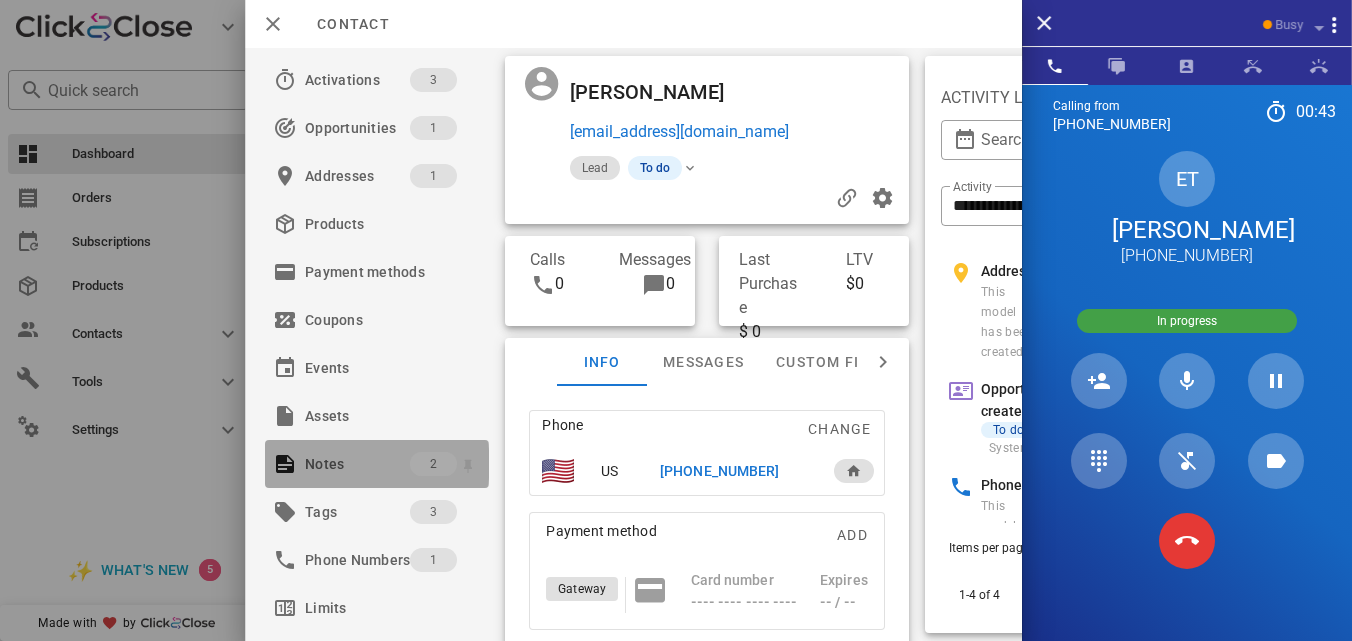 click on "2" at bounding box center [433, 464] 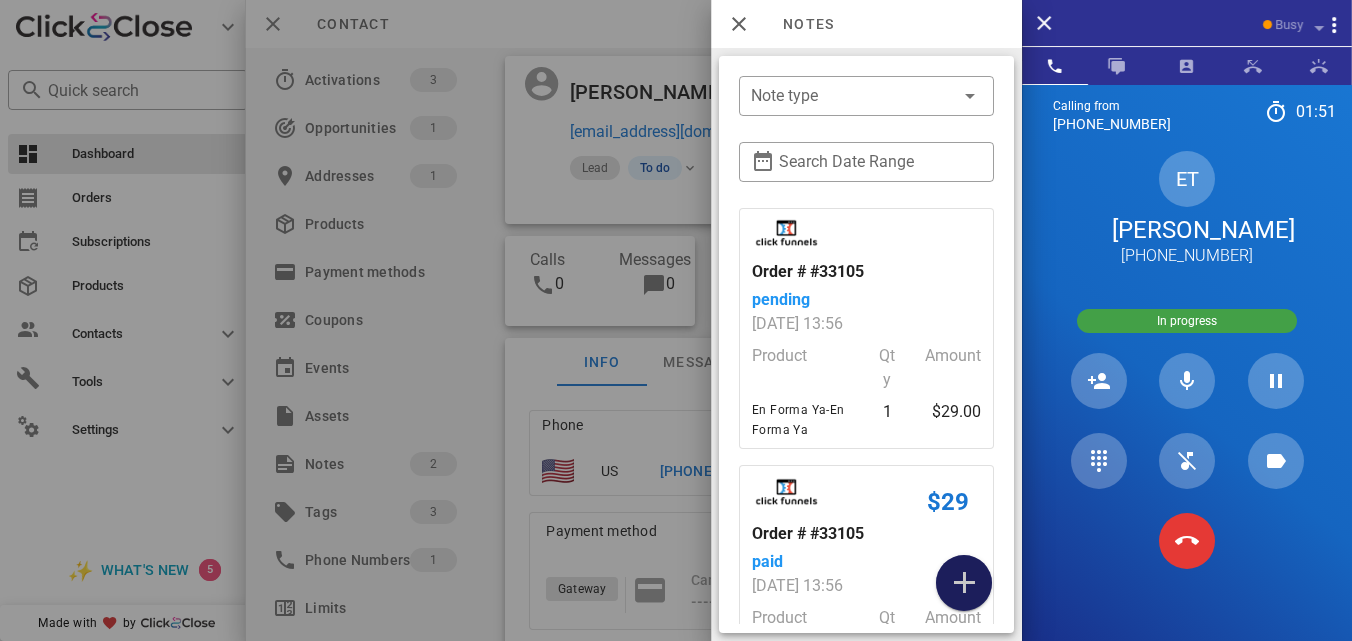 click at bounding box center (964, 583) 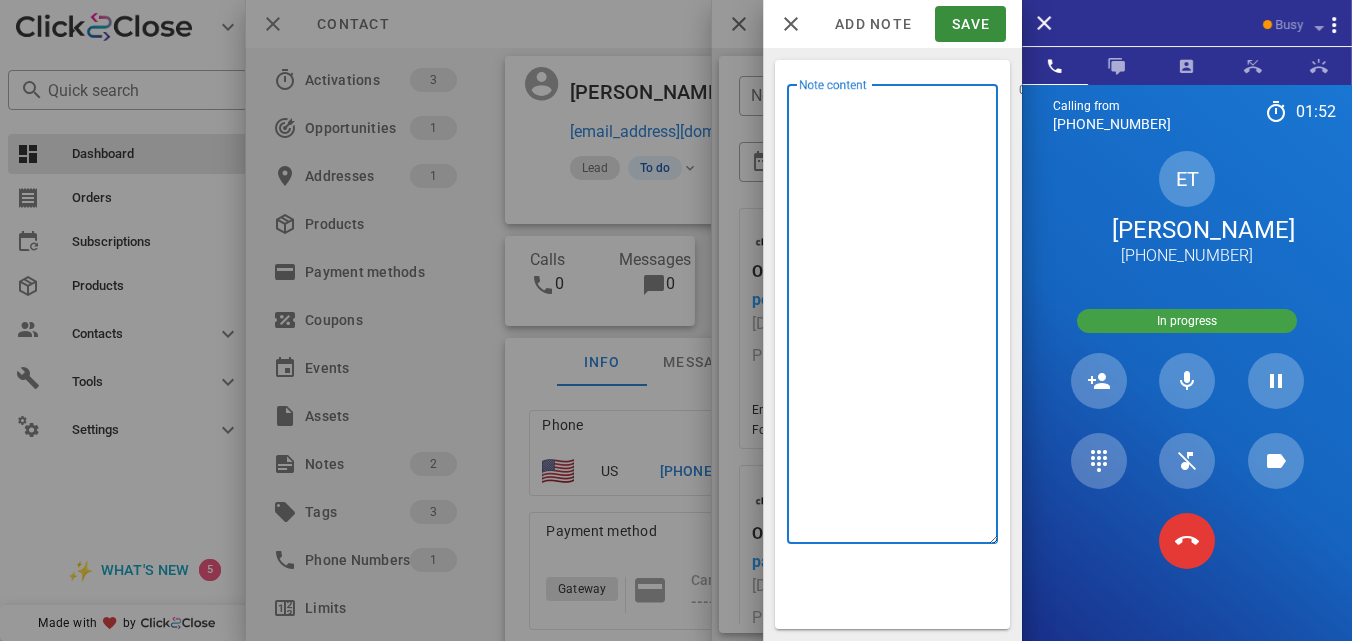 click on "Note content" at bounding box center [898, 319] 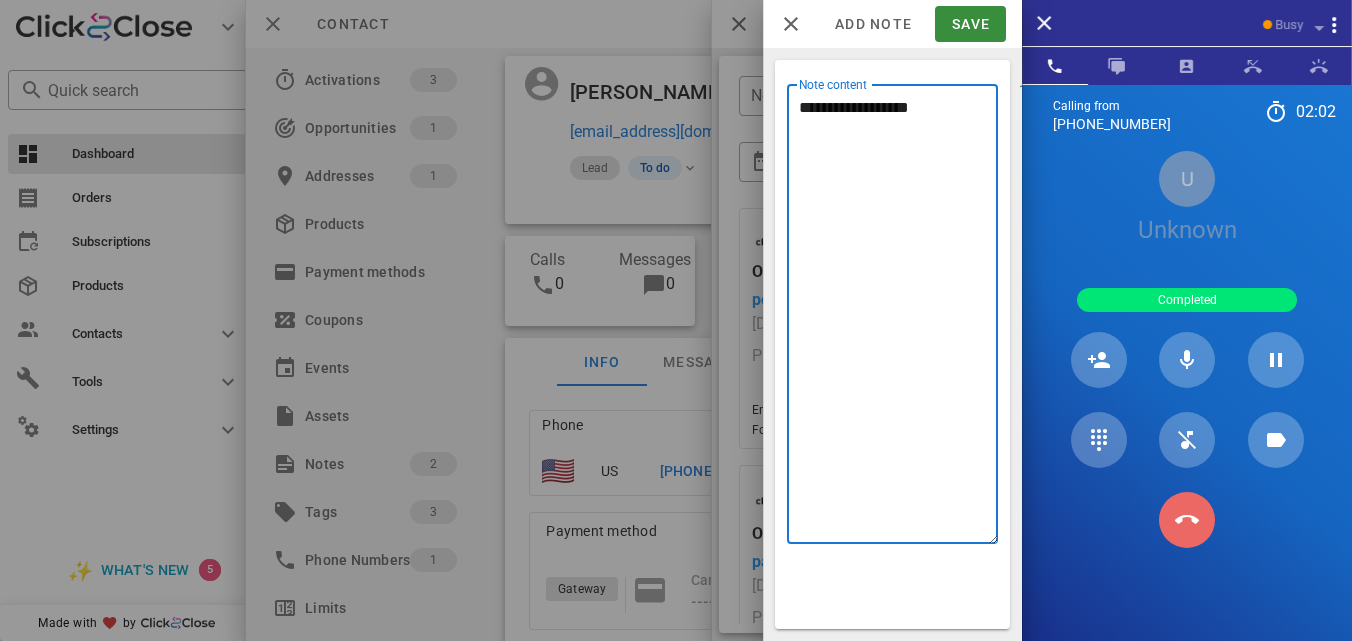 click at bounding box center (1187, 520) 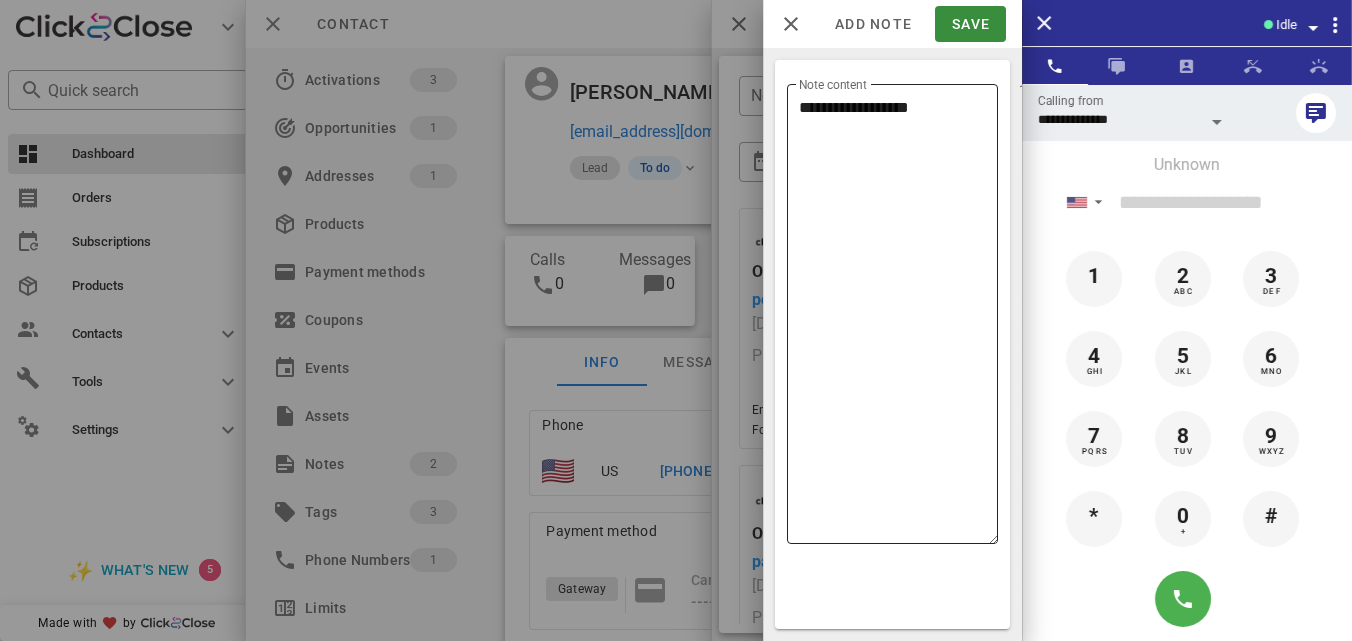 click on "**********" at bounding box center [898, 319] 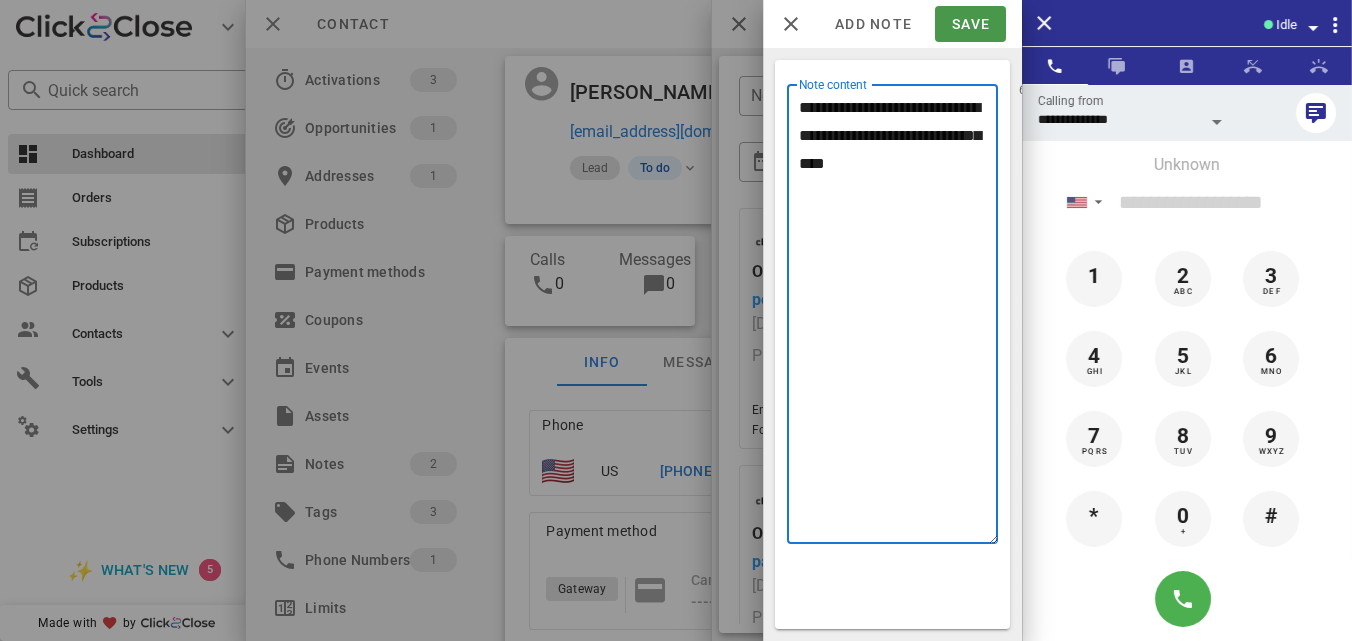 type on "**********" 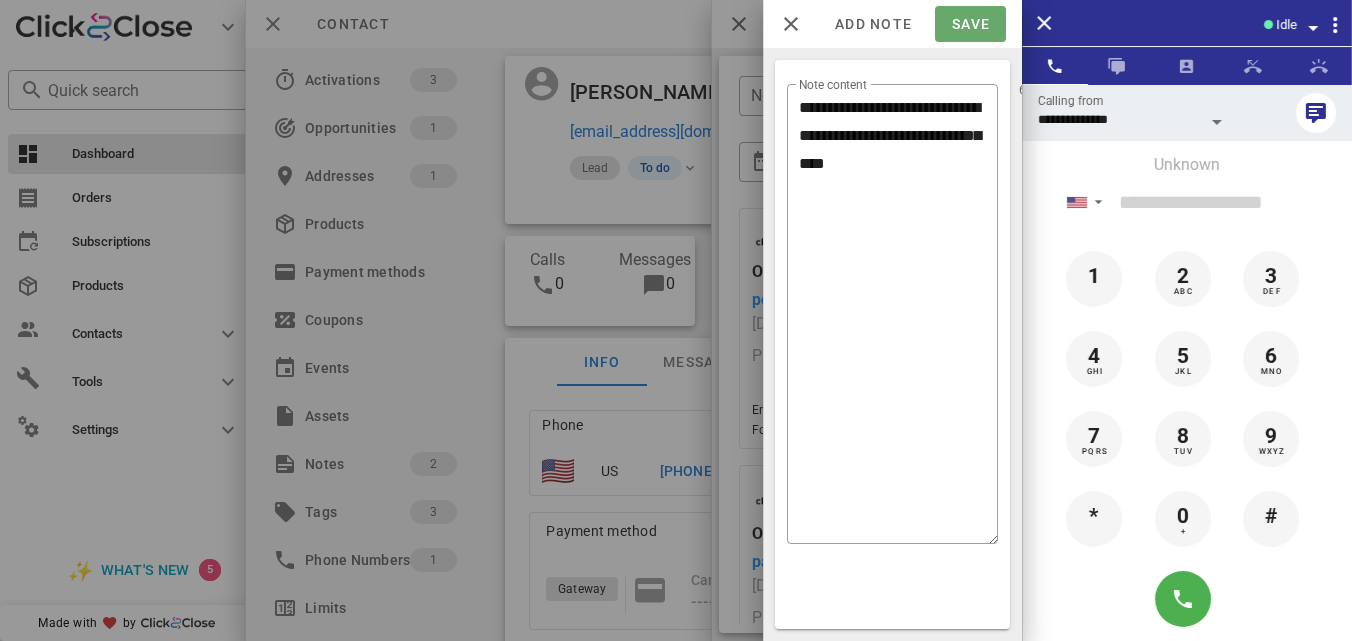 click on "Save" at bounding box center (970, 24) 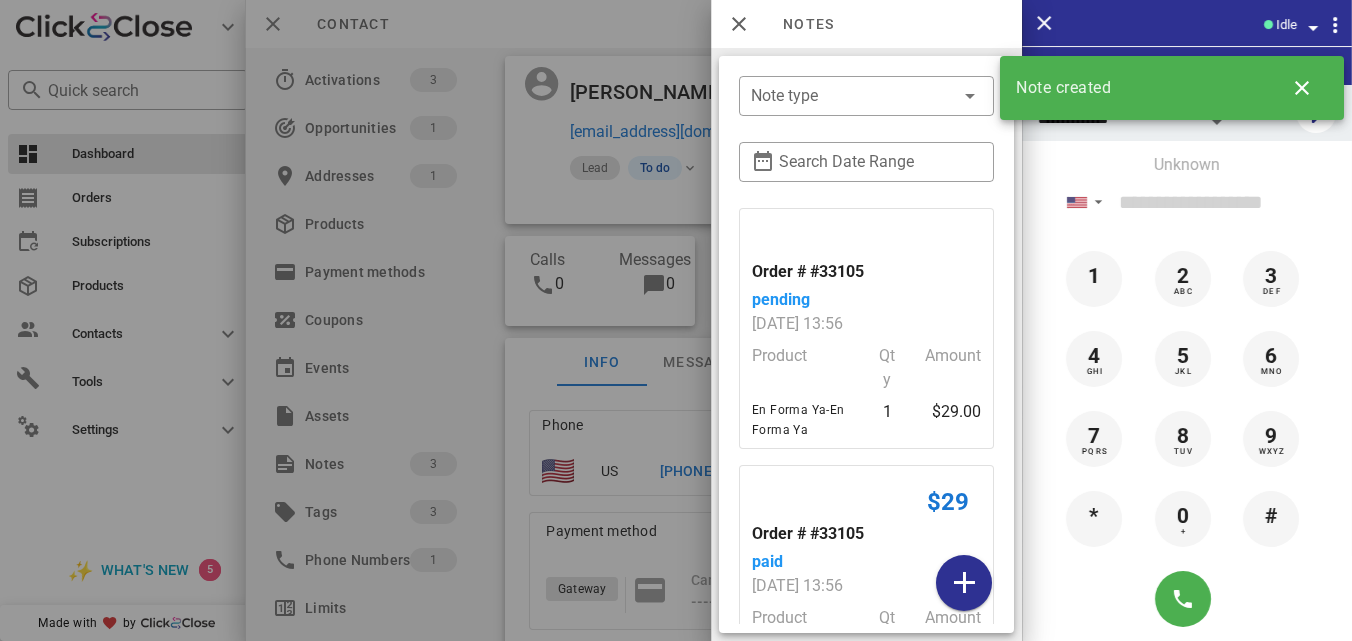 click at bounding box center (676, 320) 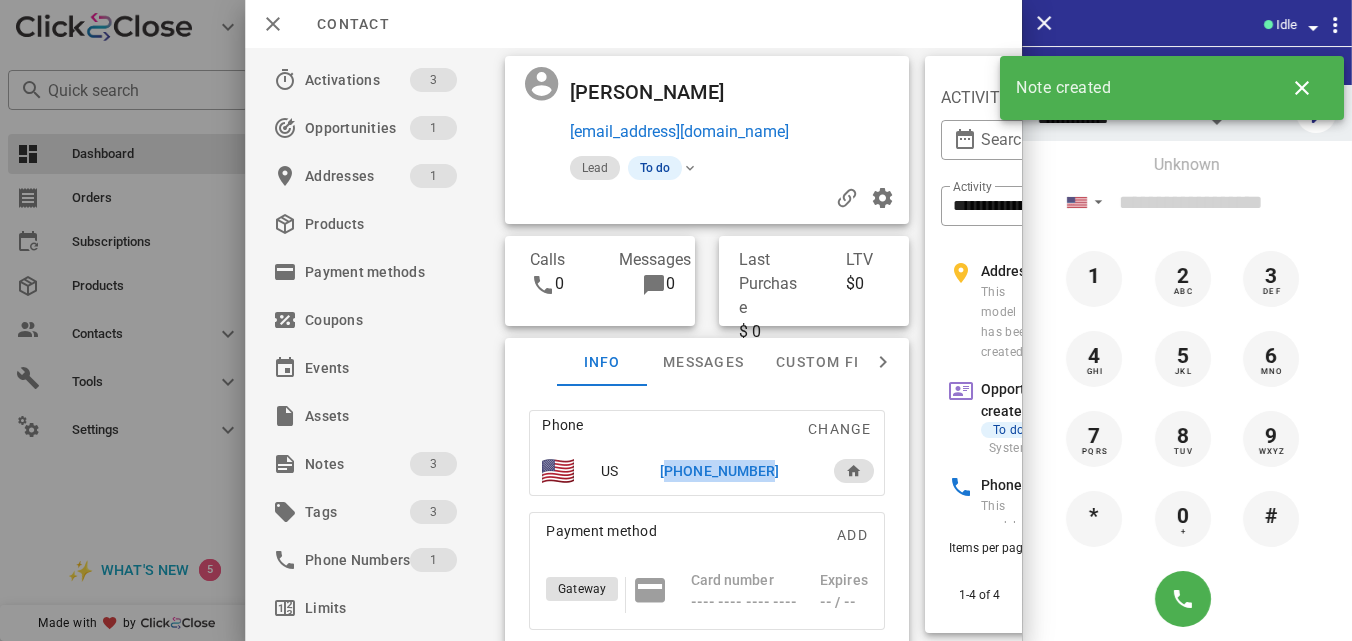 drag, startPoint x: 782, startPoint y: 474, endPoint x: 652, endPoint y: 465, distance: 130.31117 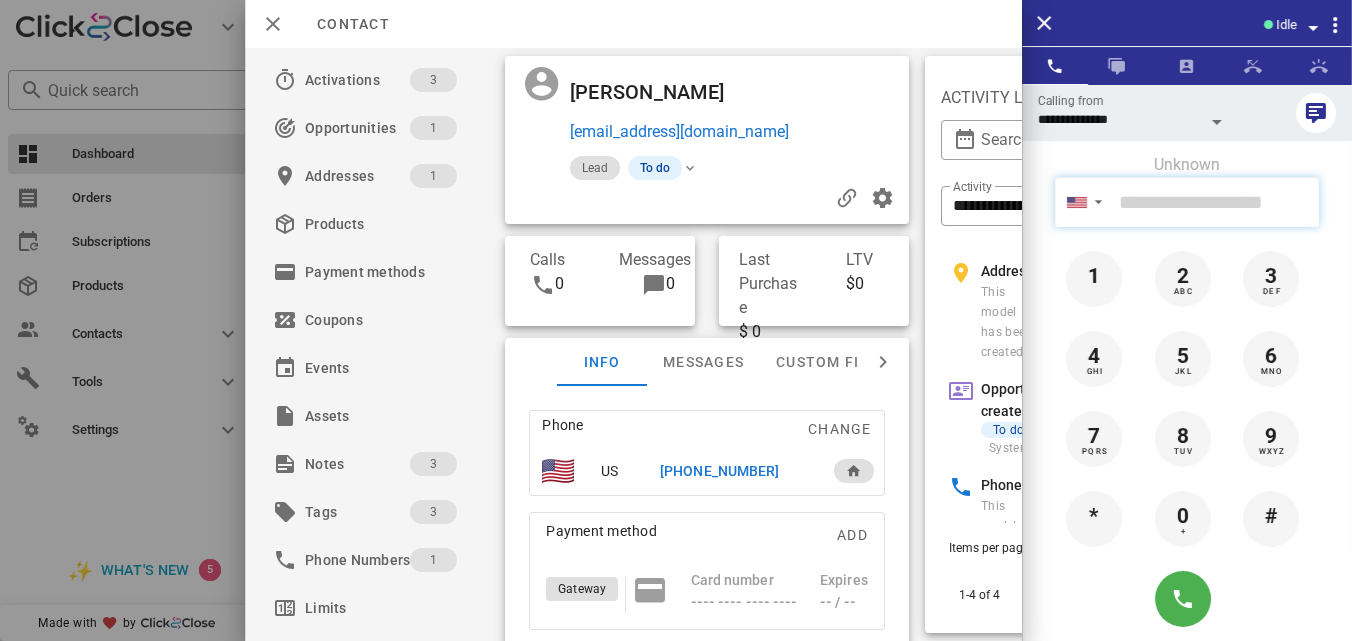 click at bounding box center (1215, 202) 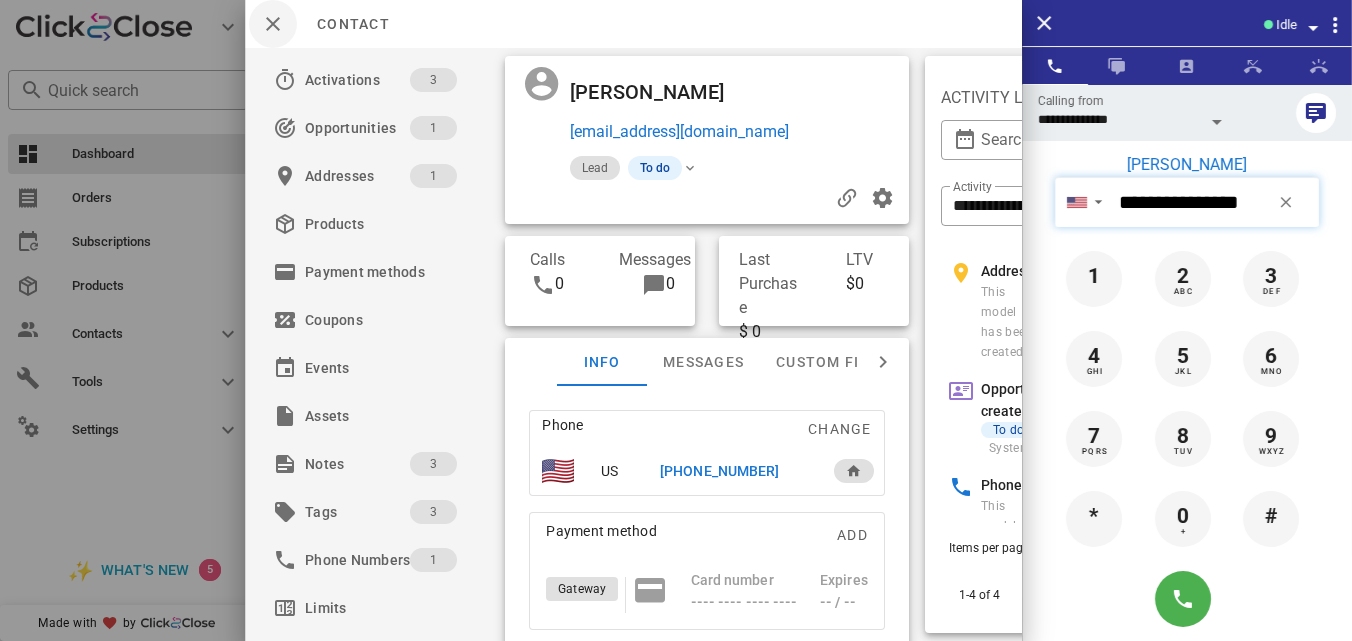 type on "**********" 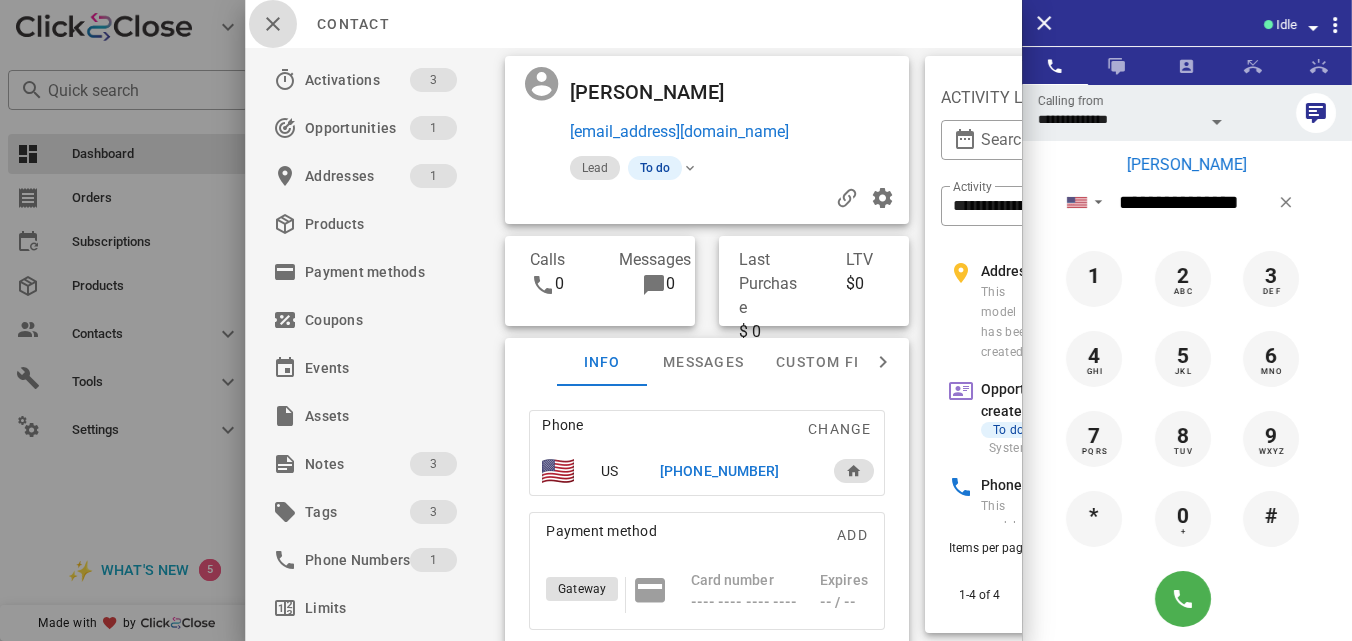 click at bounding box center [273, 24] 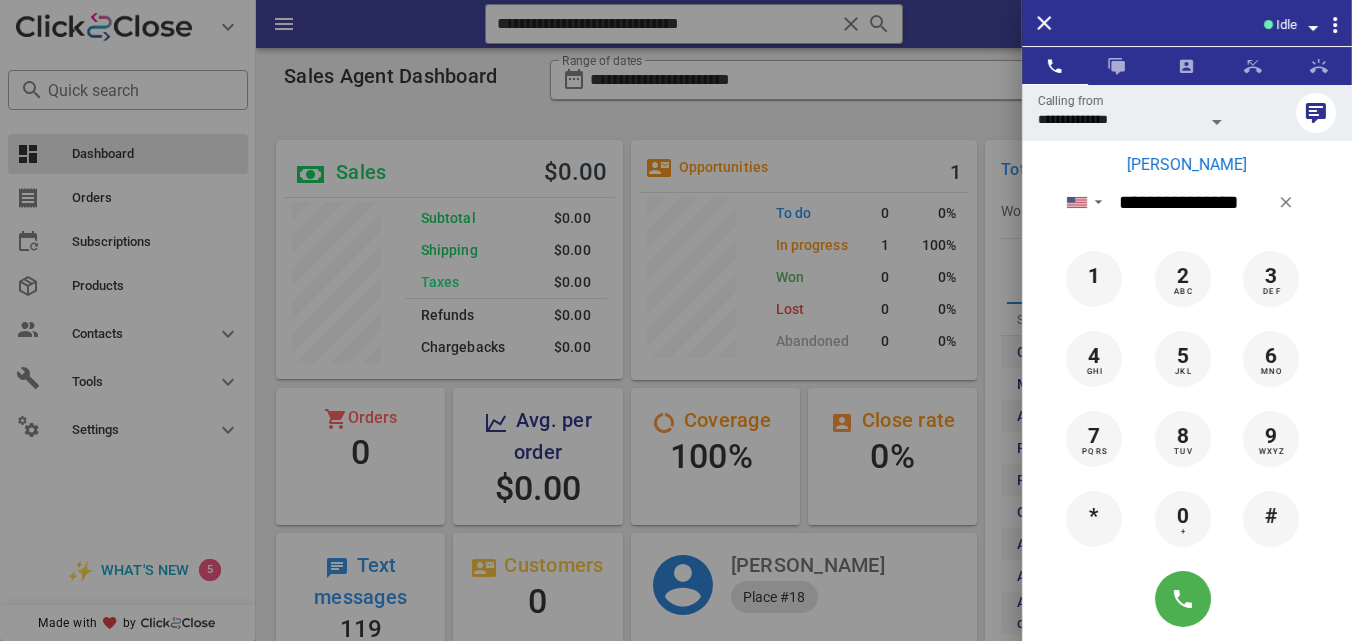 click on "Luz Maria Rubio-Ponce" at bounding box center [1187, 165] 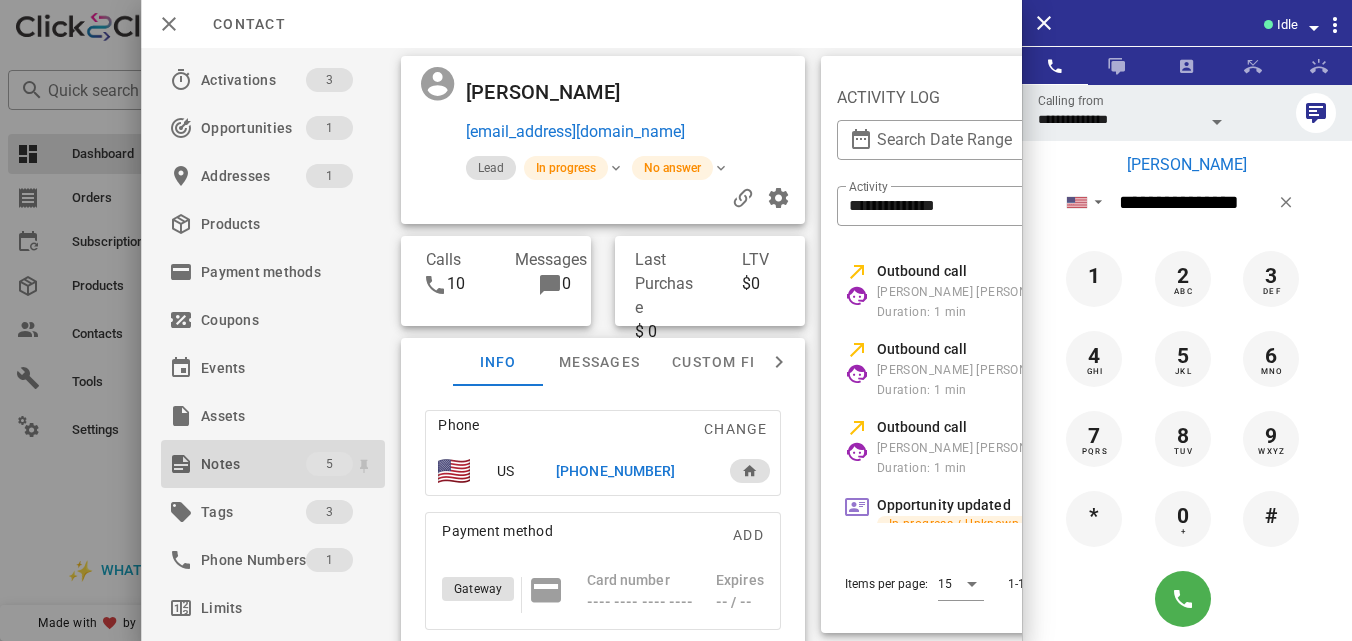 click on "Notes" at bounding box center (253, 464) 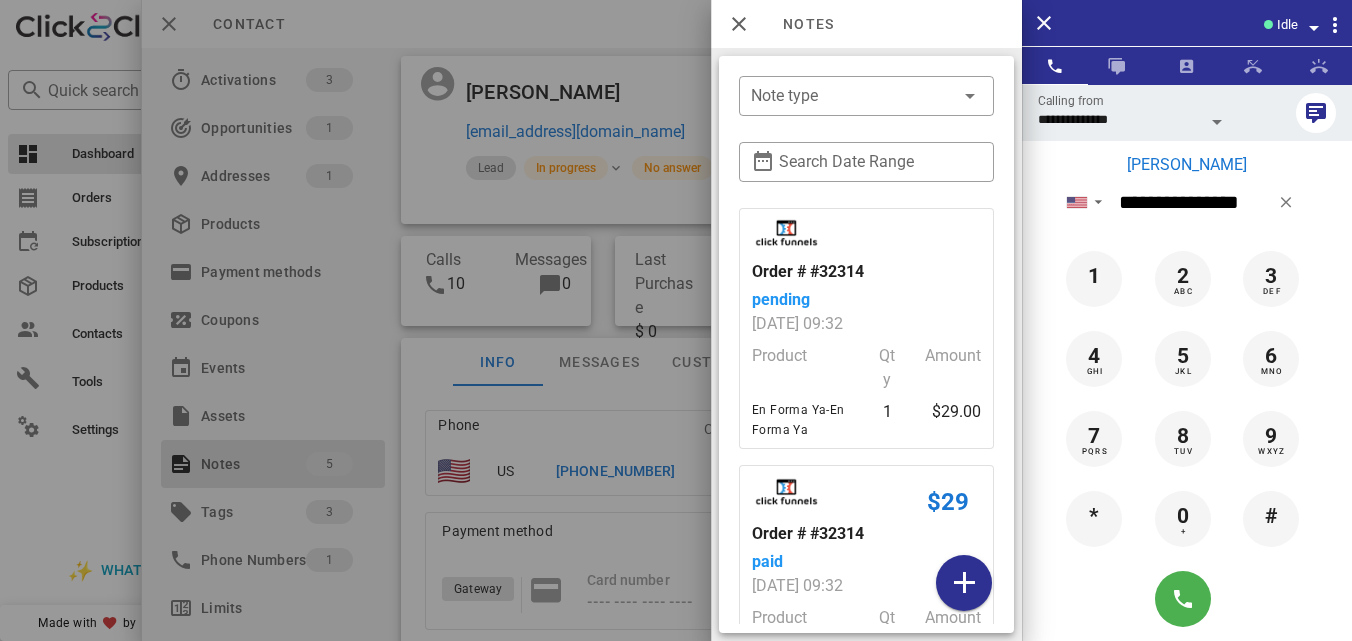 scroll, scrollTop: 728, scrollLeft: 0, axis: vertical 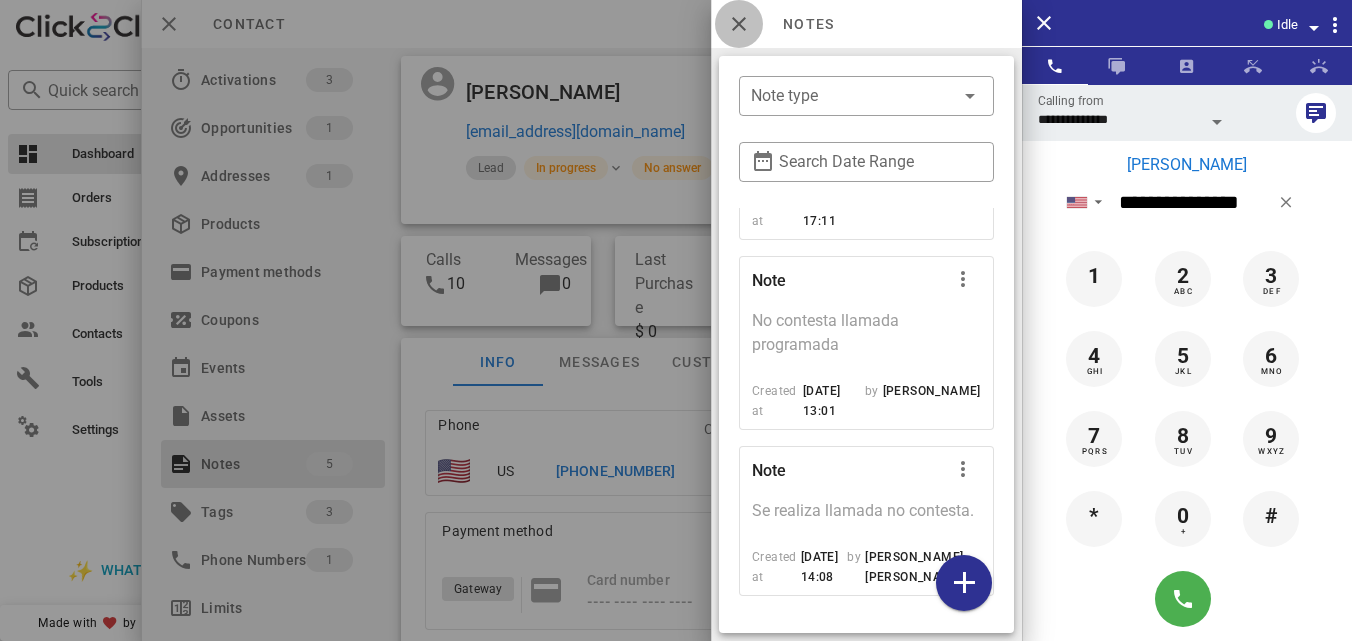 click at bounding box center [739, 24] 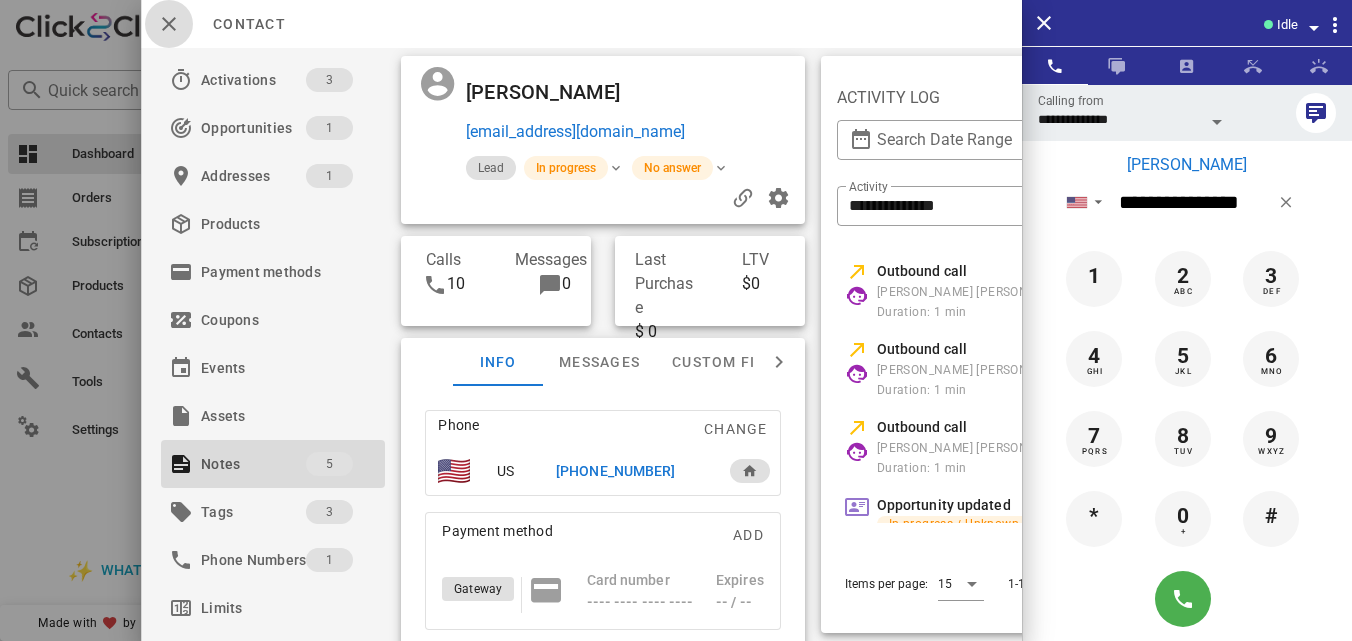 click at bounding box center (169, 24) 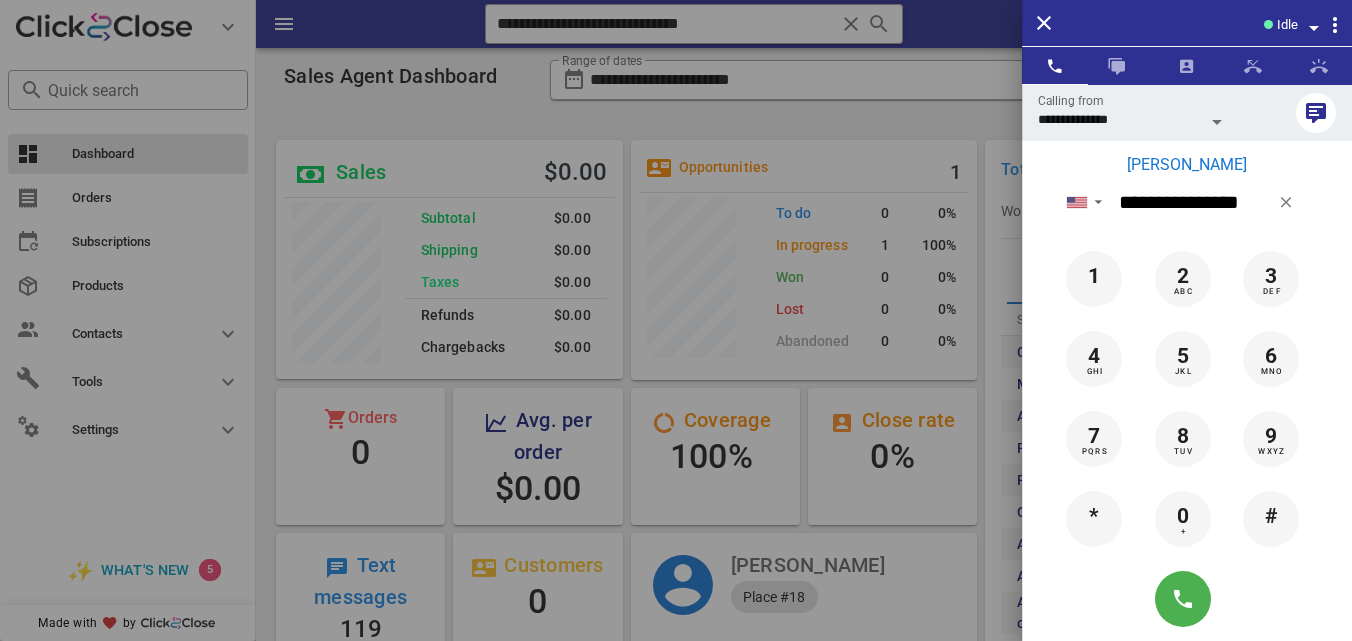click on "Idle" at bounding box center (1187, 23) 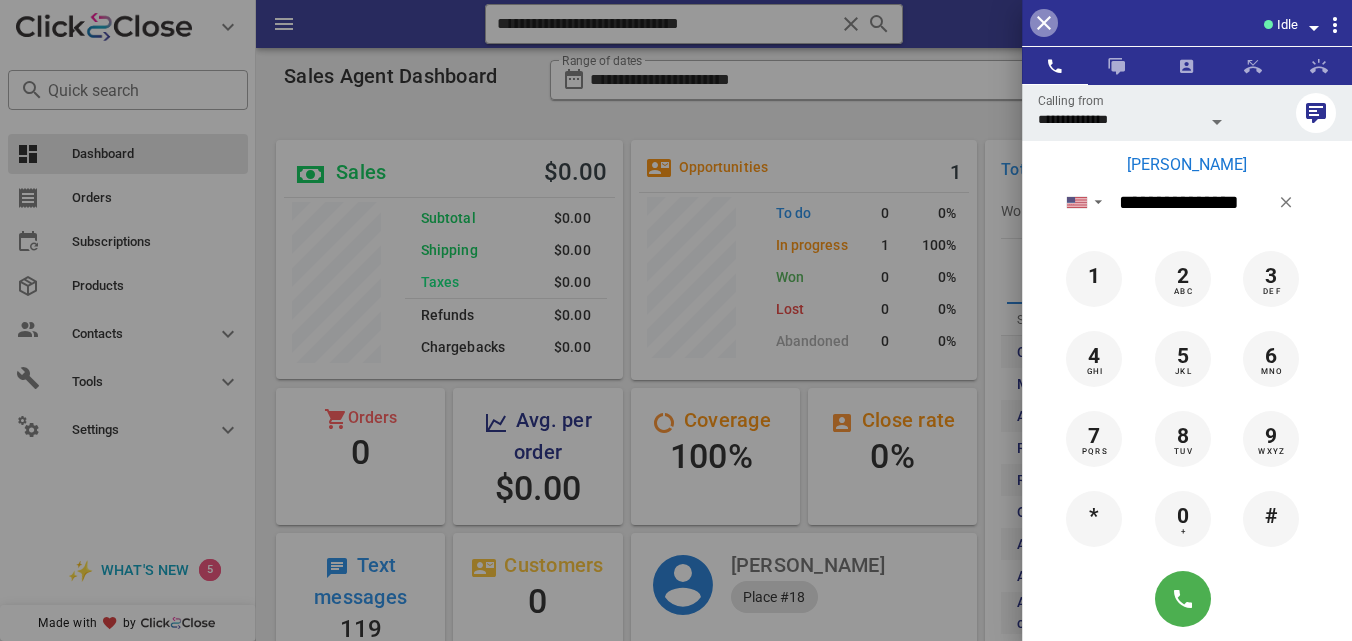 click at bounding box center [1044, 23] 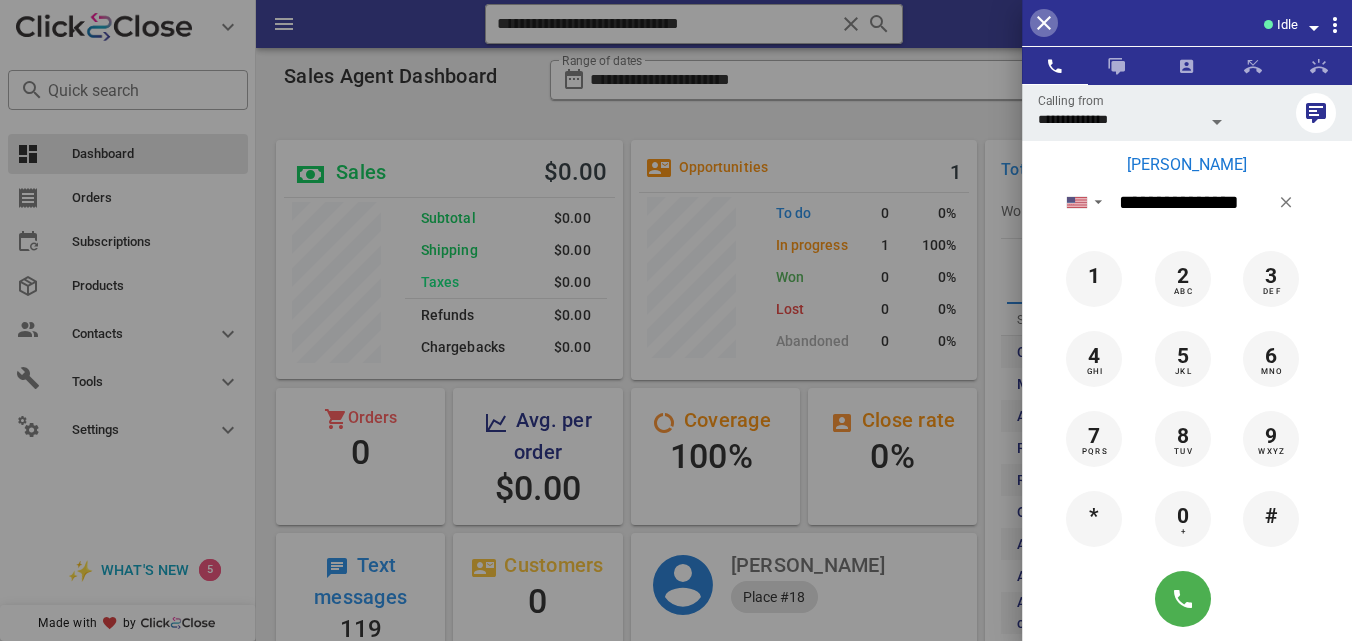 type 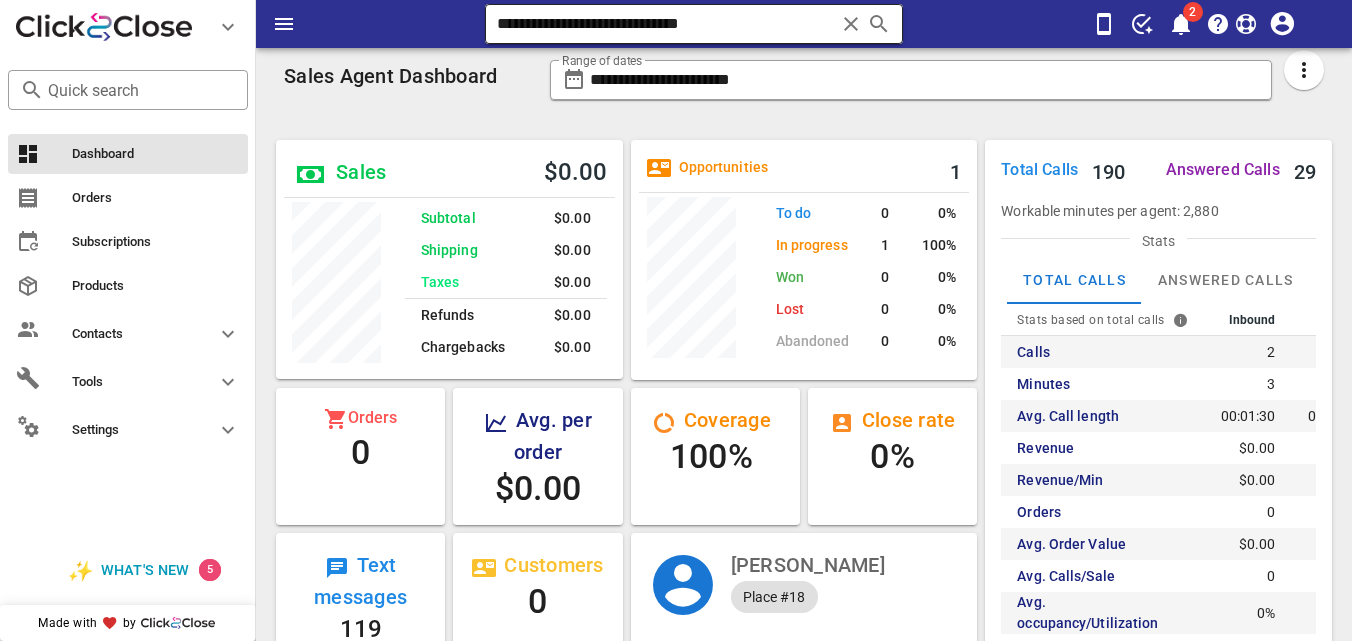 click at bounding box center [851, 24] 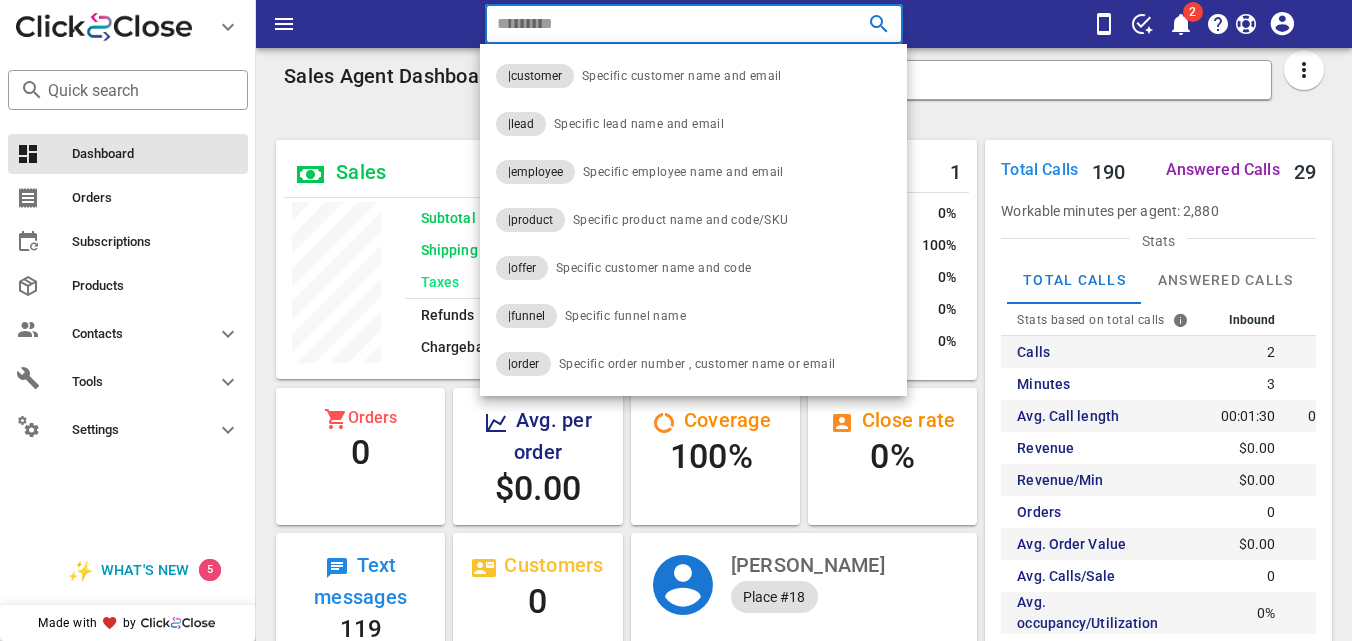 paste on "**********" 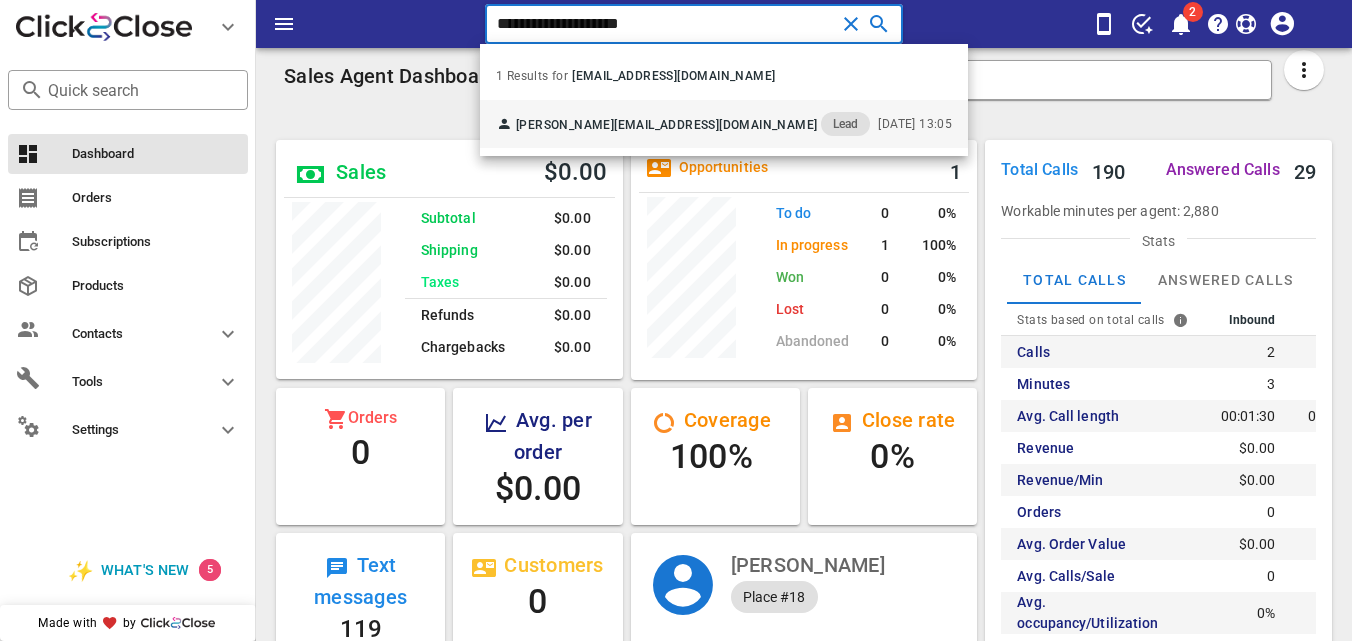 type on "**********" 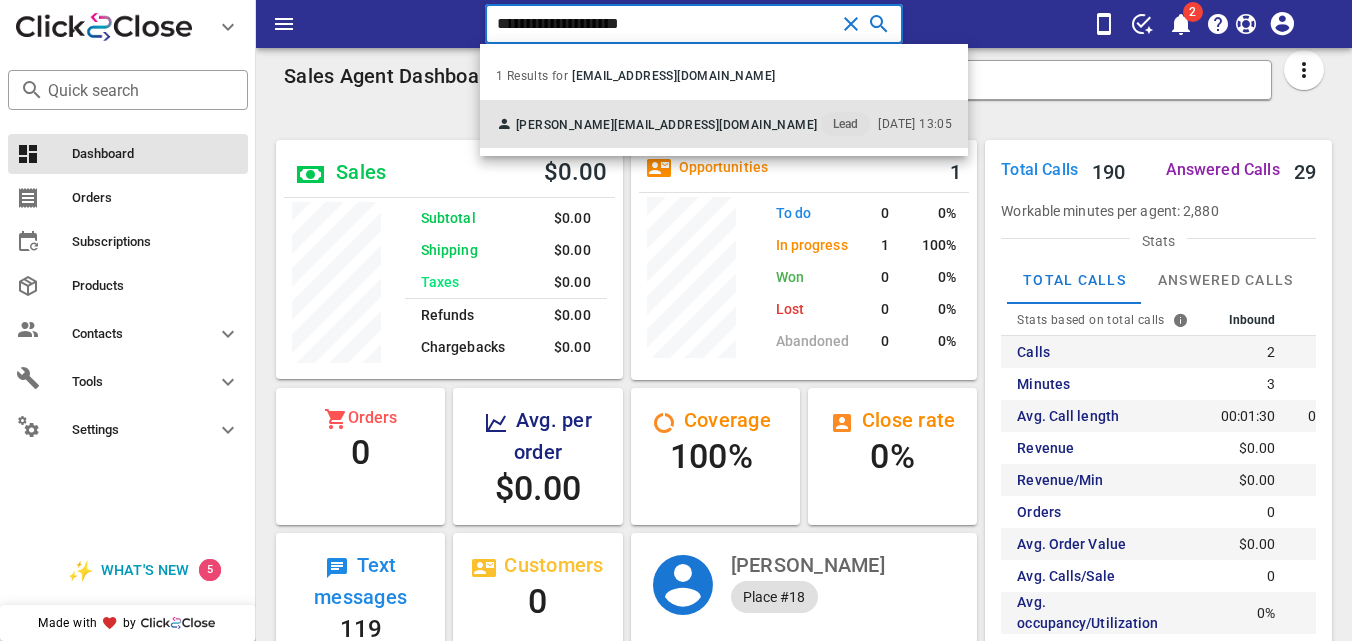 click on "irojas7418@gmail.com" at bounding box center [715, 125] 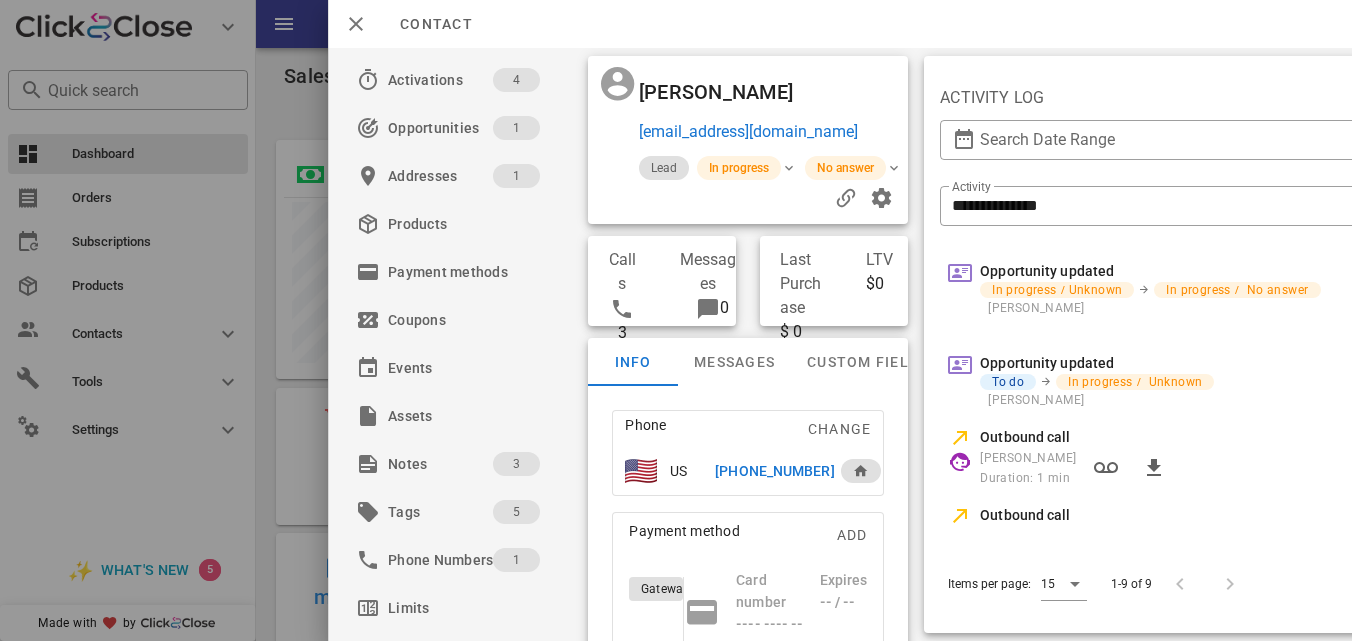 click on "+19168078914" at bounding box center [774, 471] 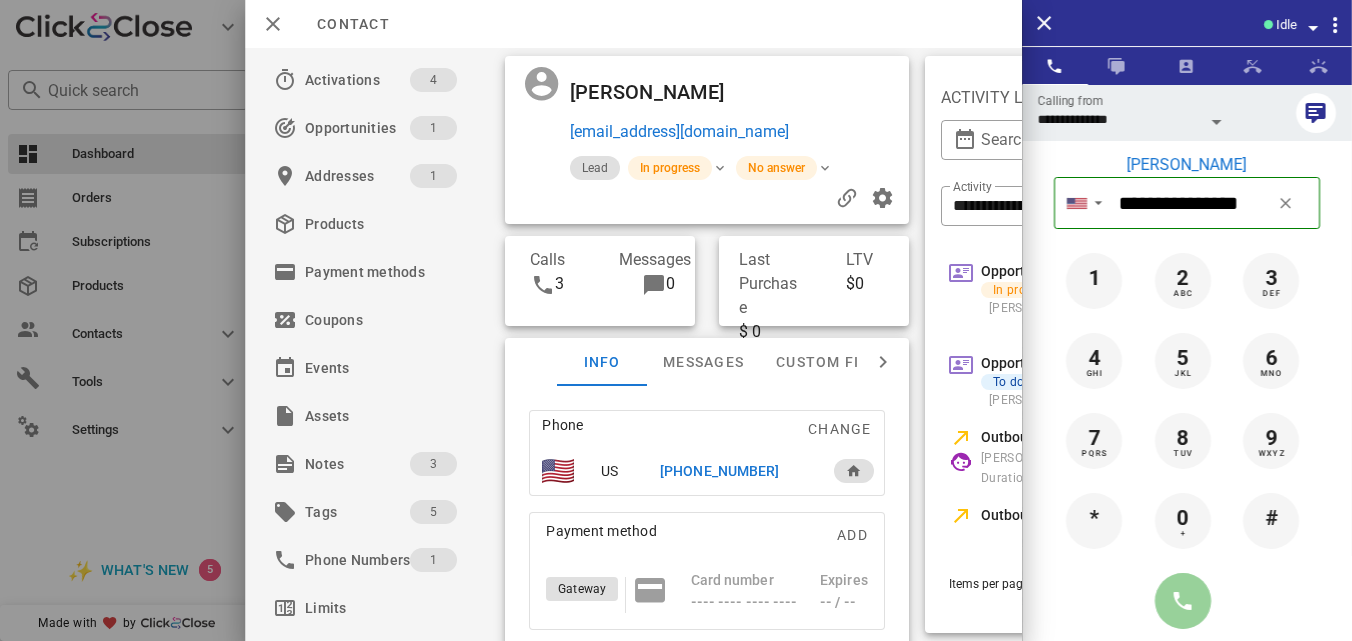 click at bounding box center [1183, 601] 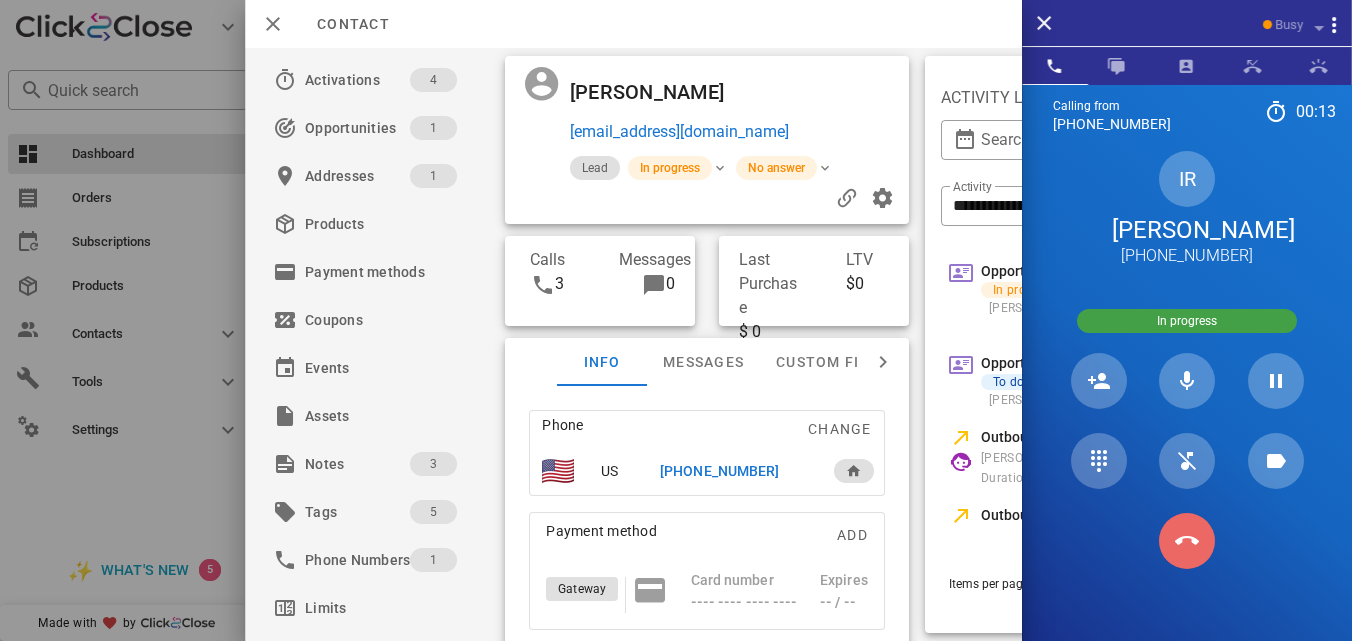click at bounding box center [1187, 541] 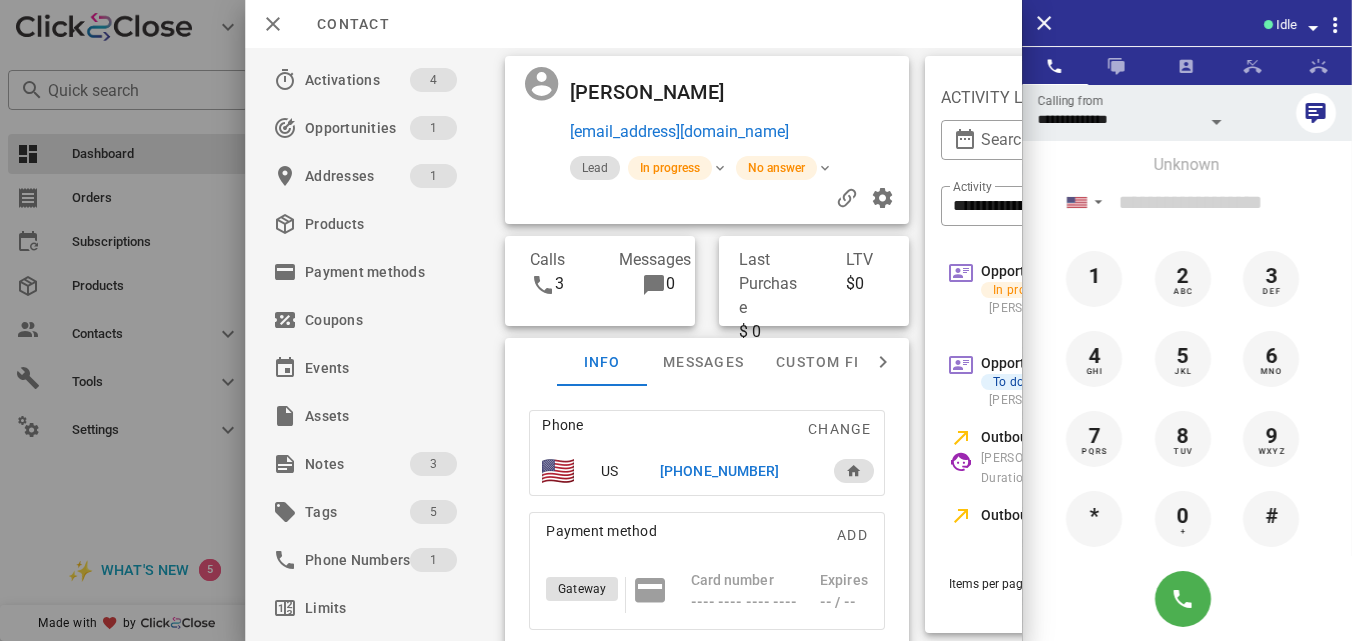 click on "+19168078914" at bounding box center [719, 471] 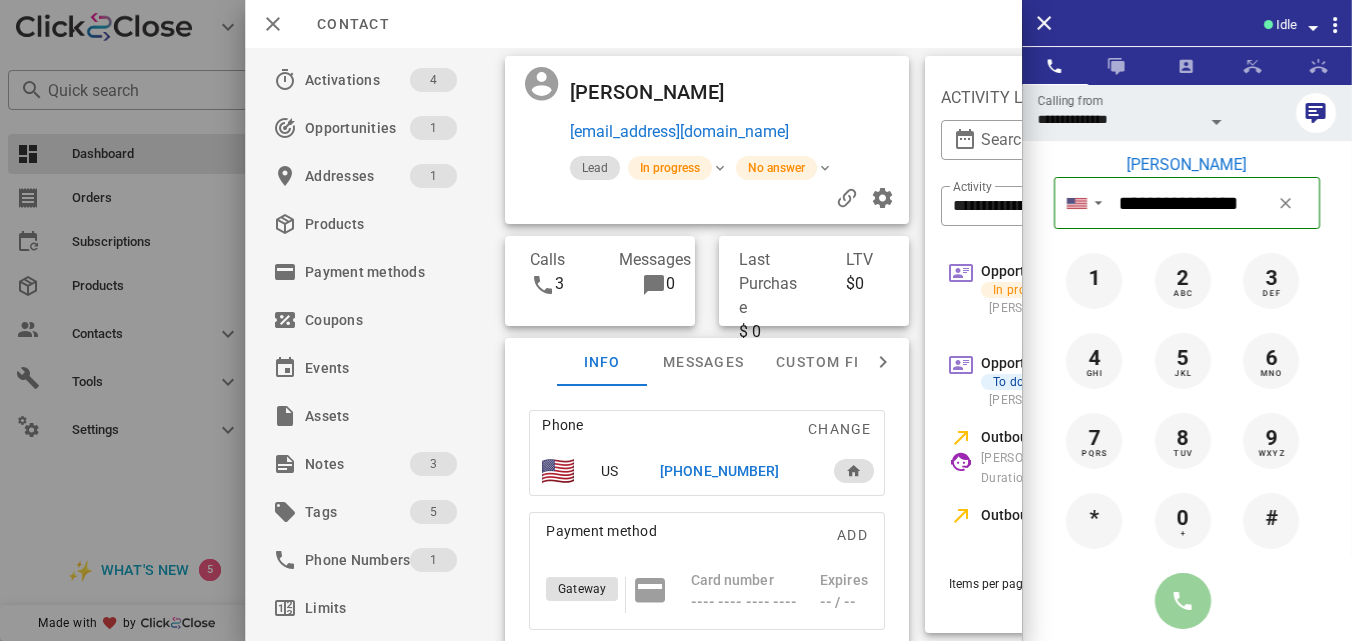 click at bounding box center [1183, 601] 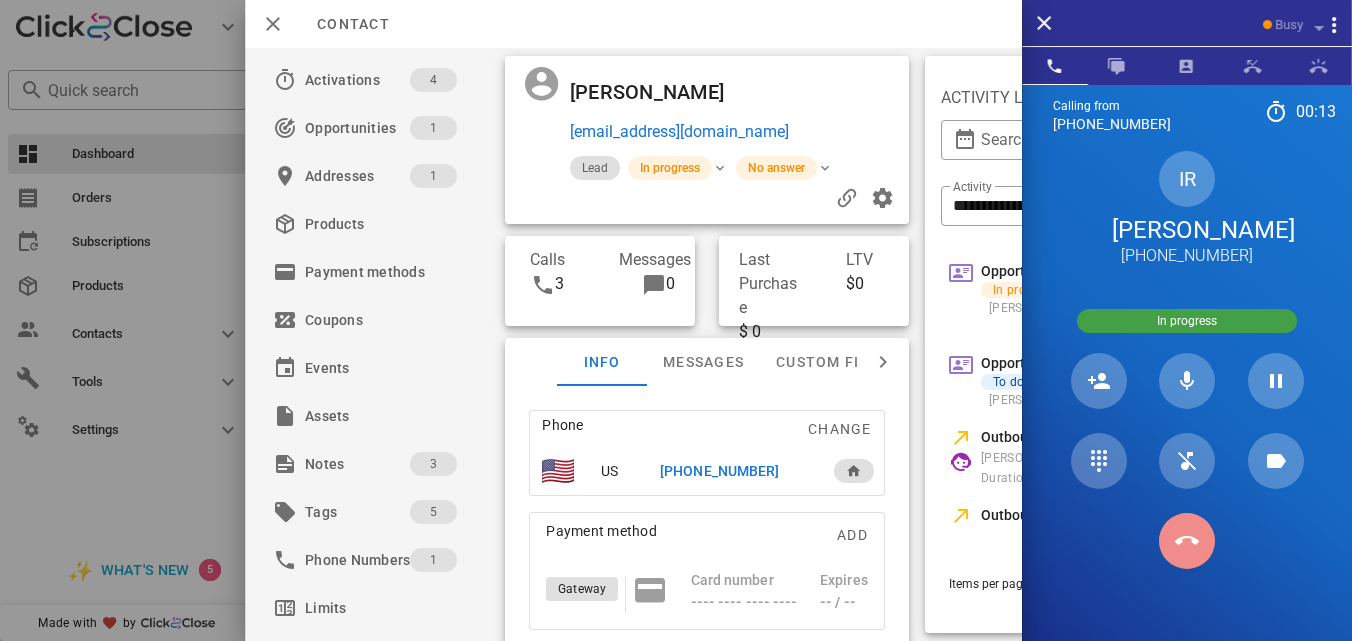 click at bounding box center [1187, 541] 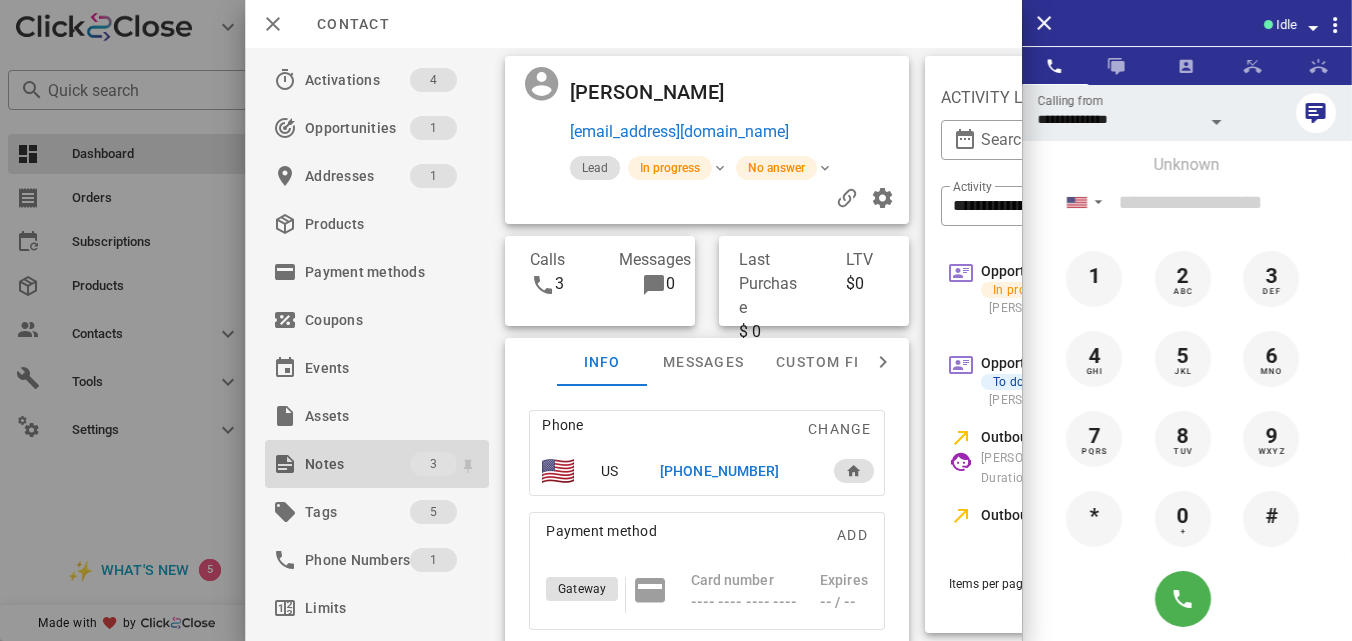 click on "Notes" at bounding box center [357, 464] 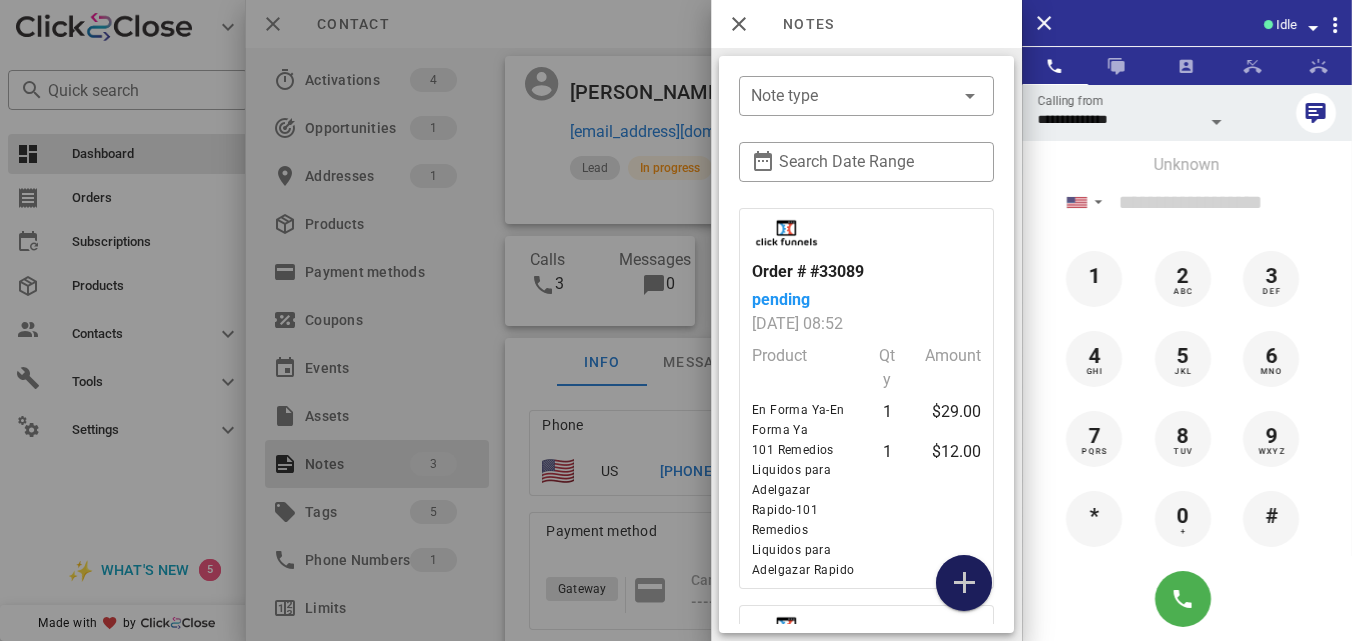 click at bounding box center (964, 583) 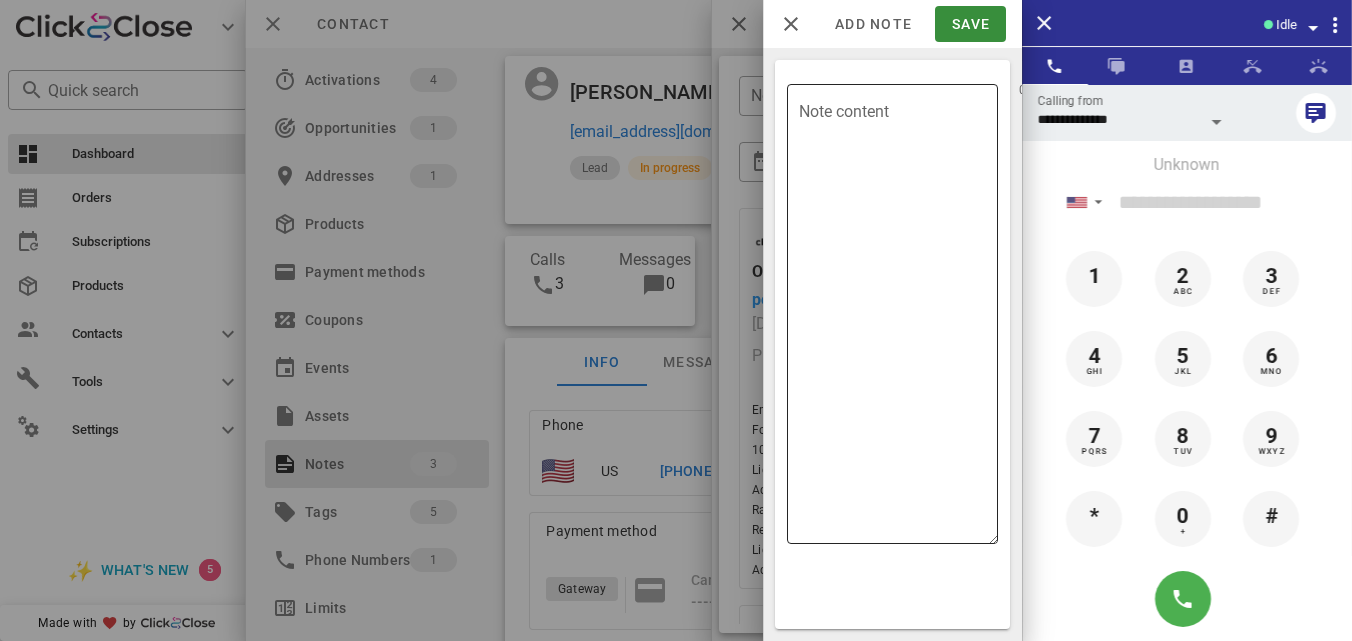 click on "Note content" at bounding box center (898, 319) 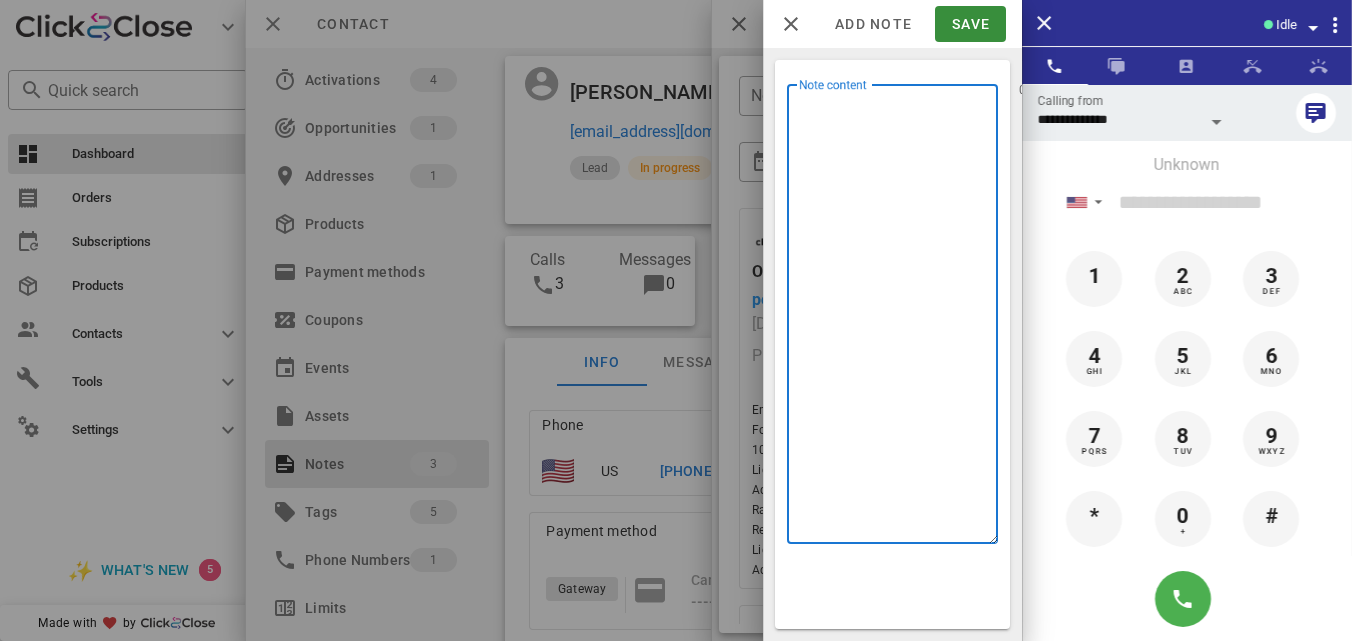 type on "*" 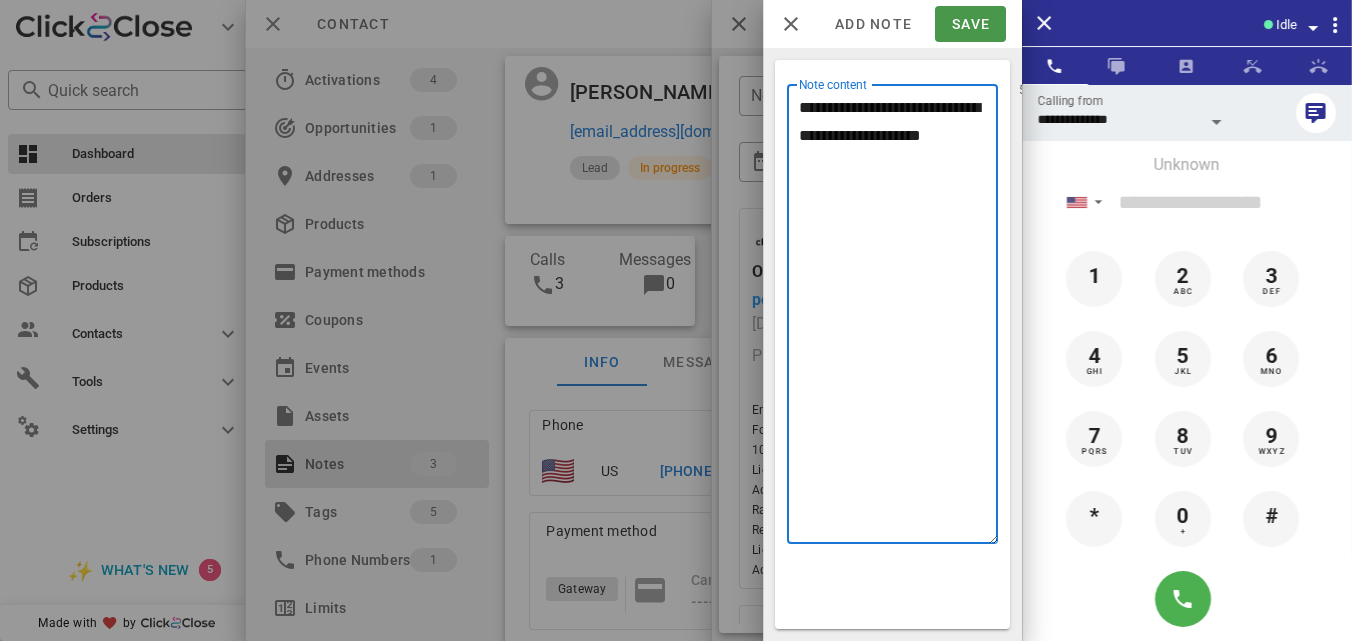 type on "**********" 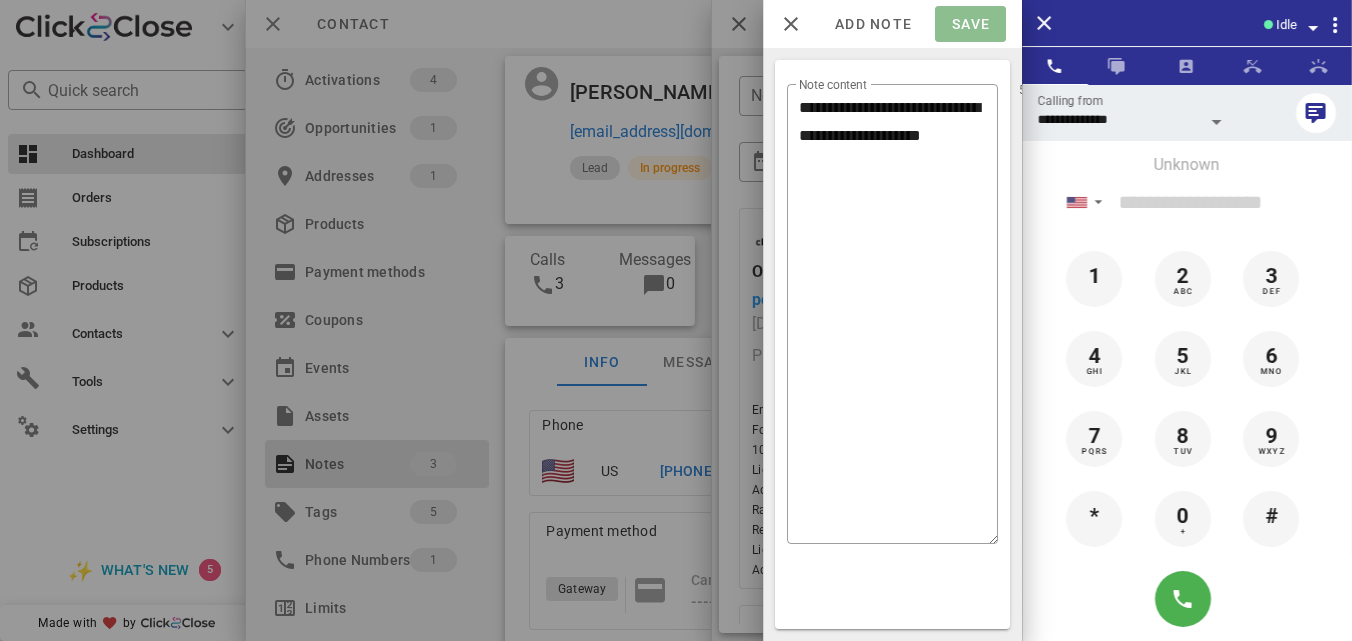 click on "Save" at bounding box center (970, 24) 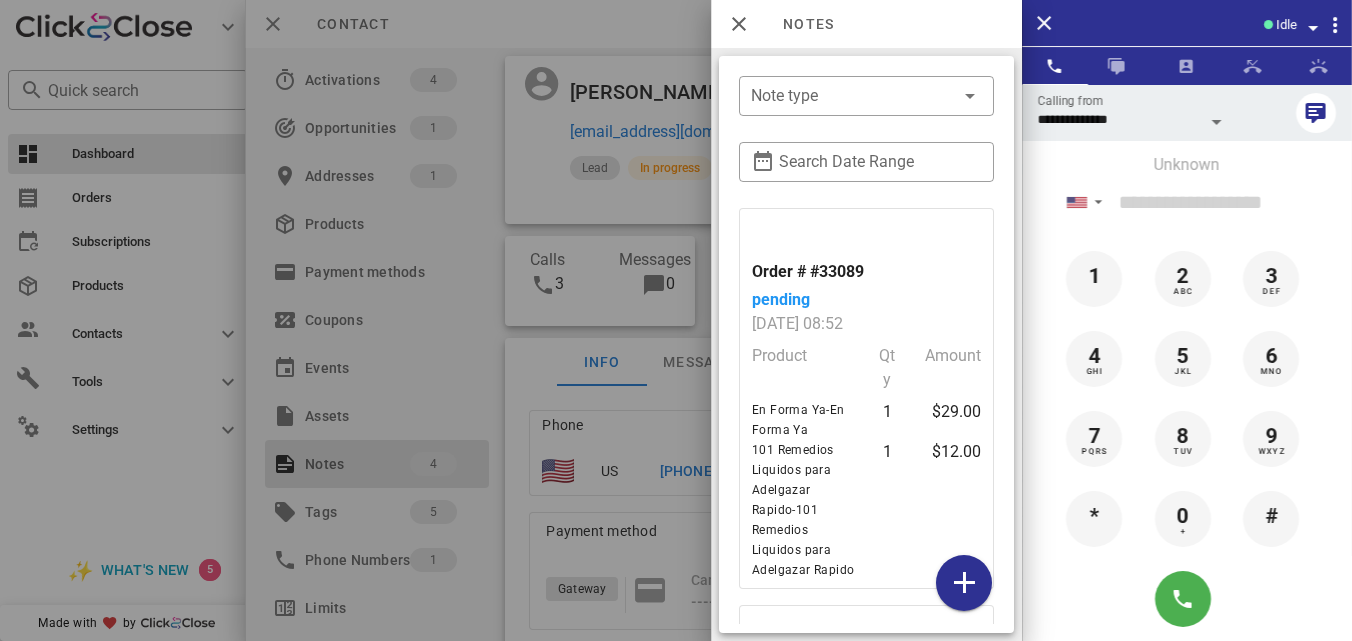scroll, scrollTop: 999761, scrollLeft: 999653, axis: both 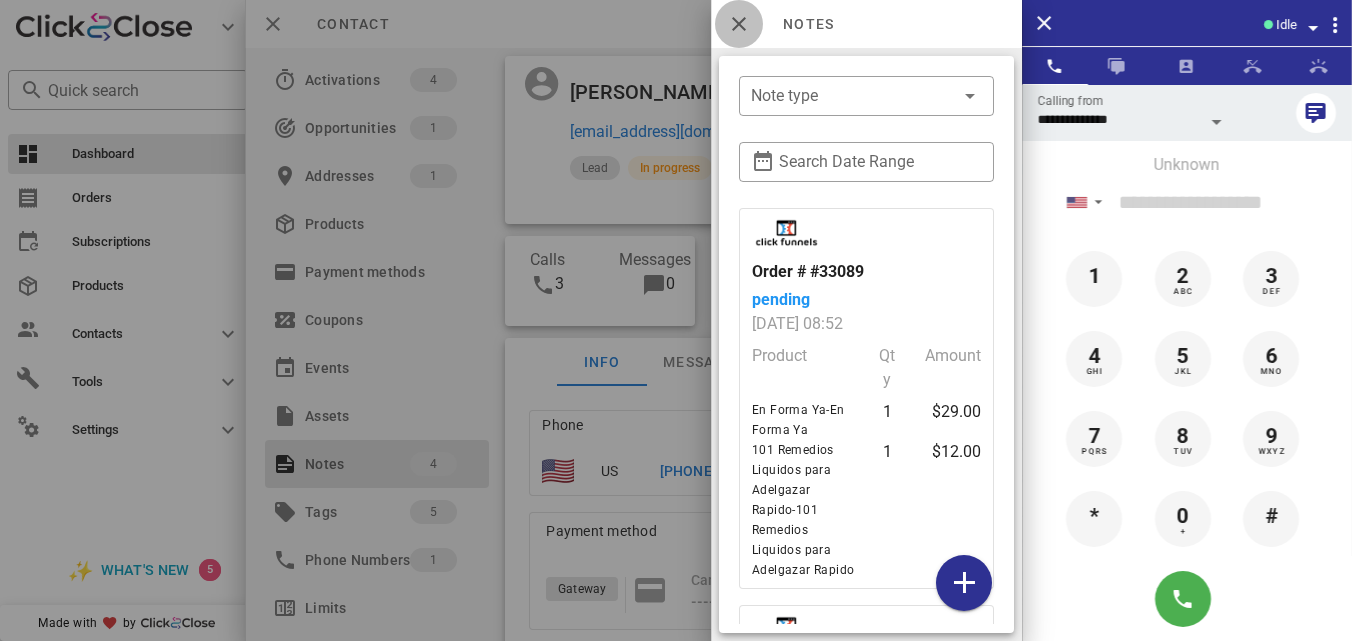 click at bounding box center (739, 24) 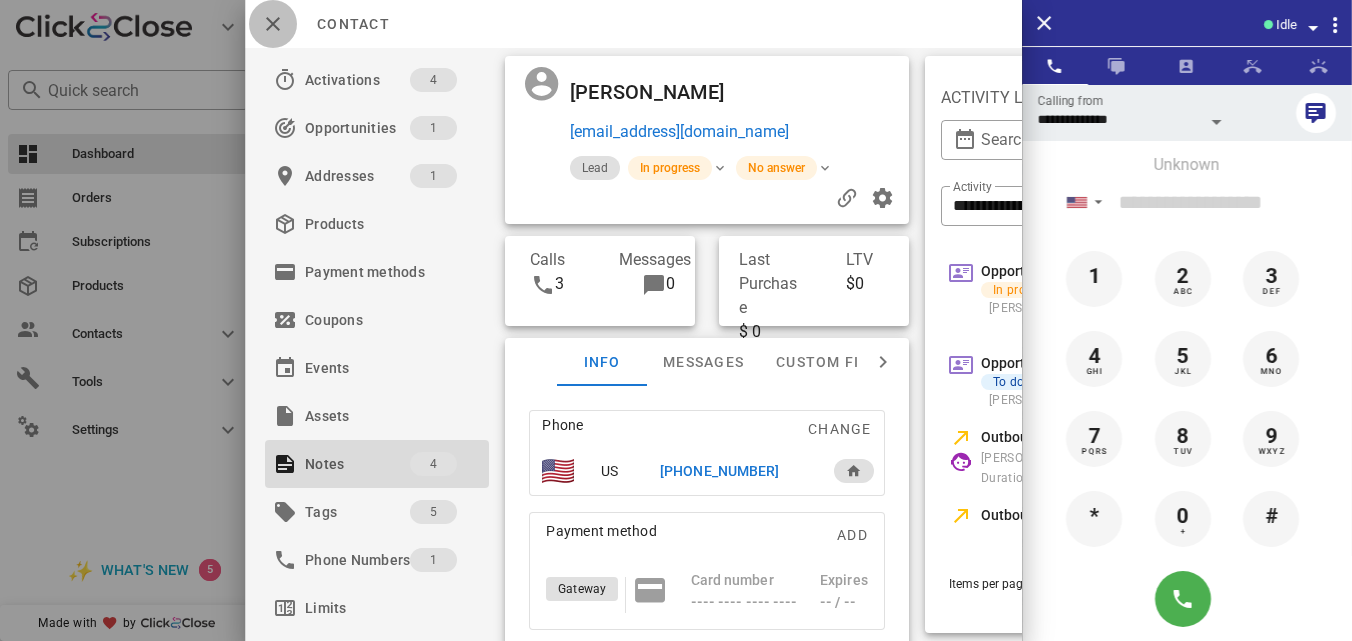click at bounding box center (273, 24) 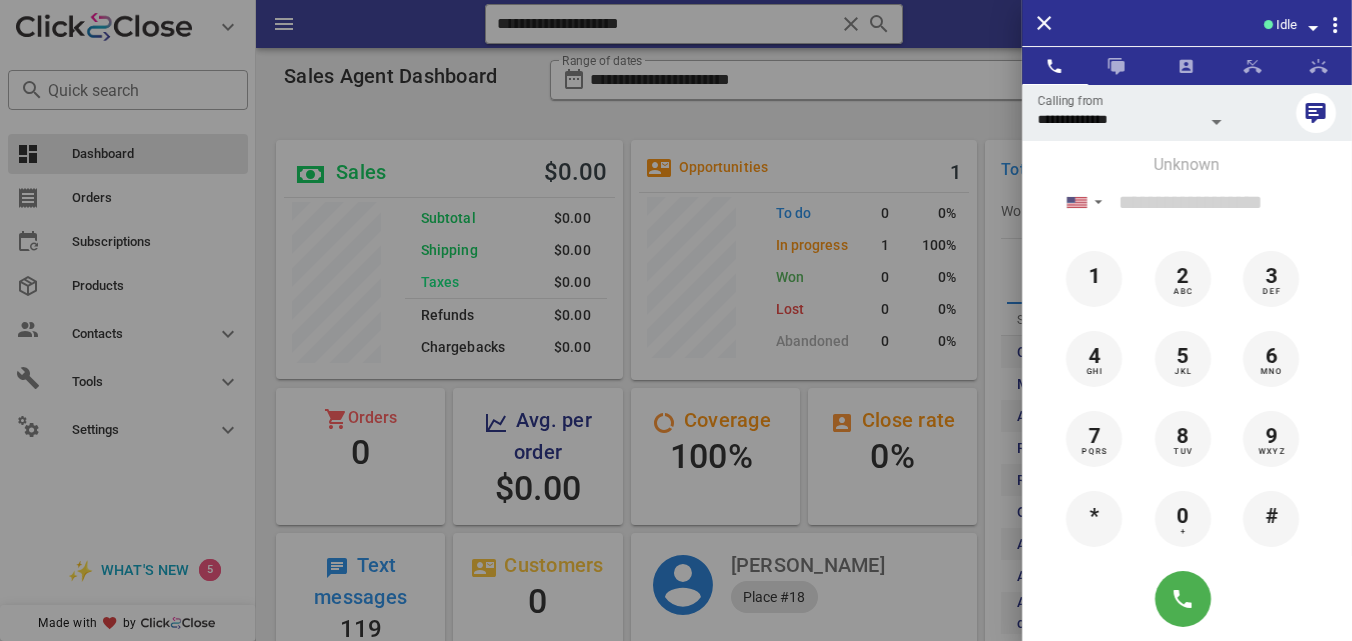 click at bounding box center [676, 320] 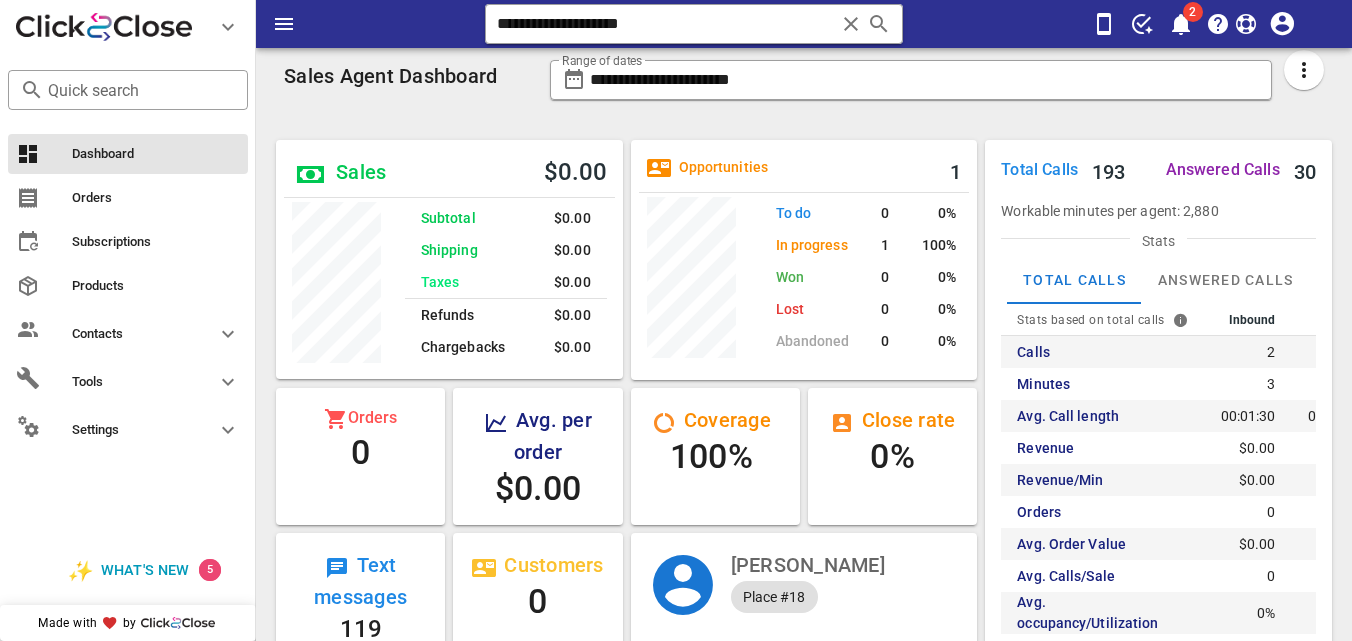 click at bounding box center (851, 24) 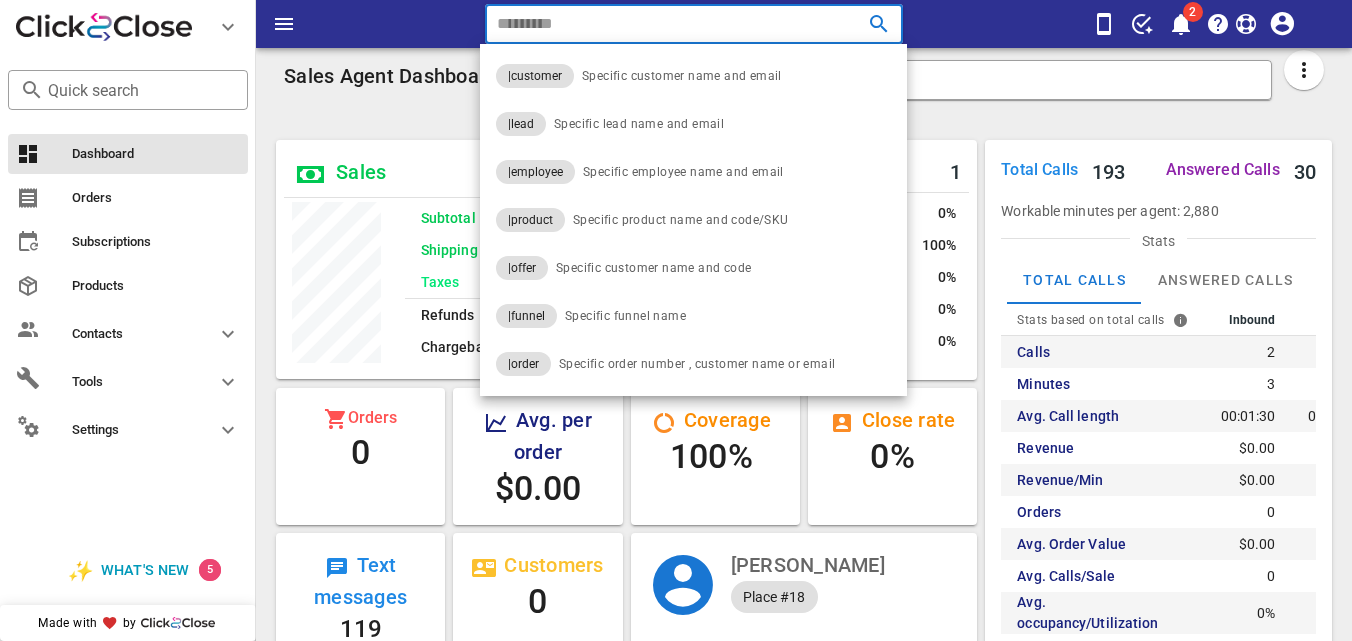 paste on "**********" 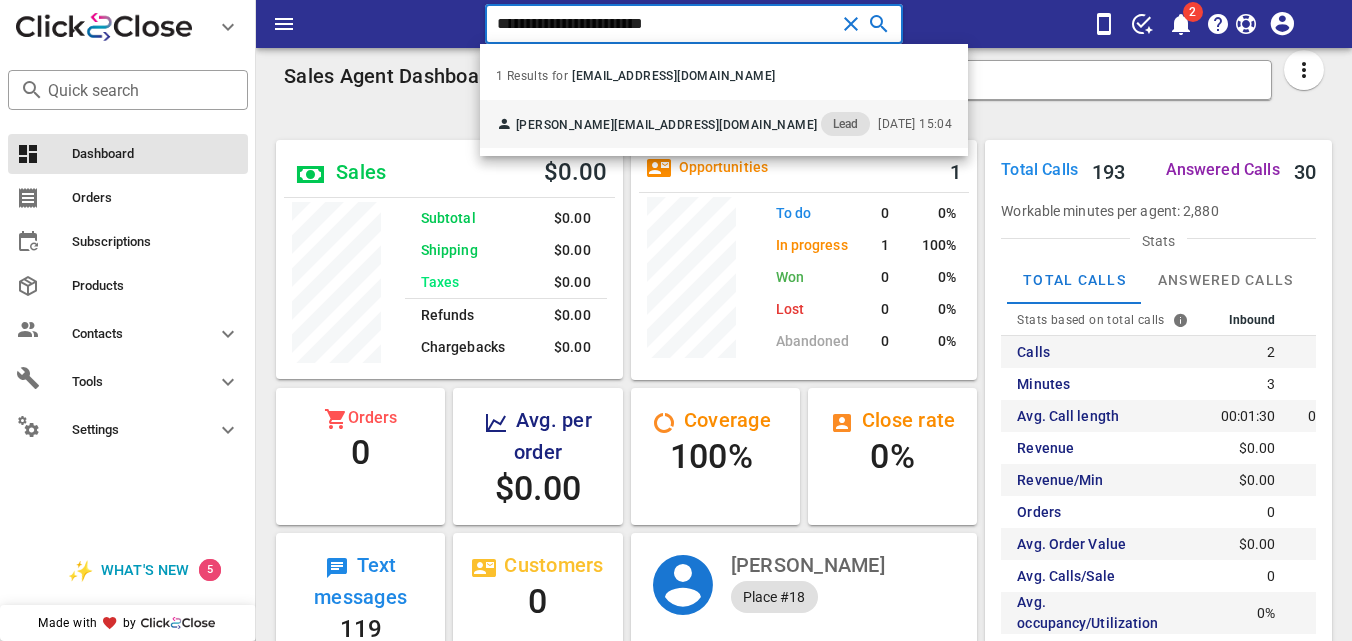 type on "**********" 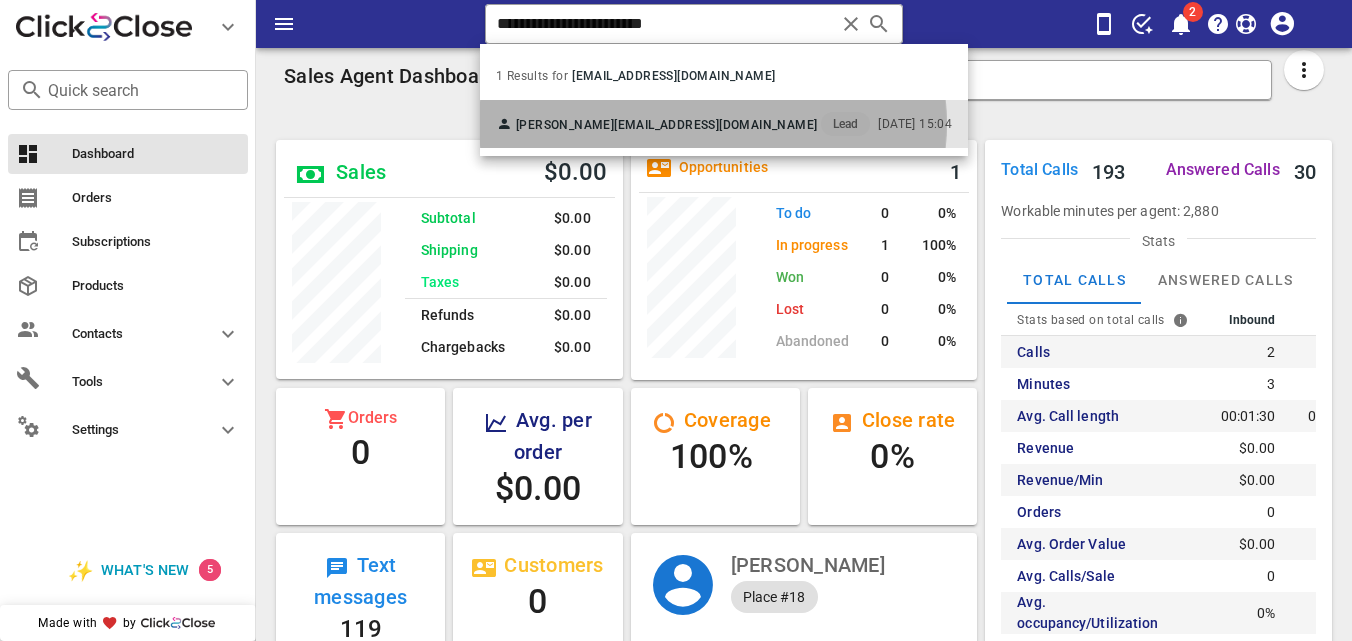 click on "claudiadiego07@gmail.com" at bounding box center (715, 125) 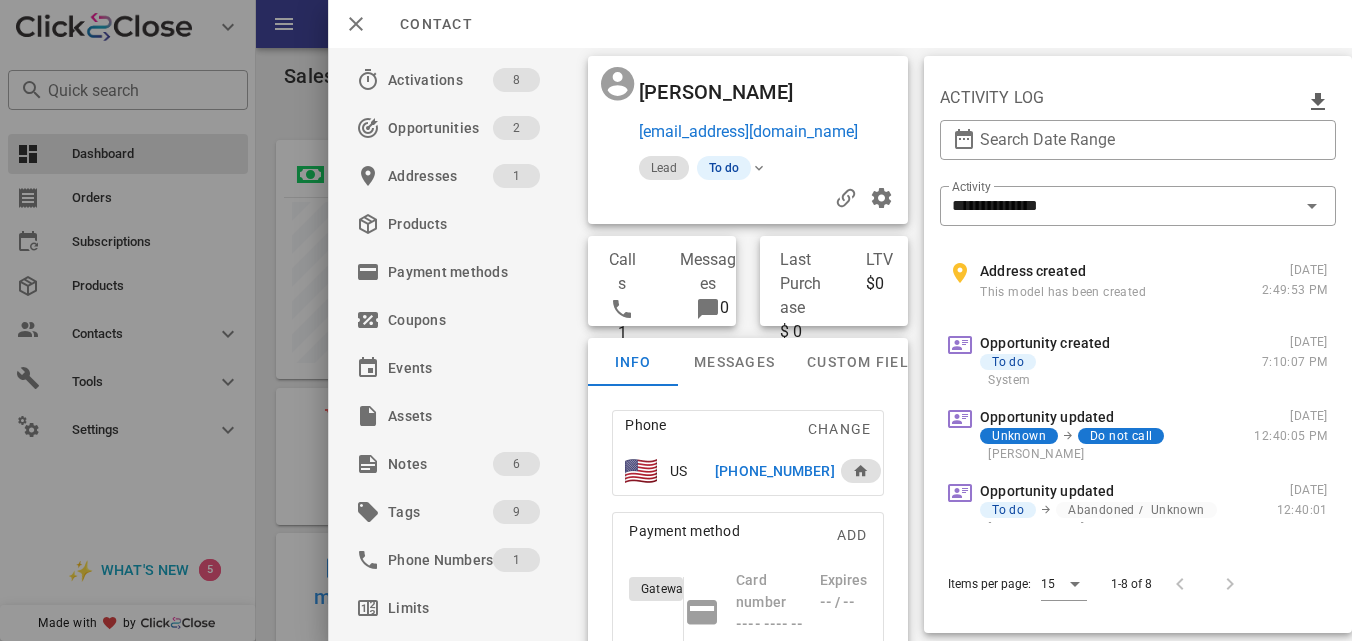click on "+18137706452" at bounding box center (774, 471) 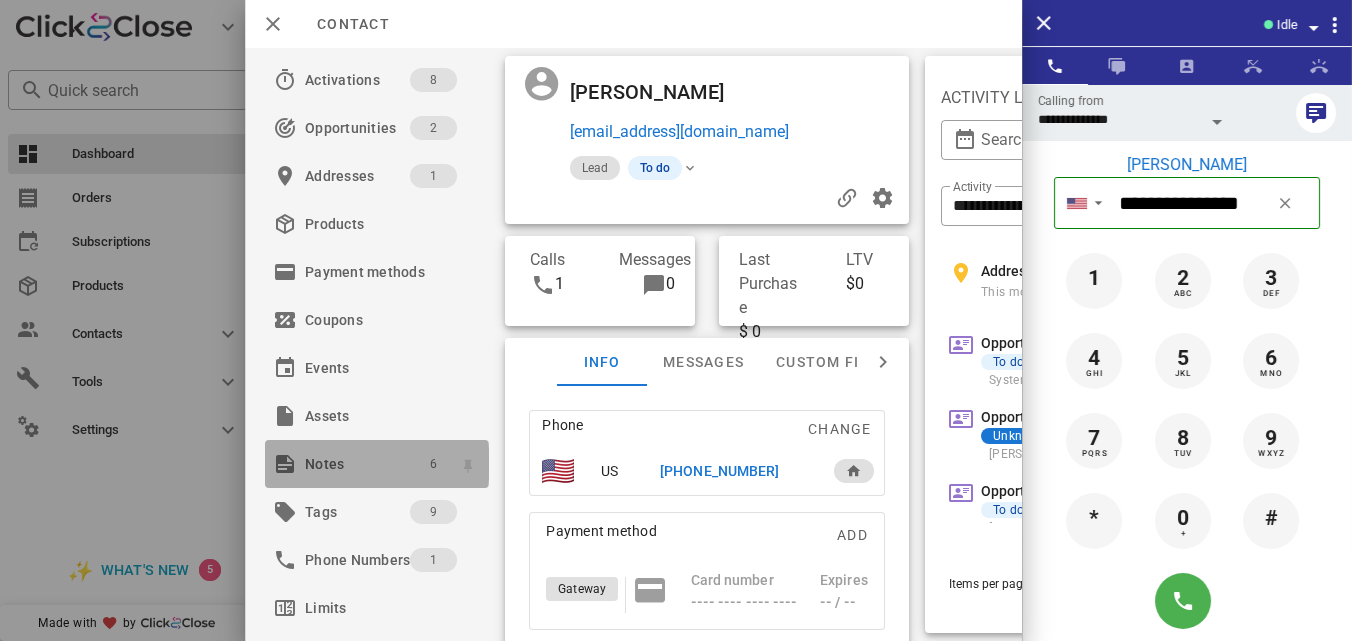 click on "6" at bounding box center [433, 464] 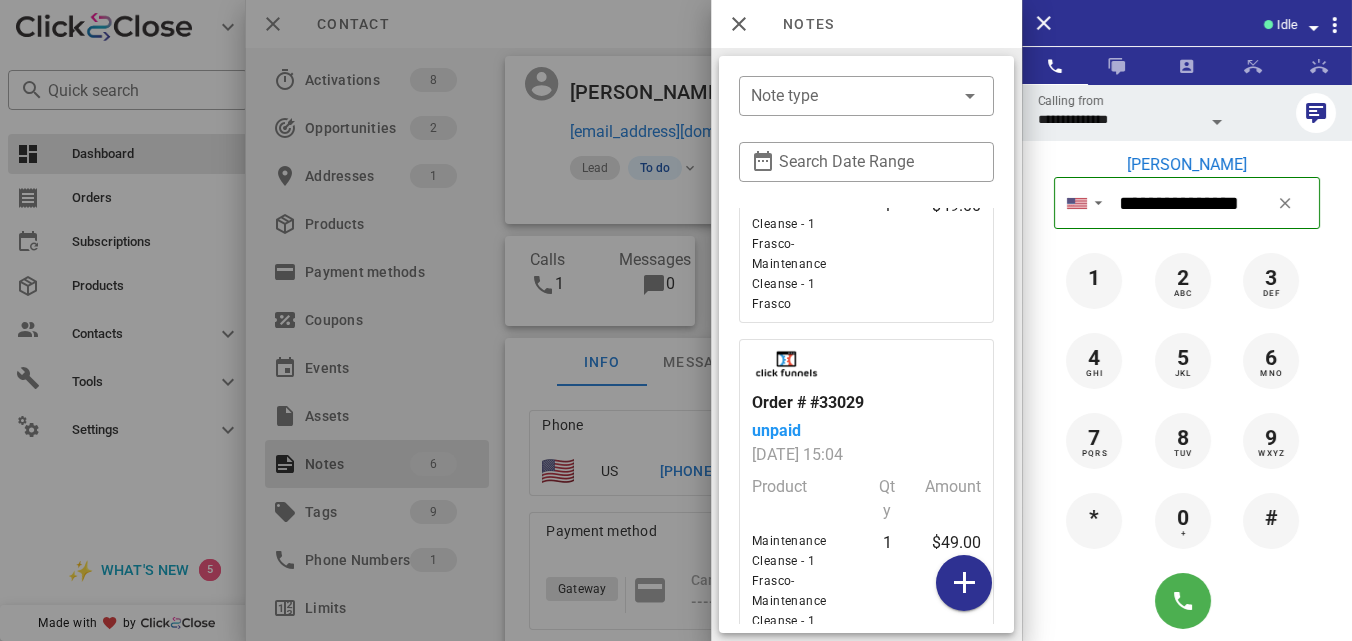 scroll, scrollTop: 1311, scrollLeft: 0, axis: vertical 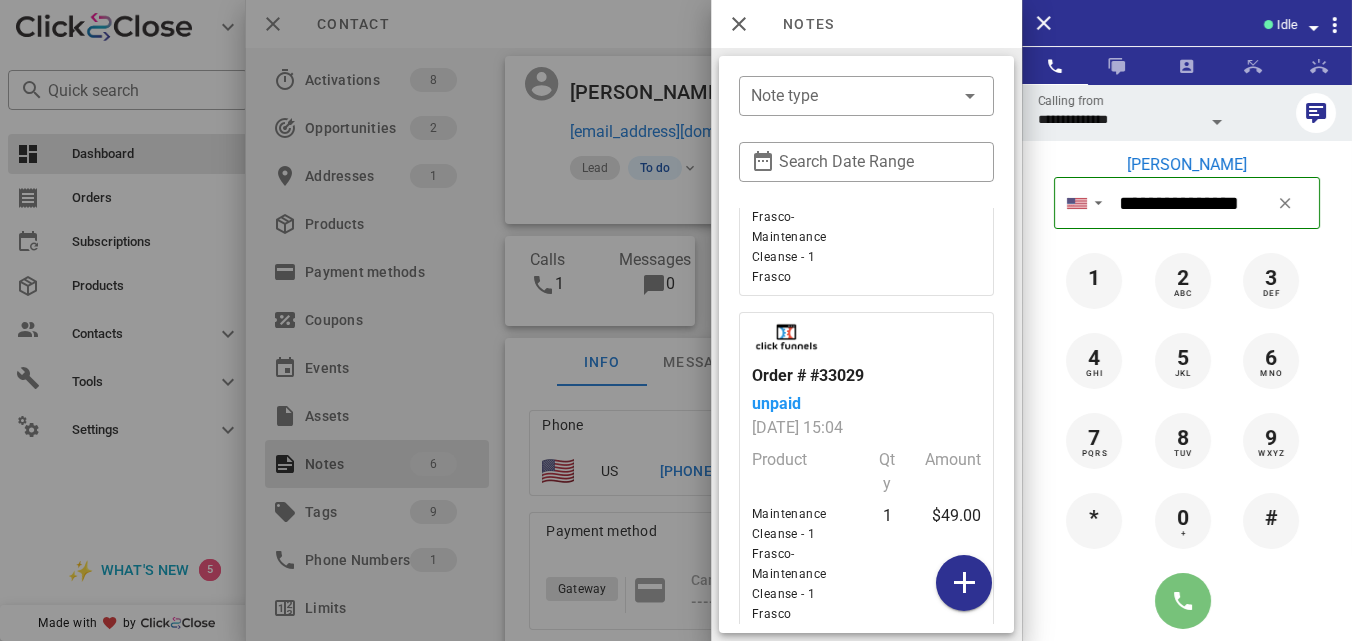 click at bounding box center [1183, 601] 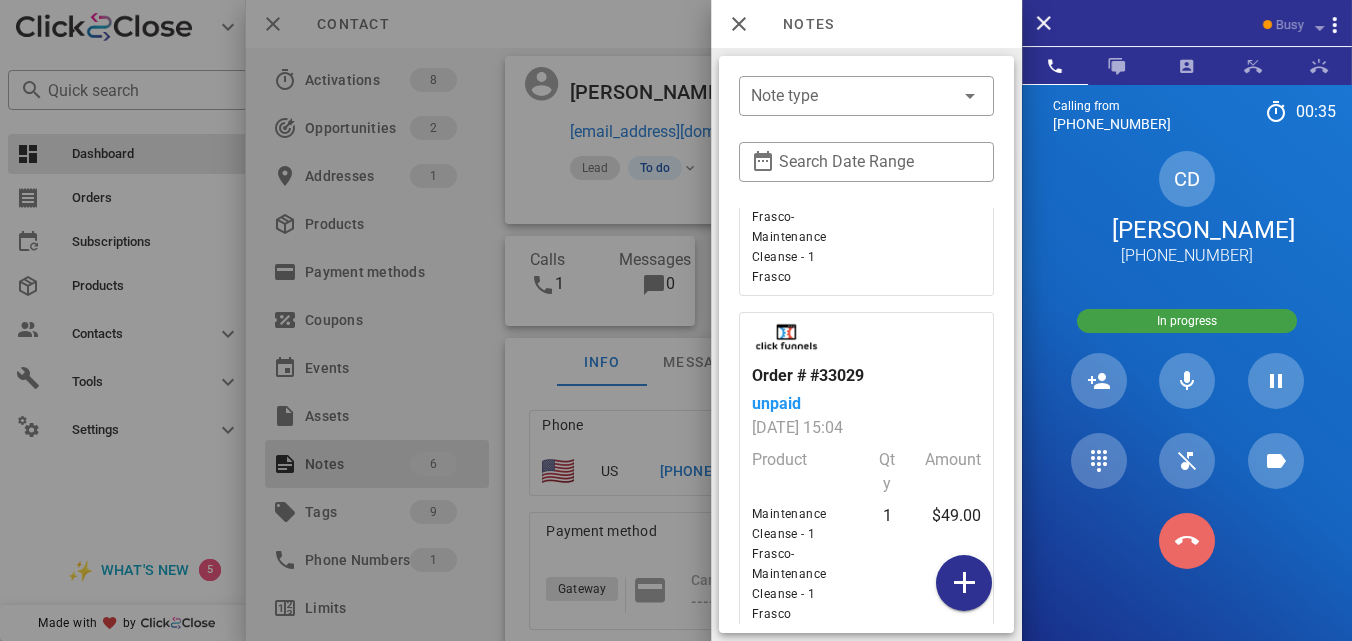 click at bounding box center (1187, 541) 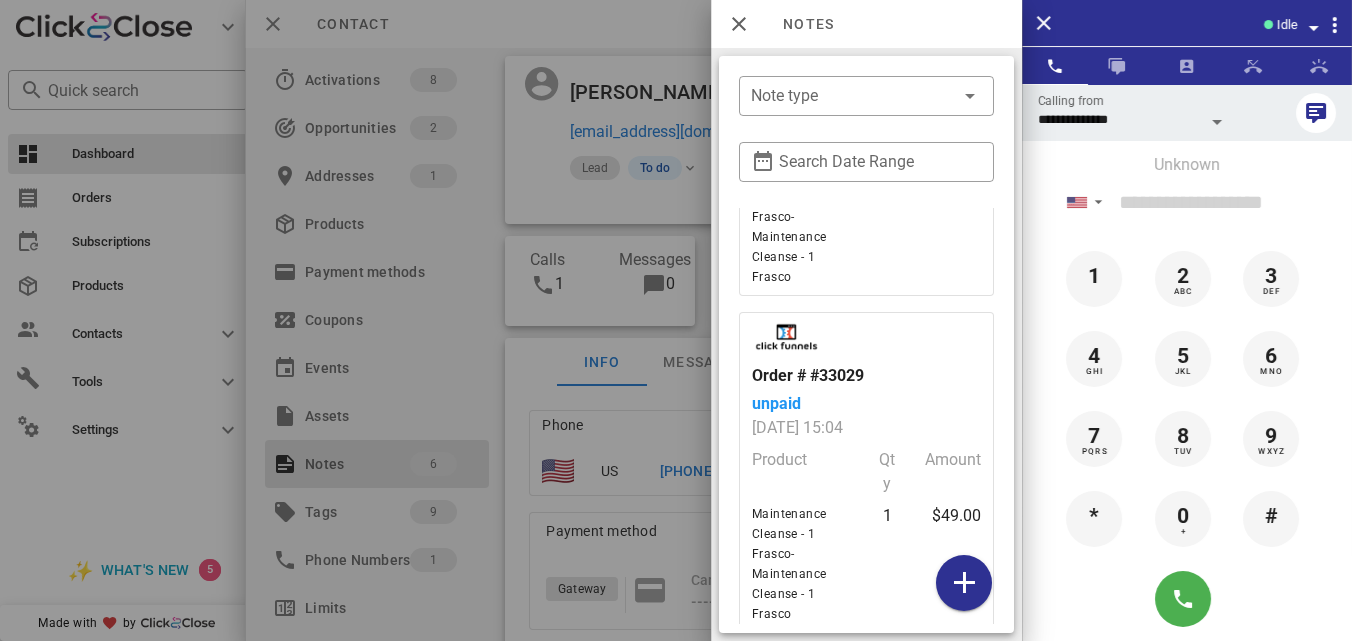 click at bounding box center (676, 320) 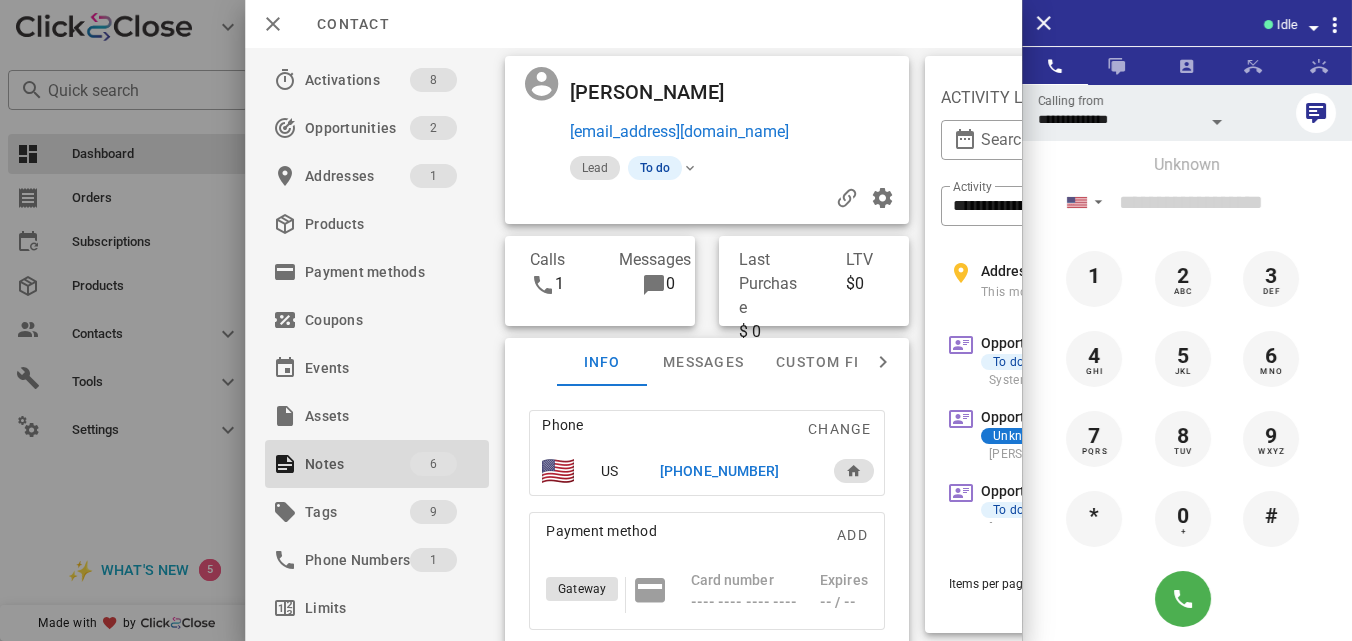 click on "+18137706452" at bounding box center (719, 471) 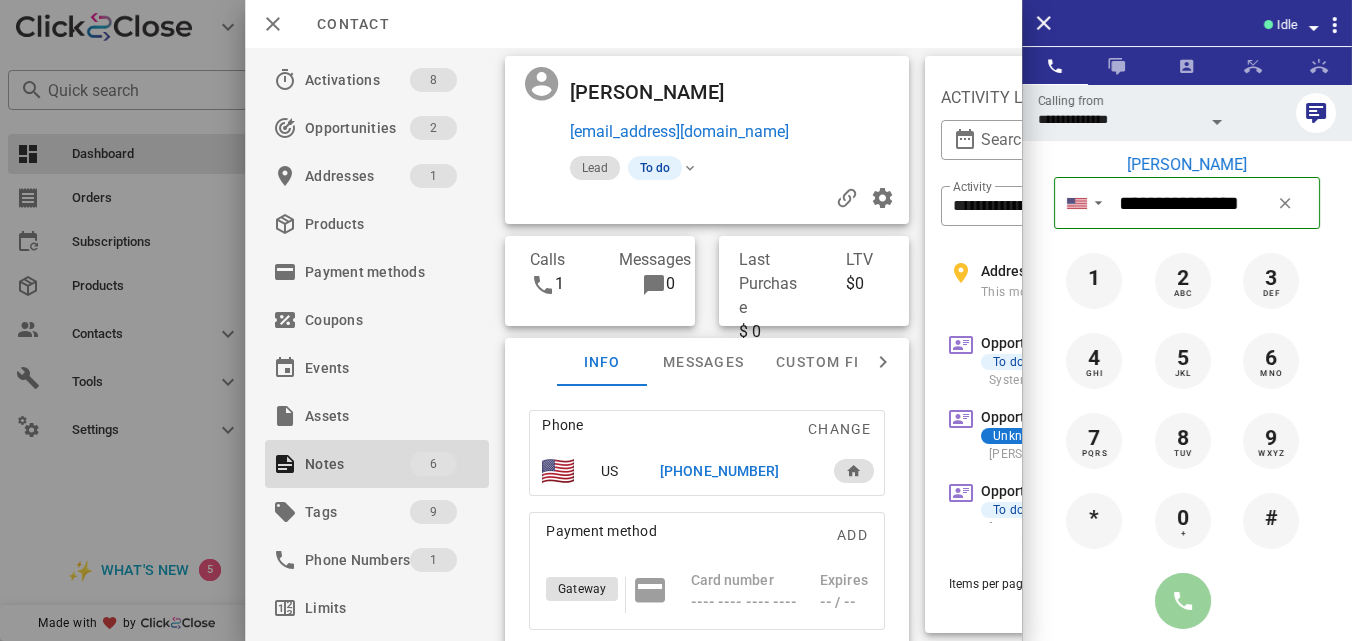 click at bounding box center (1183, 601) 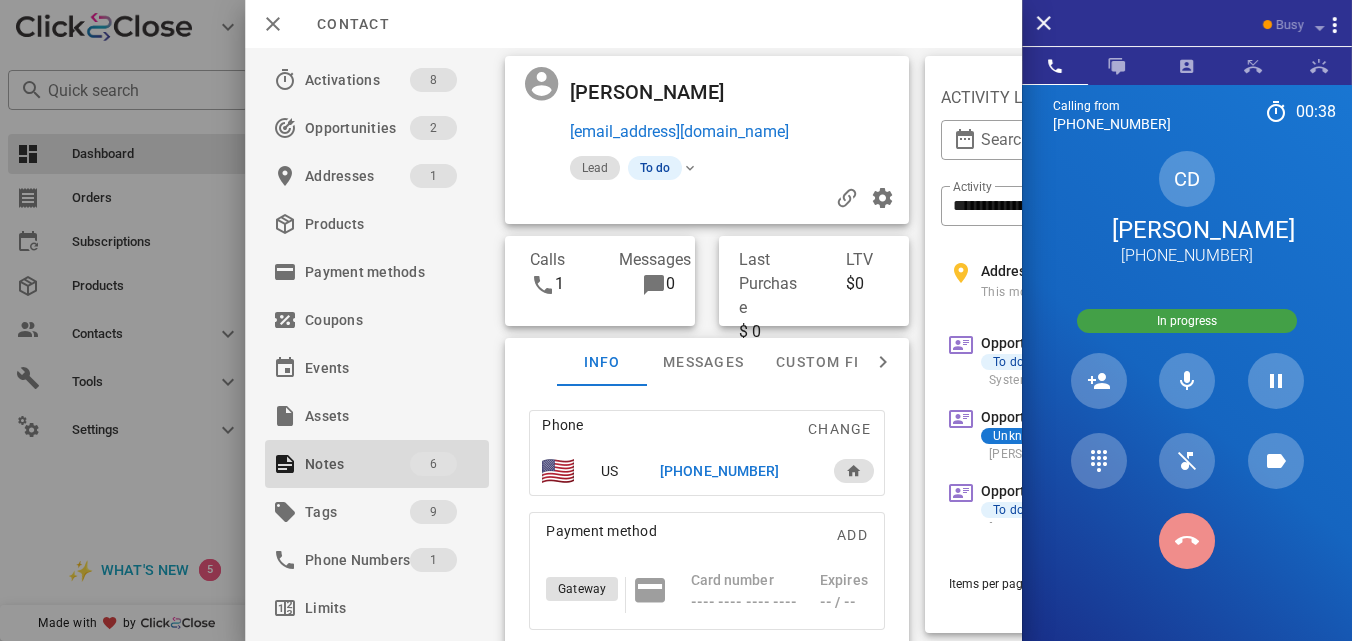 click at bounding box center [1187, 541] 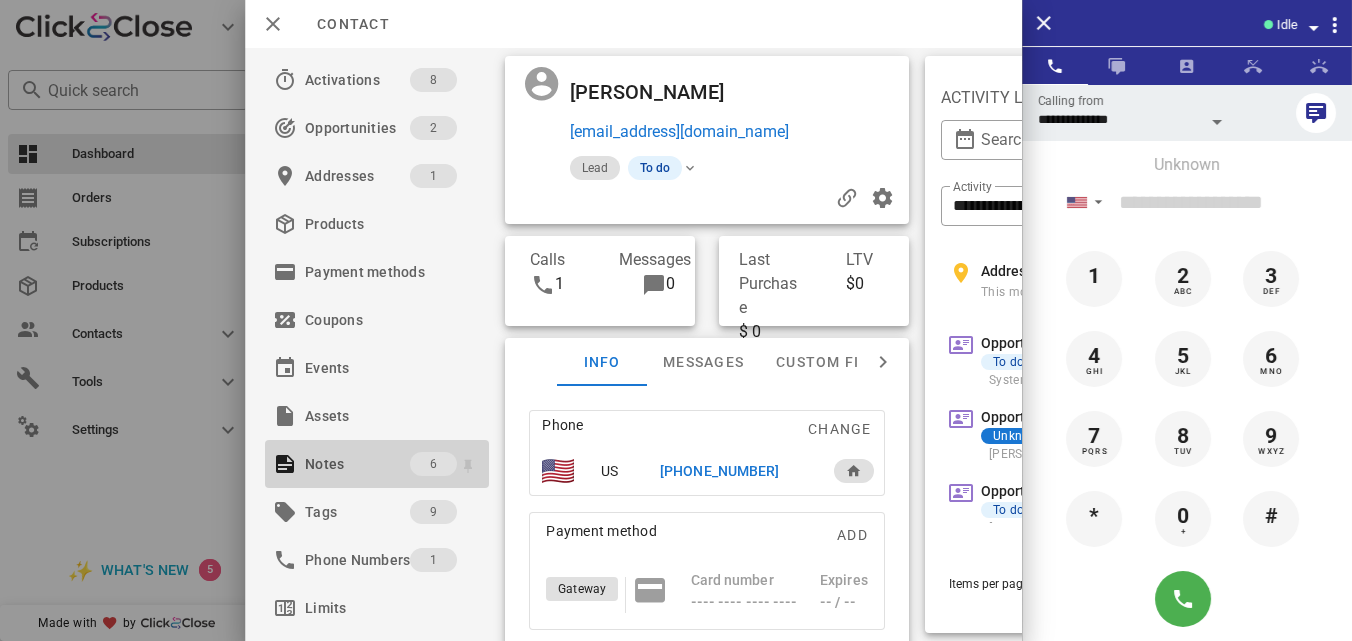 click on "Notes" at bounding box center (357, 464) 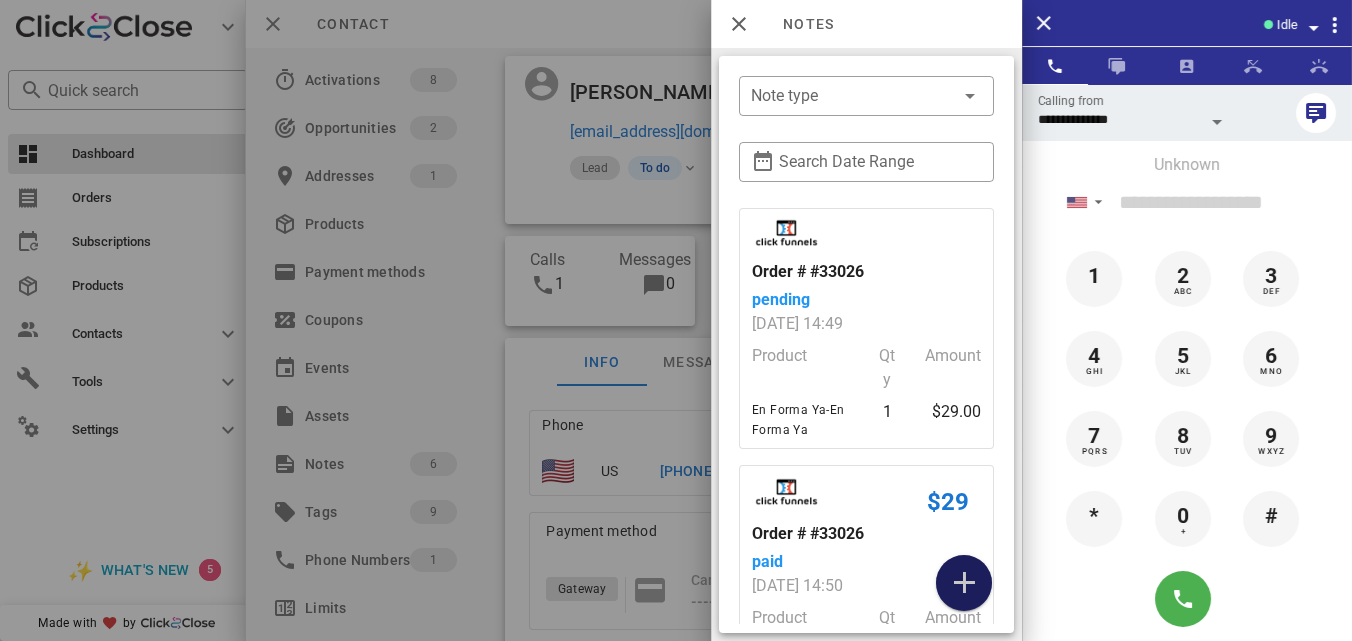 click at bounding box center (964, 583) 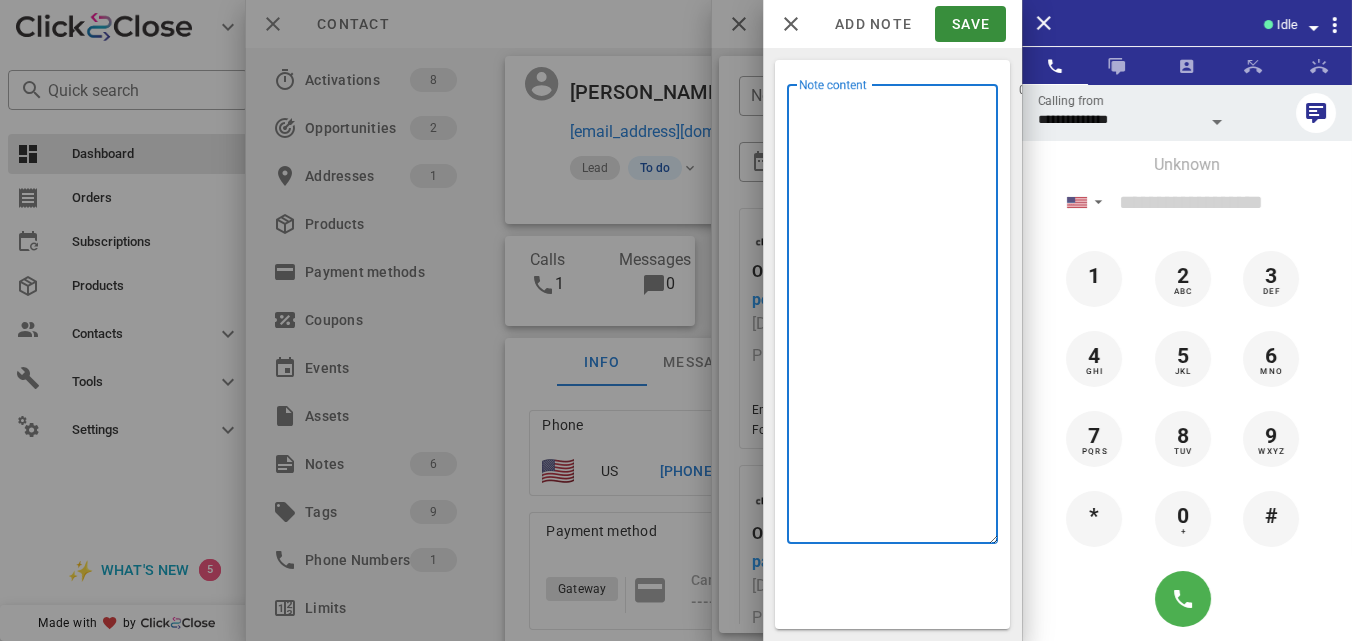click on "Note content" at bounding box center (898, 319) 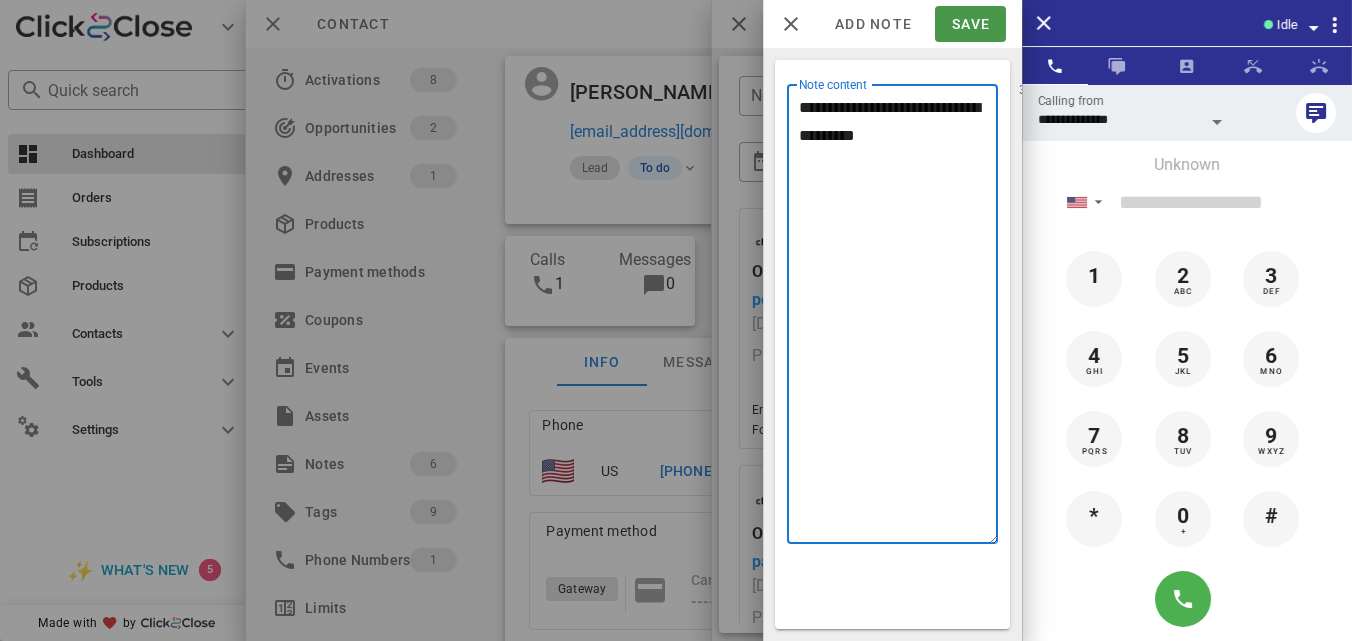type on "**********" 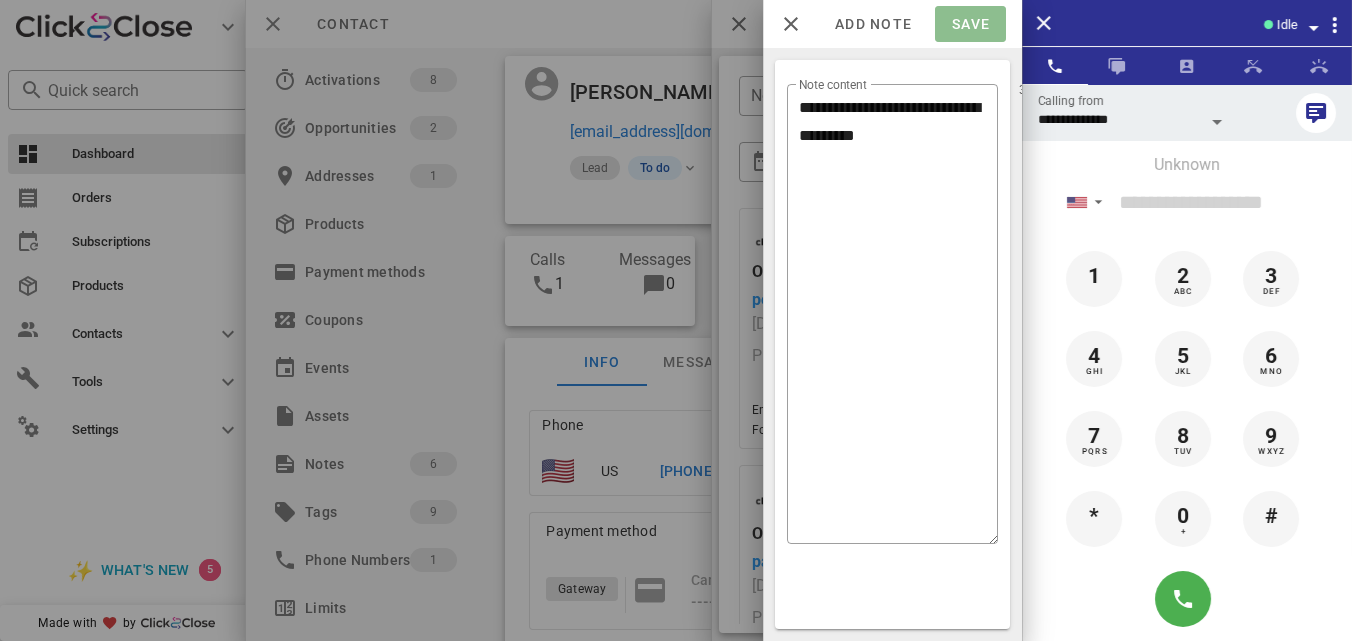 click on "Save" at bounding box center (970, 24) 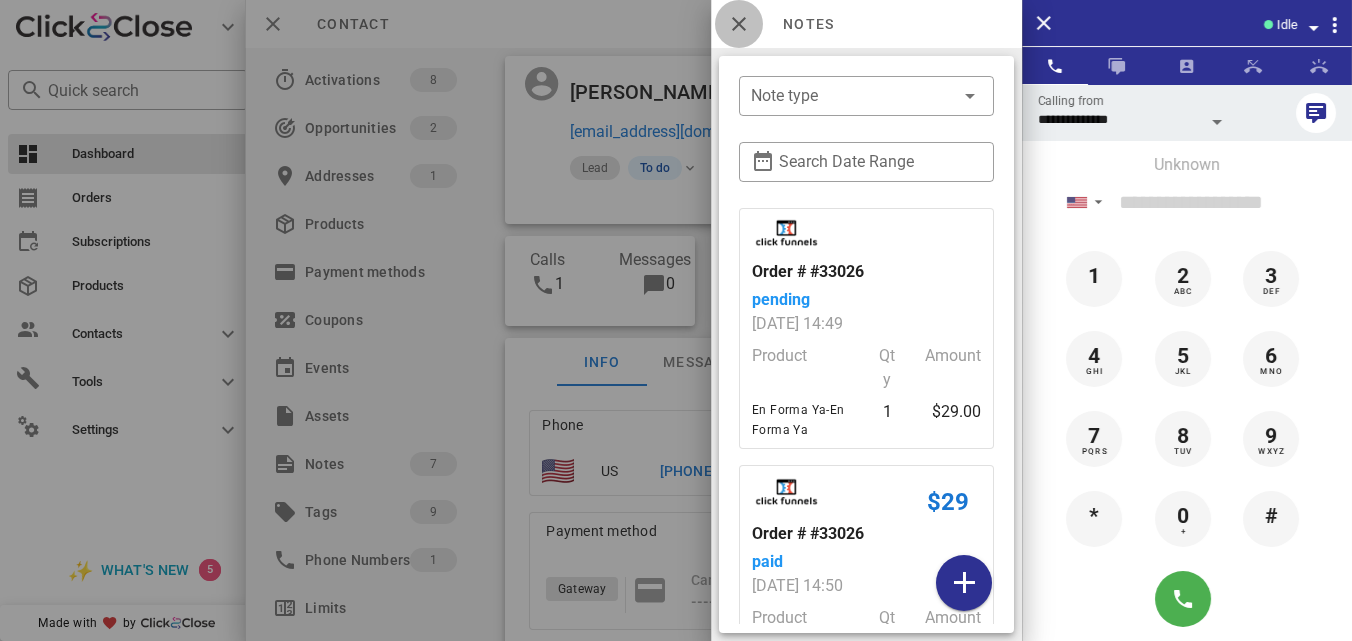 click at bounding box center [739, 24] 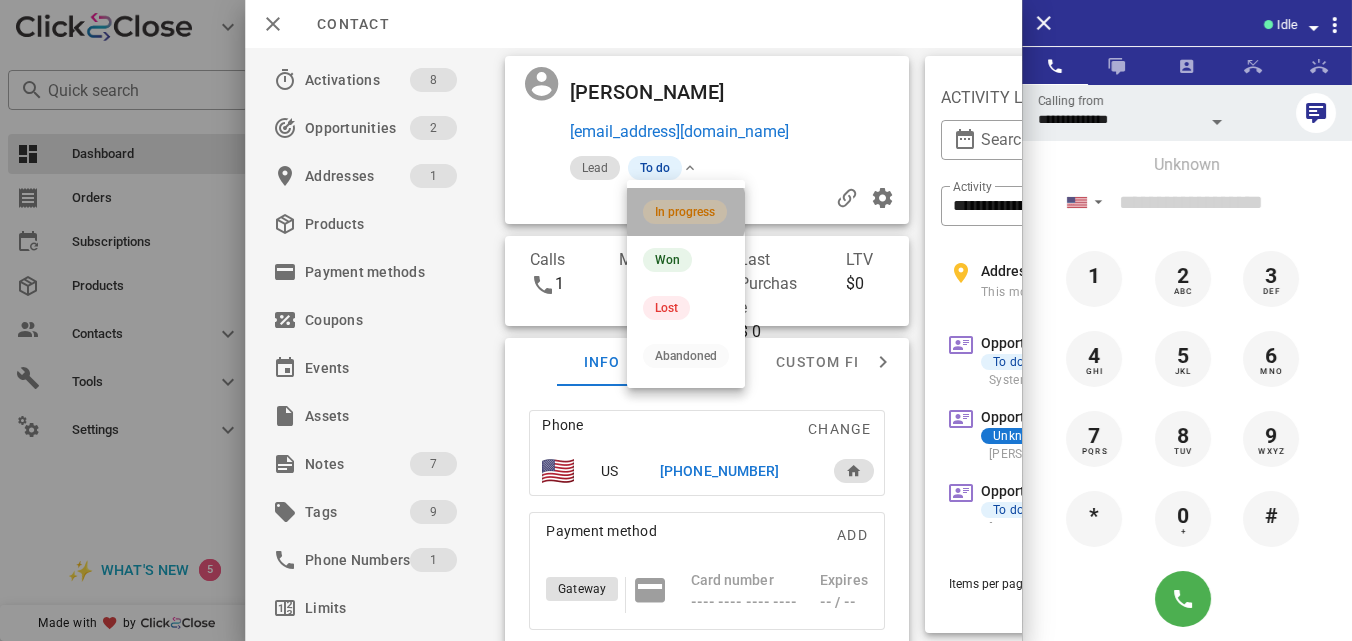click on "In progress" at bounding box center (685, 212) 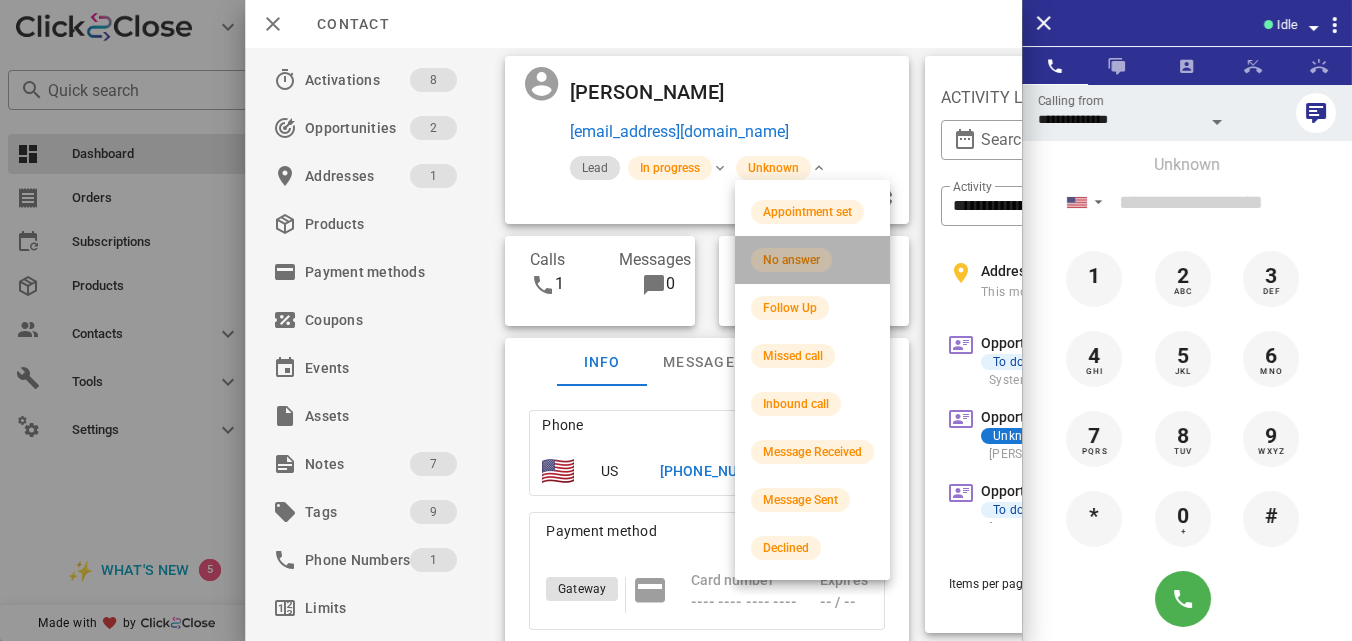 click on "No answer" at bounding box center [791, 260] 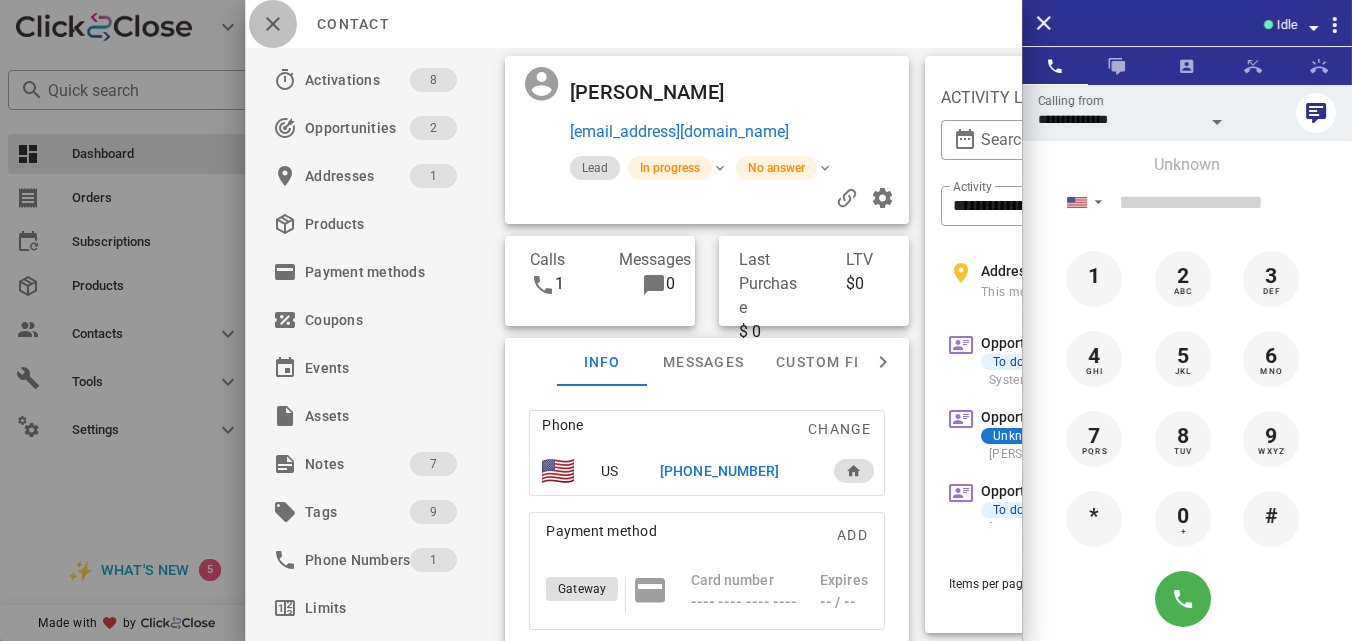 click at bounding box center [273, 24] 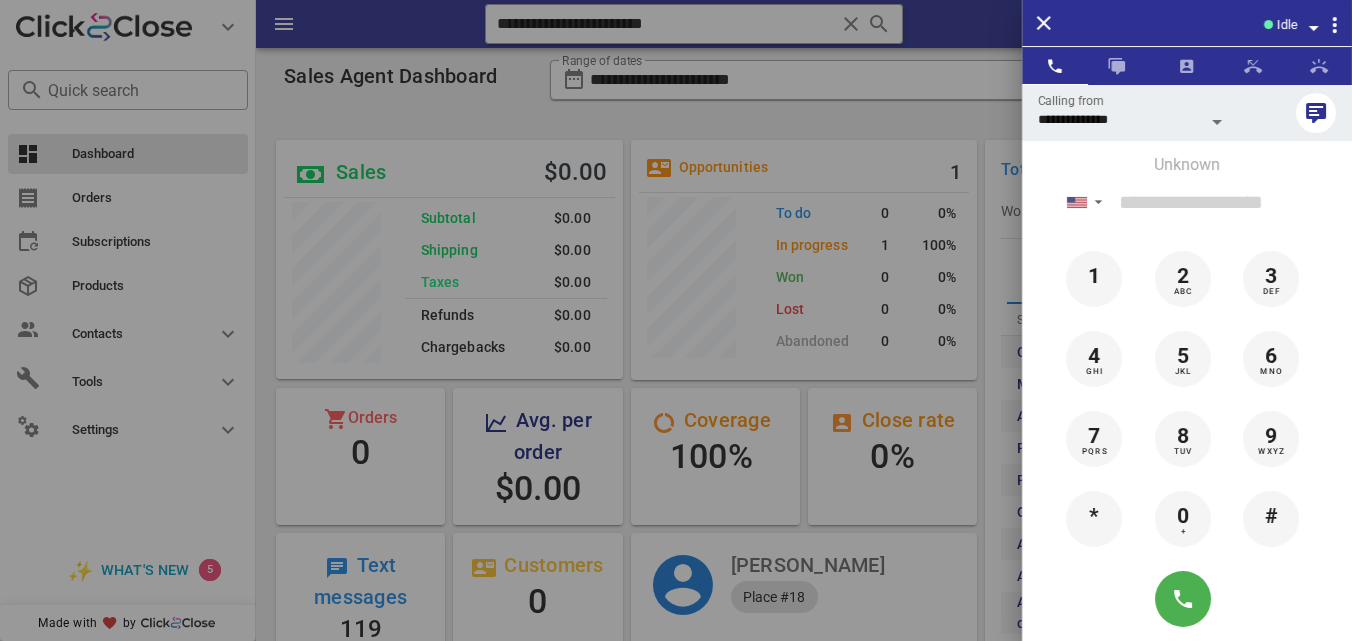 click at bounding box center (676, 320) 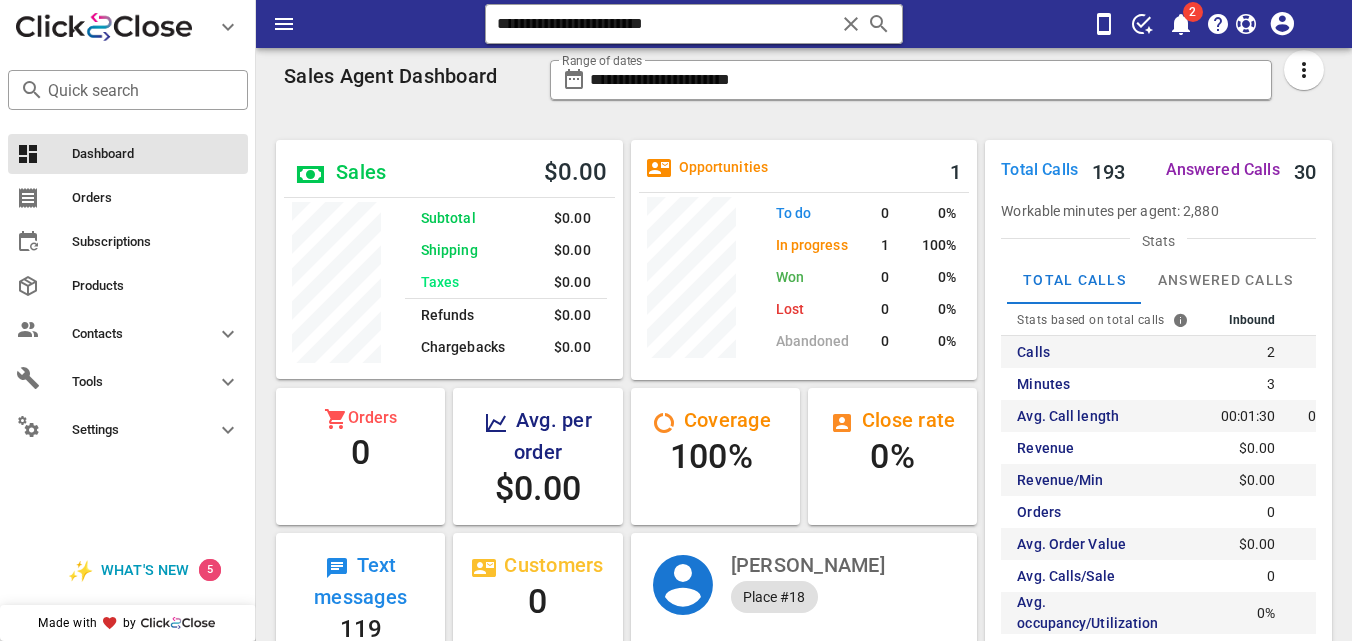 click at bounding box center [851, 24] 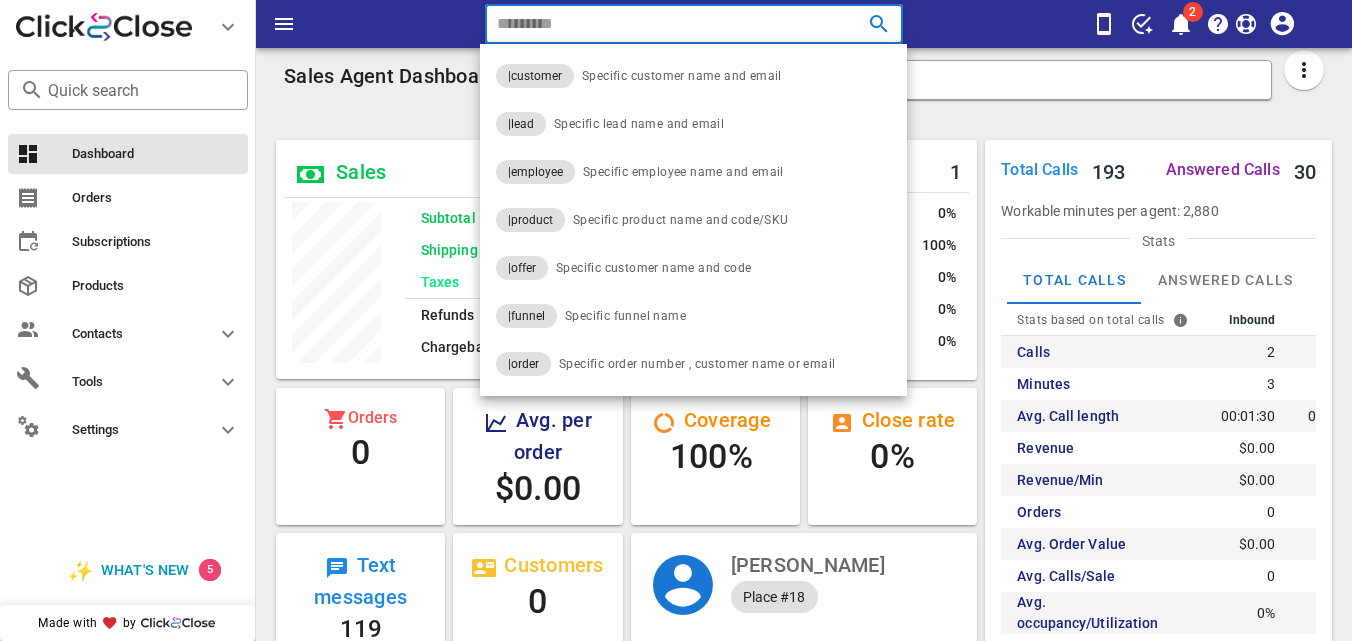 paste on "**********" 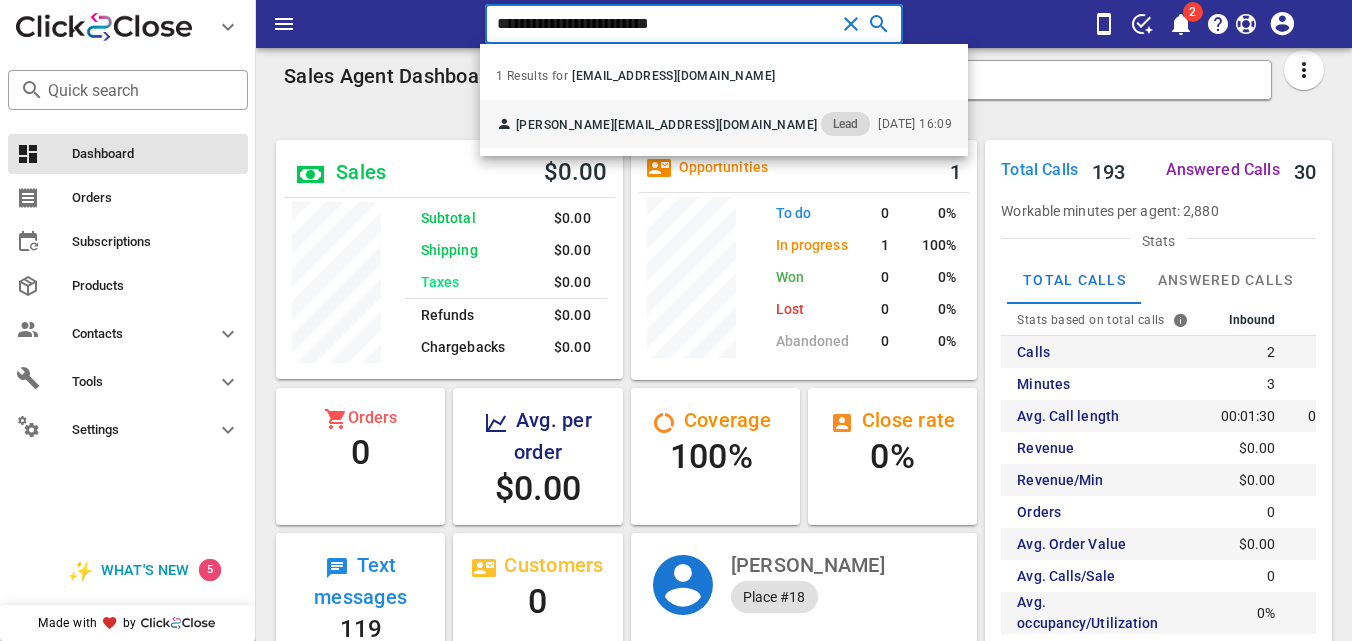 type on "**********" 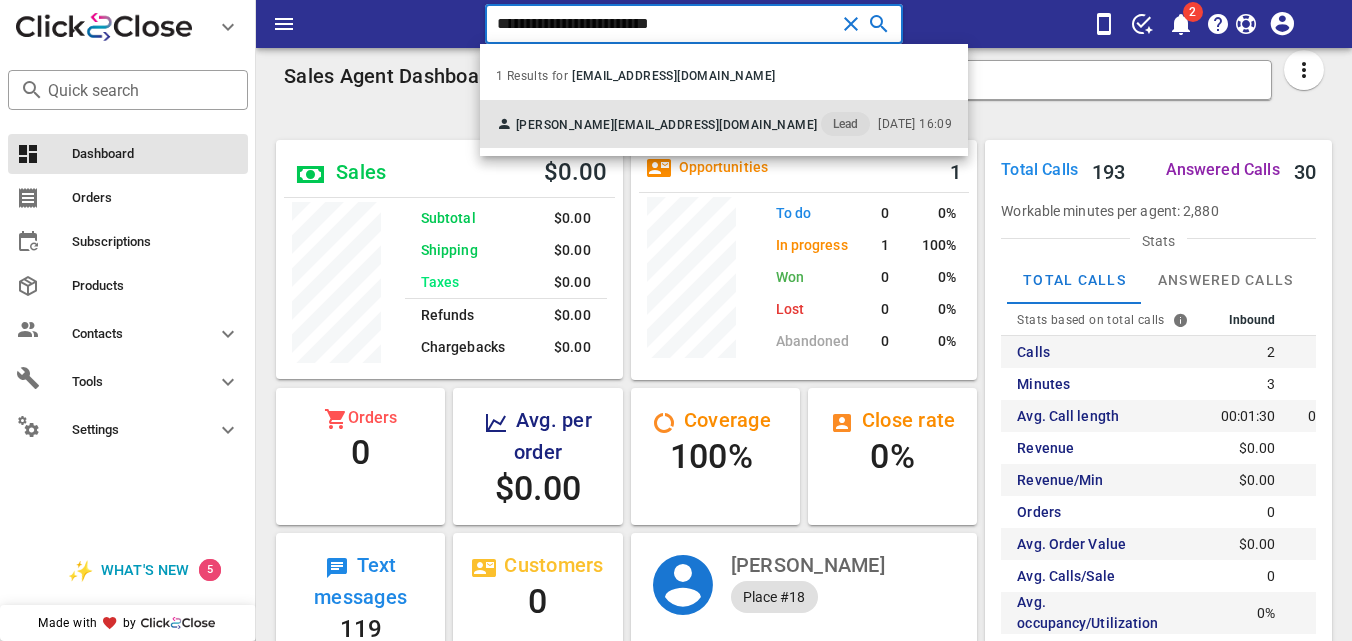 click on "Lead" at bounding box center [845, 124] 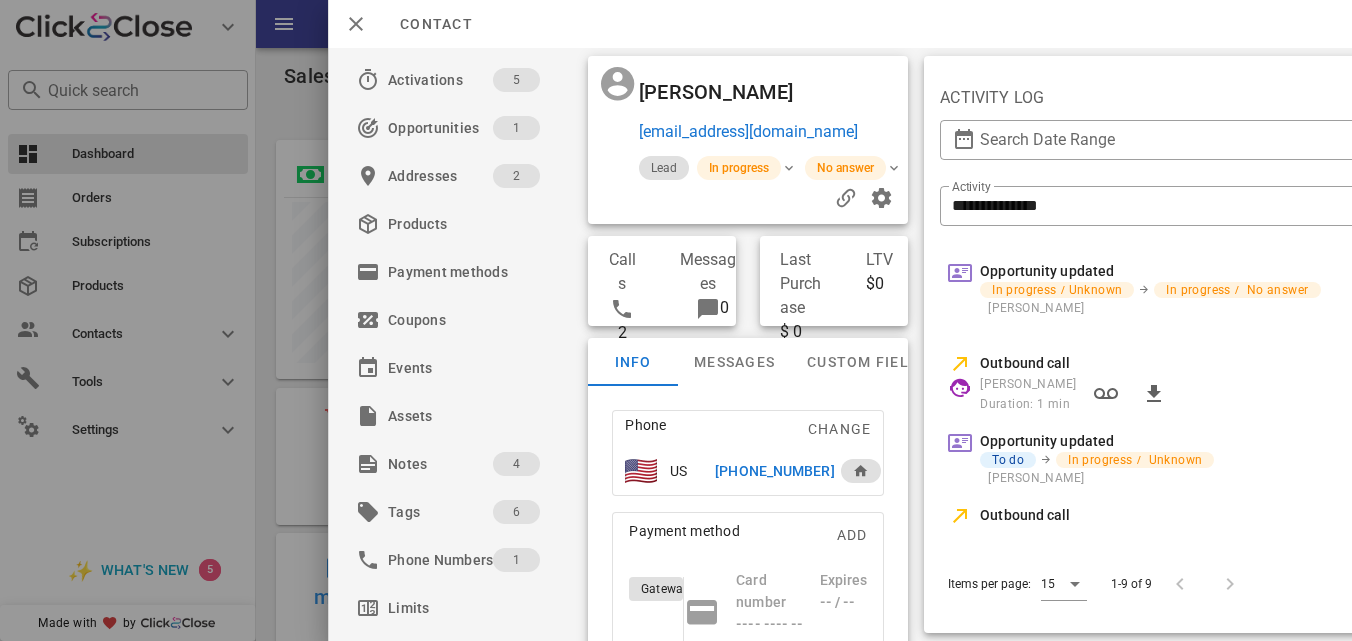 click on "+14794018225" at bounding box center (774, 471) 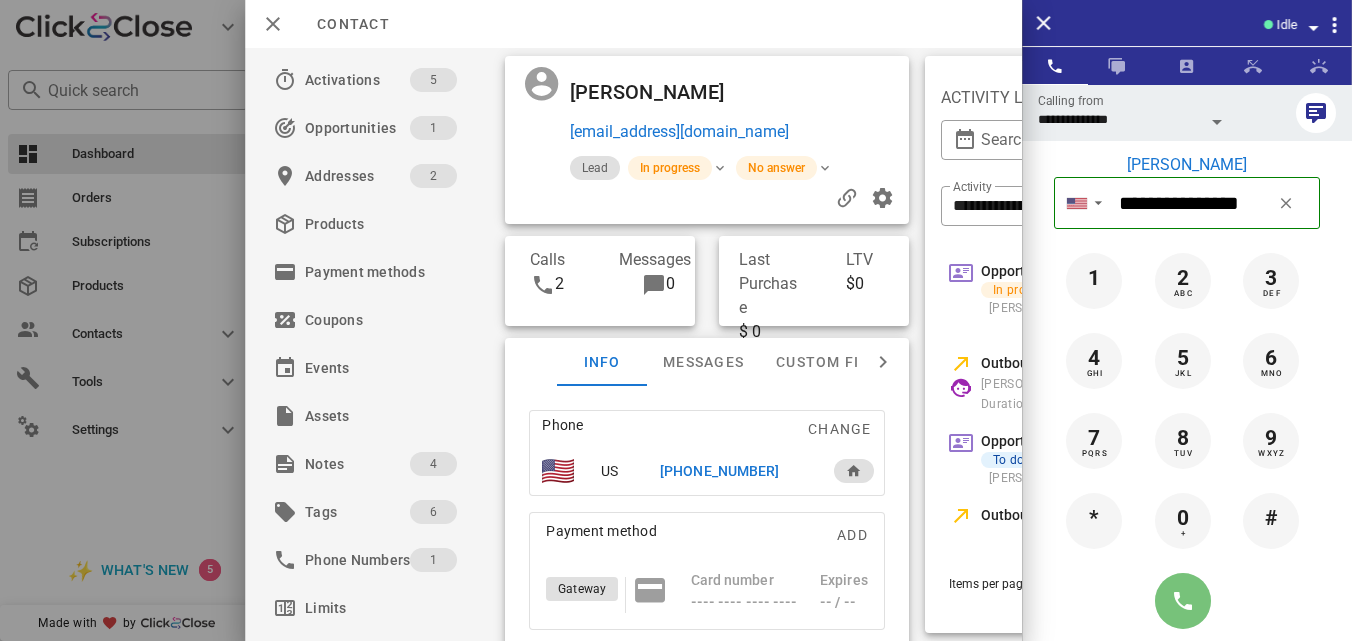 click at bounding box center (1183, 601) 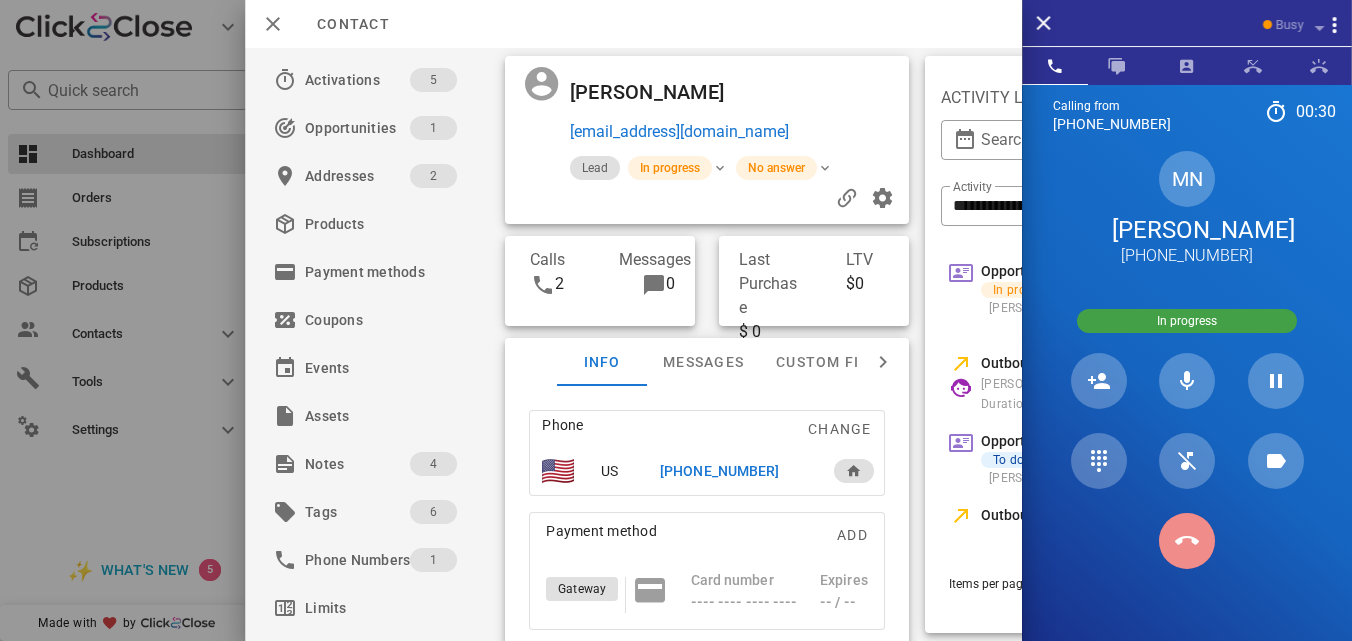 click at bounding box center [1187, 541] 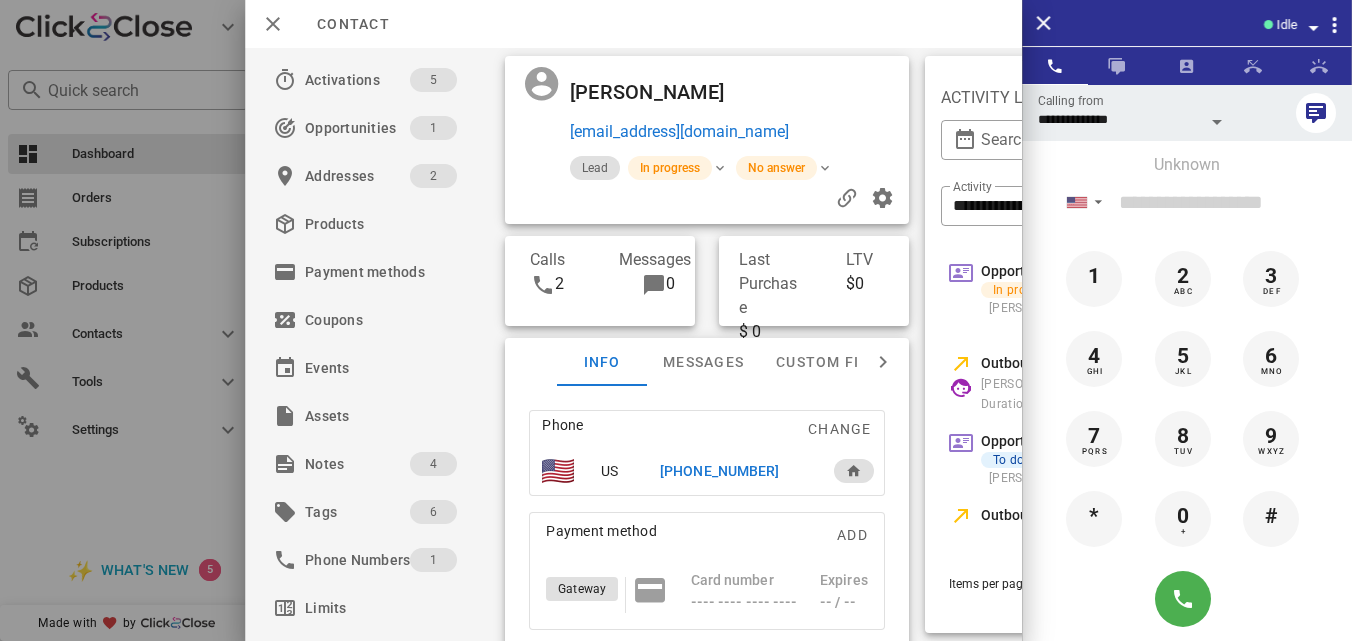 click on "+14794018225" at bounding box center (719, 471) 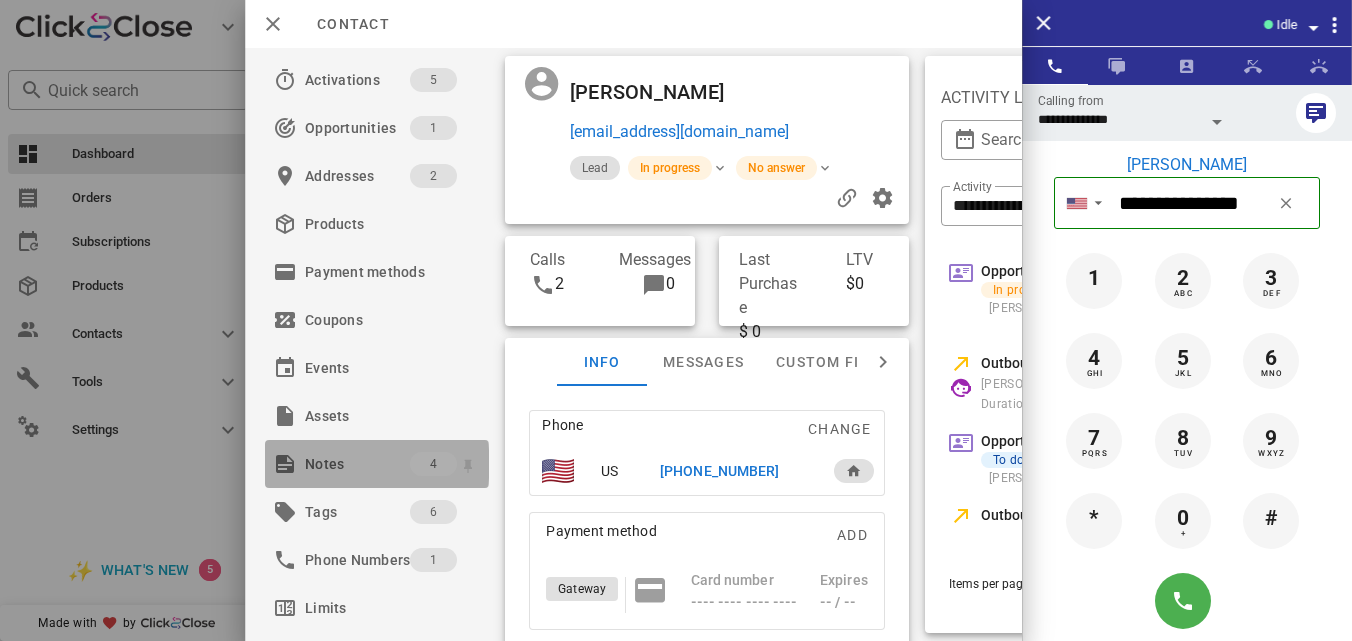 click on "Notes" at bounding box center (357, 464) 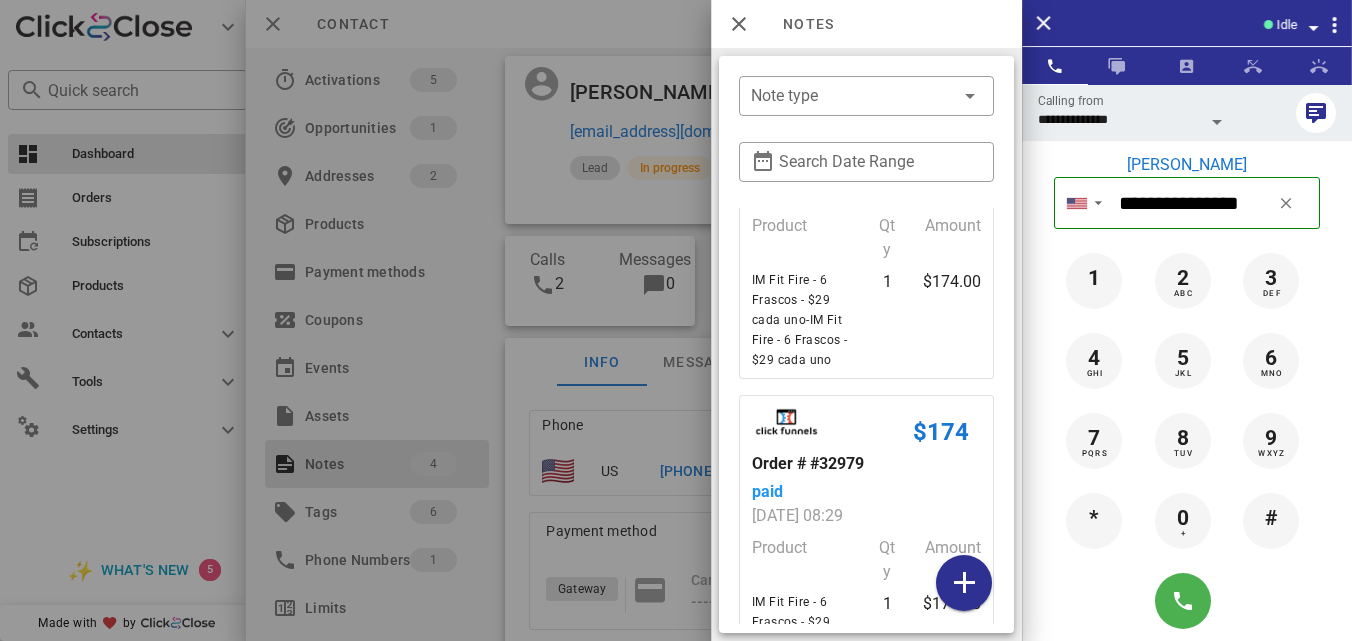 scroll, scrollTop: 728, scrollLeft: 0, axis: vertical 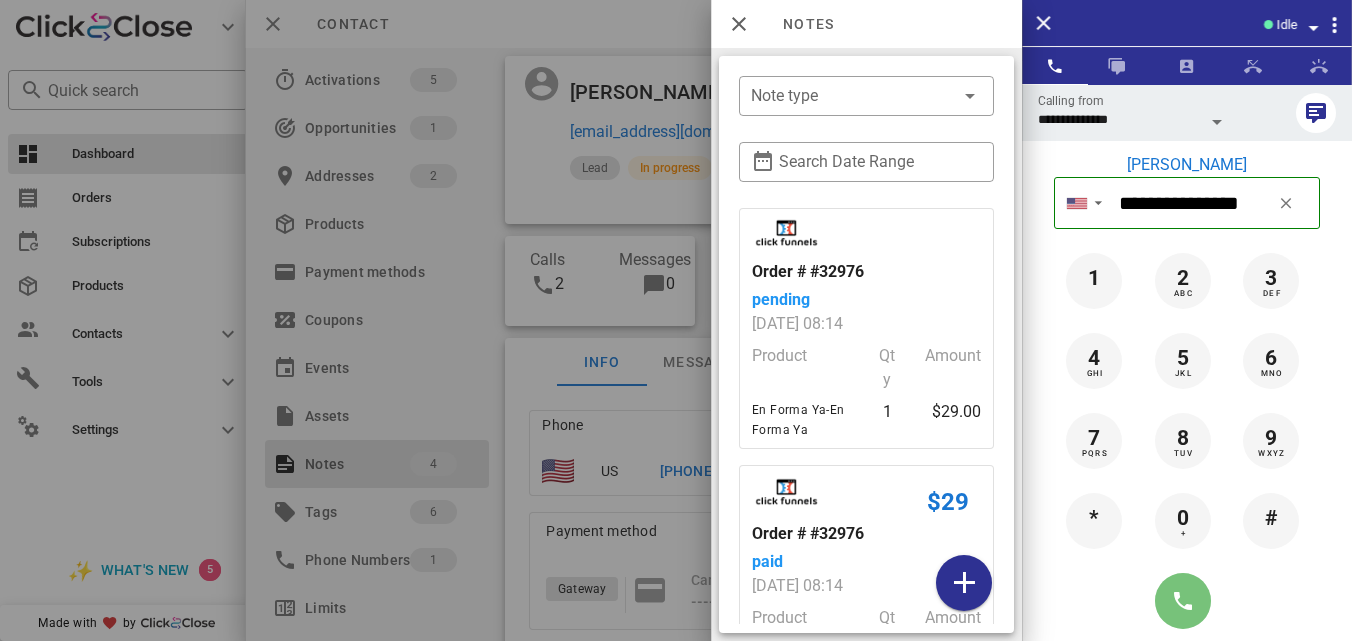 click at bounding box center [1183, 601] 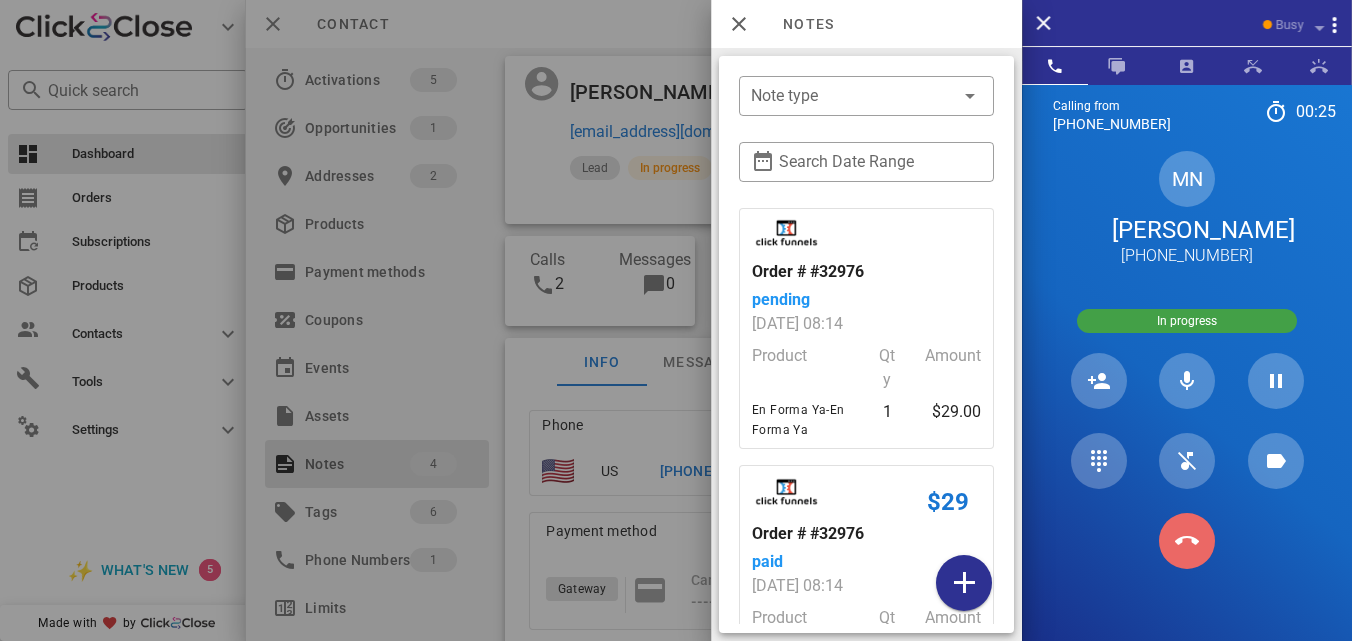 click at bounding box center [1187, 541] 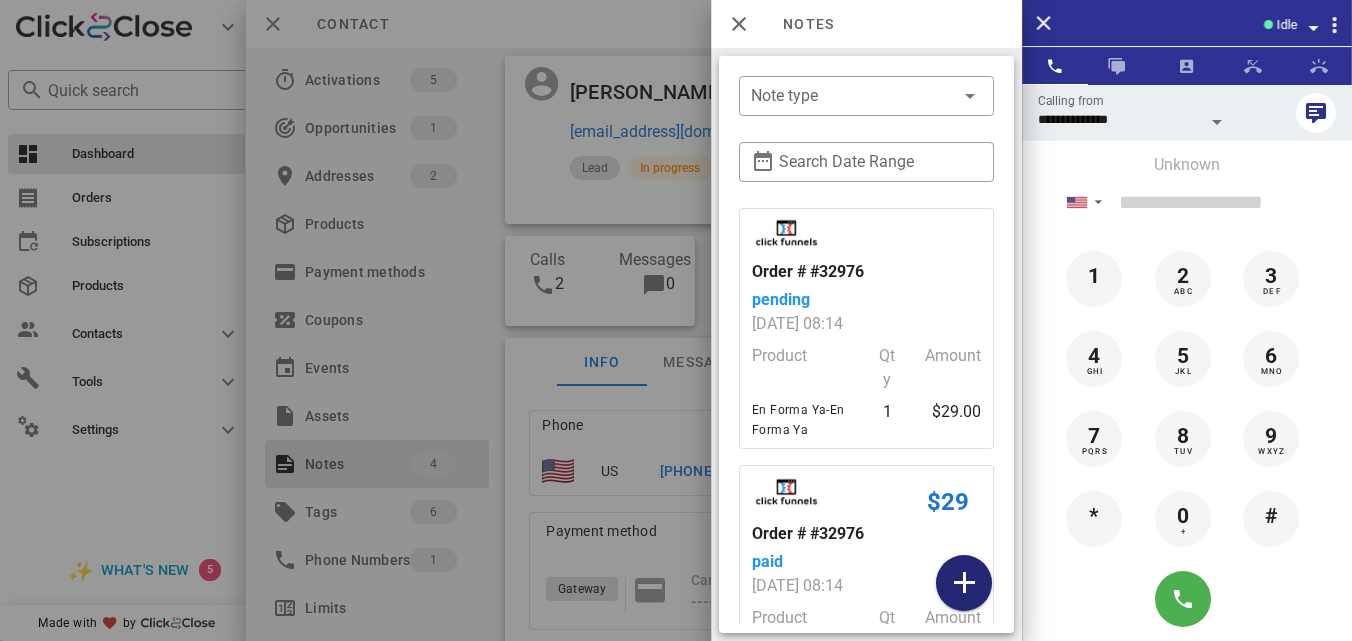 click at bounding box center [964, 583] 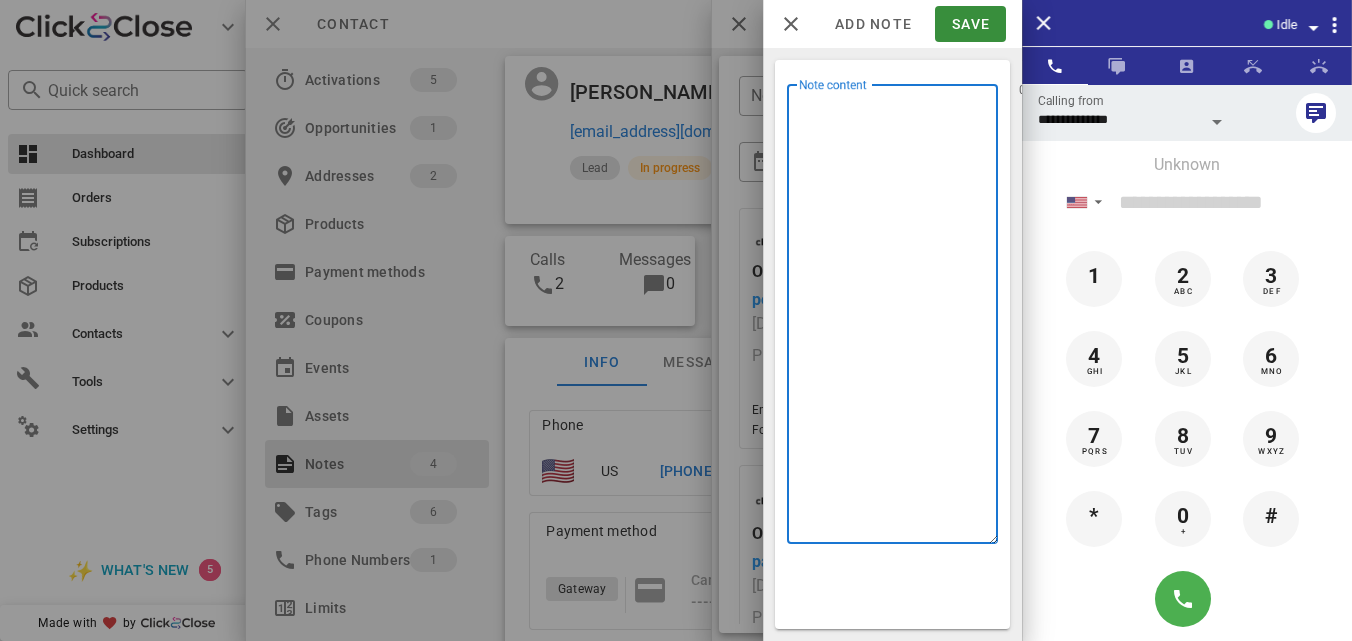 click on "Note content" at bounding box center [898, 319] 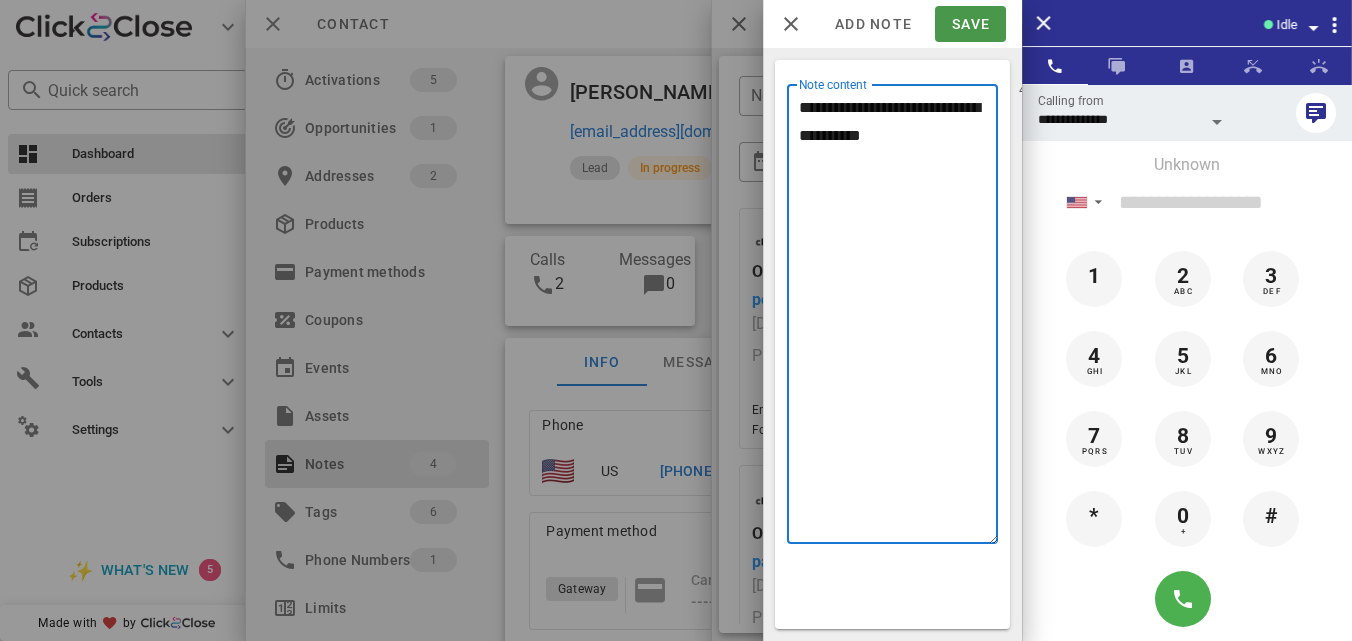 type on "**********" 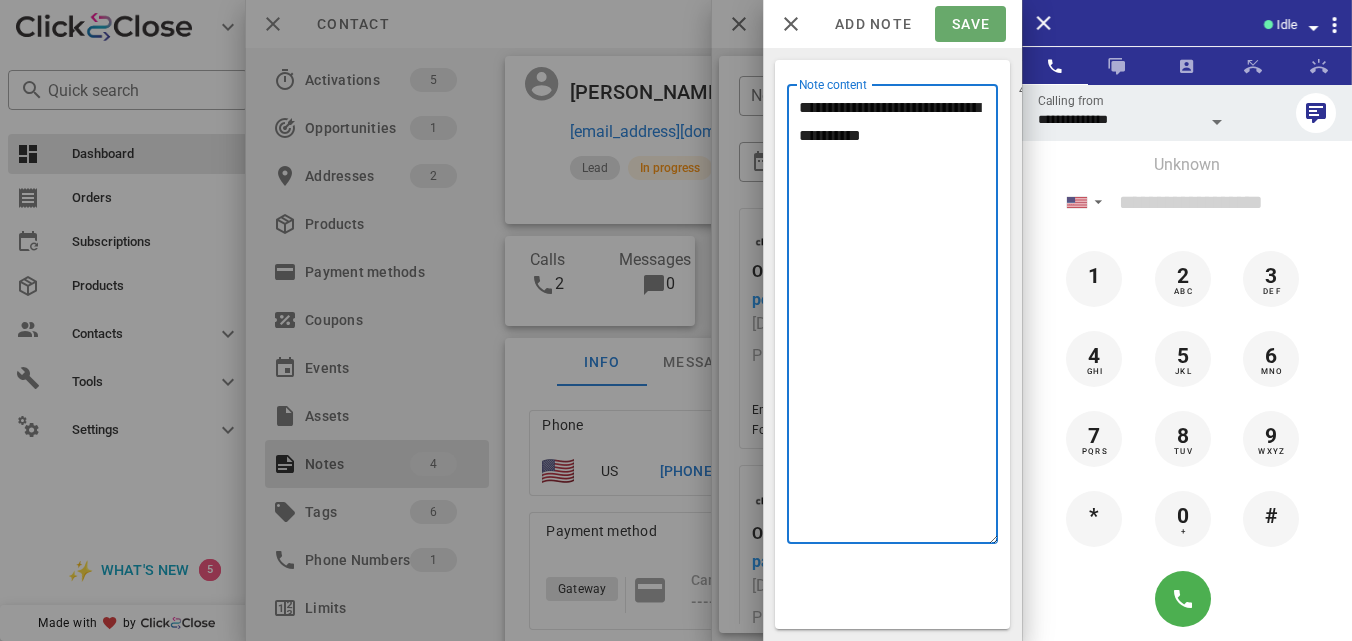 click on "Save" at bounding box center (970, 24) 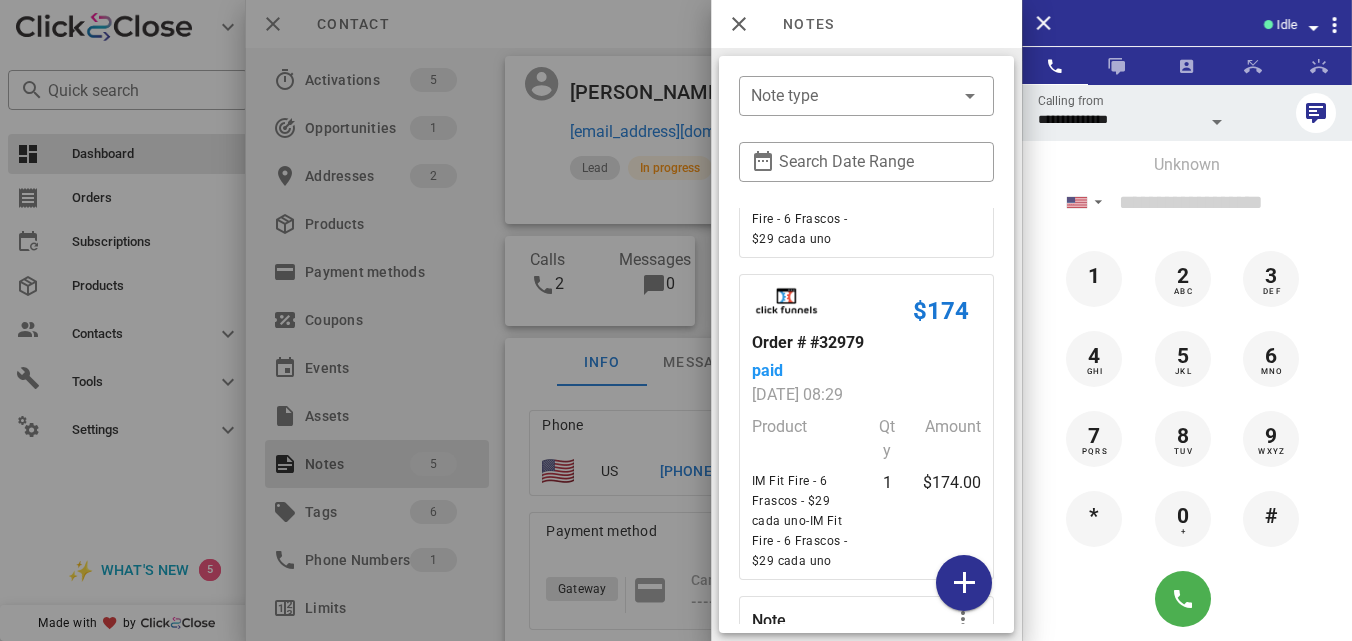 scroll, scrollTop: 940, scrollLeft: 0, axis: vertical 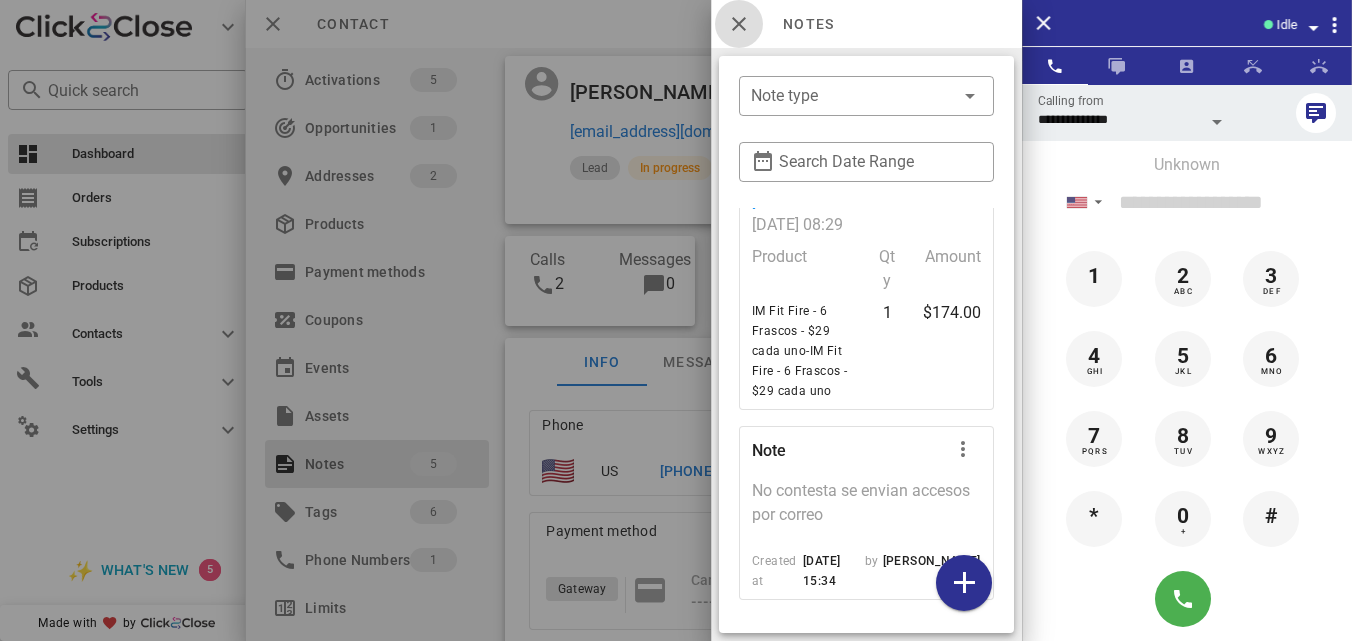click at bounding box center (739, 24) 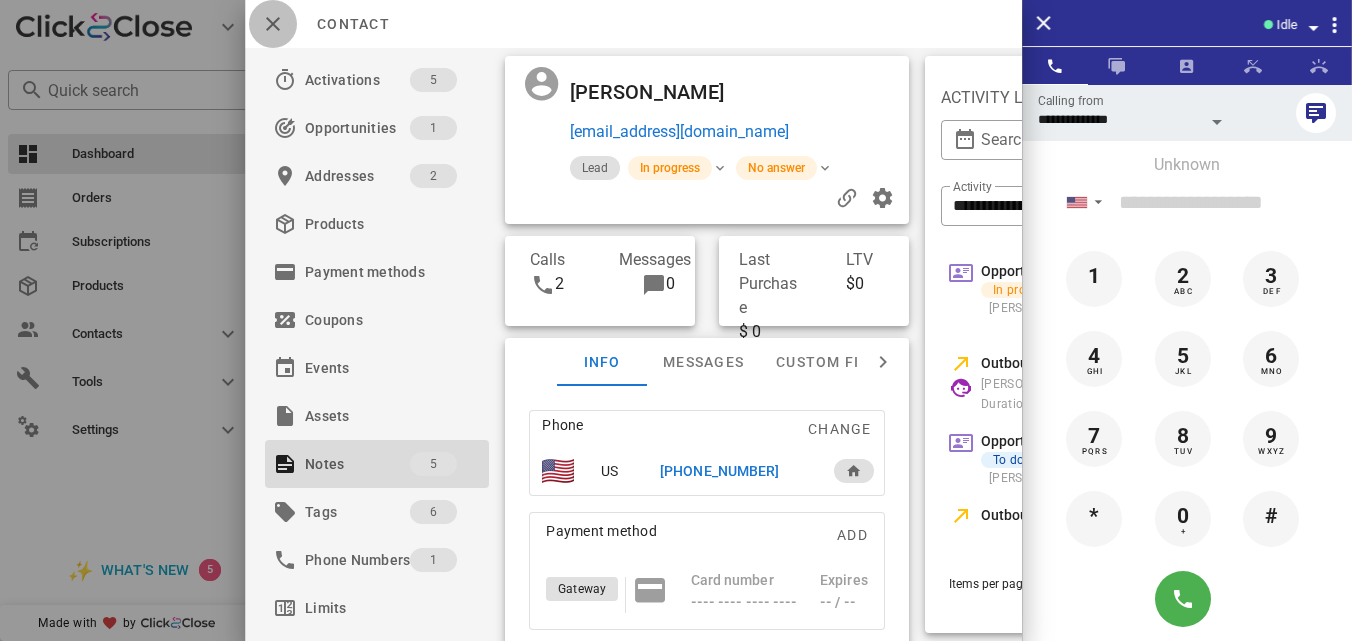 click at bounding box center [273, 24] 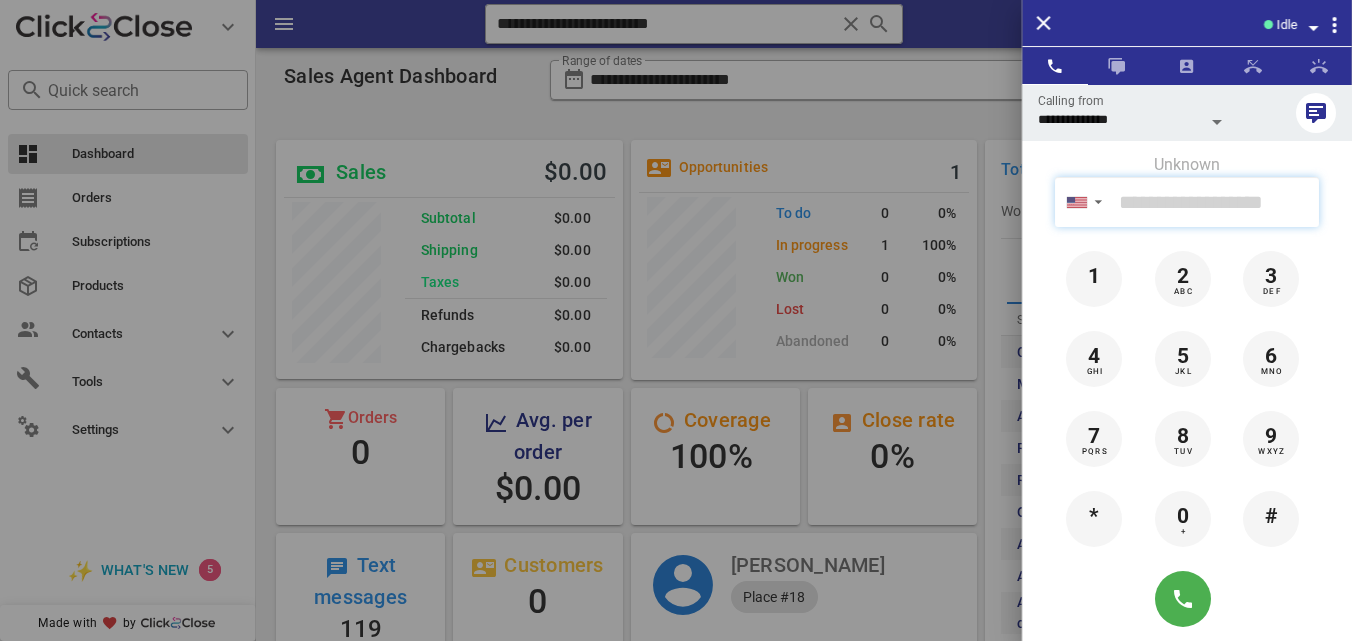 paste on "**********" 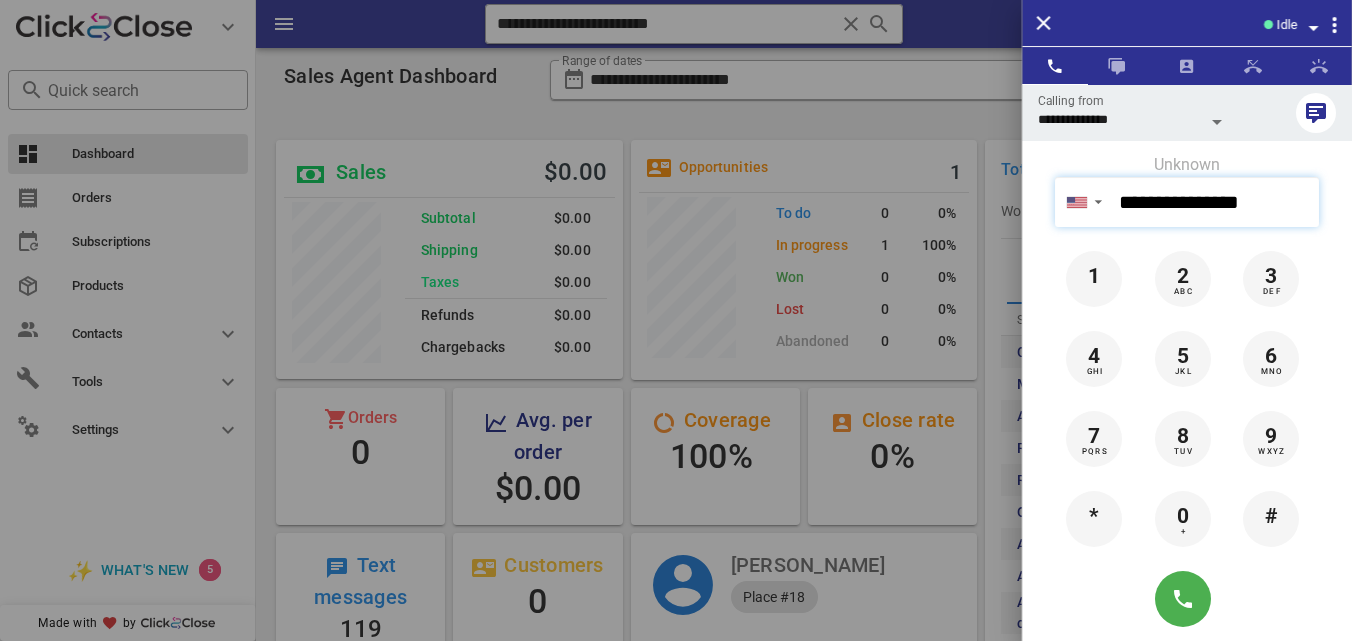 click on "**********" at bounding box center (1215, 202) 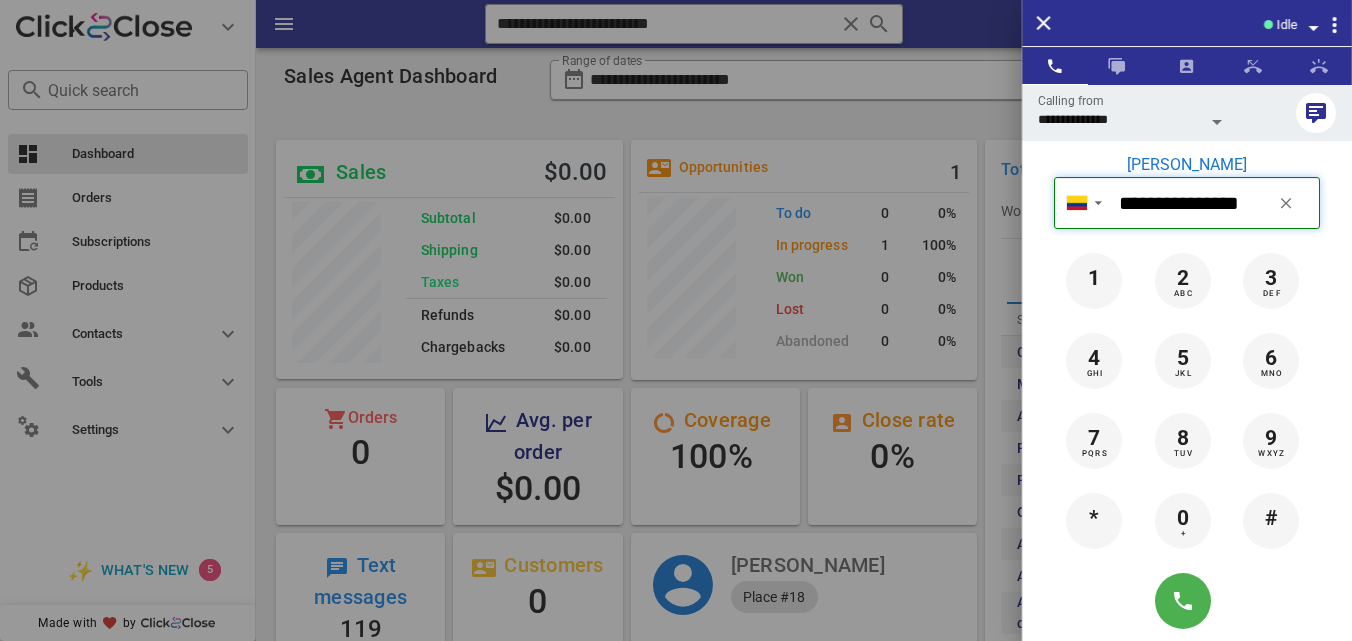 type on "**********" 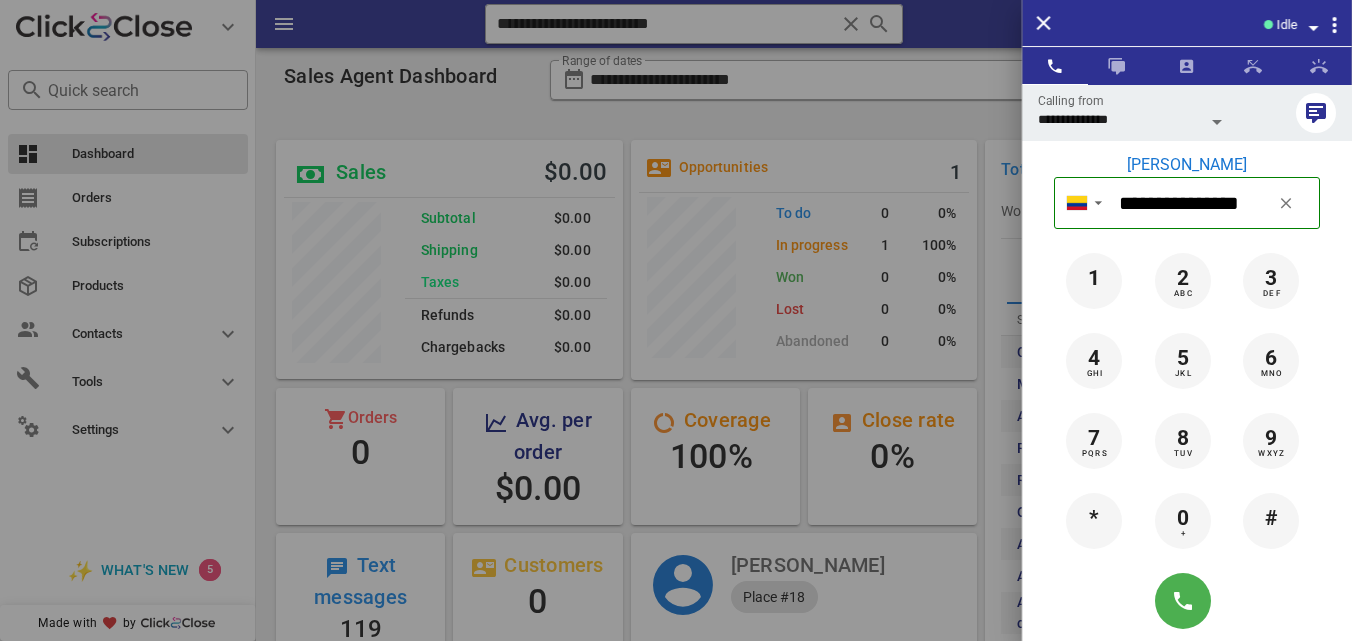 click on "Andrea Mendez" at bounding box center [1187, 165] 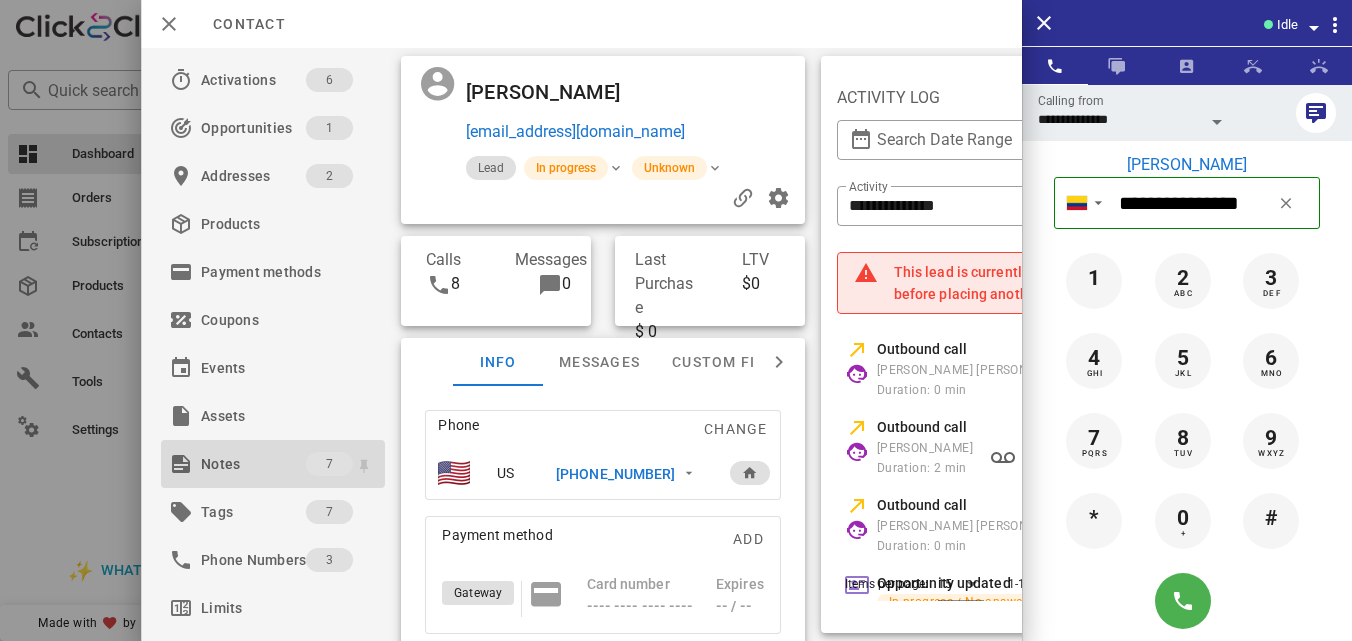 click on "Notes" at bounding box center [253, 464] 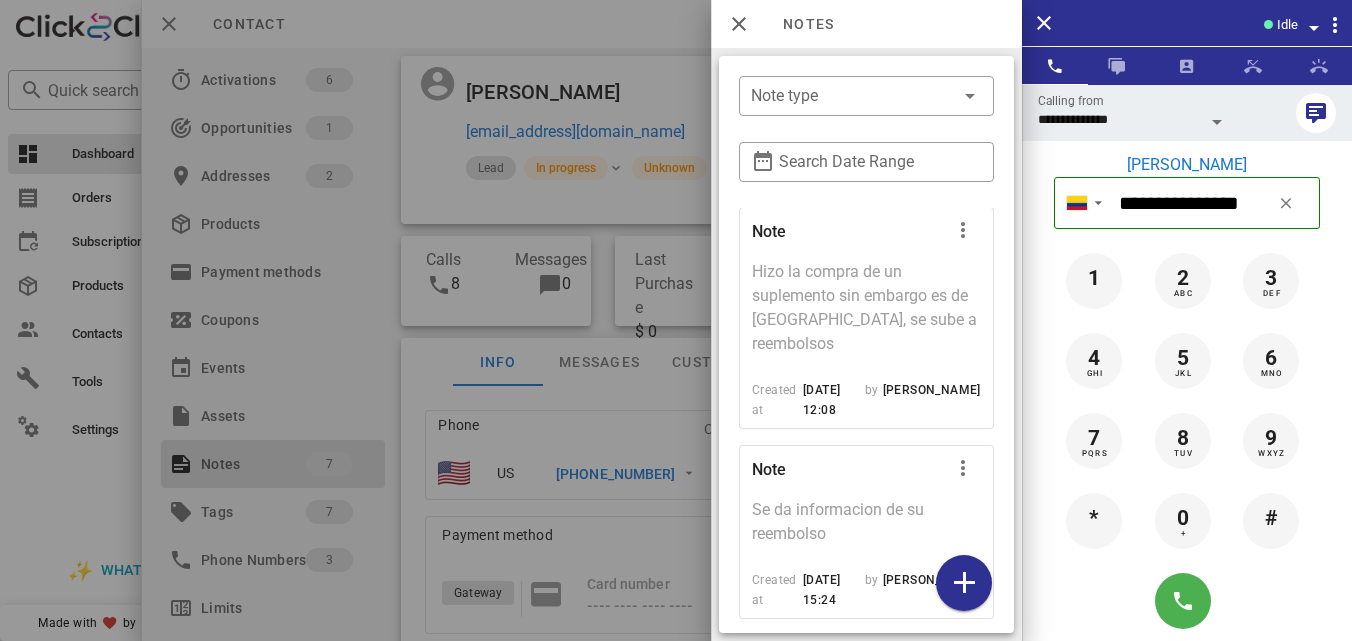 scroll, scrollTop: 1456, scrollLeft: 0, axis: vertical 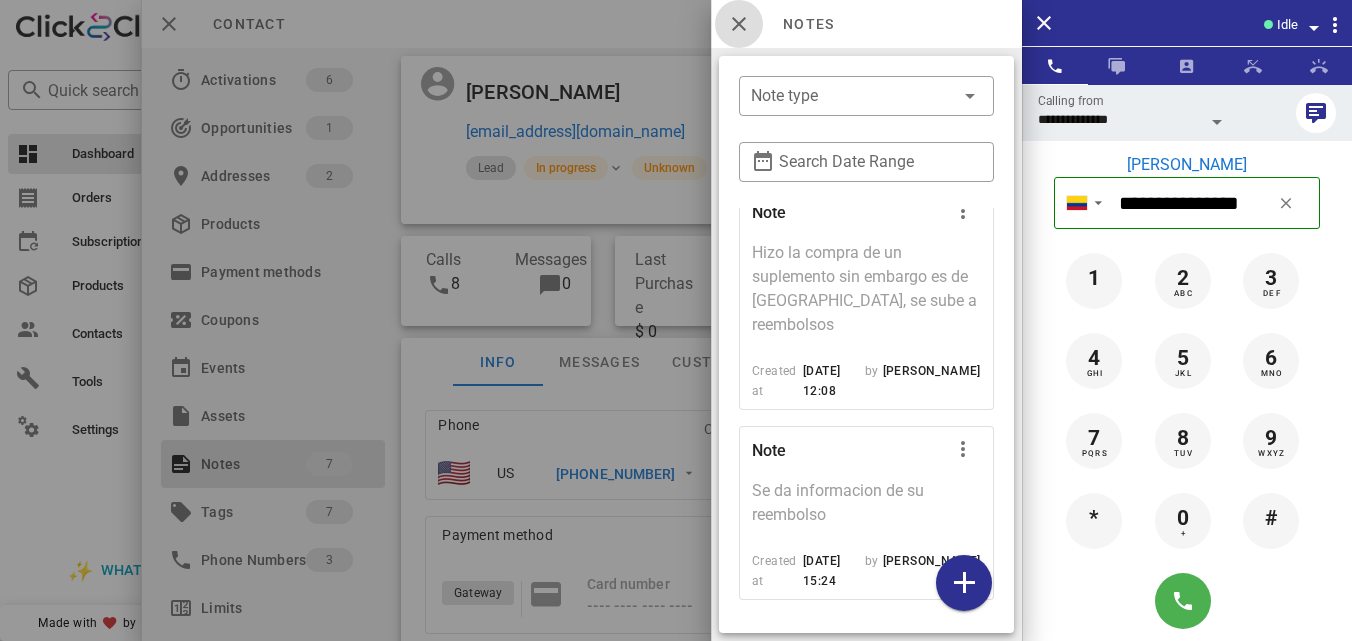 click at bounding box center [739, 24] 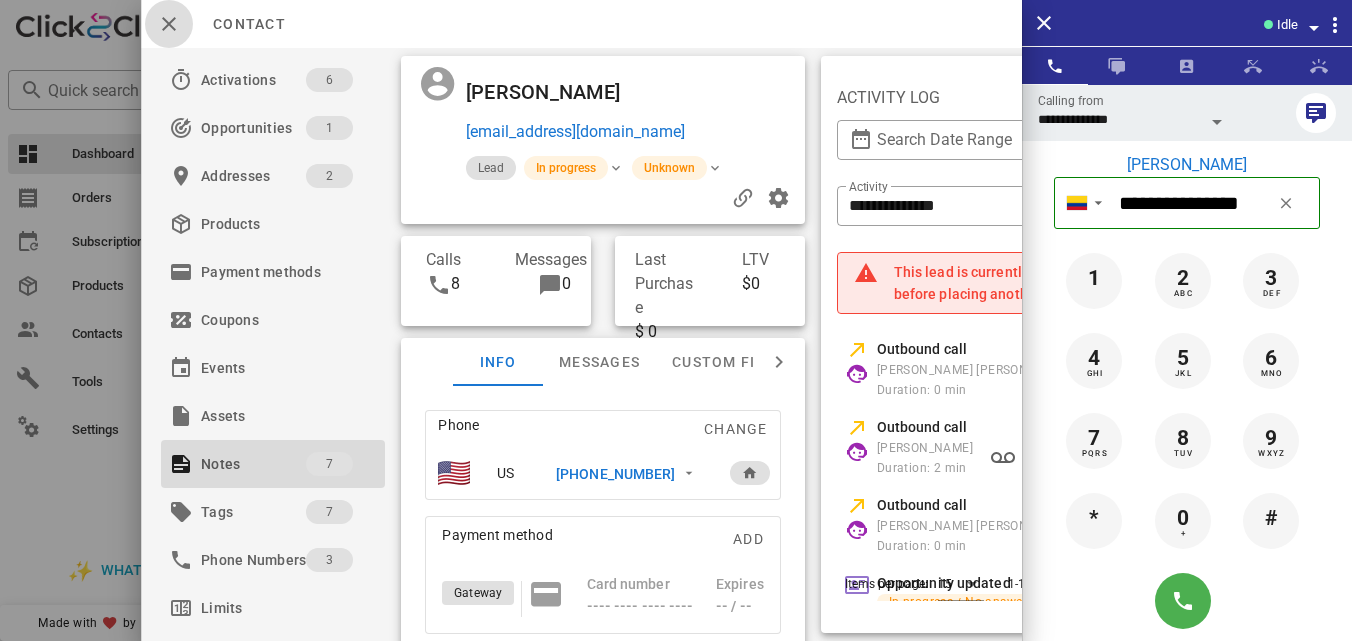 click at bounding box center [169, 24] 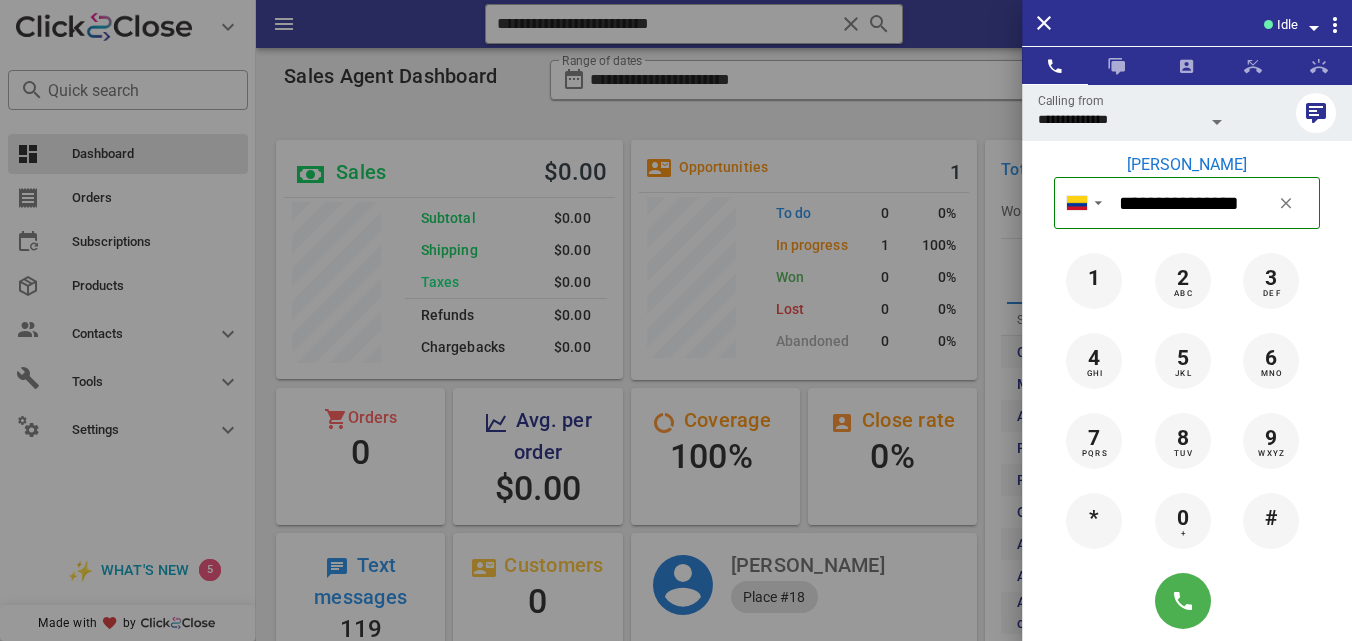 click at bounding box center (676, 320) 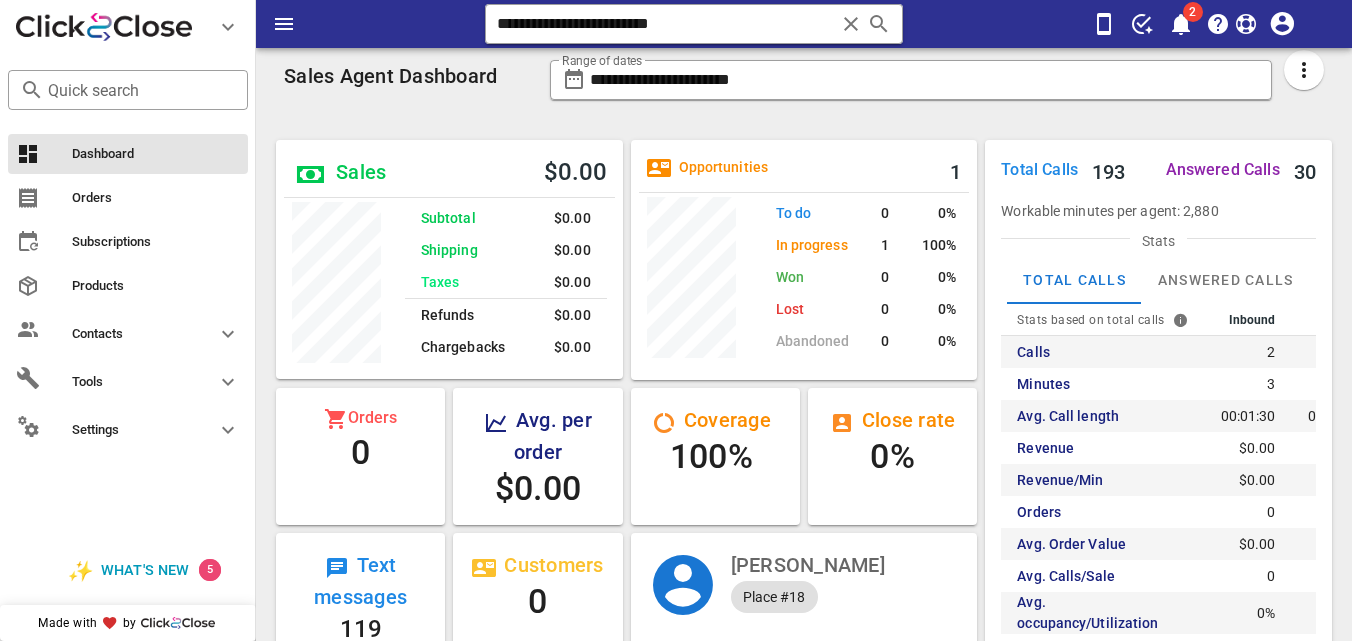 click at bounding box center [851, 24] 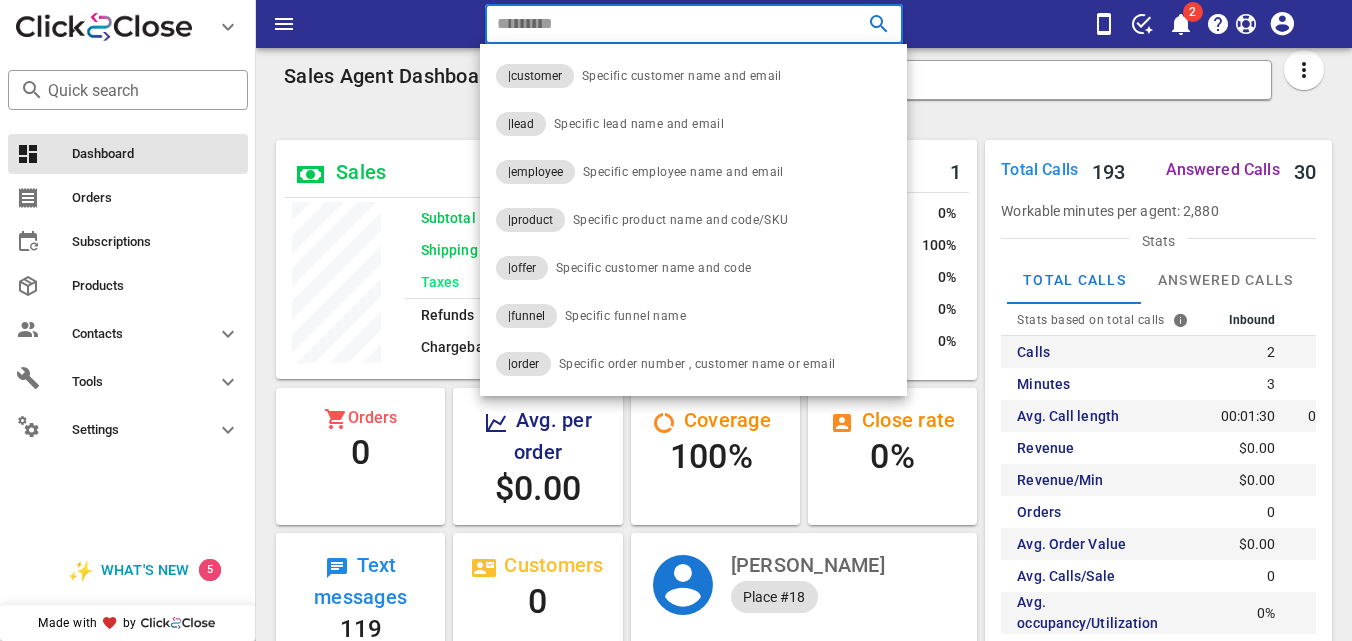 paste on "**********" 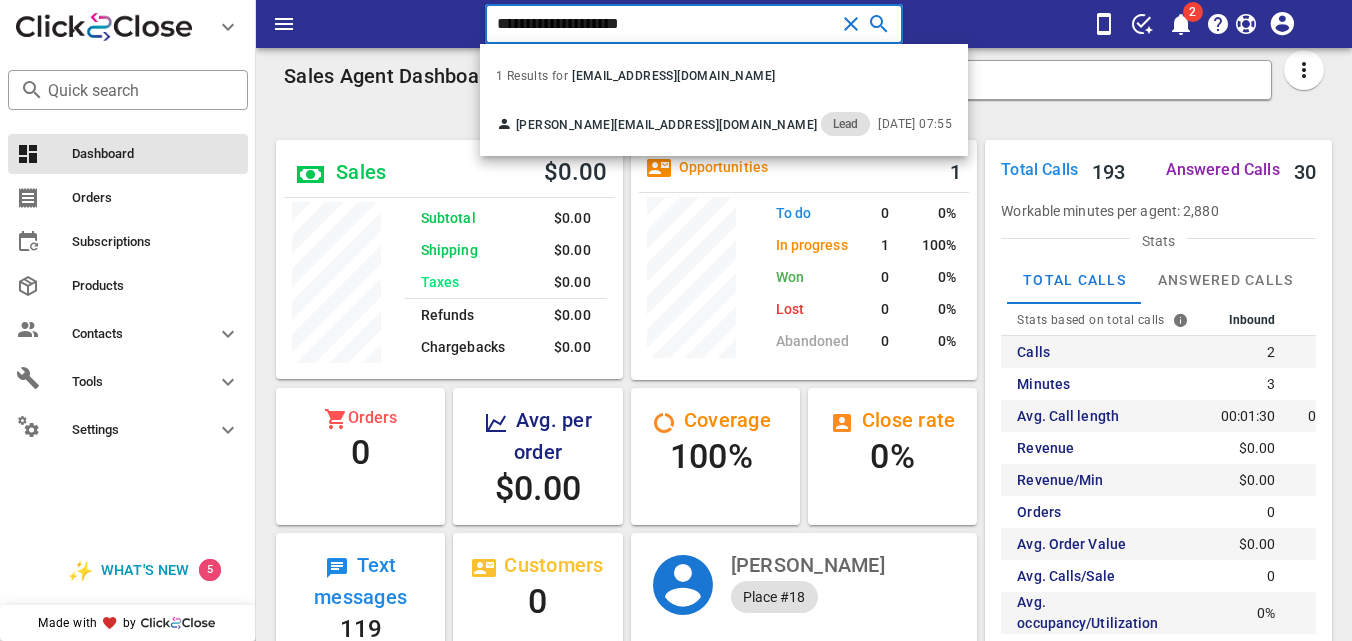 type on "**********" 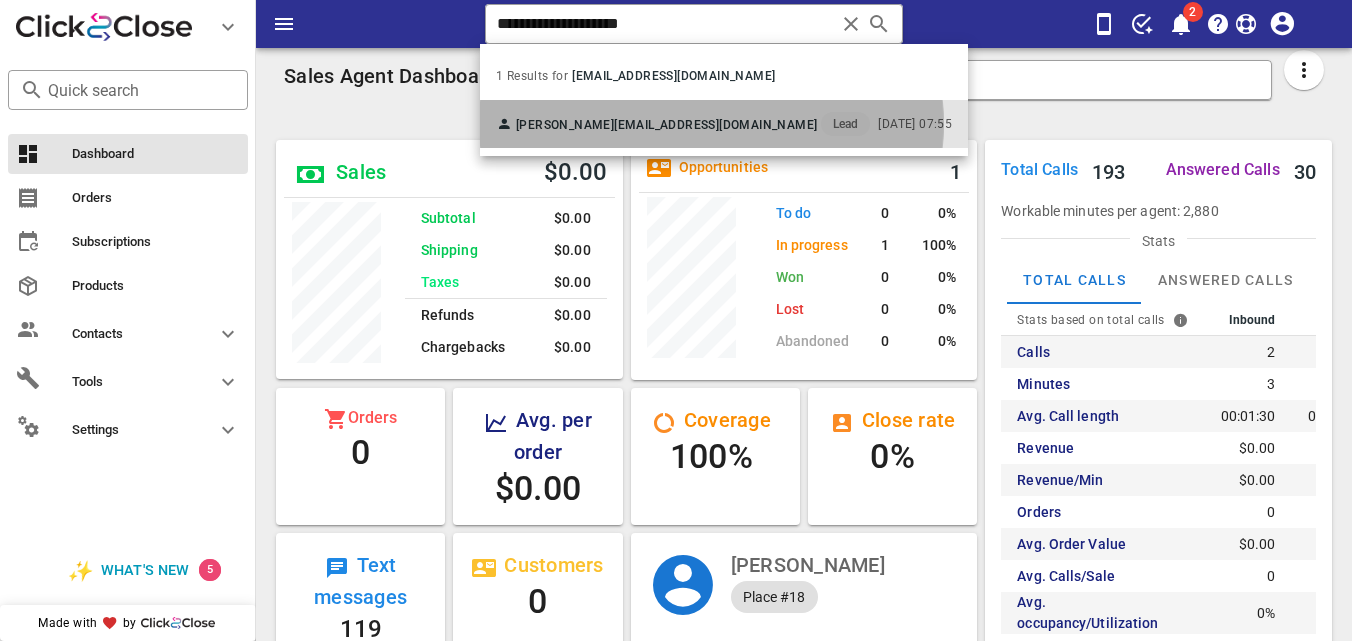 click on "Alicia GONZÁLEZ   ag9977195@gmail.com   Lead   07/07/2025 07:55" at bounding box center [724, 124] 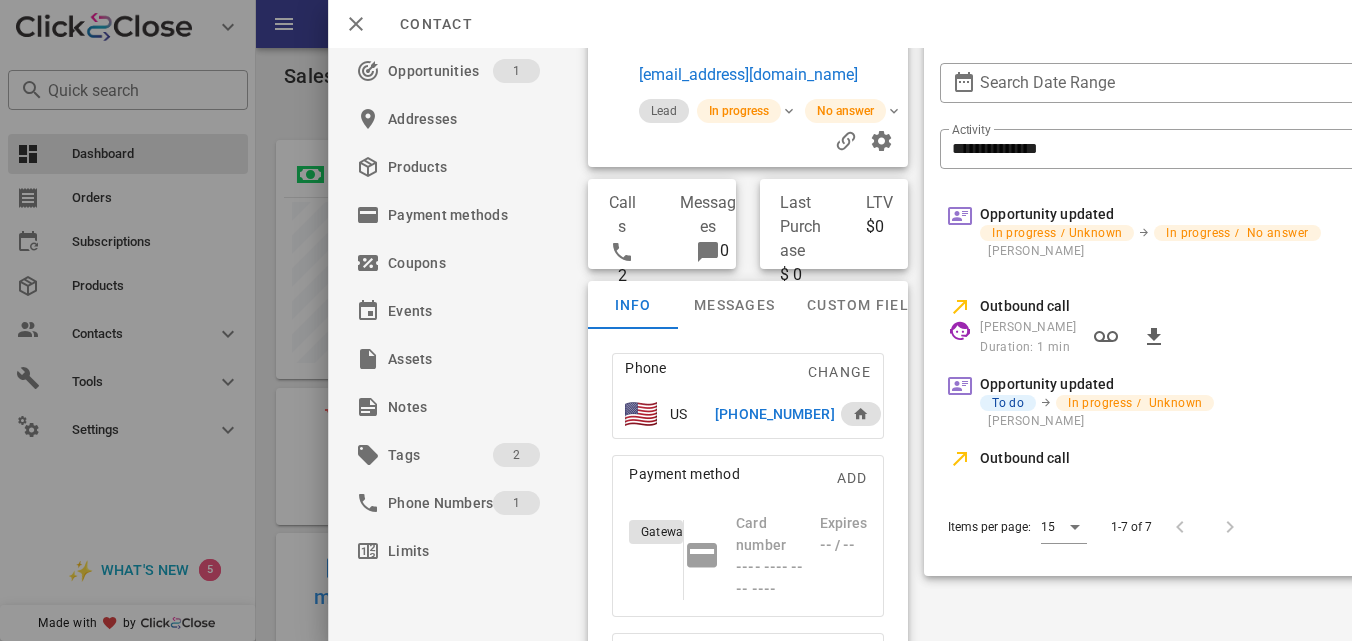 scroll, scrollTop: 48, scrollLeft: 0, axis: vertical 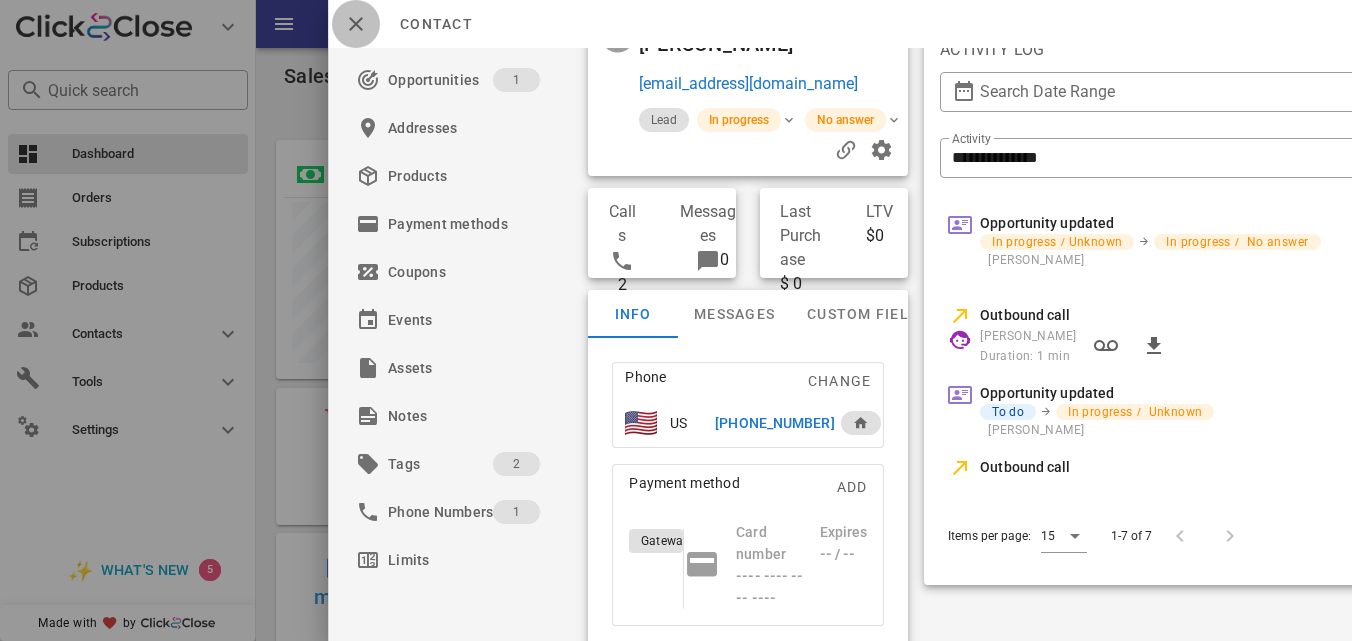 click at bounding box center (356, 24) 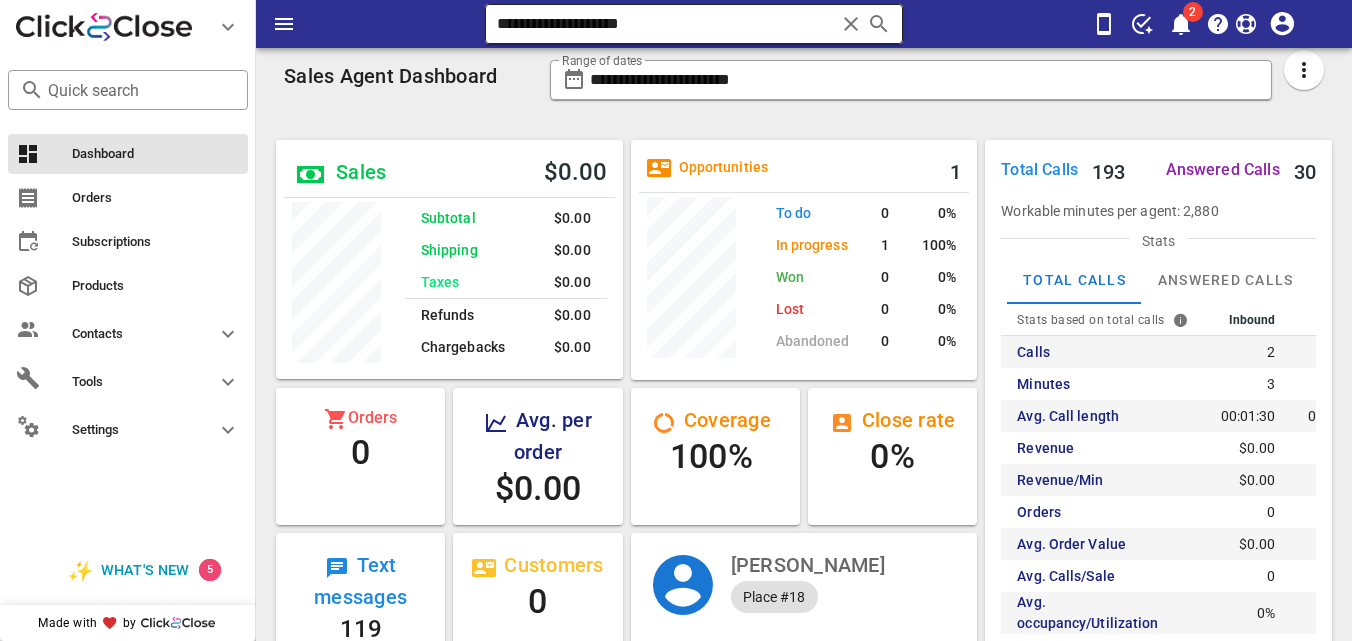click at bounding box center [851, 24] 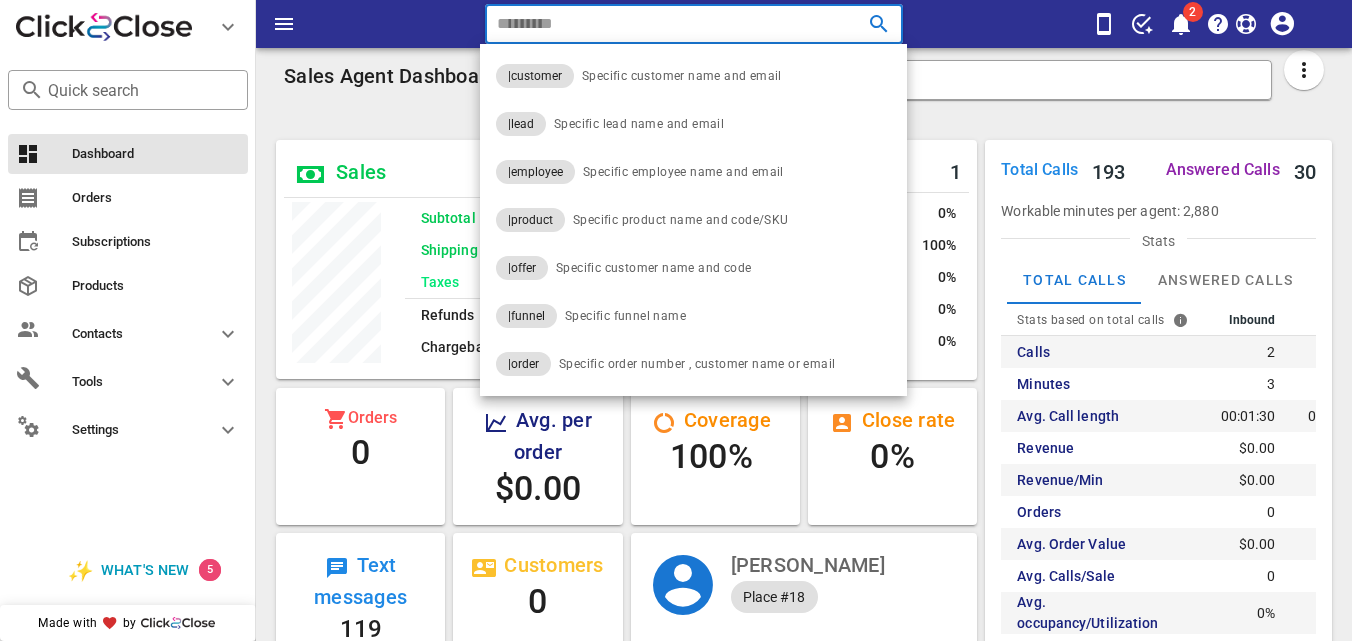 paste on "**********" 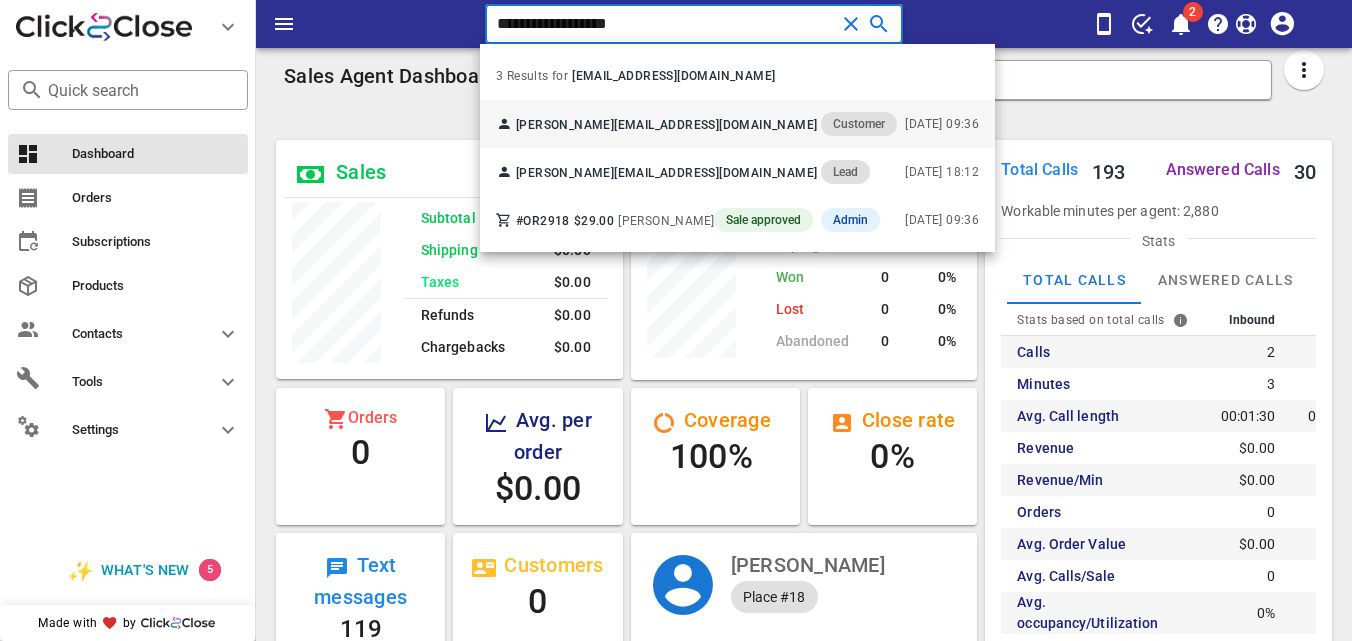 type on "**********" 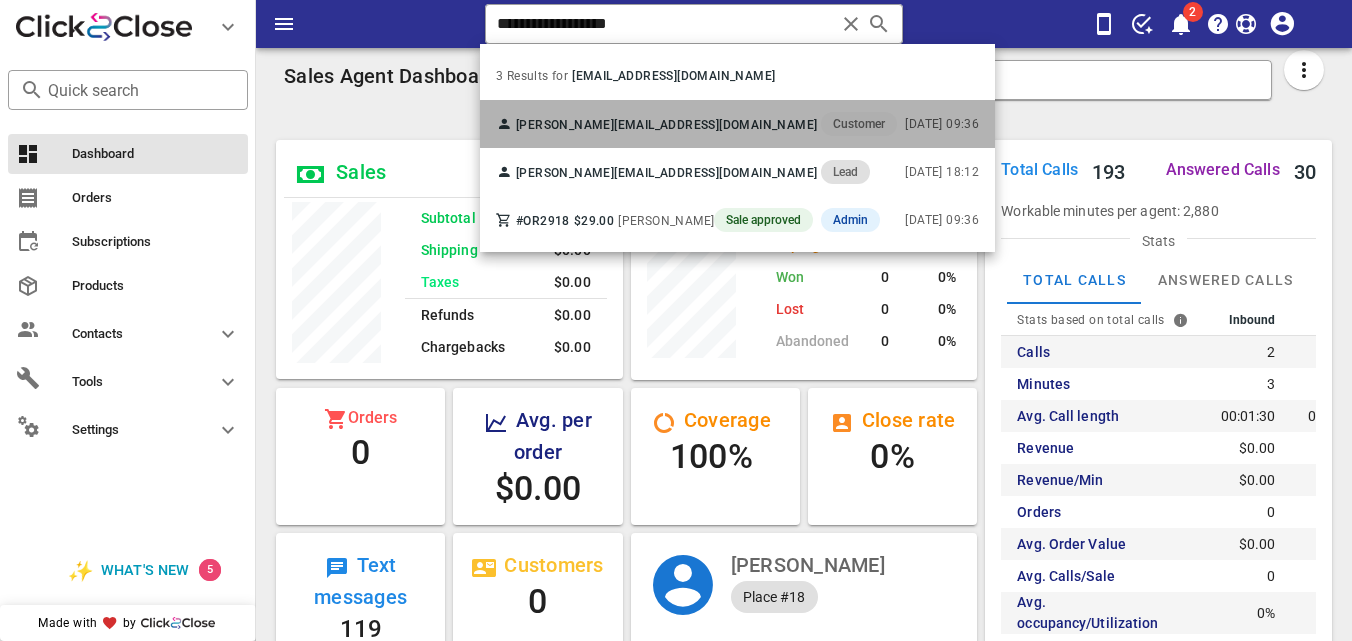 click on "[PERSON_NAME]   [EMAIL_ADDRESS][DOMAIN_NAME]   Customer" at bounding box center [696, 124] 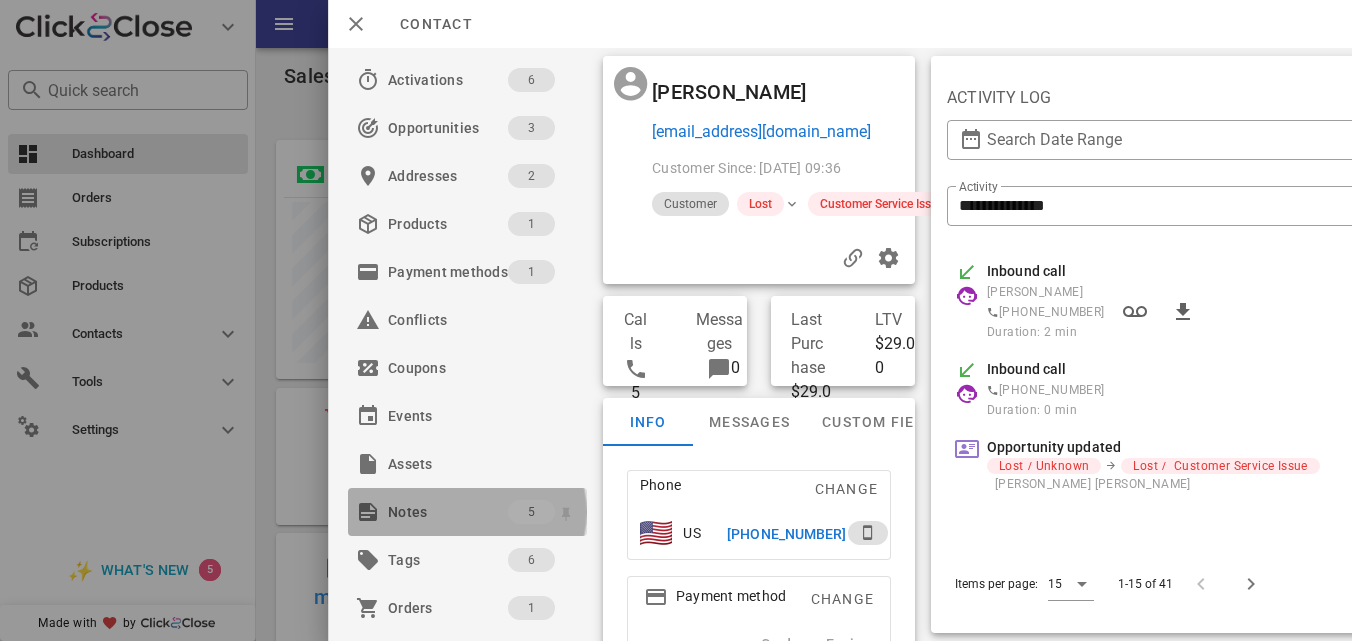 click on "Notes" at bounding box center (448, 512) 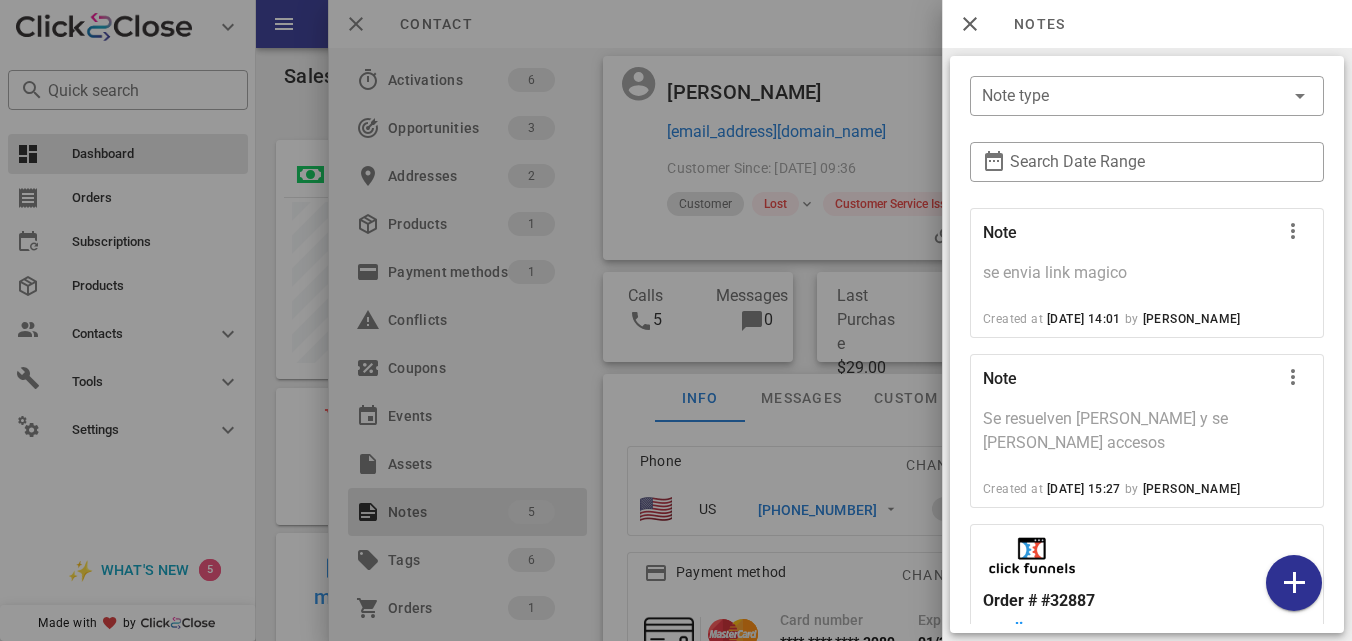 scroll, scrollTop: 364, scrollLeft: 0, axis: vertical 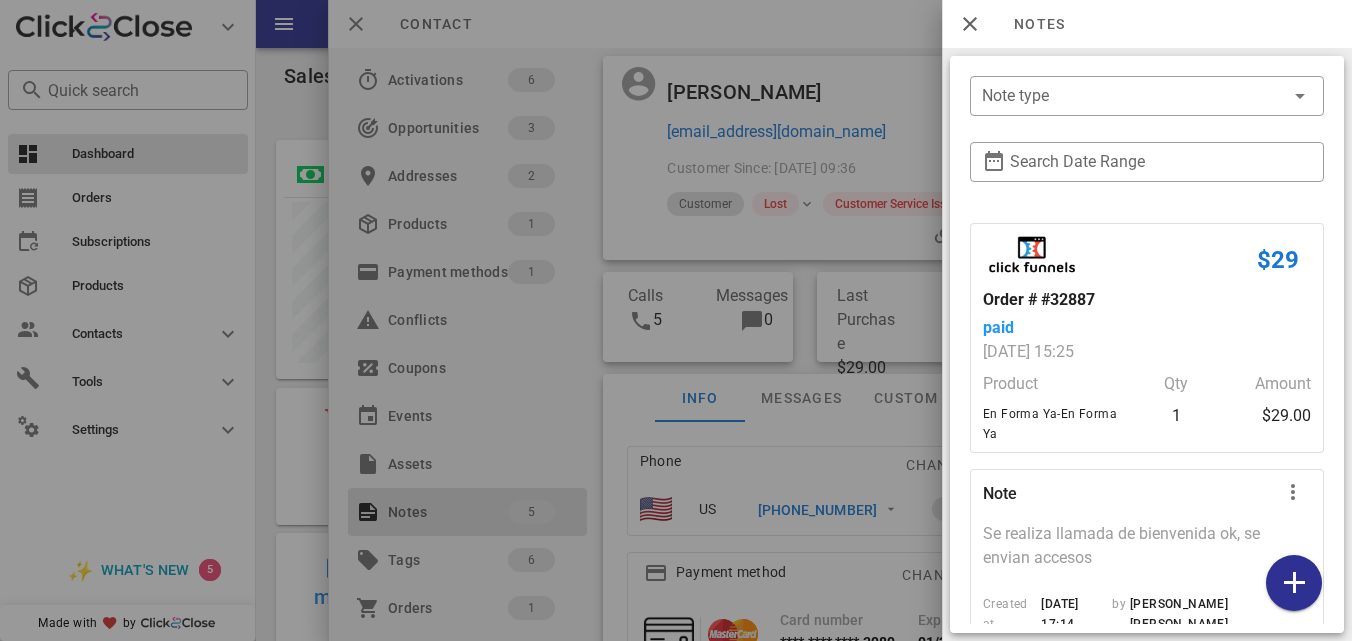 click at bounding box center (676, 320) 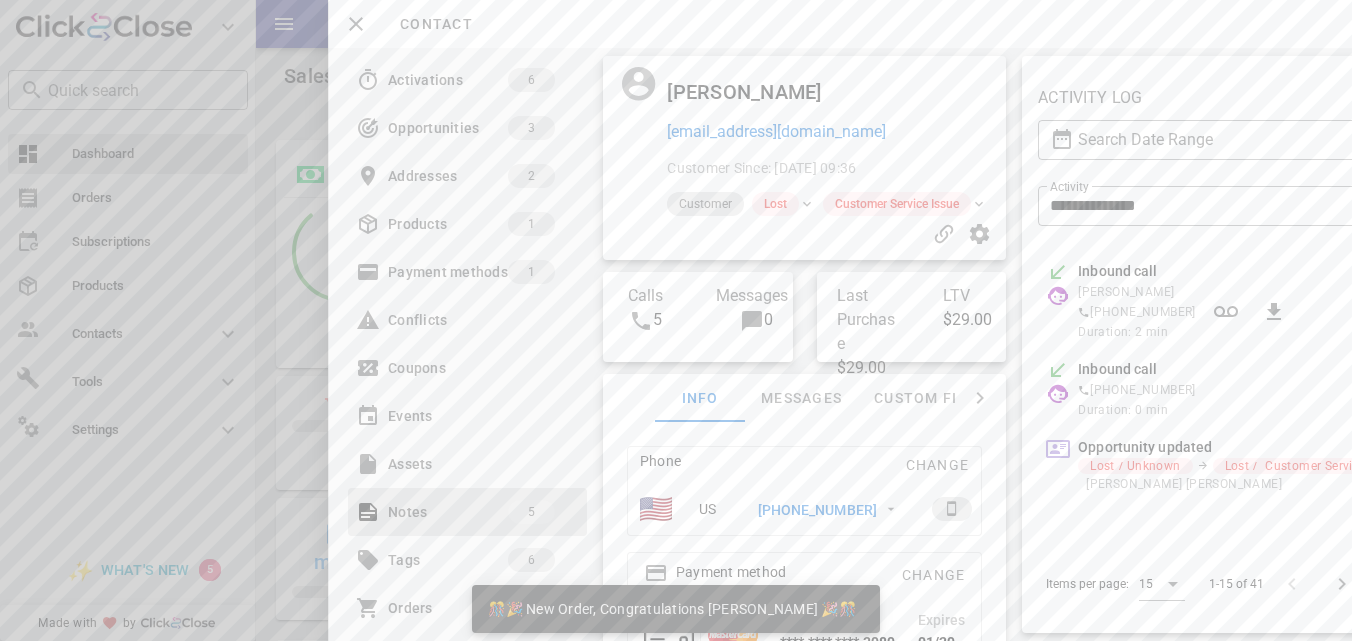 click on "[PHONE_NUMBER]" at bounding box center [816, 510] 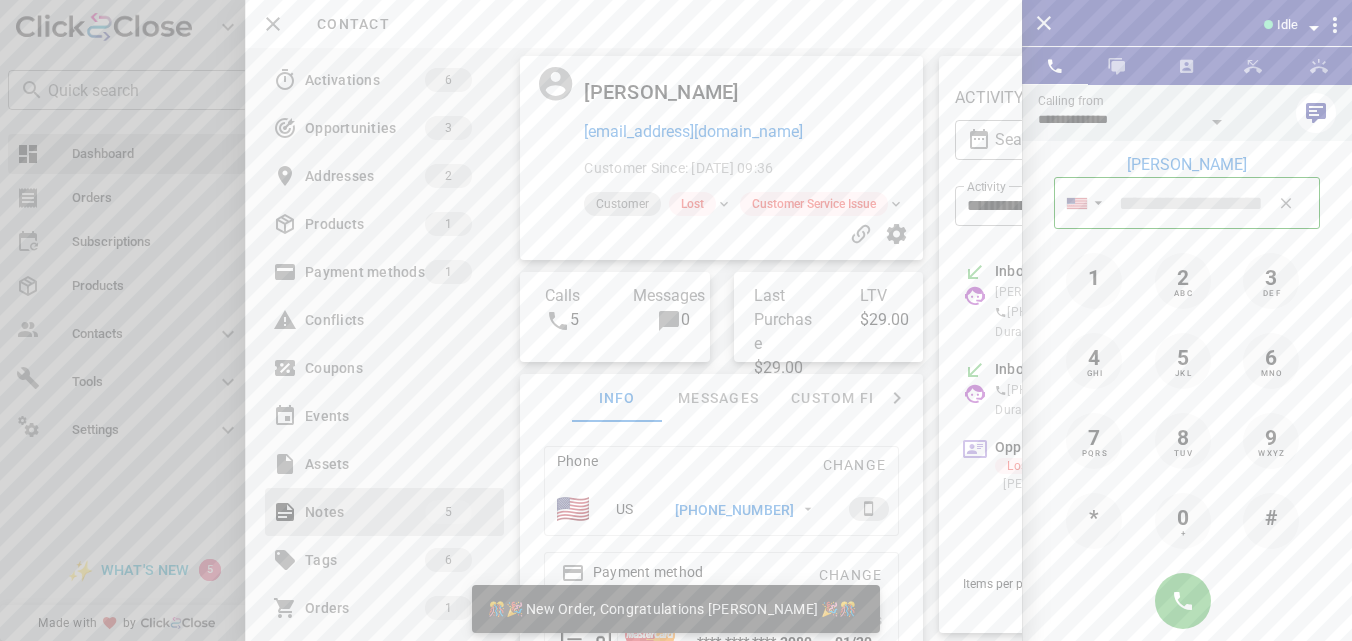 type on "**********" 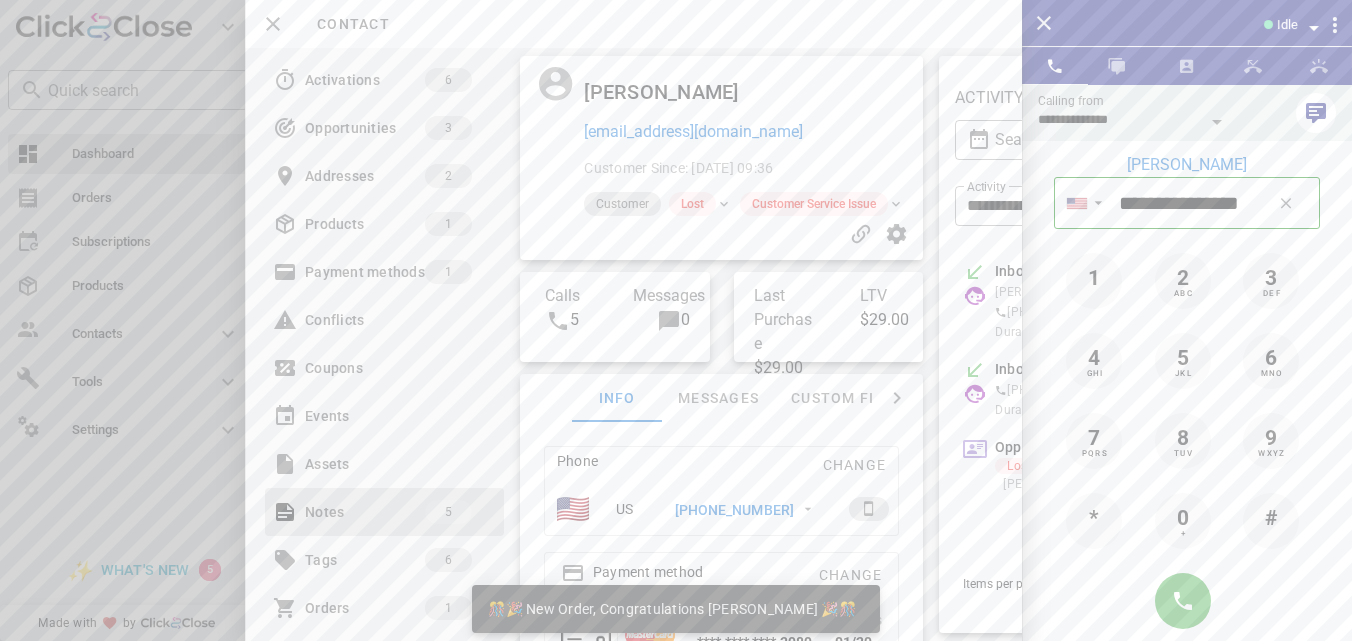 scroll, scrollTop: 999744, scrollLeft: 999653, axis: both 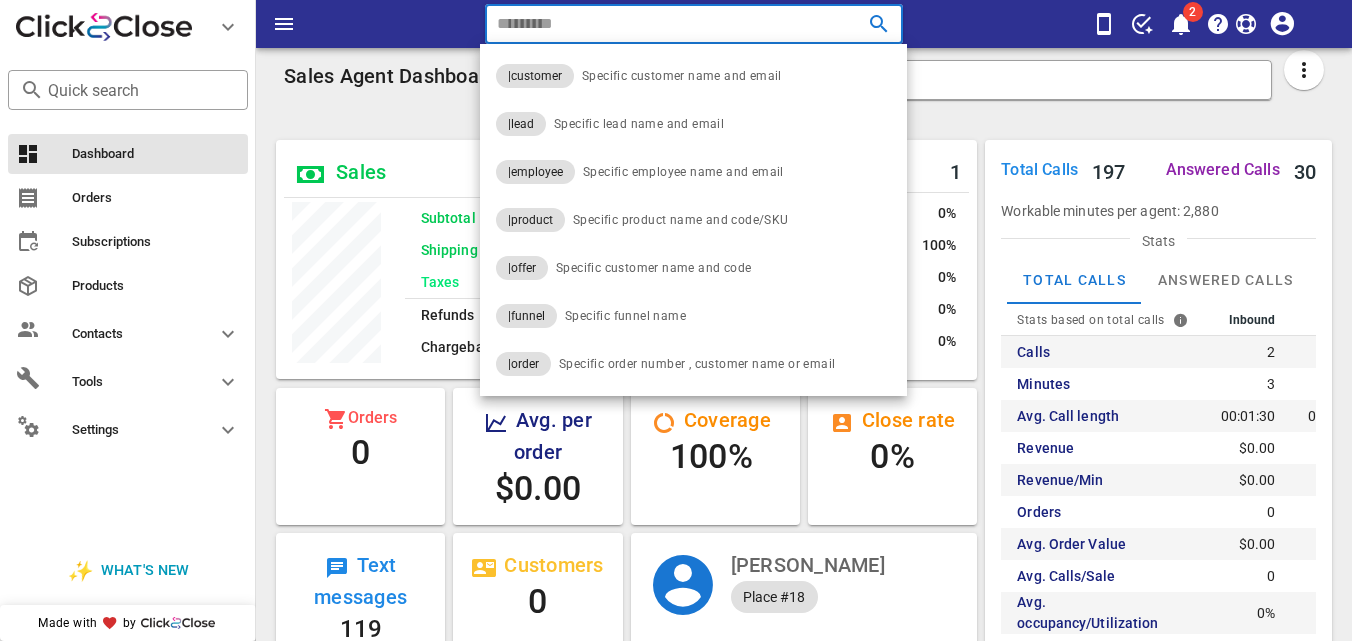 paste on "**********" 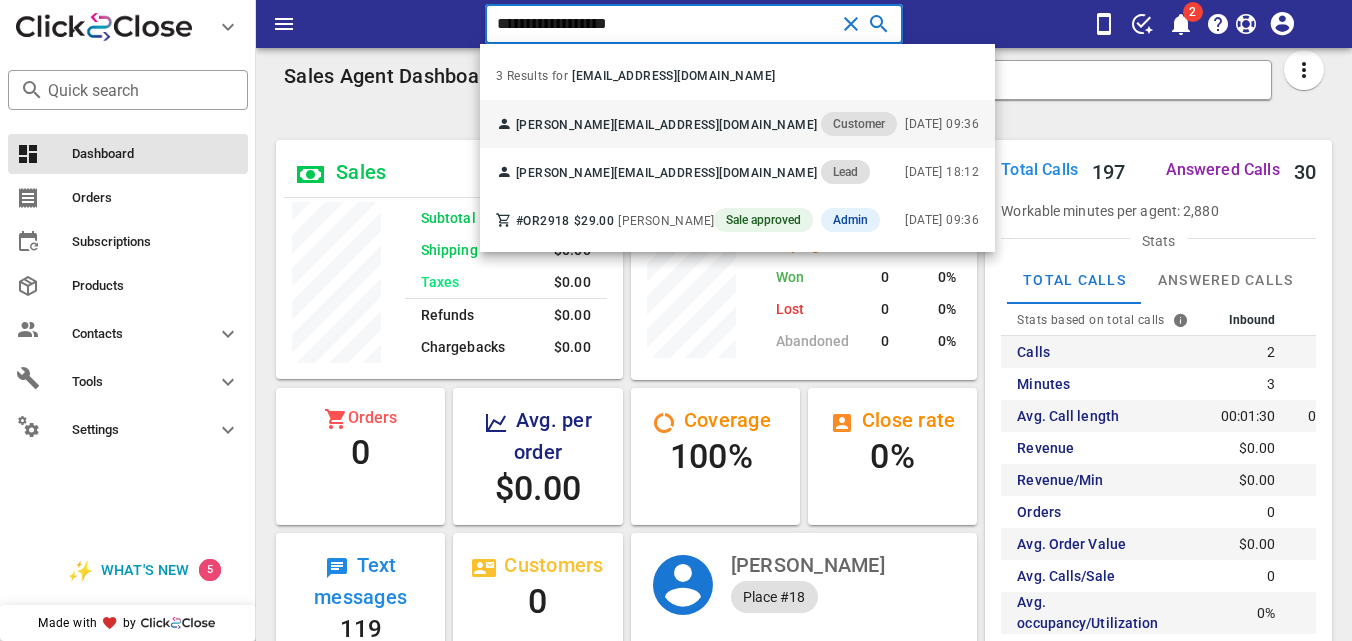 type on "**********" 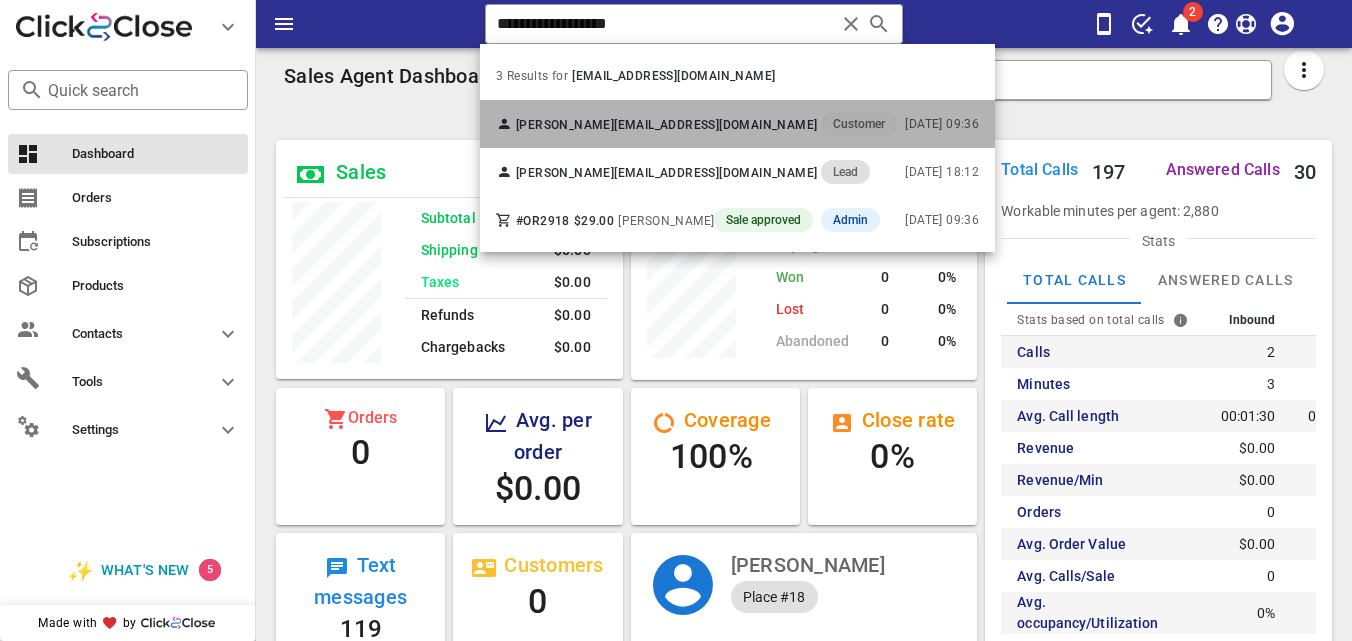 click on "[PERSON_NAME]   [EMAIL_ADDRESS][DOMAIN_NAME]   Customer" at bounding box center [696, 124] 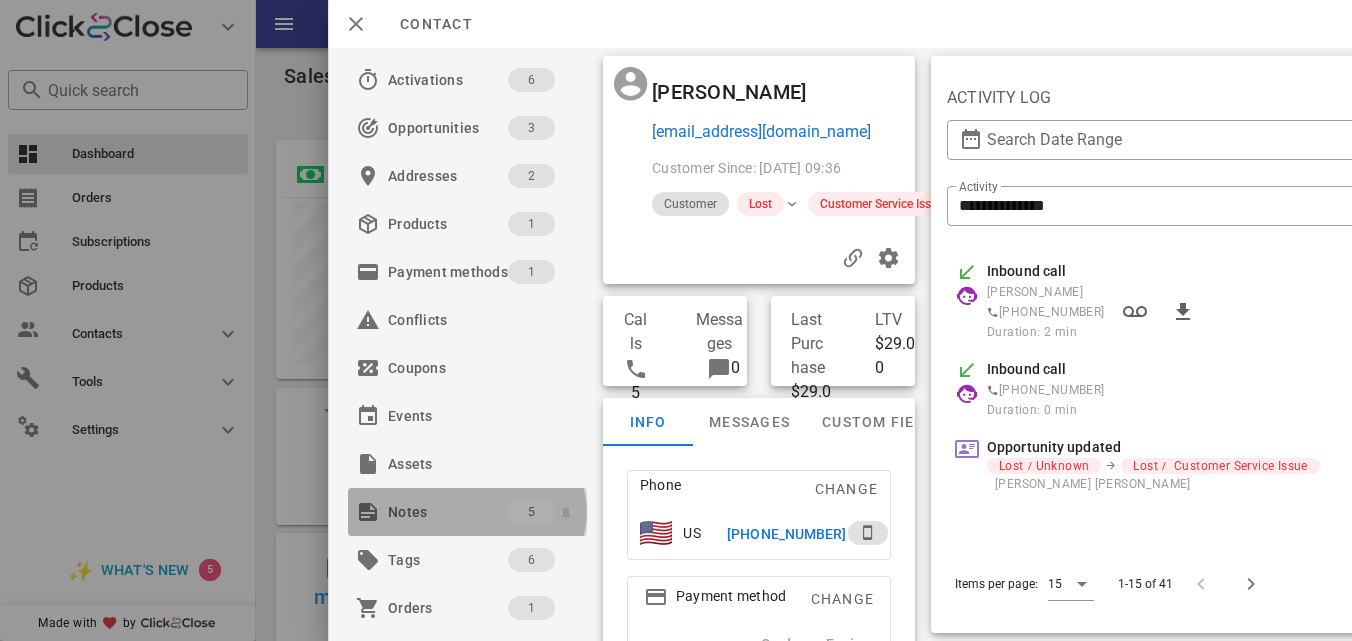 click on "5" at bounding box center [542, 512] 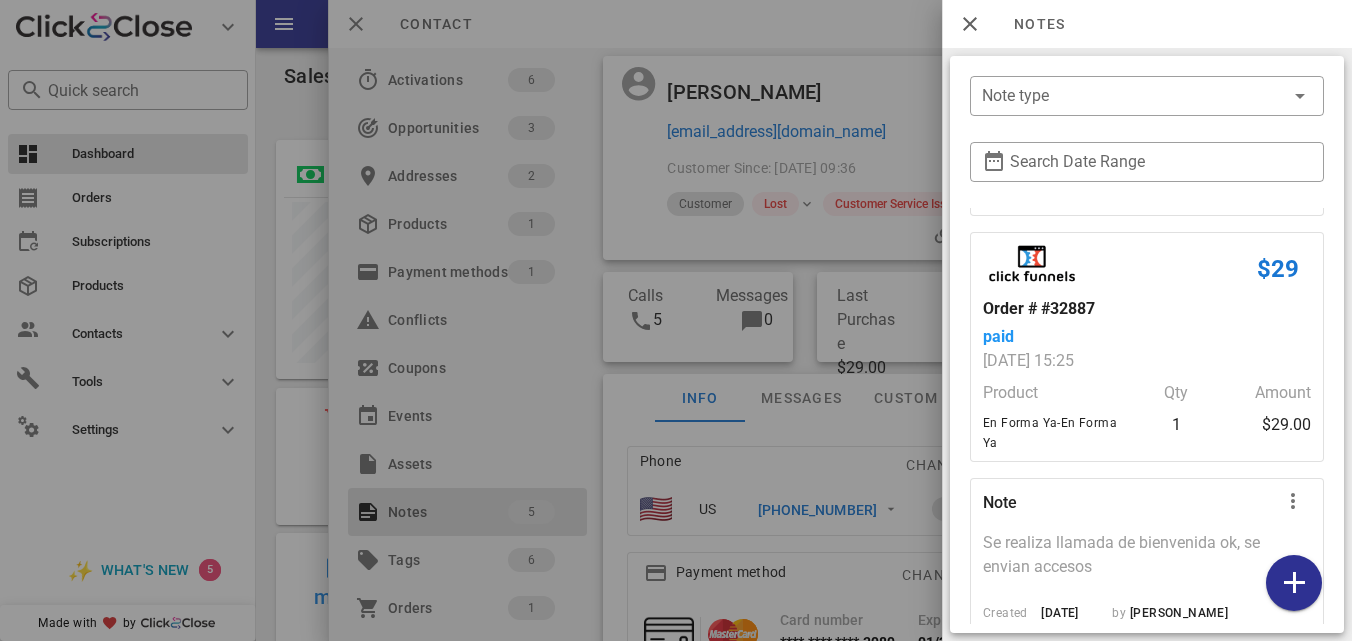 scroll, scrollTop: 547, scrollLeft: 0, axis: vertical 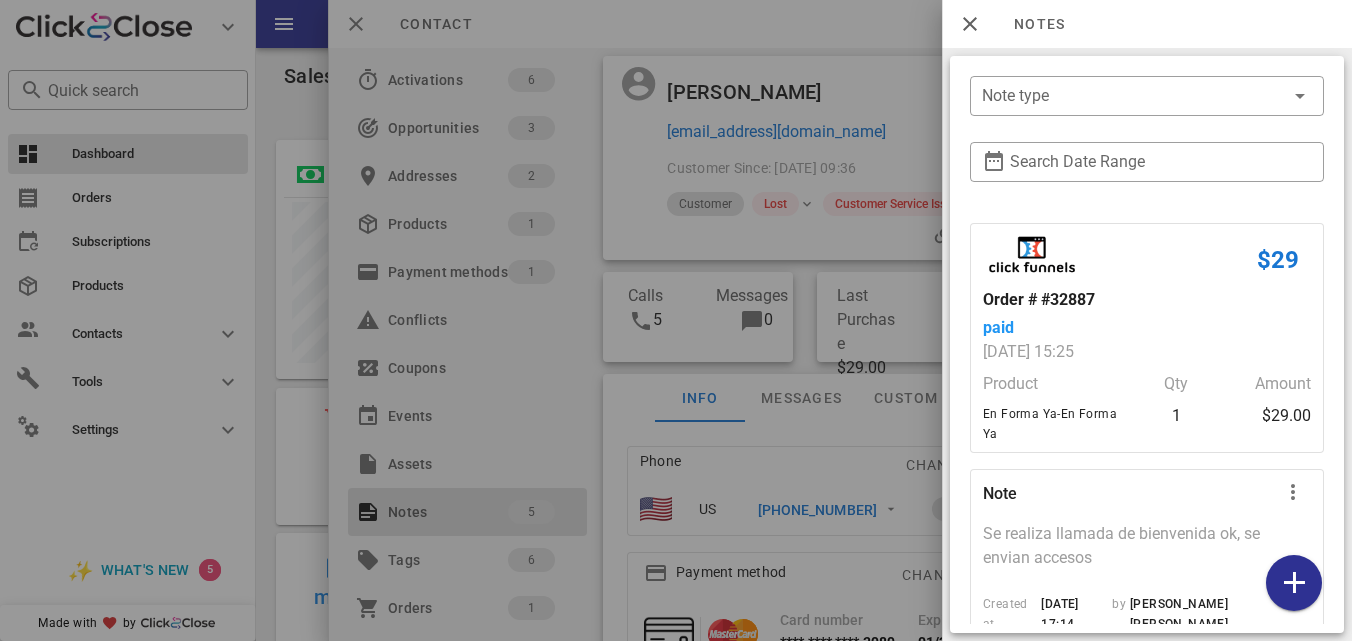 click at bounding box center [676, 320] 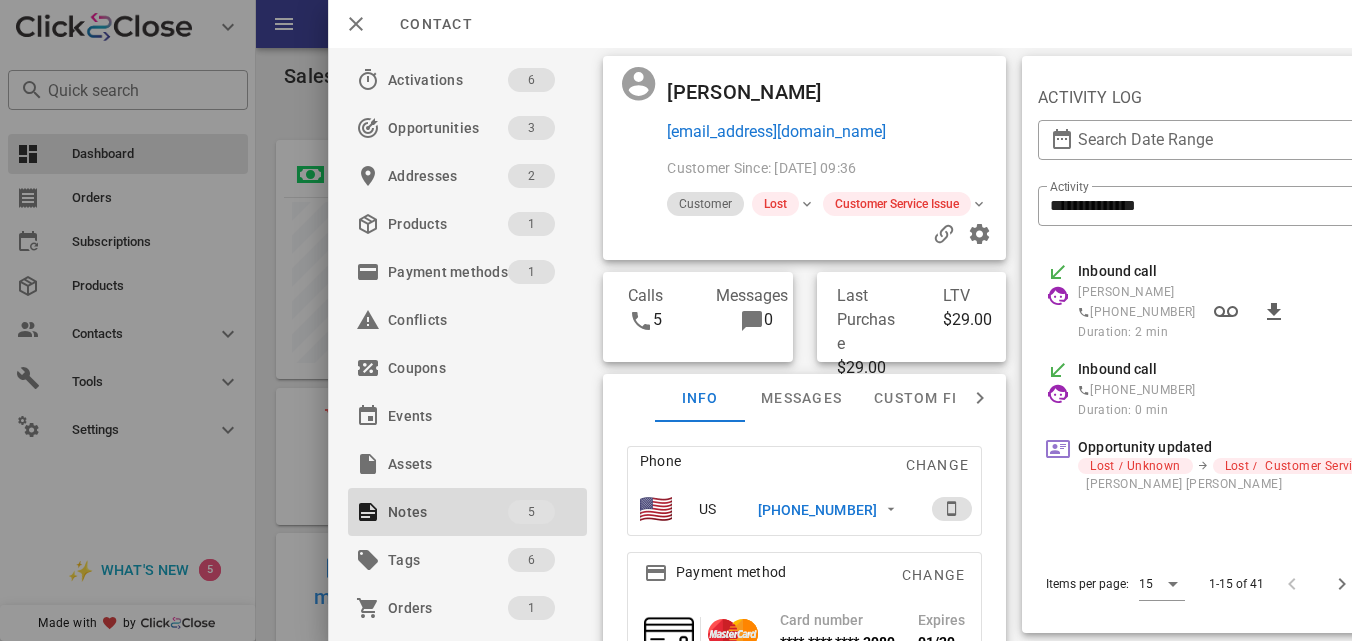 click on "[PHONE_NUMBER]" at bounding box center [816, 510] 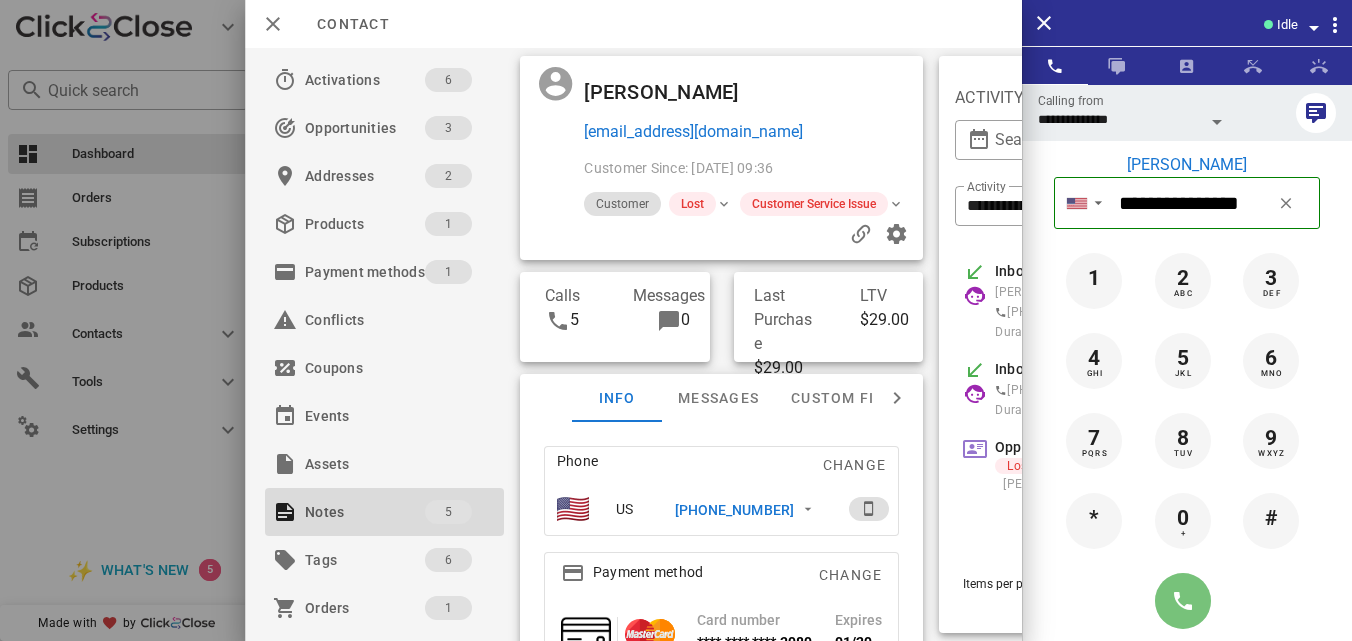 click at bounding box center (1183, 601) 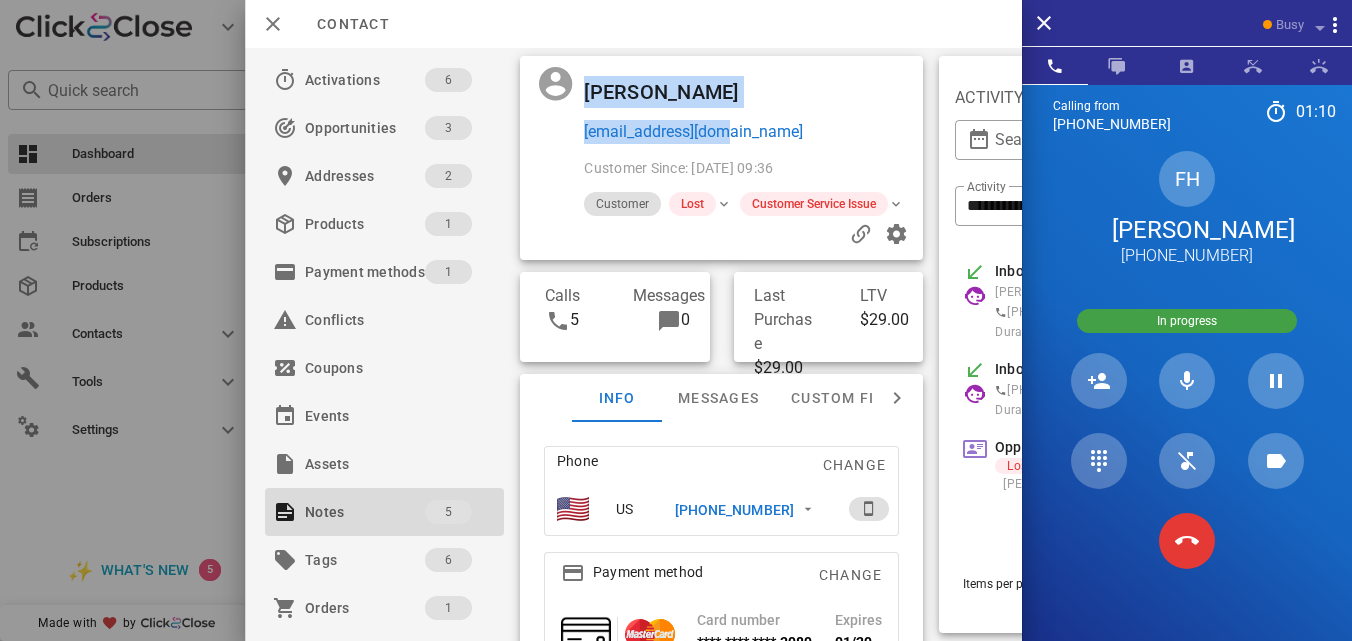drag, startPoint x: 740, startPoint y: 126, endPoint x: 579, endPoint y: 142, distance: 161.79308 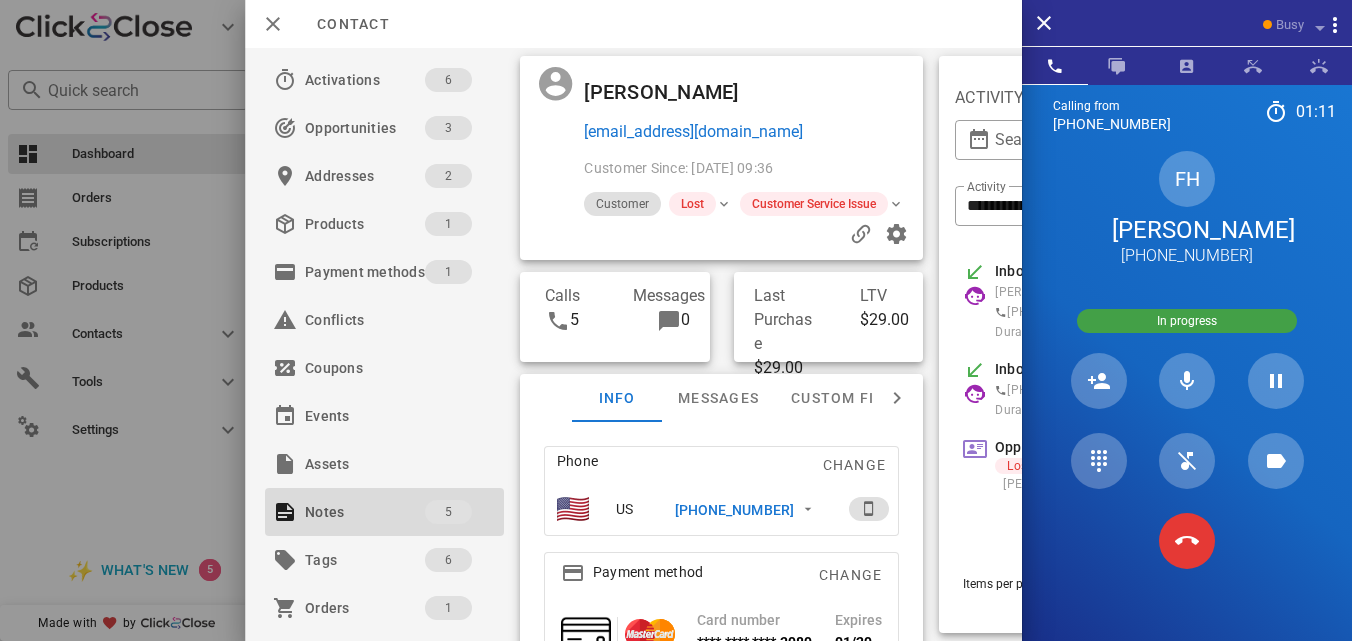 click at bounding box center (550, 110) 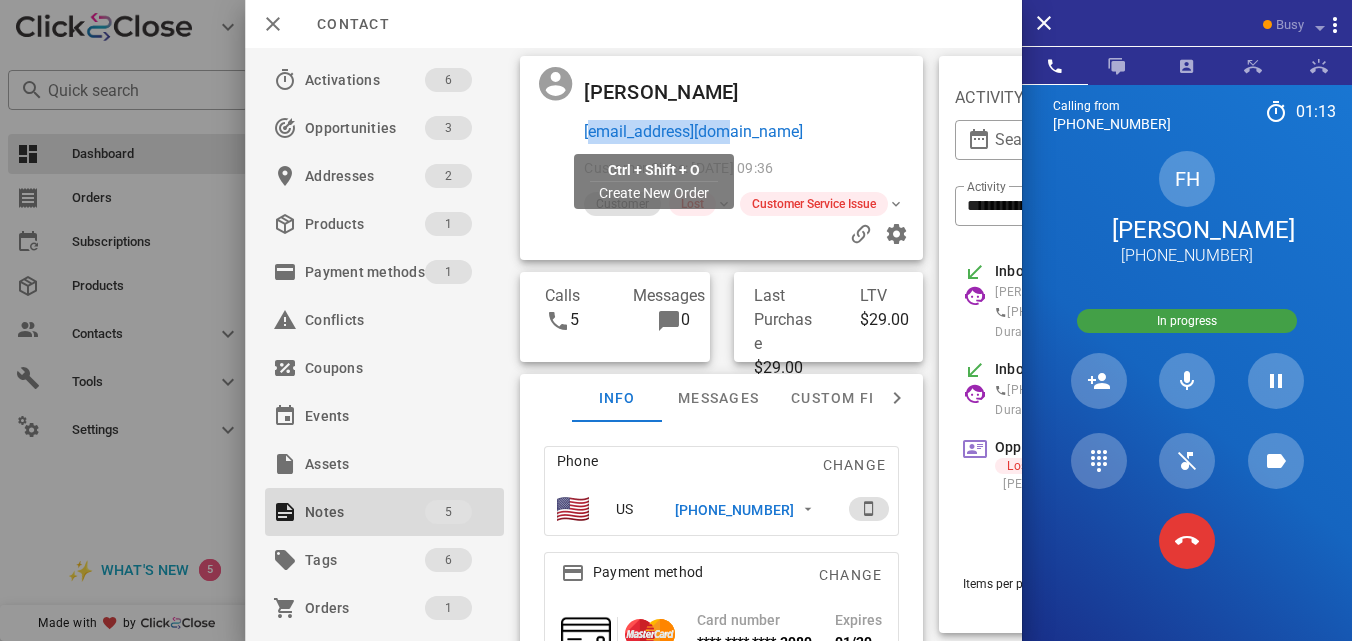 drag, startPoint x: 741, startPoint y: 133, endPoint x: 584, endPoint y: 134, distance: 157.00319 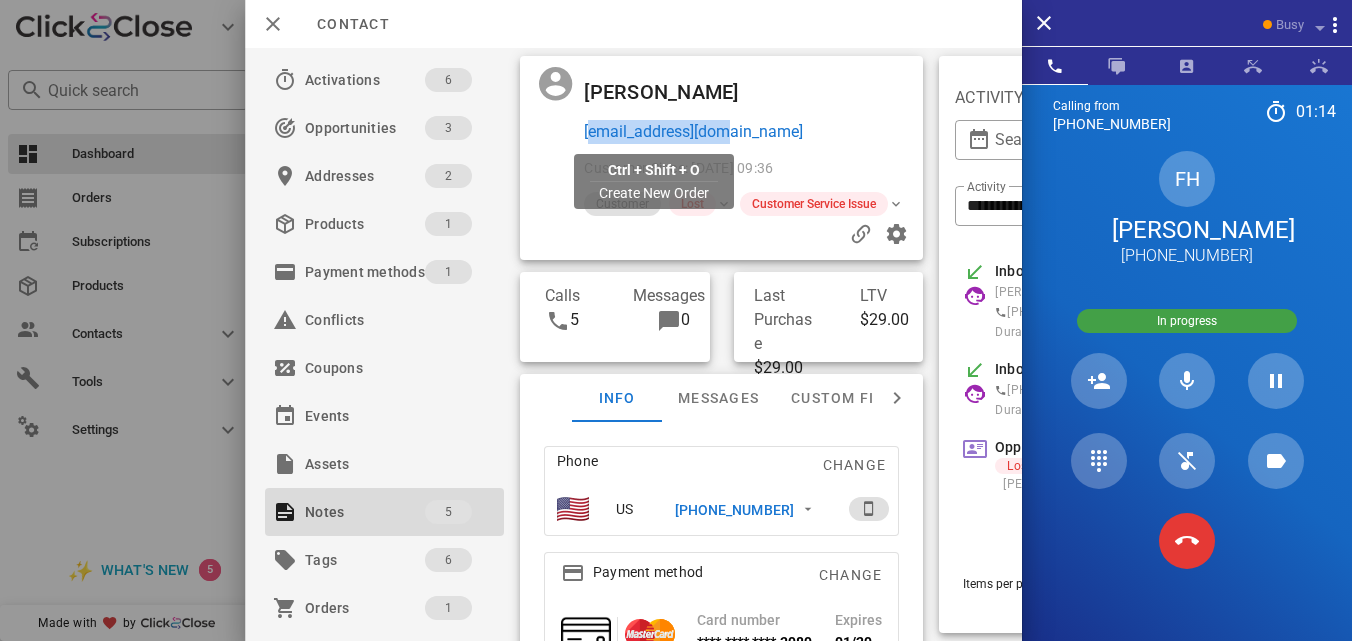 copy on "[EMAIL_ADDRESS][DOMAIN_NAME]" 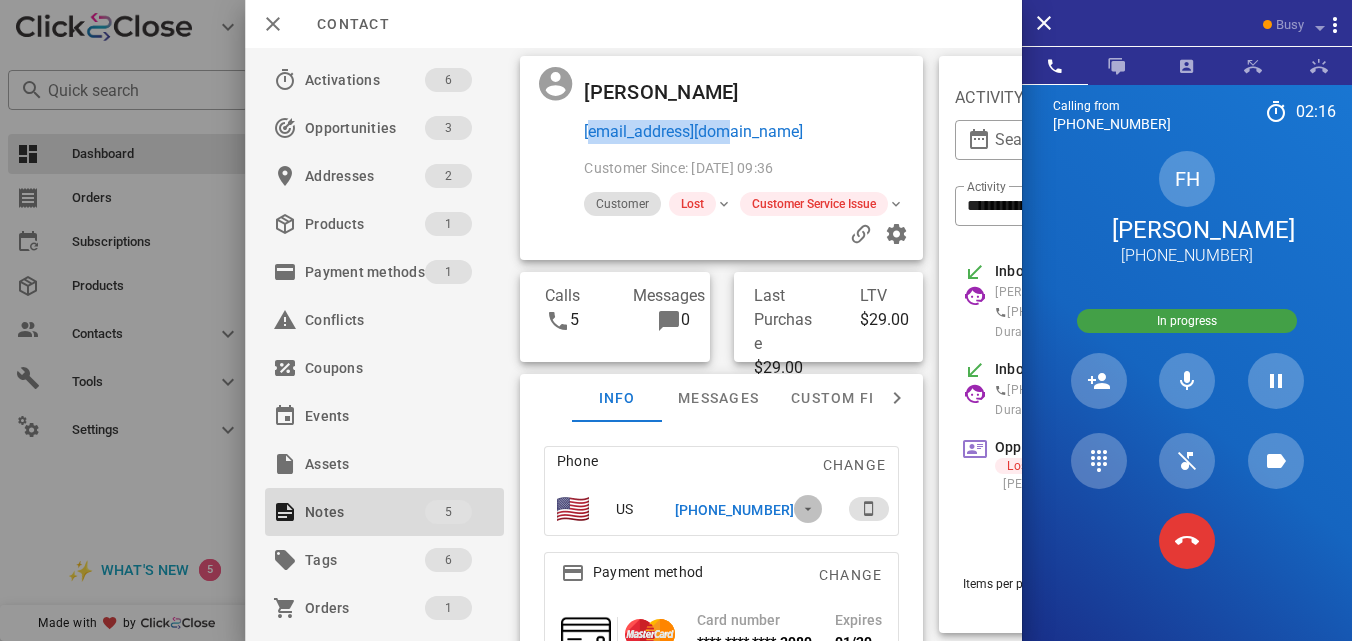click at bounding box center (808, 509) 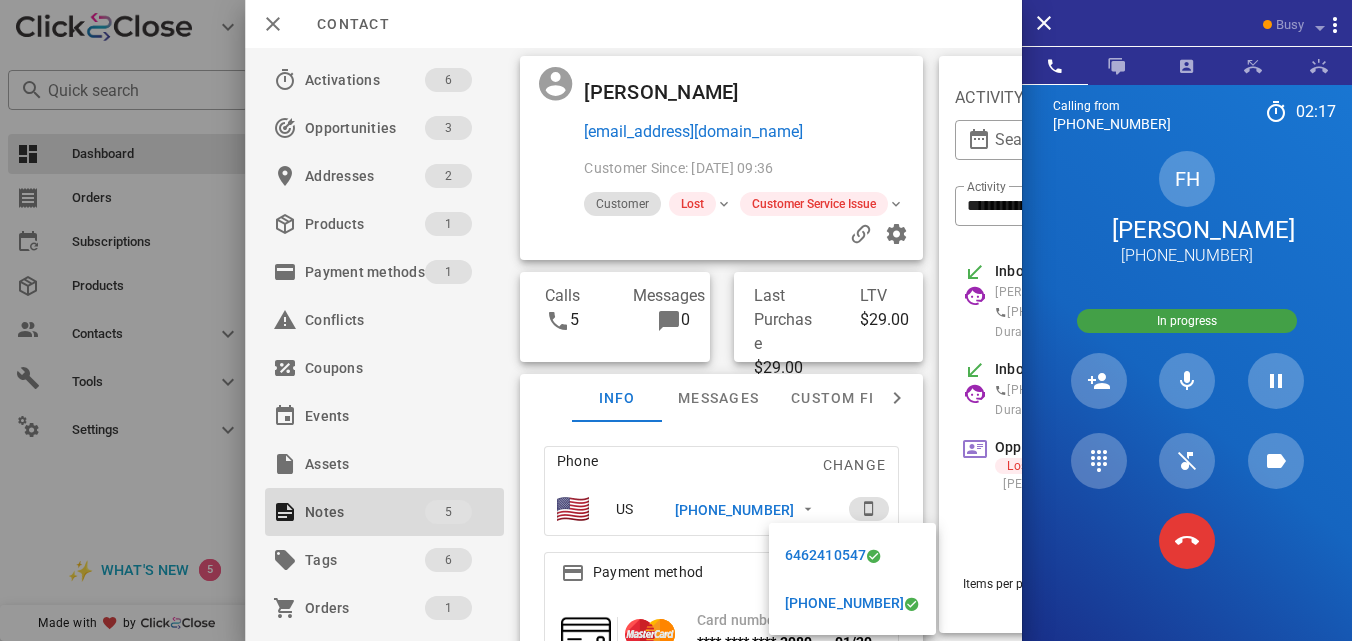 click on "Phone   Change" at bounding box center (722, 465) 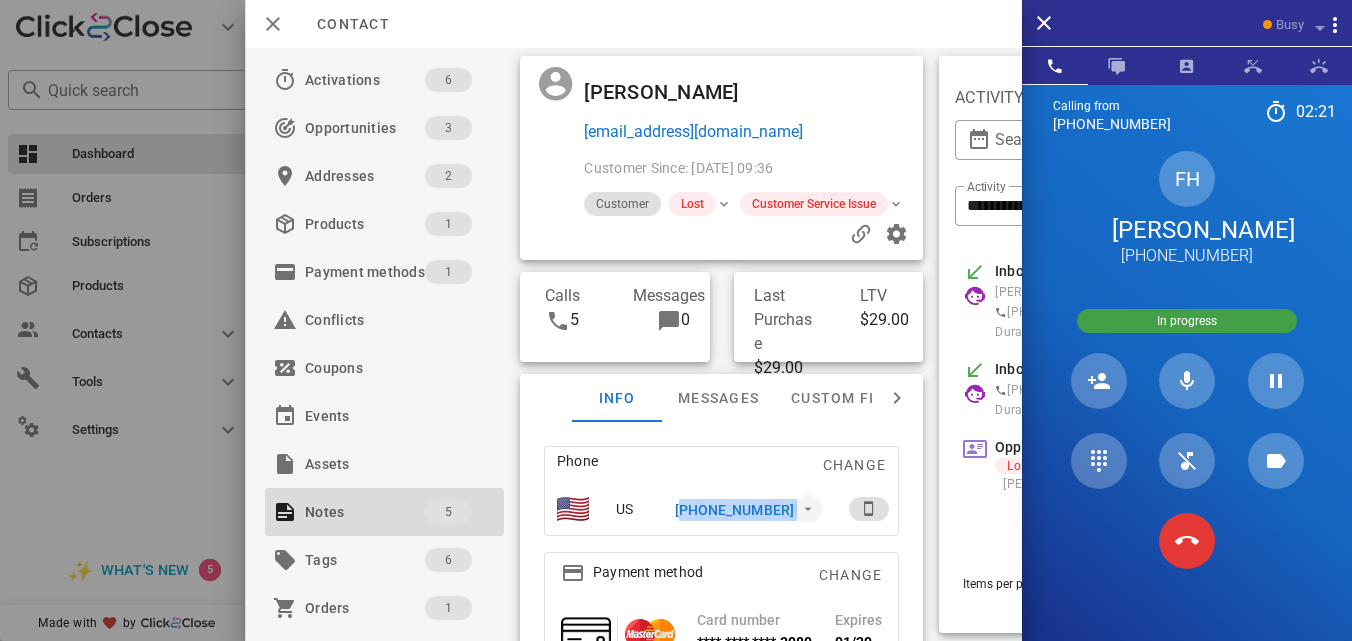 drag, startPoint x: 671, startPoint y: 506, endPoint x: 774, endPoint y: 507, distance: 103.00485 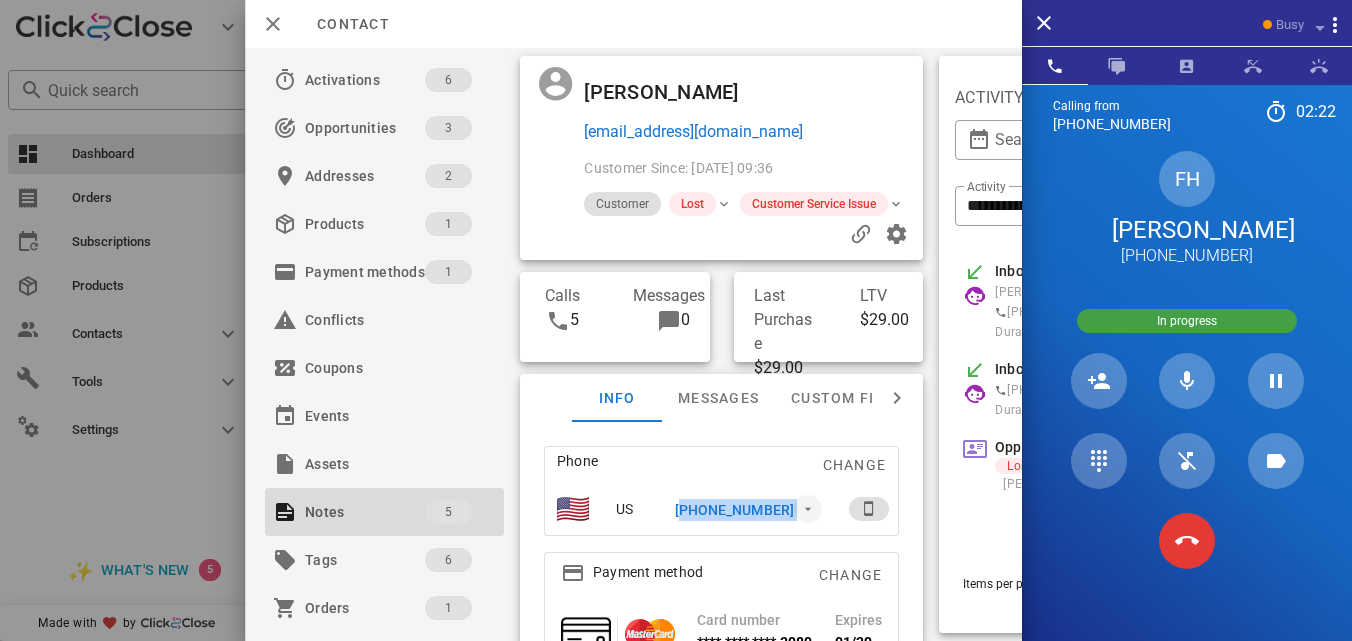 copy on "[PHONE_NUMBER]" 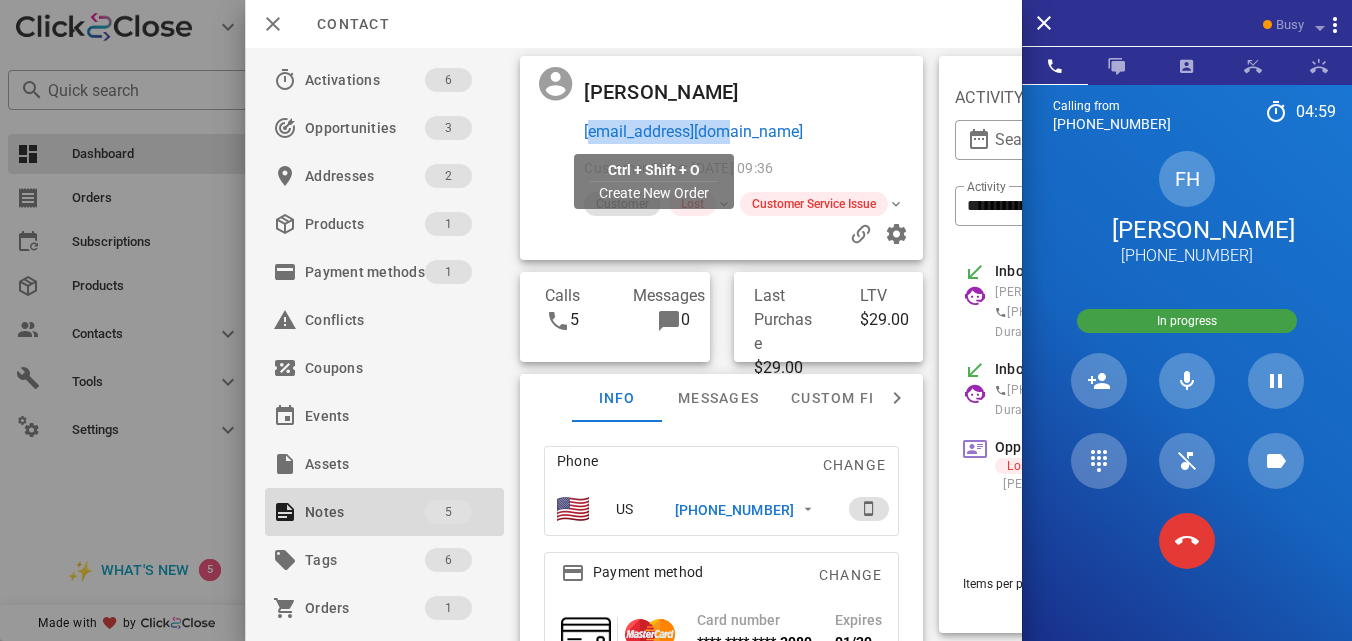 drag, startPoint x: 745, startPoint y: 129, endPoint x: 582, endPoint y: 126, distance: 163.0276 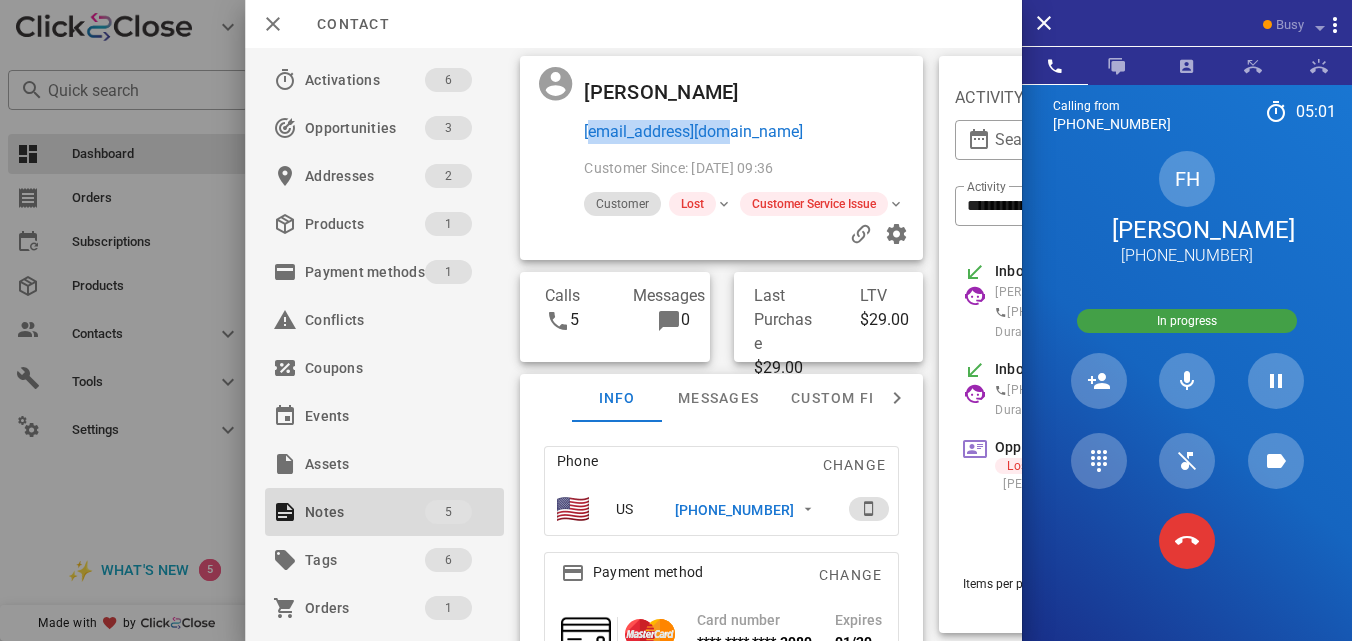 copy on "[EMAIL_ADDRESS][DOMAIN_NAME]" 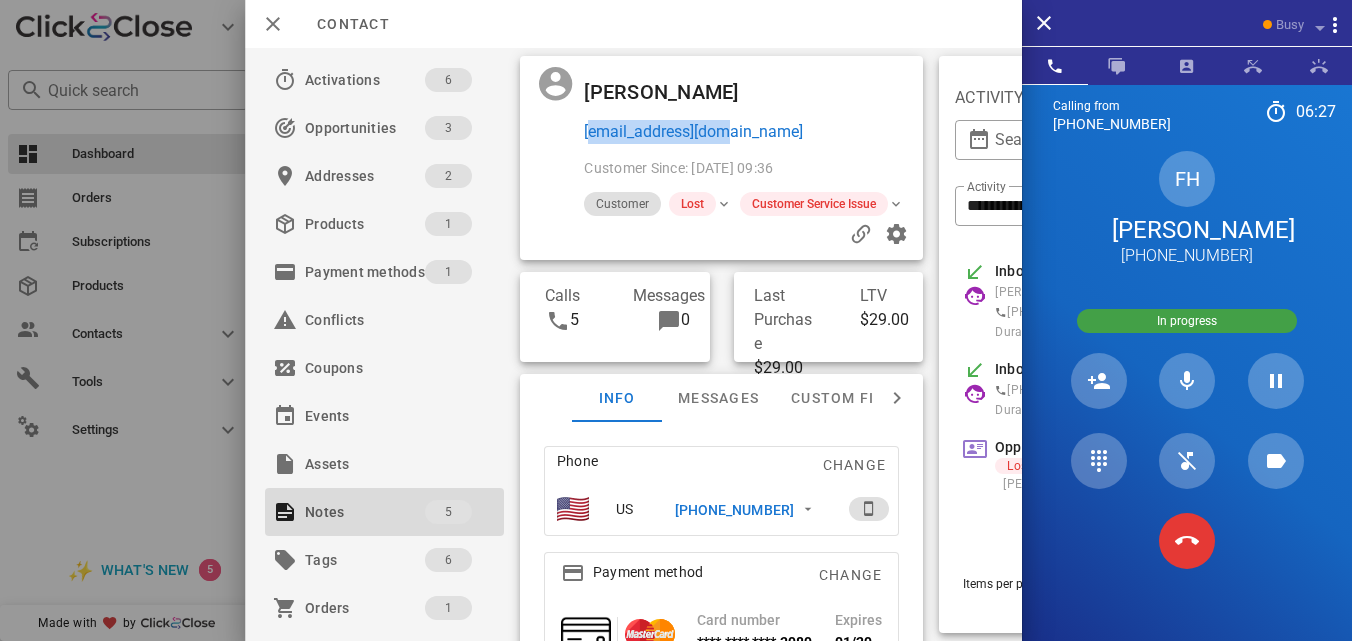 scroll, scrollTop: 999752, scrollLeft: 999653, axis: both 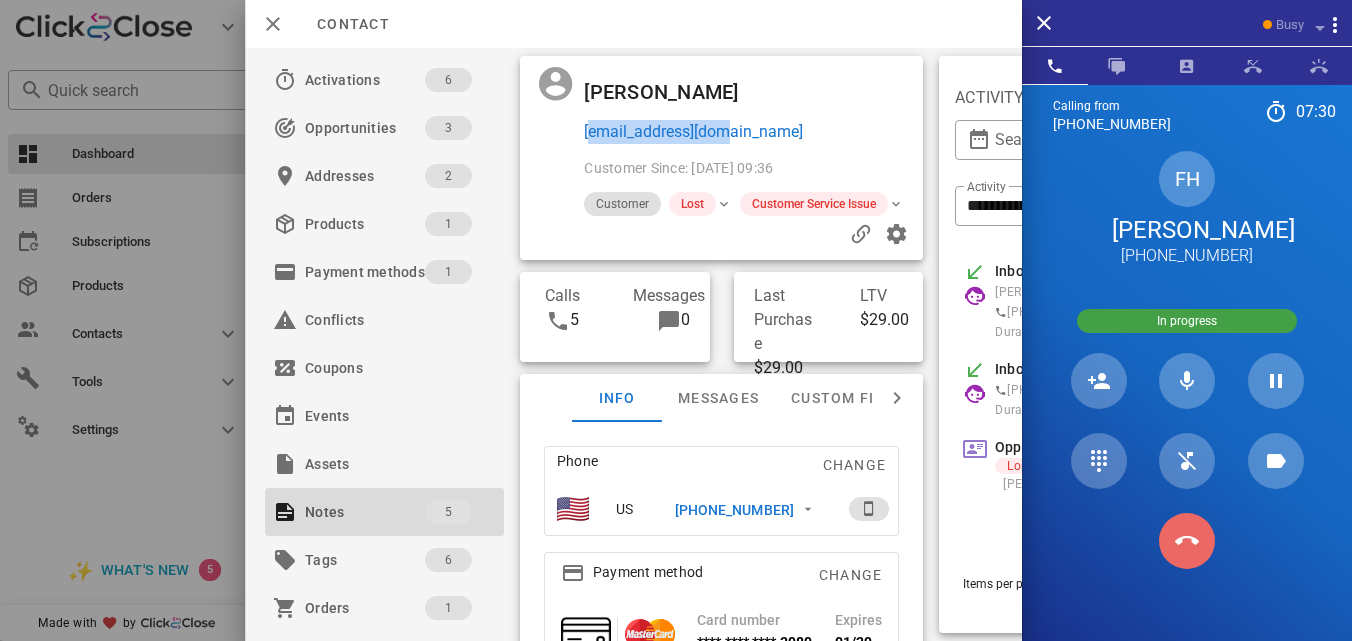 click at bounding box center [1187, 541] 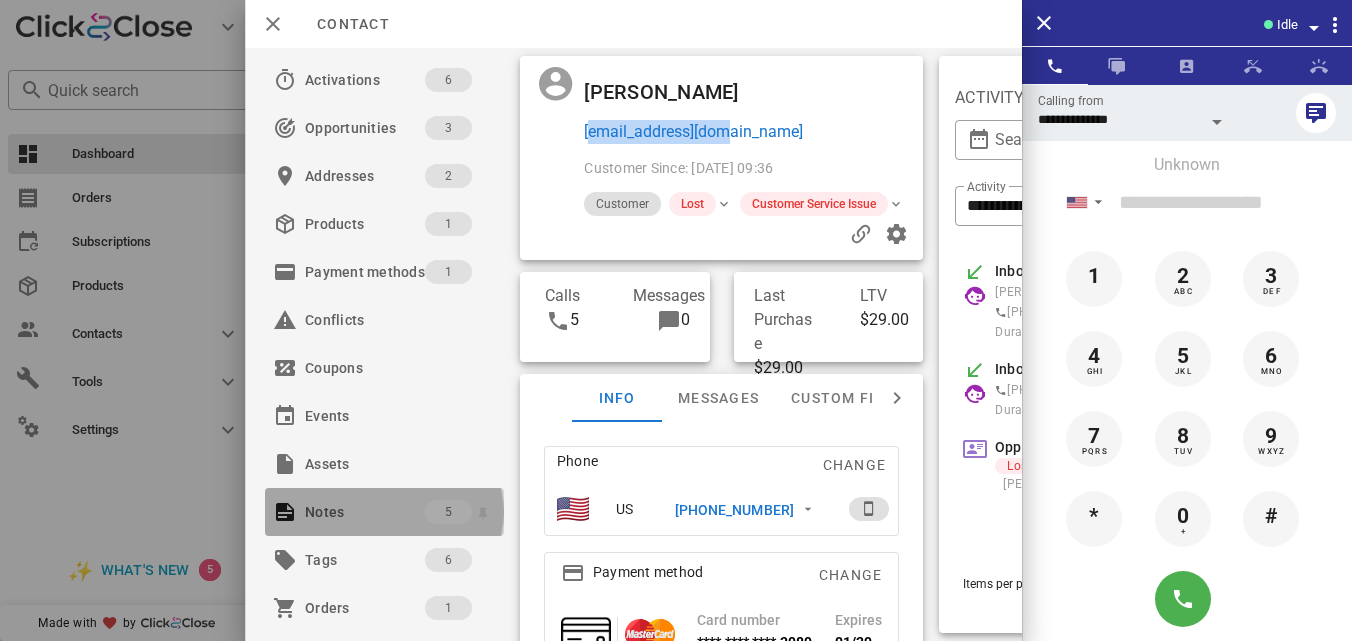click on "5" at bounding box center (448, 512) 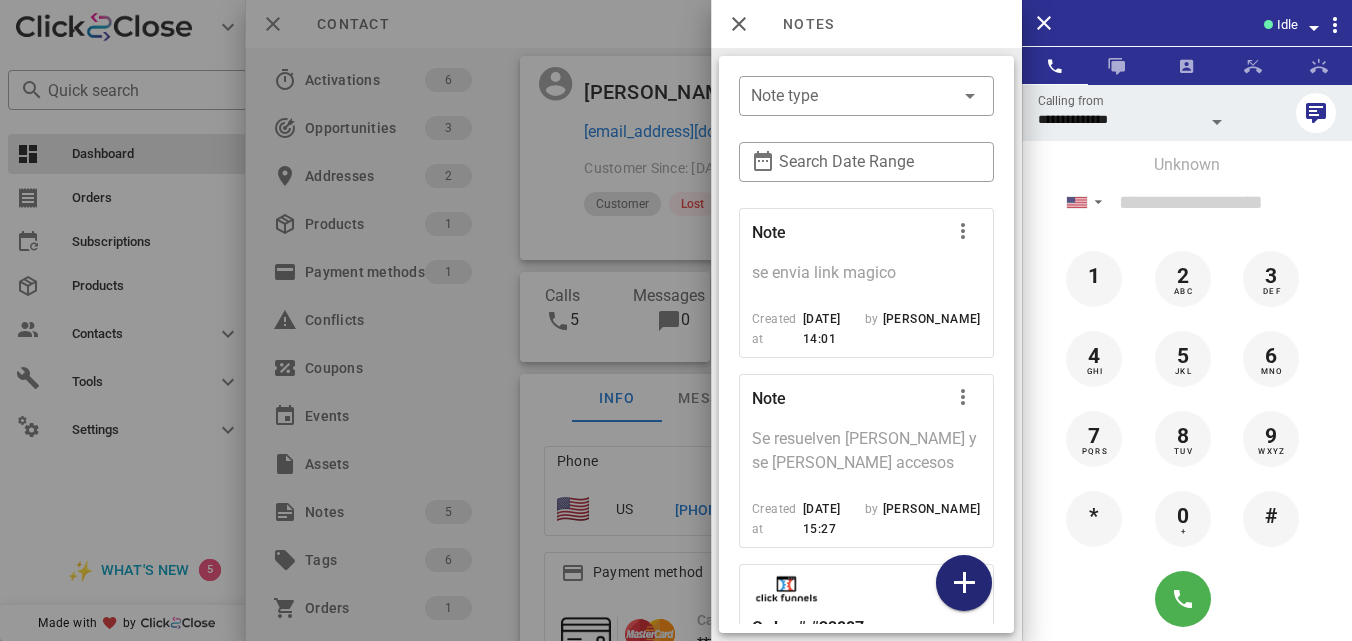 click at bounding box center (964, 583) 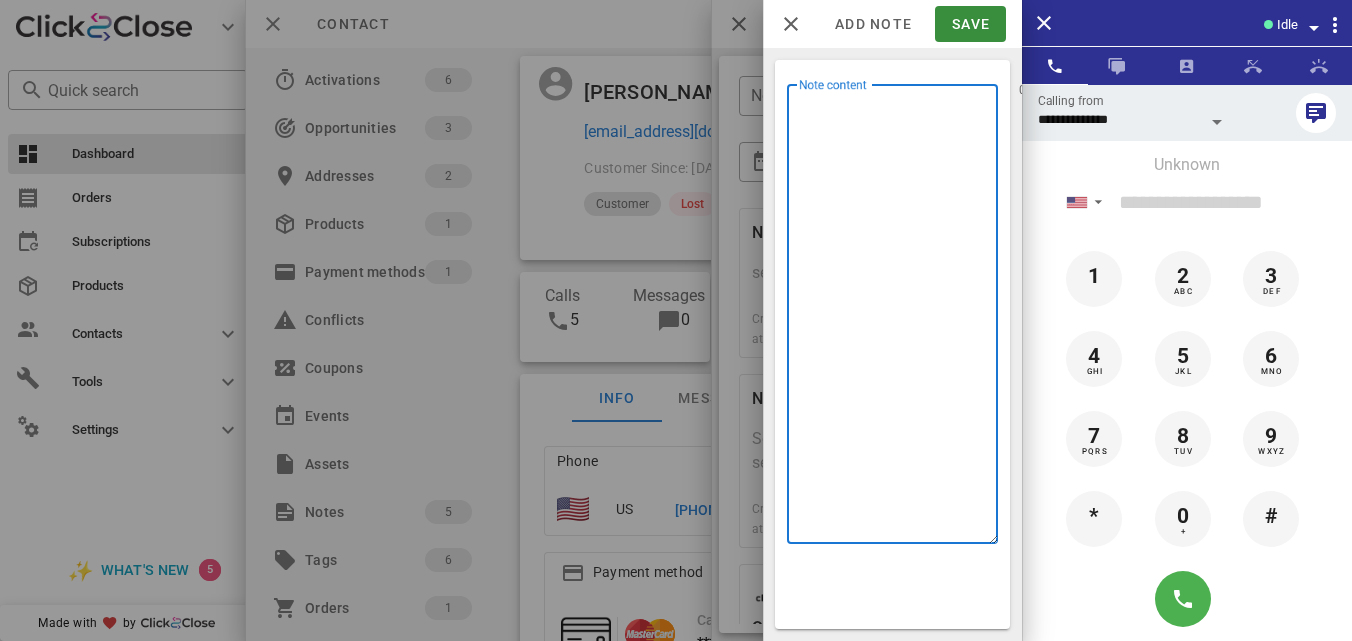 click on "Note content" at bounding box center (898, 319) 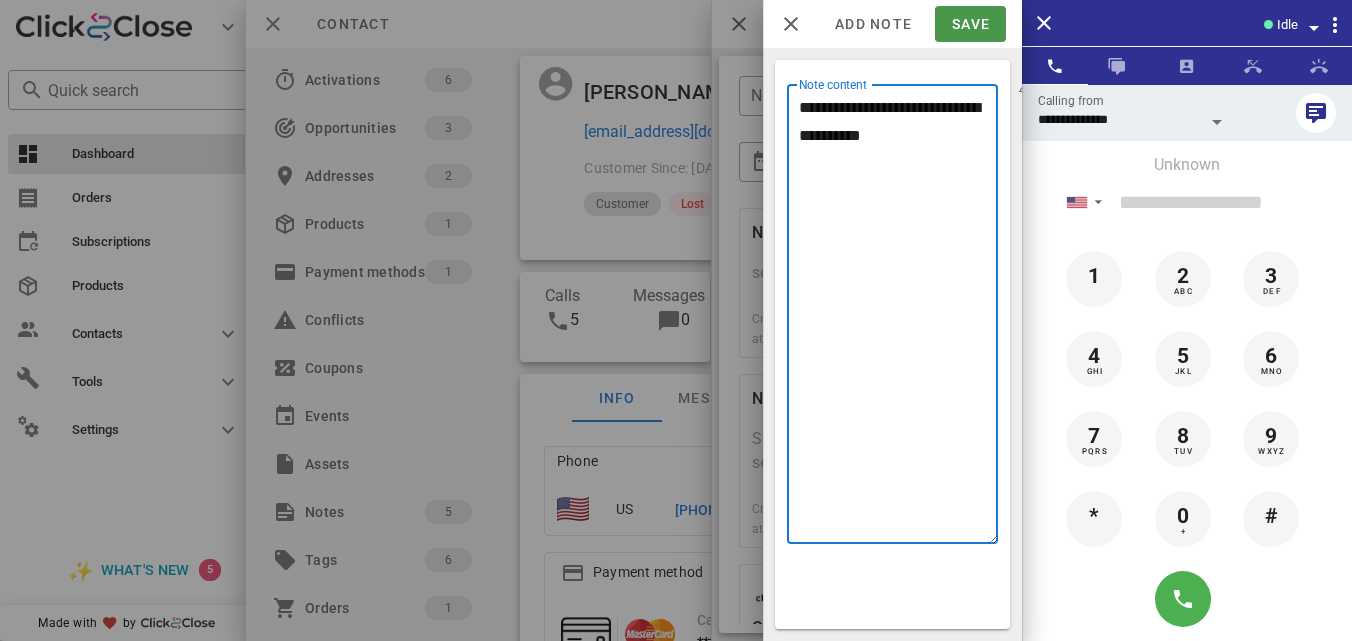 type on "**********" 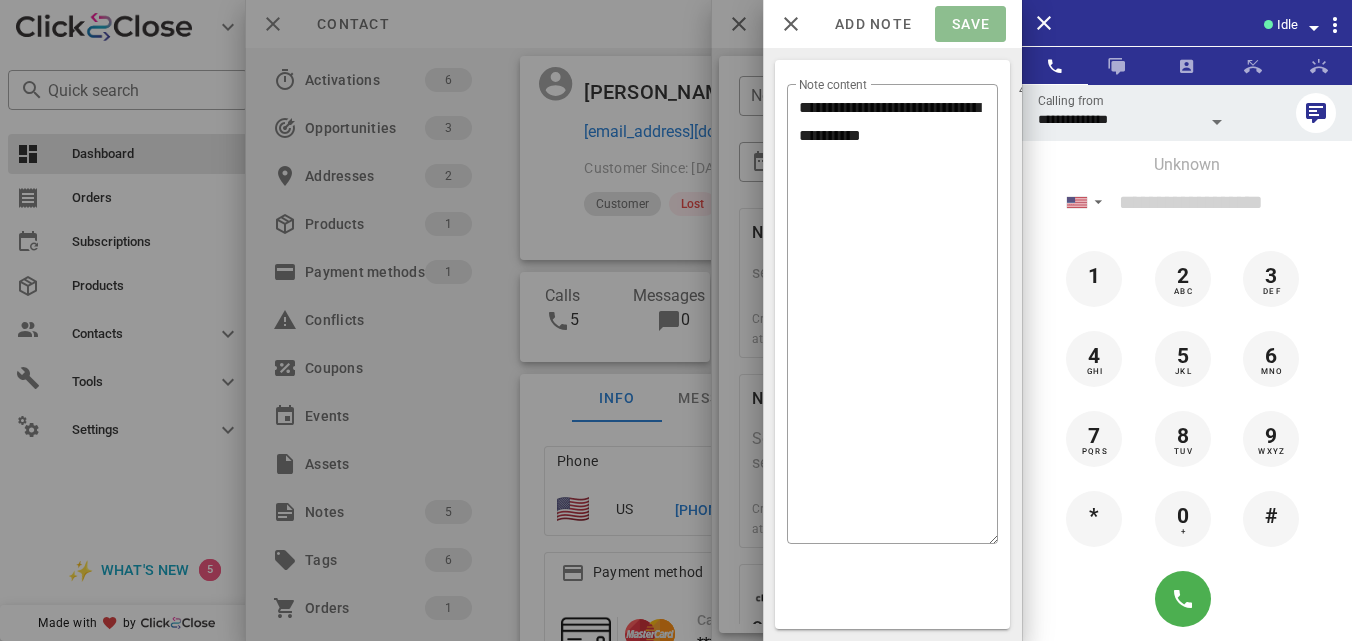 click on "Save" at bounding box center (970, 24) 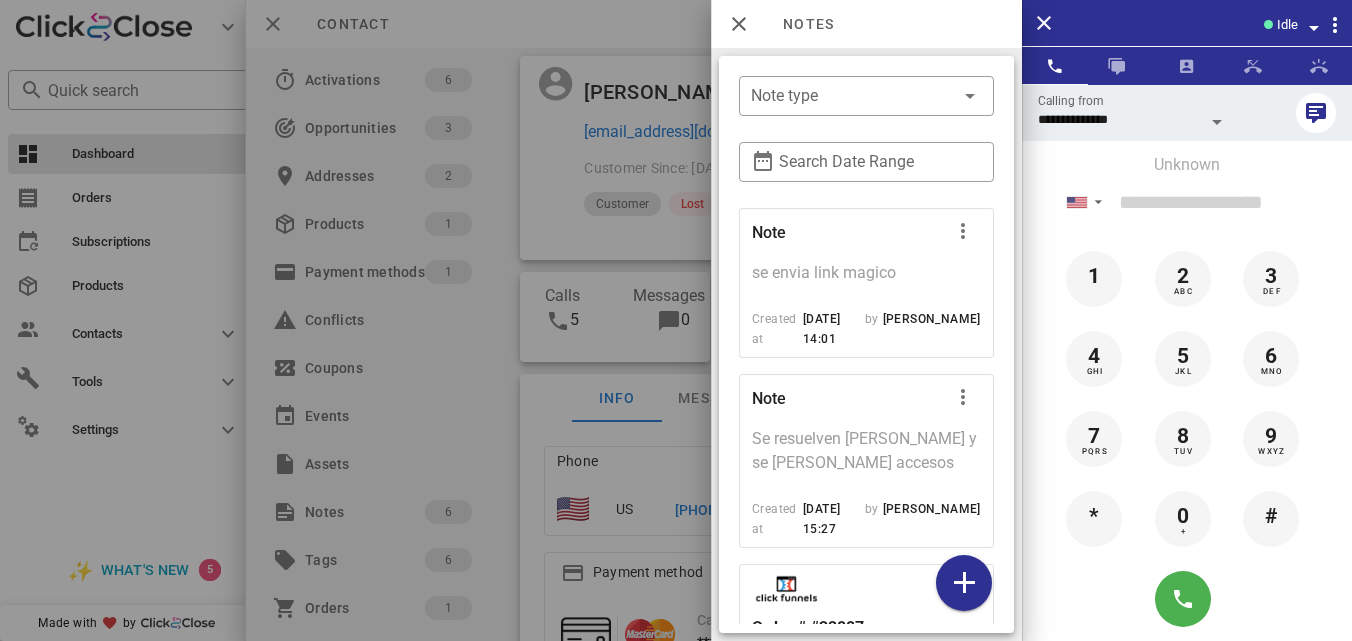 click on "​ Note type ​ Search Date Range  Note  se envia link magico  Created at   [DATE] 14:01   by   [PERSON_NAME]   Note  Se resuelven [PERSON_NAME] y se [PERSON_NAME] accesos  Created at   [DATE] 15:27   by   [PERSON_NAME]   Order # #32887   pending   [DATE] 15:25   Product Qty Amount  En Forma Ya-En Forma Ya  1 $29.00  $29   Order # #32887   paid   [DATE] 15:25   Product Qty Amount  En Forma Ya-En Forma Ya  1 $29.00  Note  Se realiza llamada de [PERSON_NAME] ok, se envian accesos  Created at   [DATE] 17:14   by   [PERSON_NAME] [PERSON_NAME]   Note  Se envian accesos del grupo de WhastApp  Created at   [DATE] 15:58   by   [PERSON_NAME]" at bounding box center (866, 344) 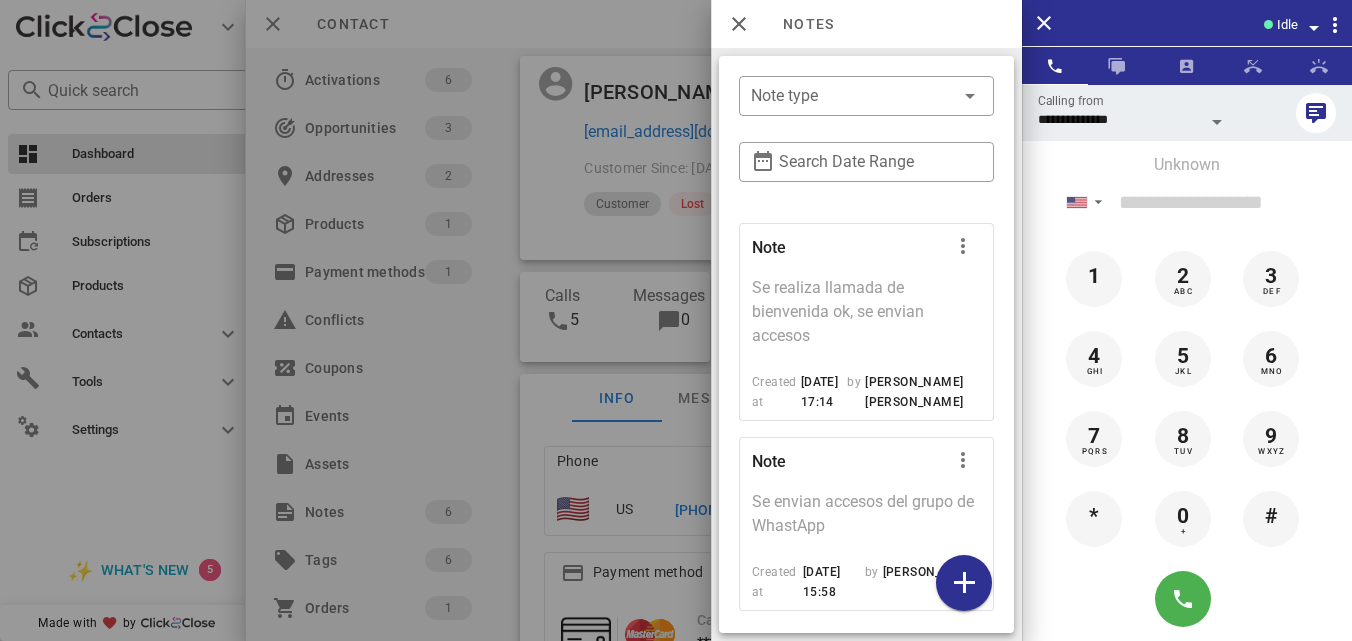 scroll, scrollTop: 873, scrollLeft: 0, axis: vertical 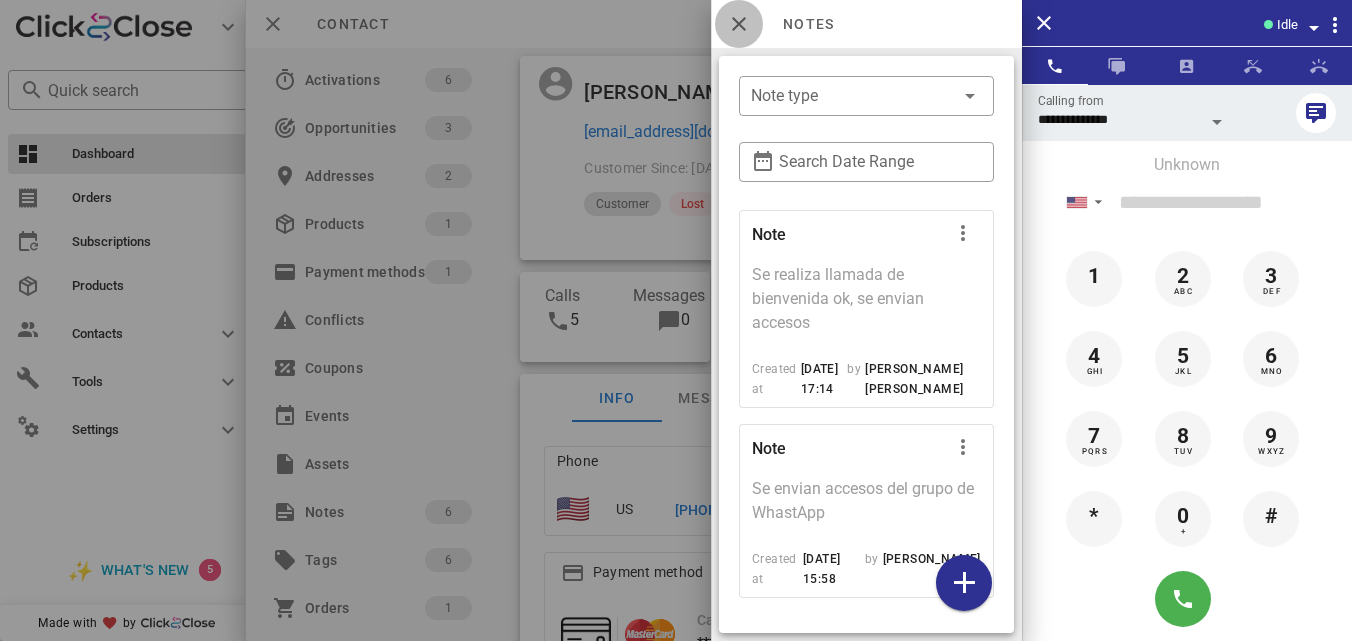 click at bounding box center (739, 24) 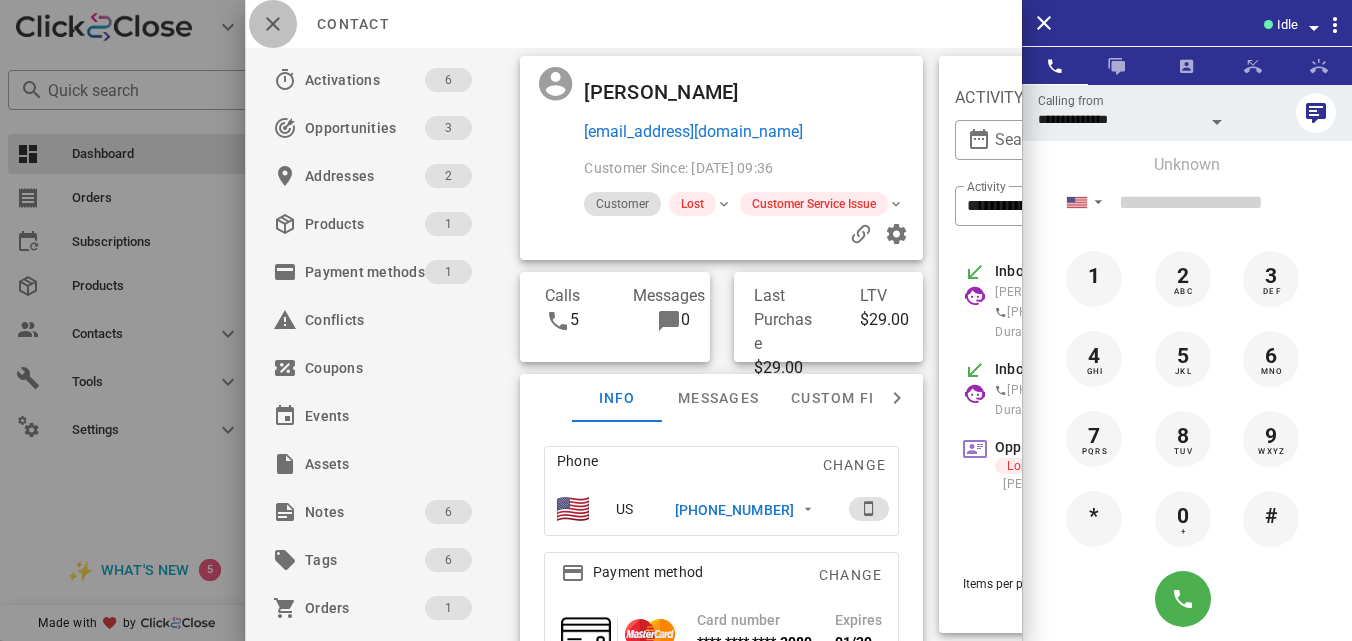 click at bounding box center (273, 24) 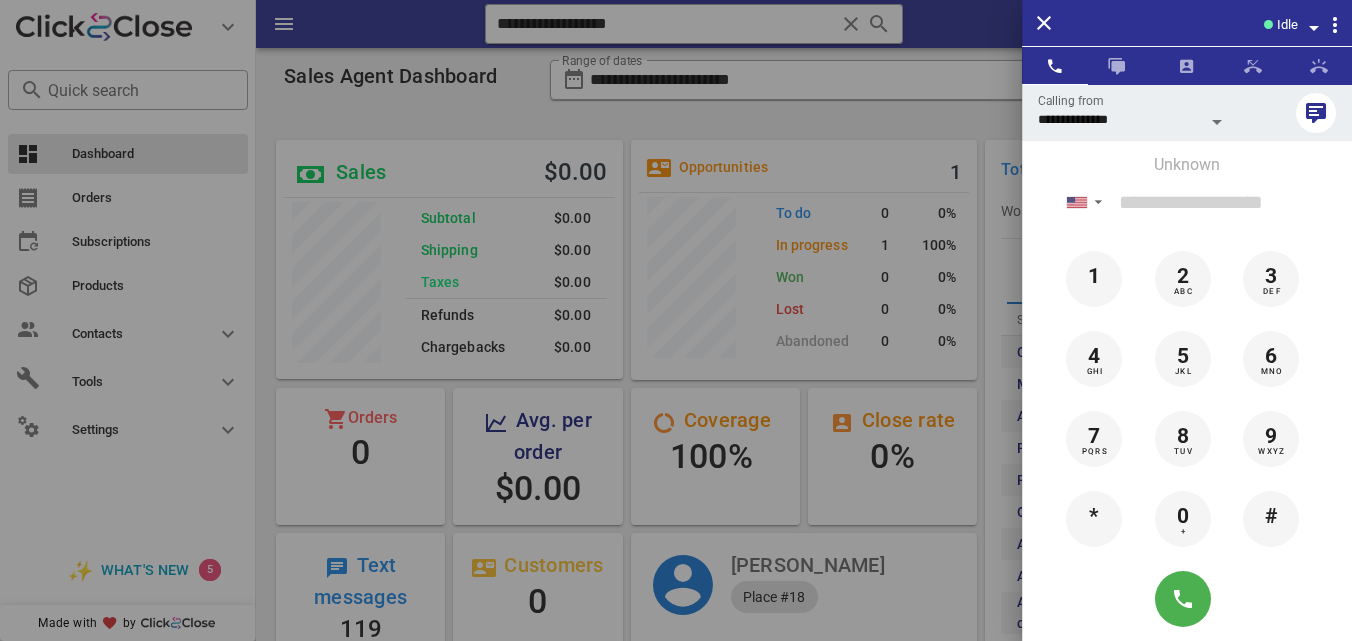 click at bounding box center (676, 320) 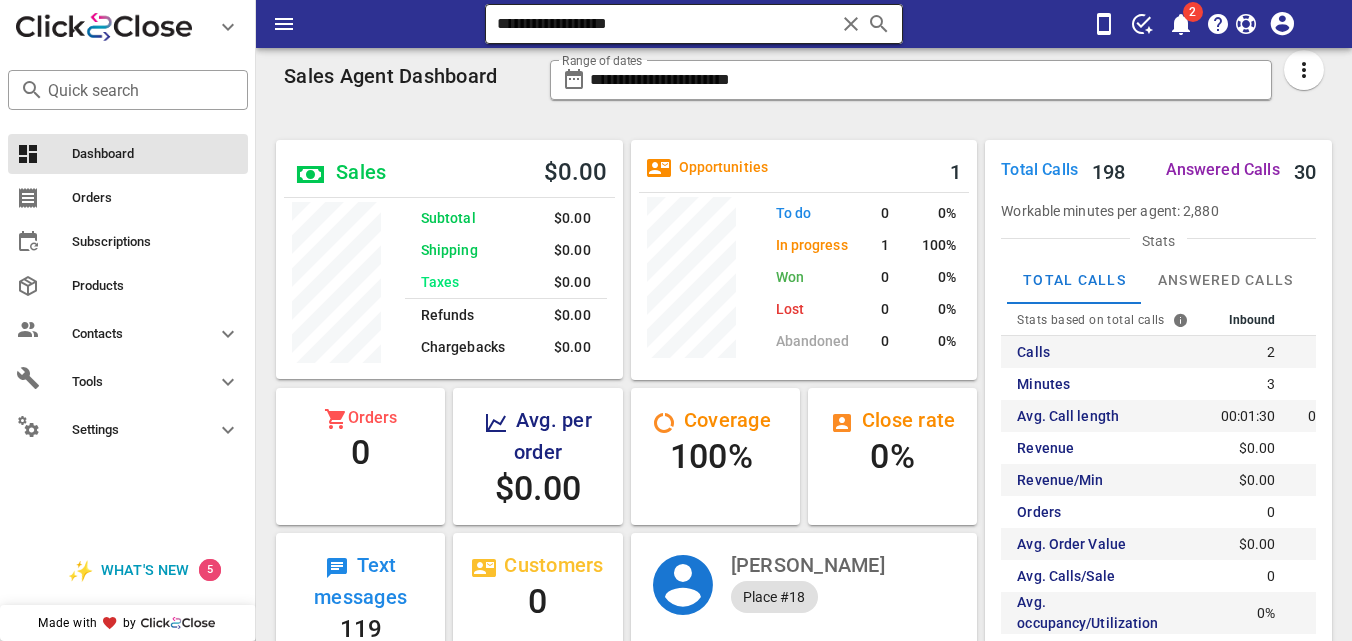 click at bounding box center (851, 24) 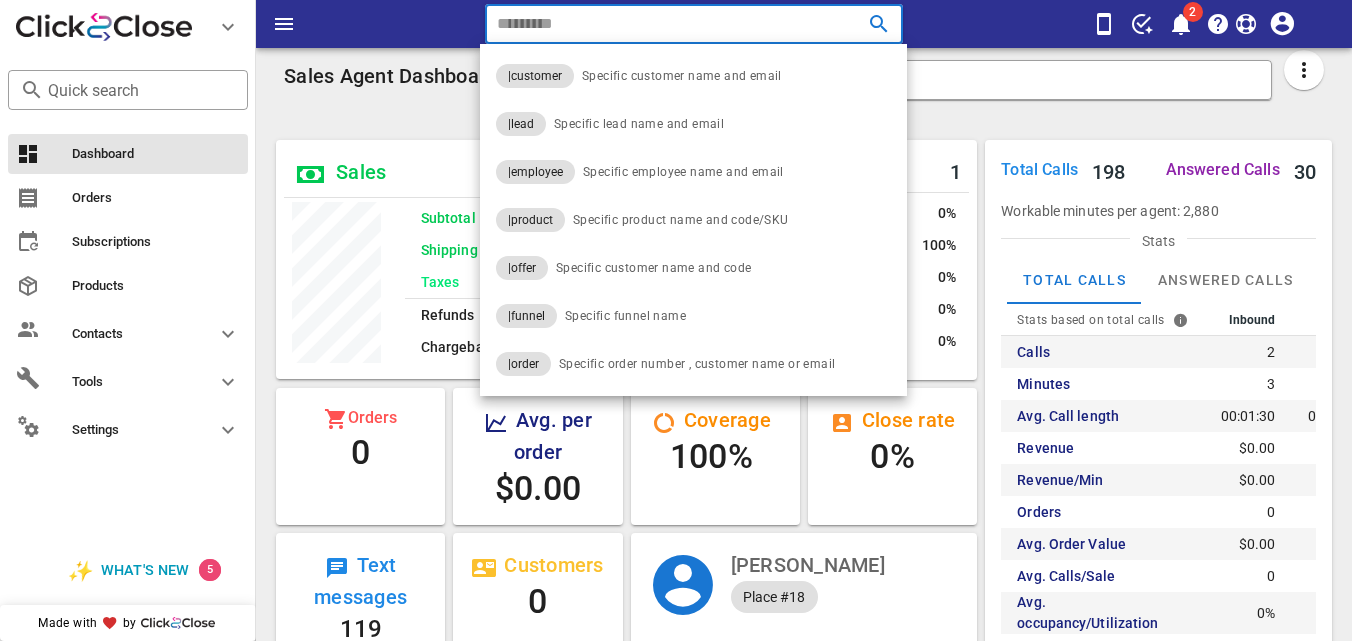 paste on "**********" 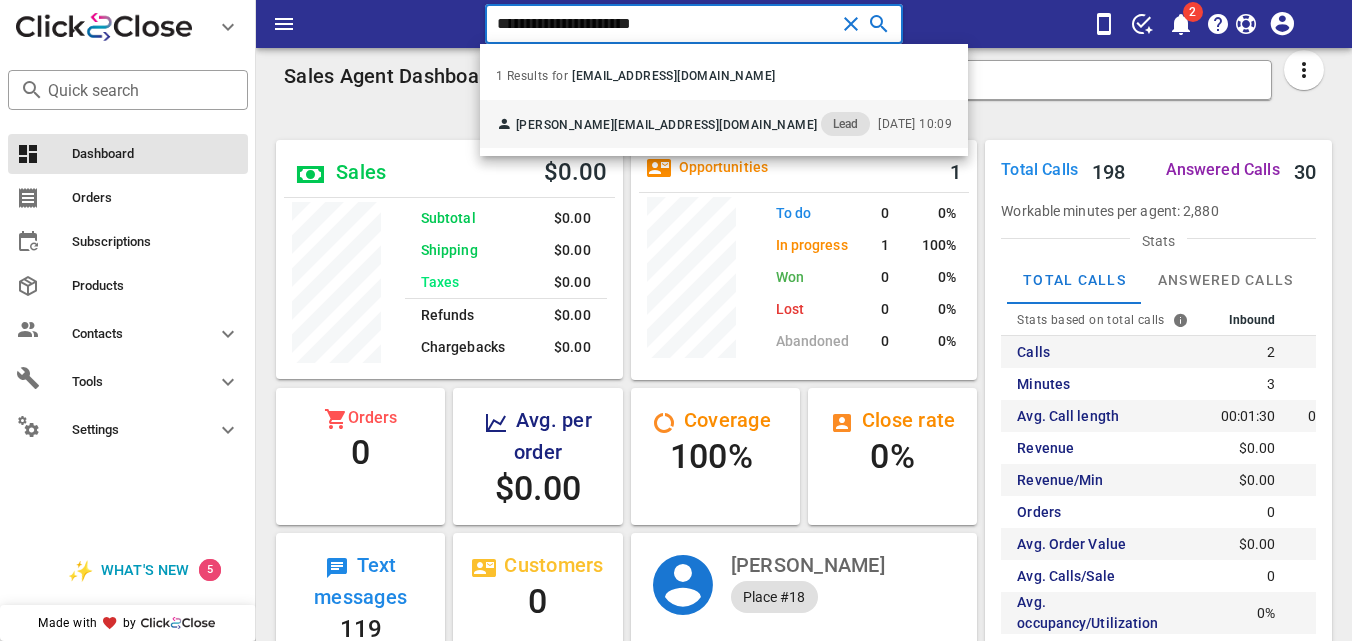 type on "**********" 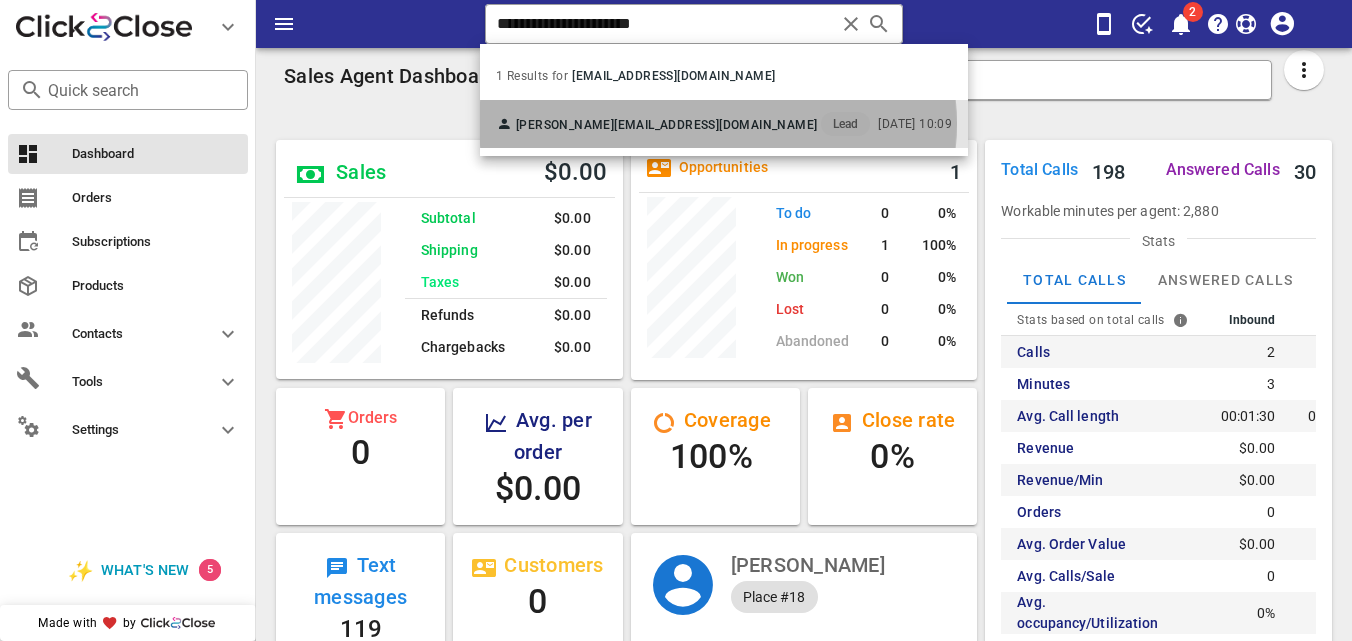 click on "[PERSON_NAME]   [EMAIL_ADDRESS][DOMAIN_NAME]   Lead   [DATE] 10:09" at bounding box center (724, 124) 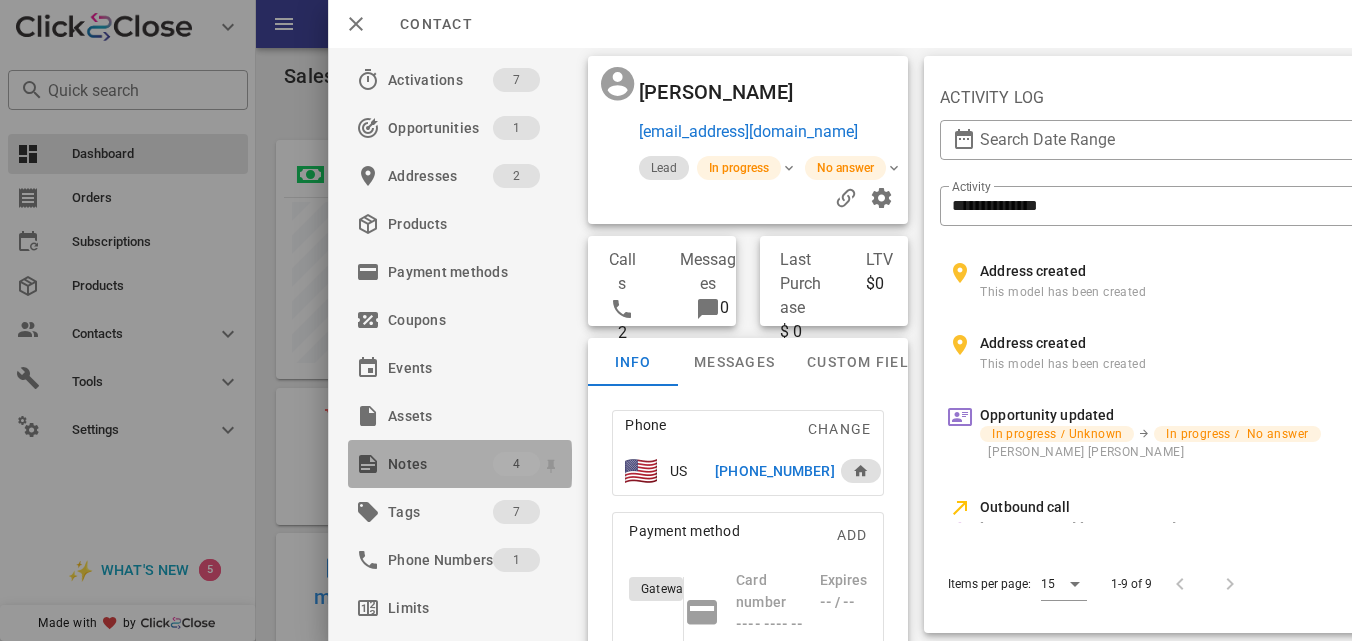 click on "Notes" at bounding box center [440, 464] 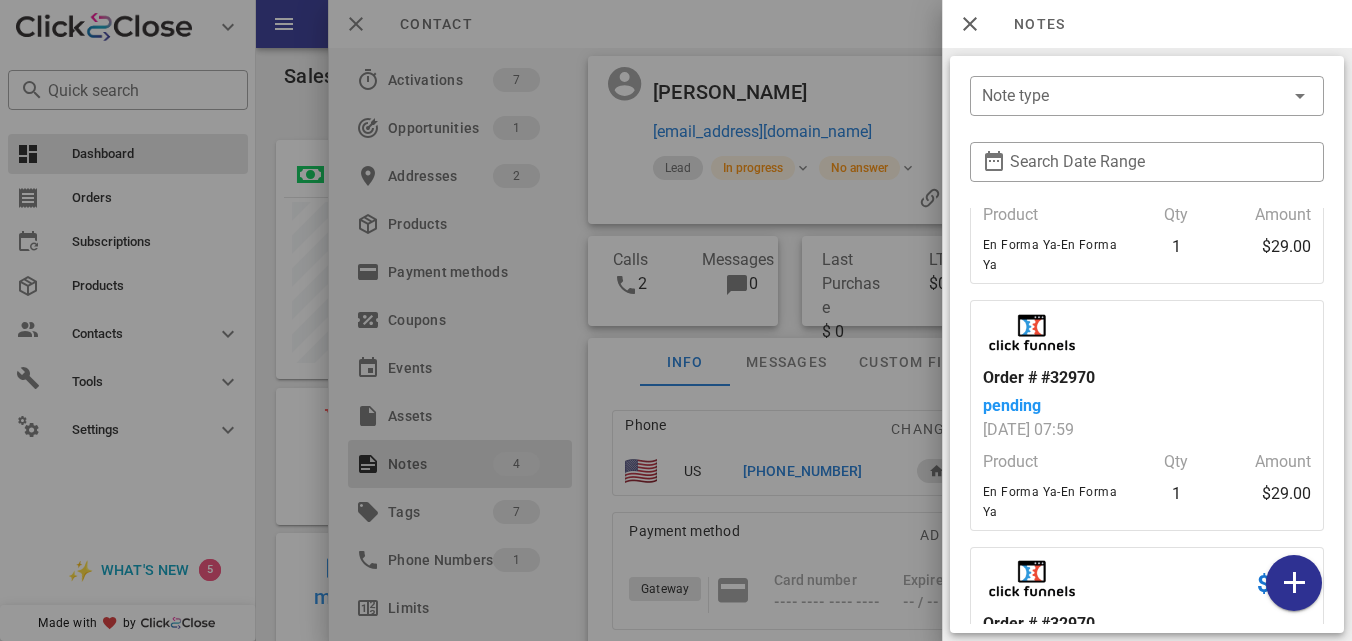 scroll, scrollTop: 573, scrollLeft: 0, axis: vertical 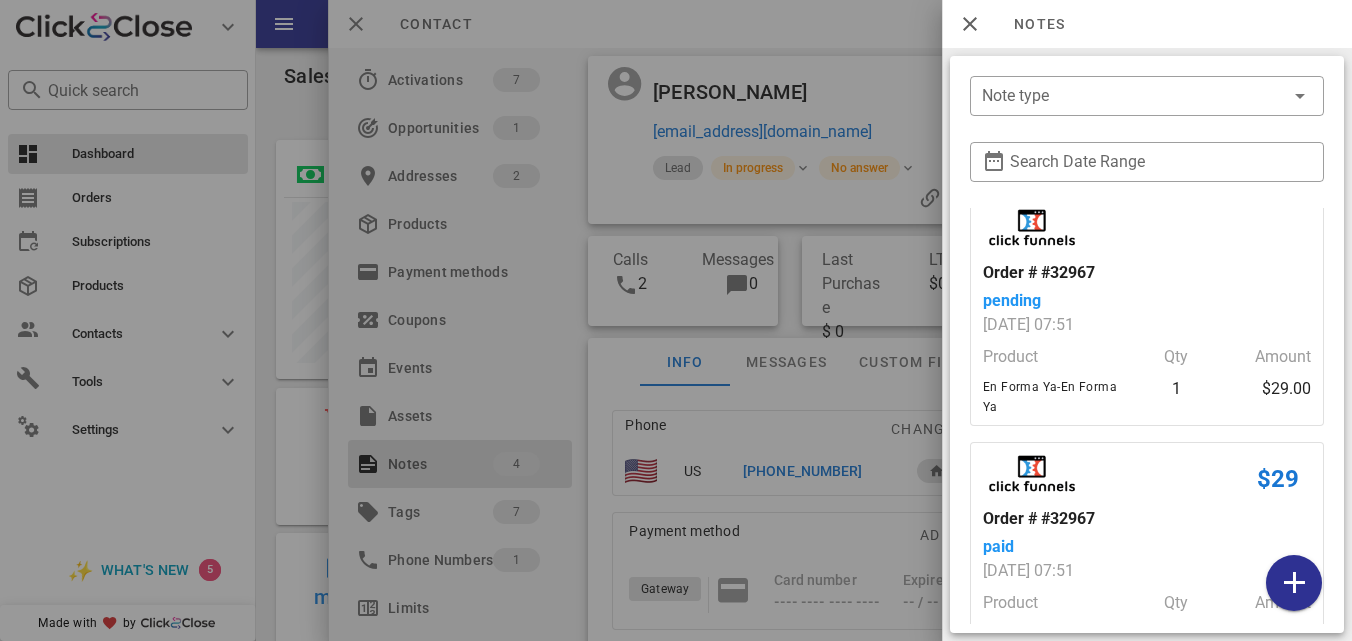 click at bounding box center (676, 320) 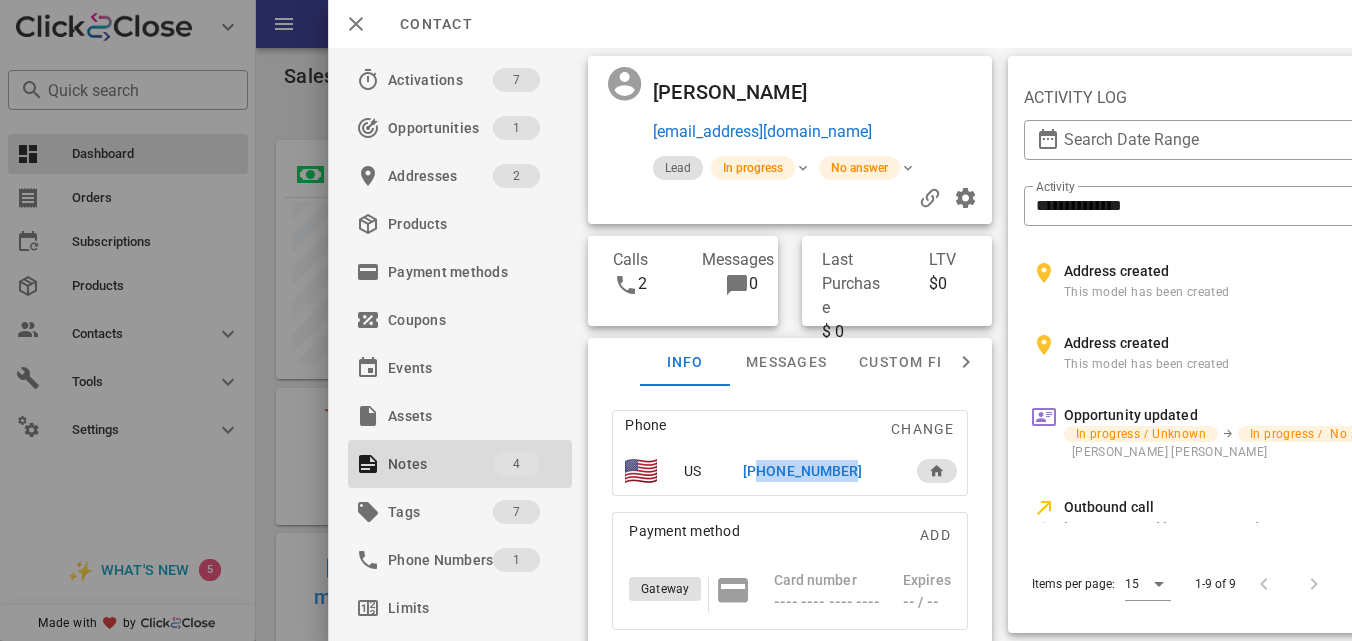 click on "[PHONE_NUMBER]" at bounding box center [802, 471] 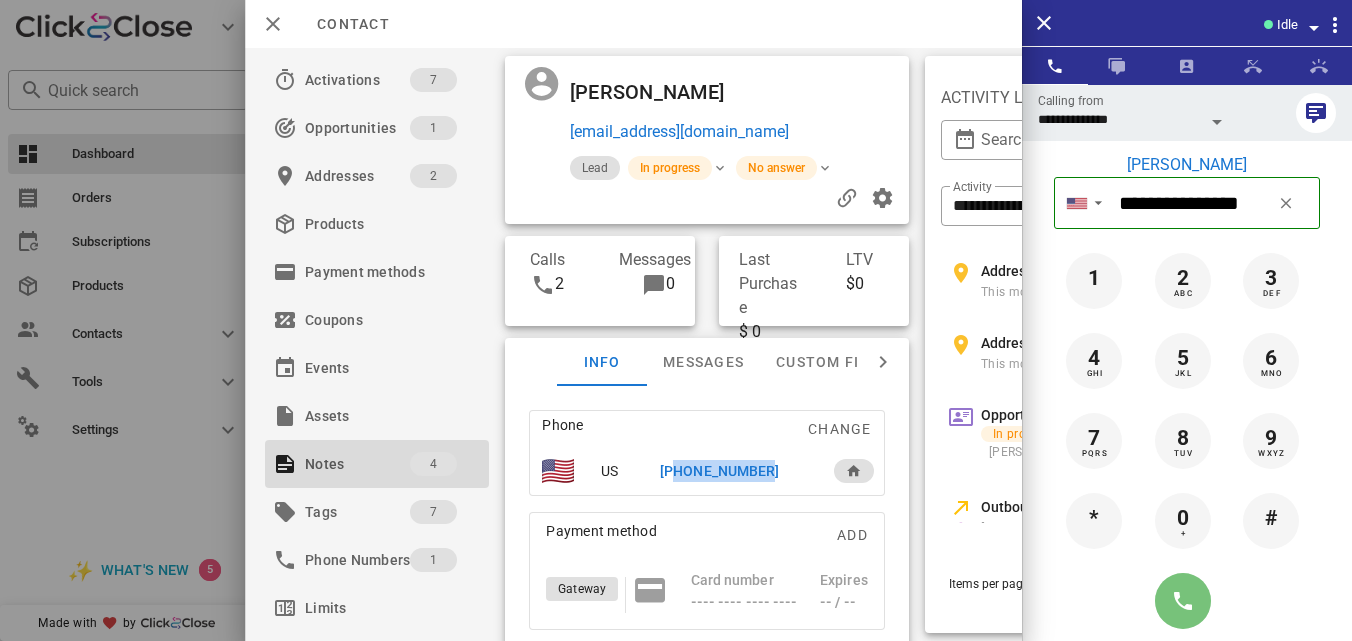 click at bounding box center (1183, 601) 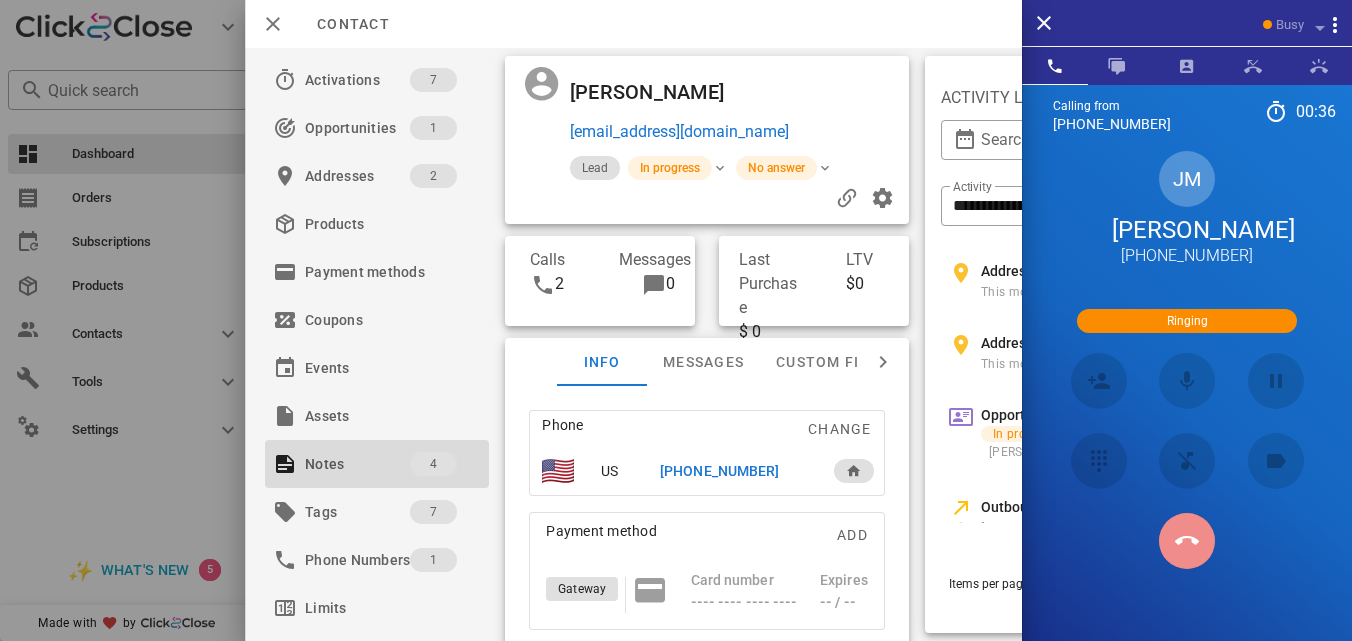 click at bounding box center (1187, 541) 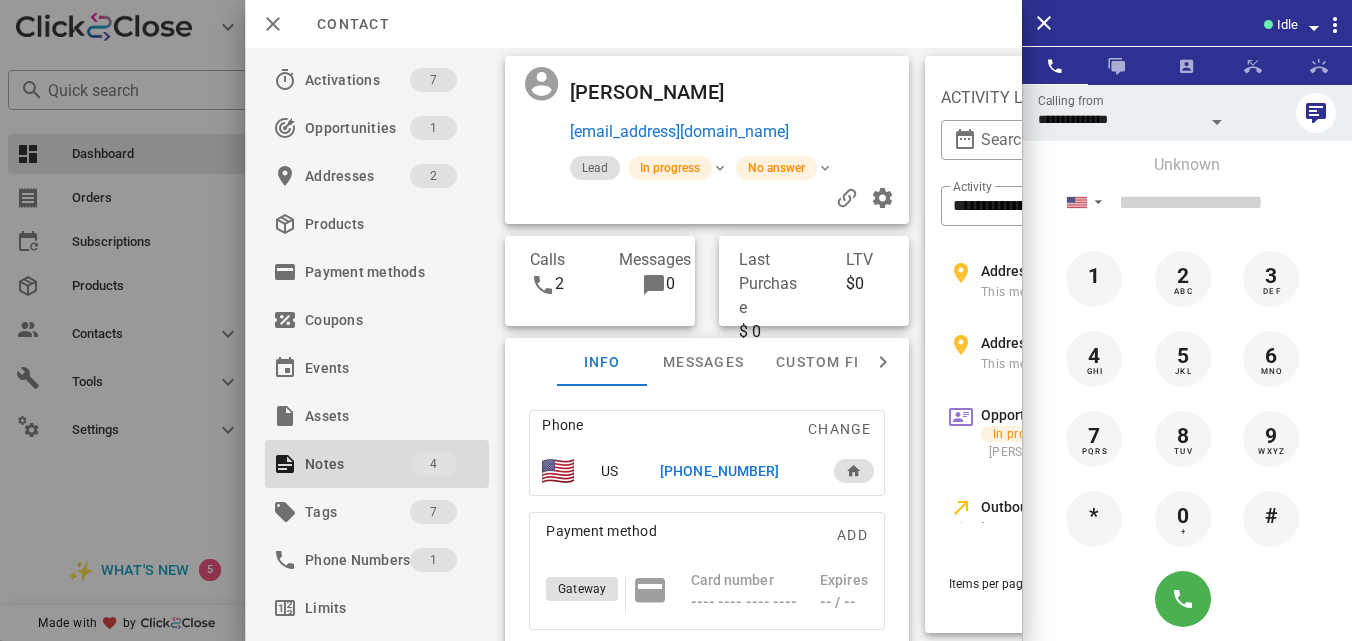 click on "[PHONE_NUMBER]" at bounding box center (719, 471) 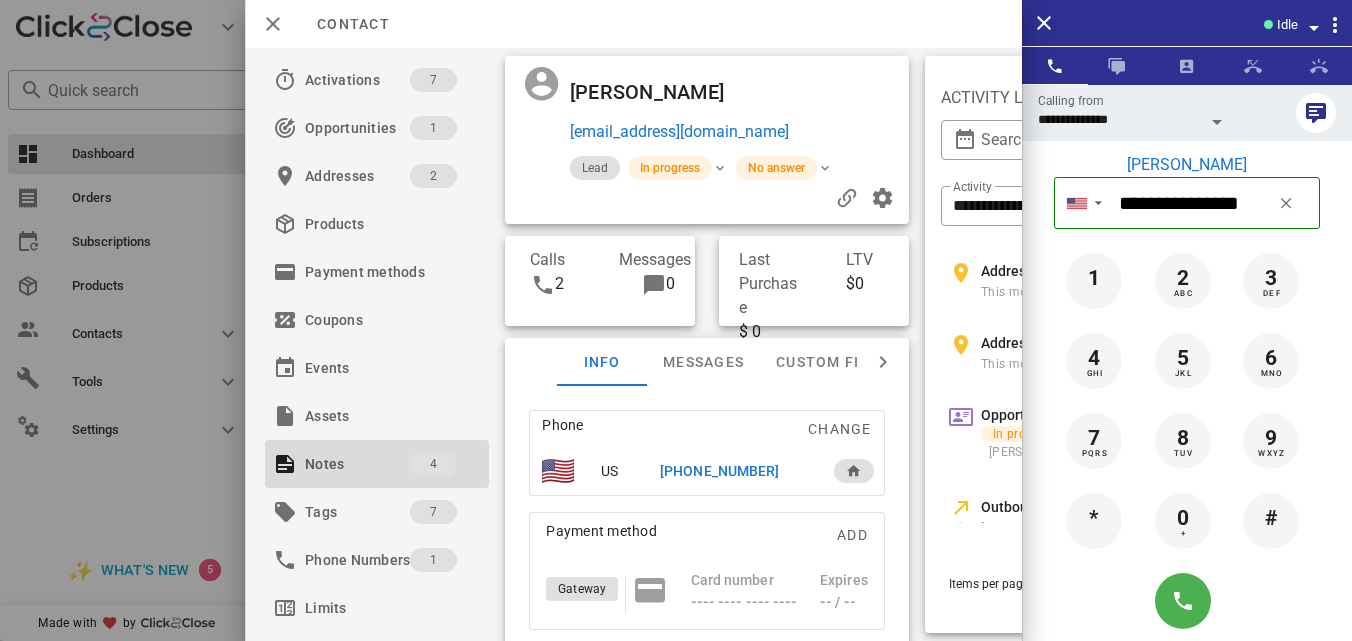 click at bounding box center (1187, 601) 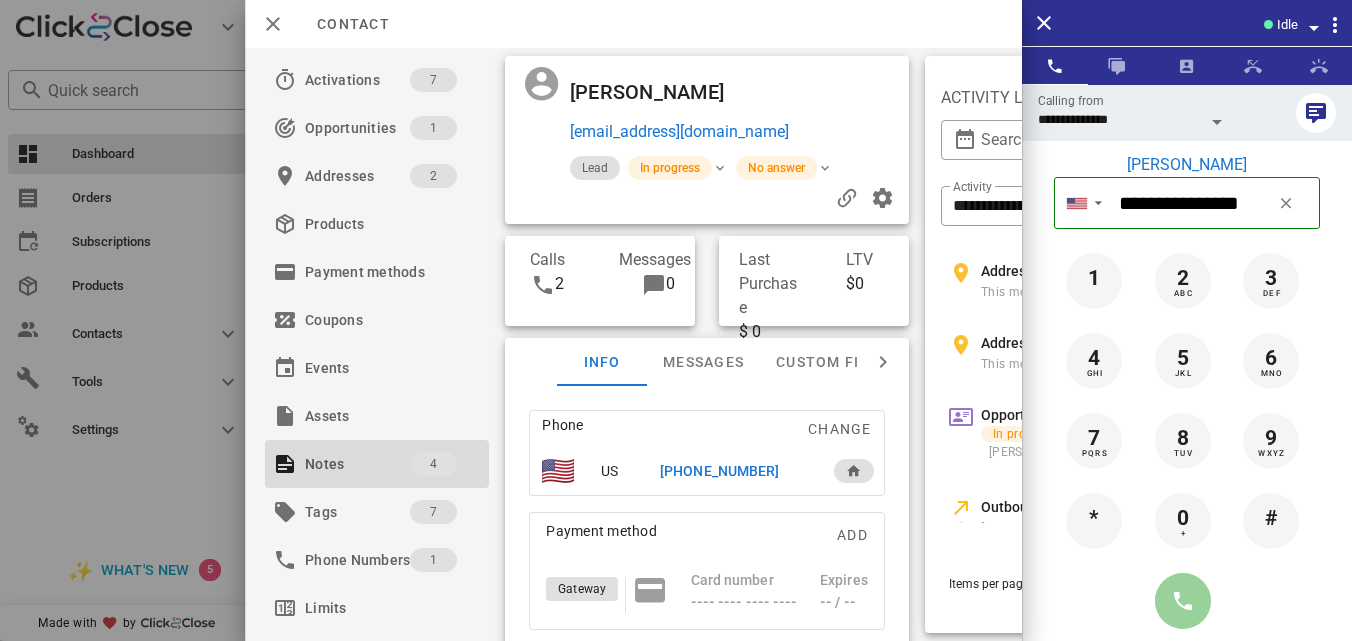 click at bounding box center (1183, 601) 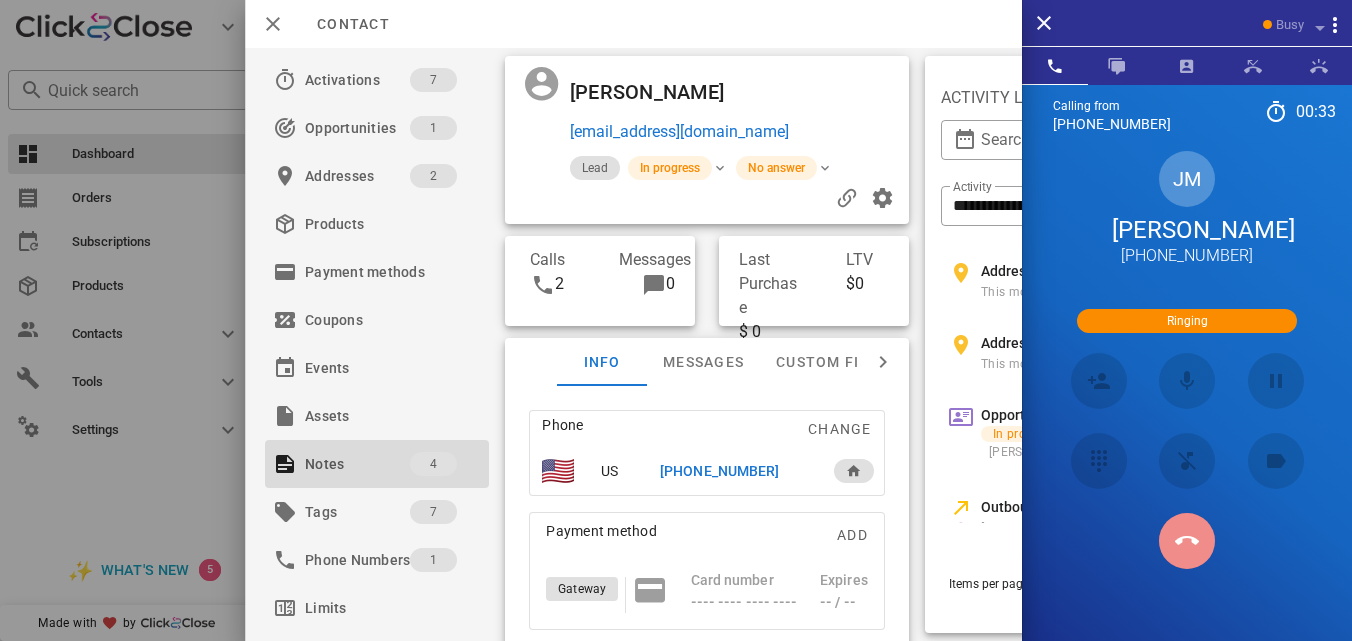 click at bounding box center (1187, 541) 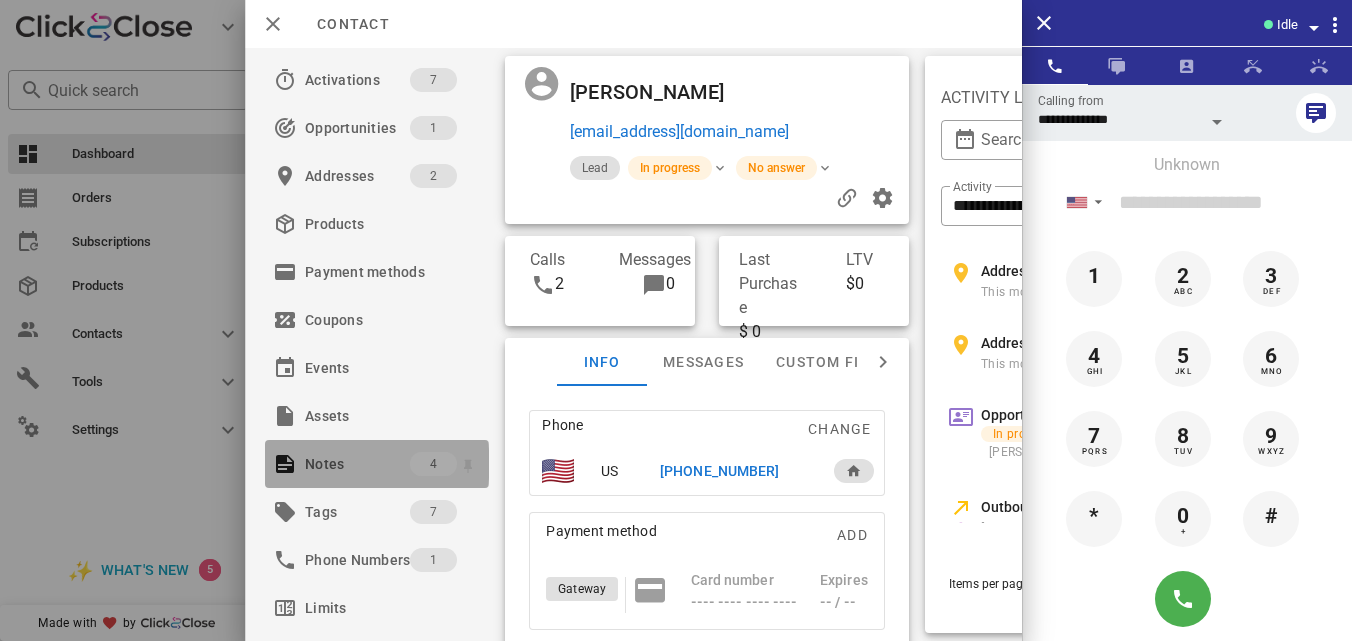 click on "4" at bounding box center [433, 464] 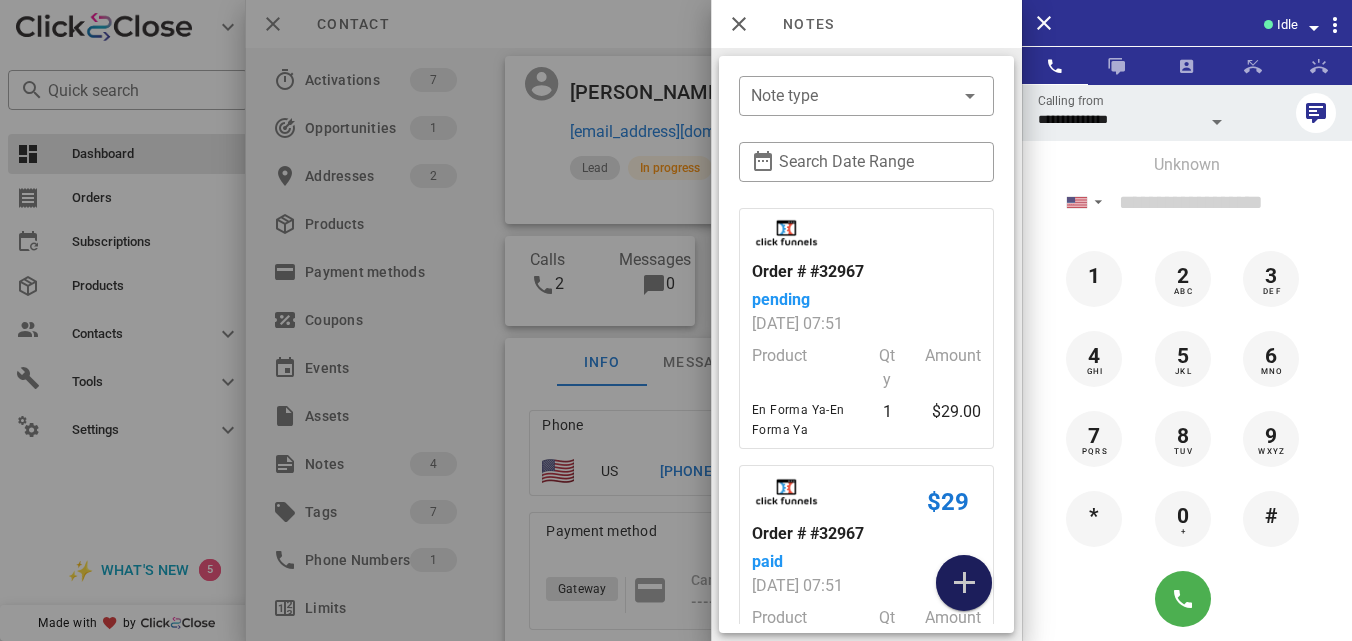 click at bounding box center [964, 583] 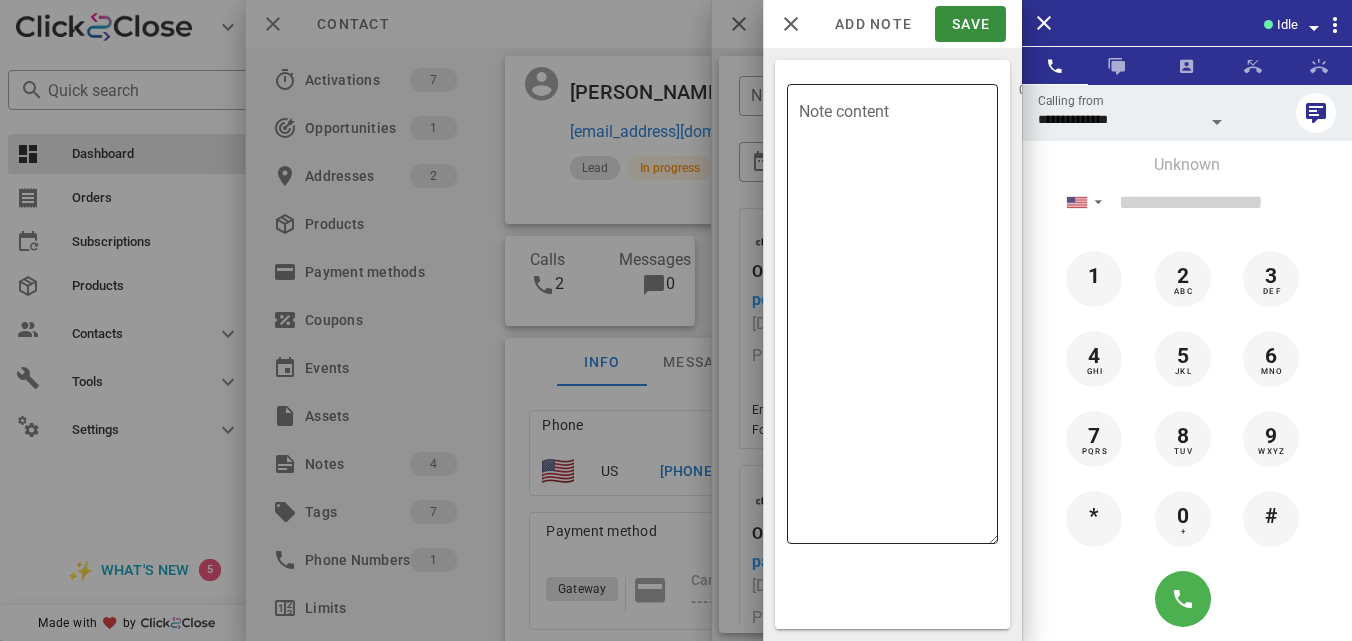 click on "Note content" at bounding box center (898, 319) 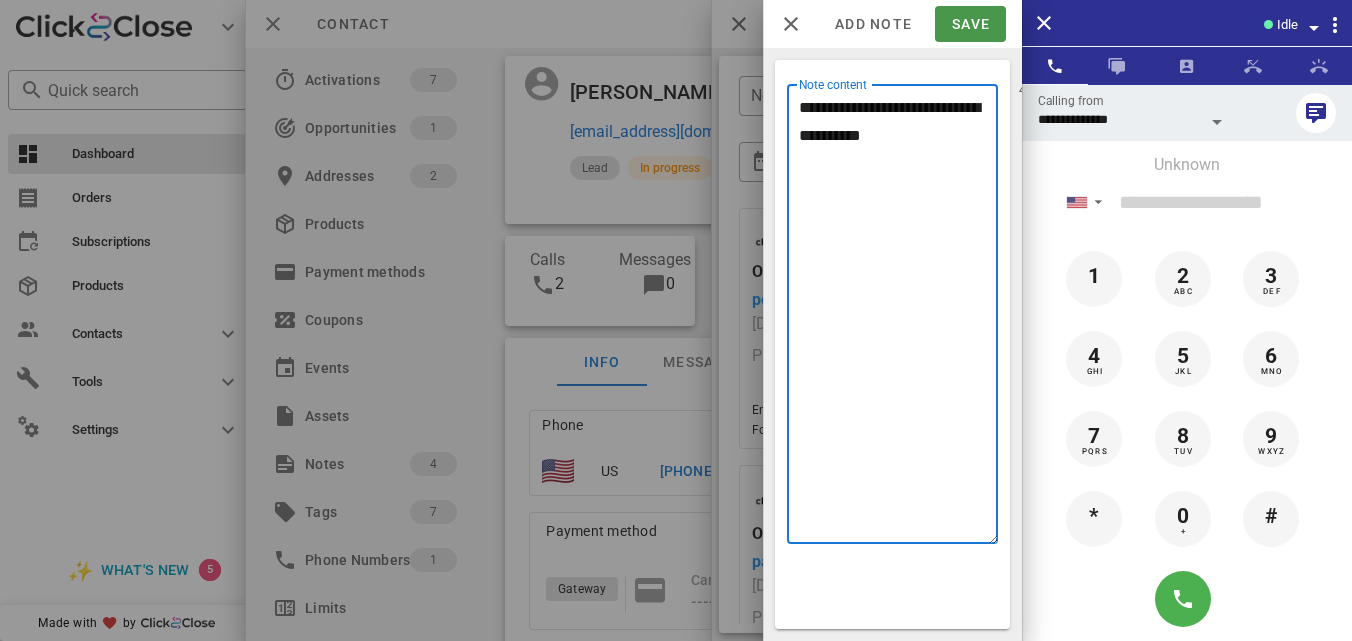 type on "**********" 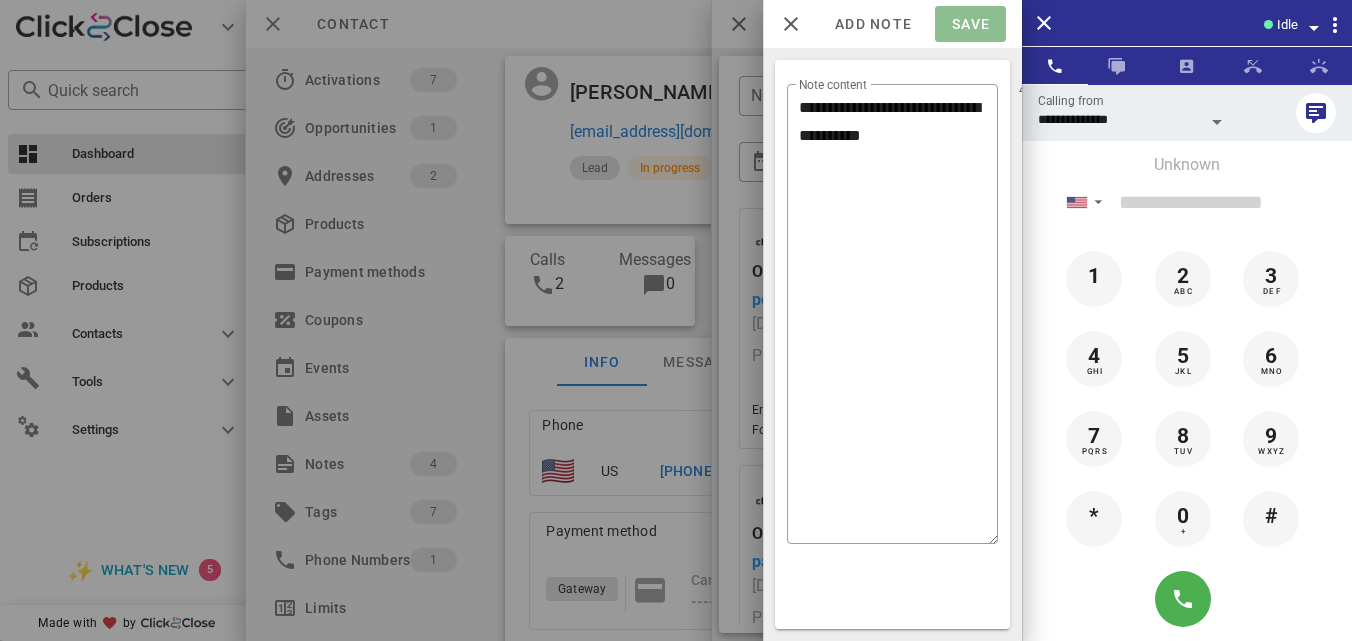 click on "Save" at bounding box center [970, 24] 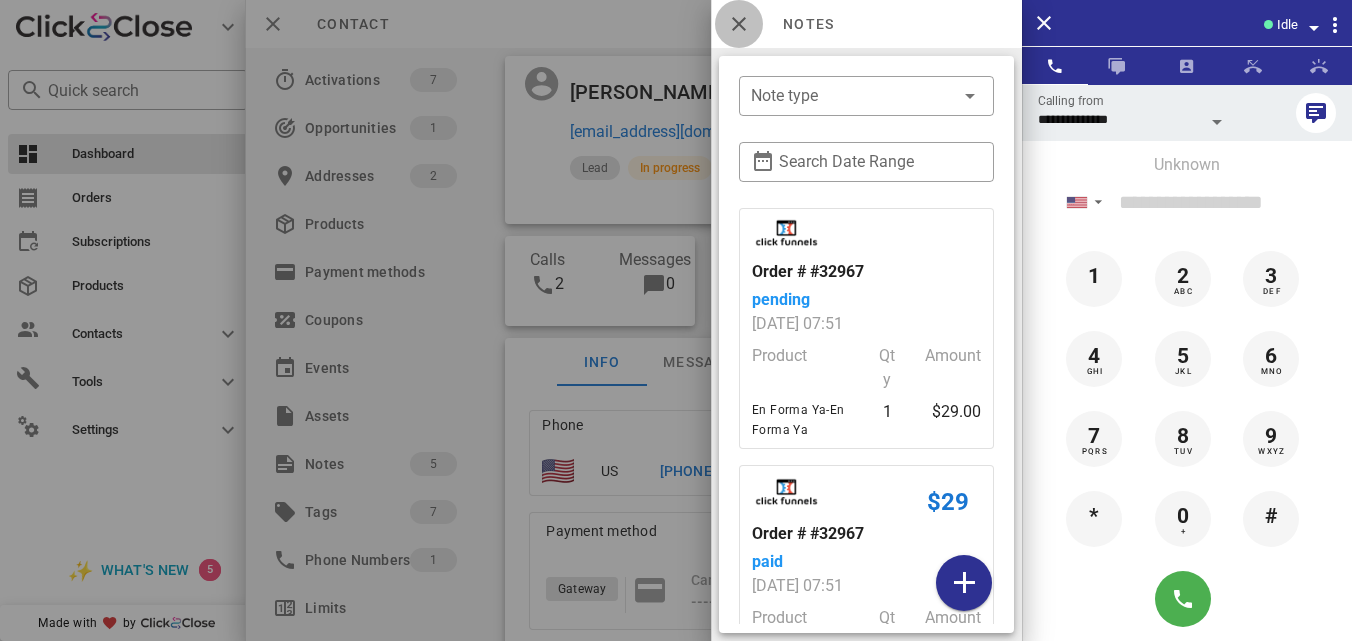 click at bounding box center (739, 24) 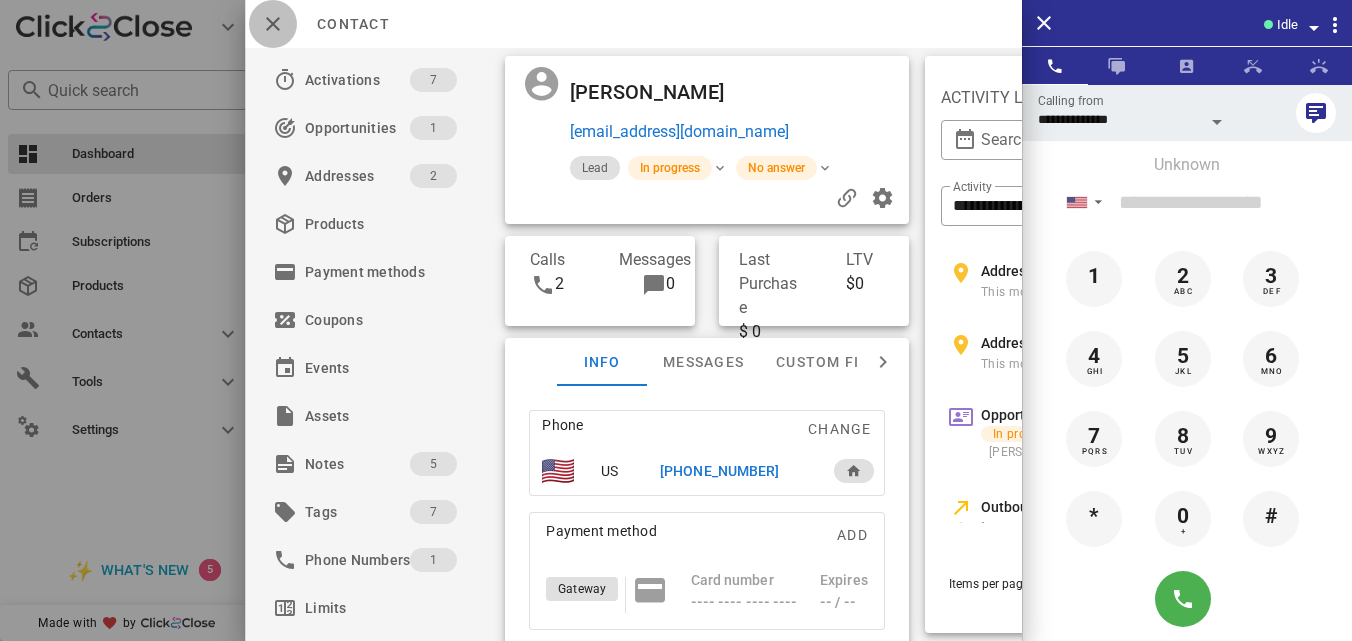 click at bounding box center [273, 24] 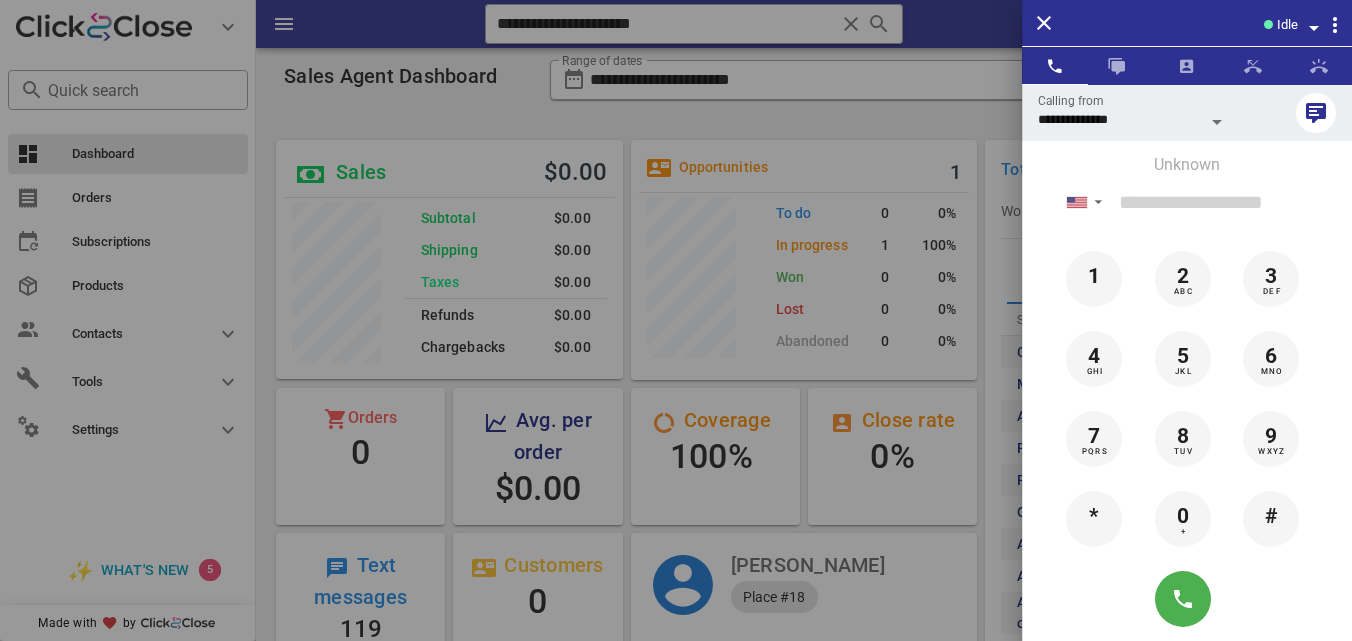 click at bounding box center (676, 320) 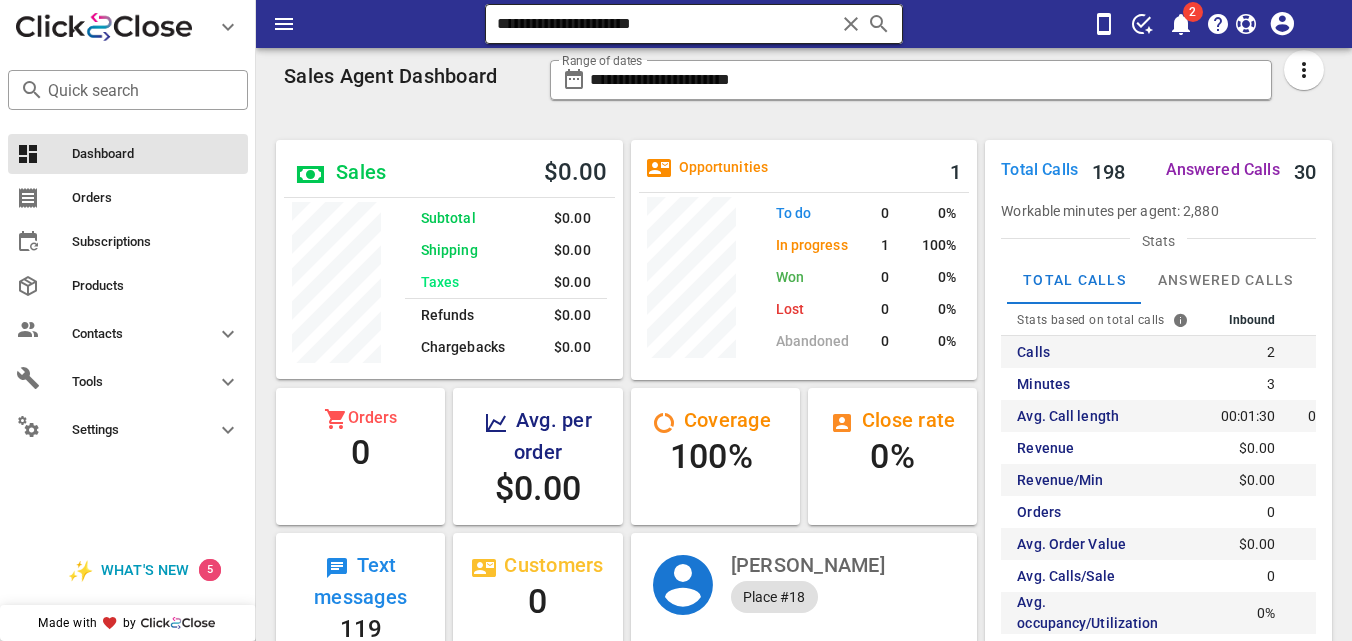 click at bounding box center [851, 24] 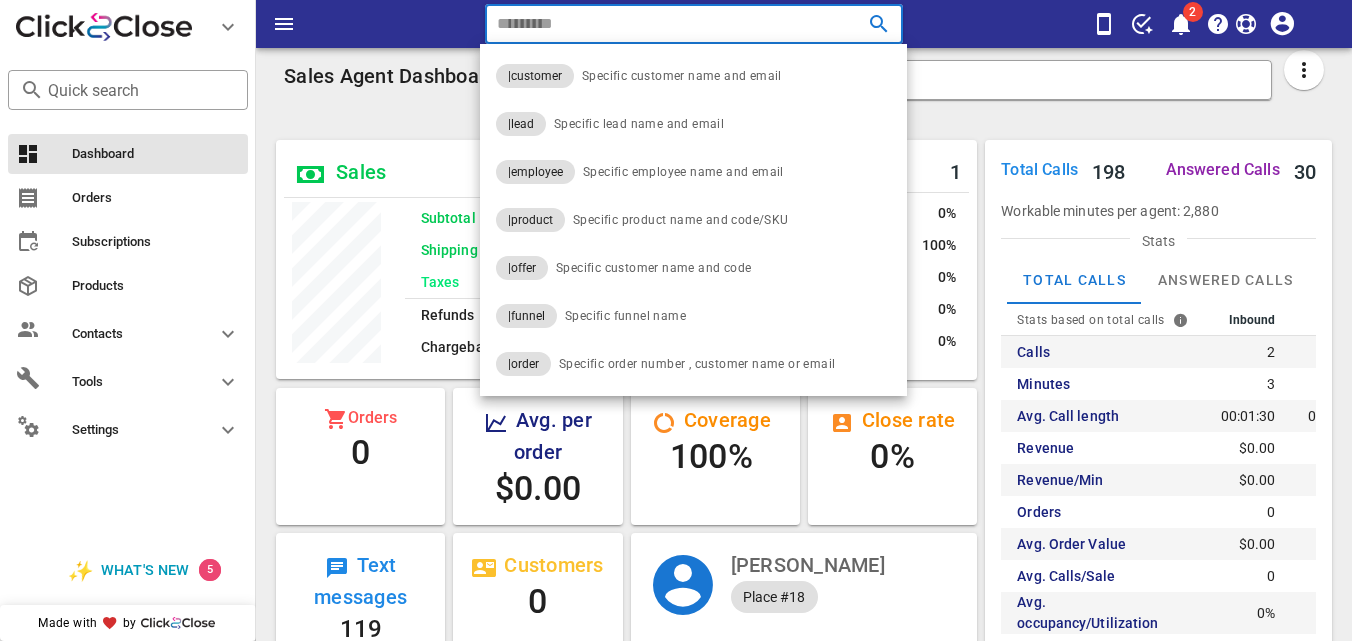 paste on "**********" 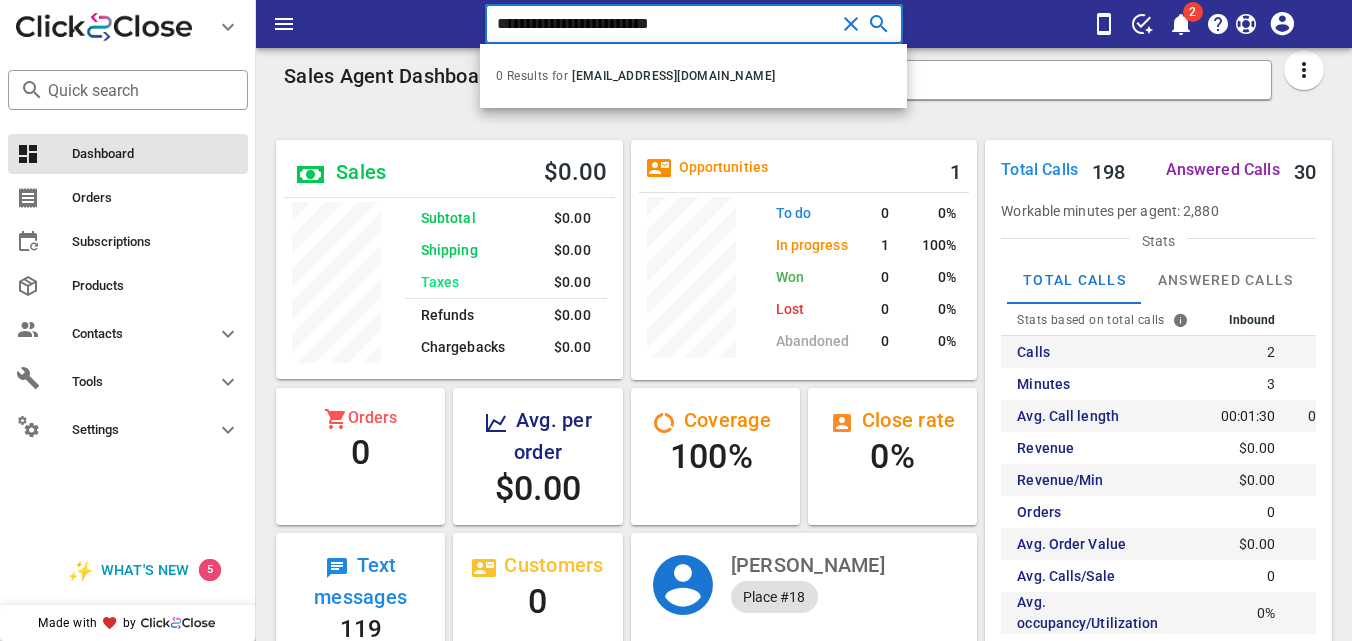 type on "**********" 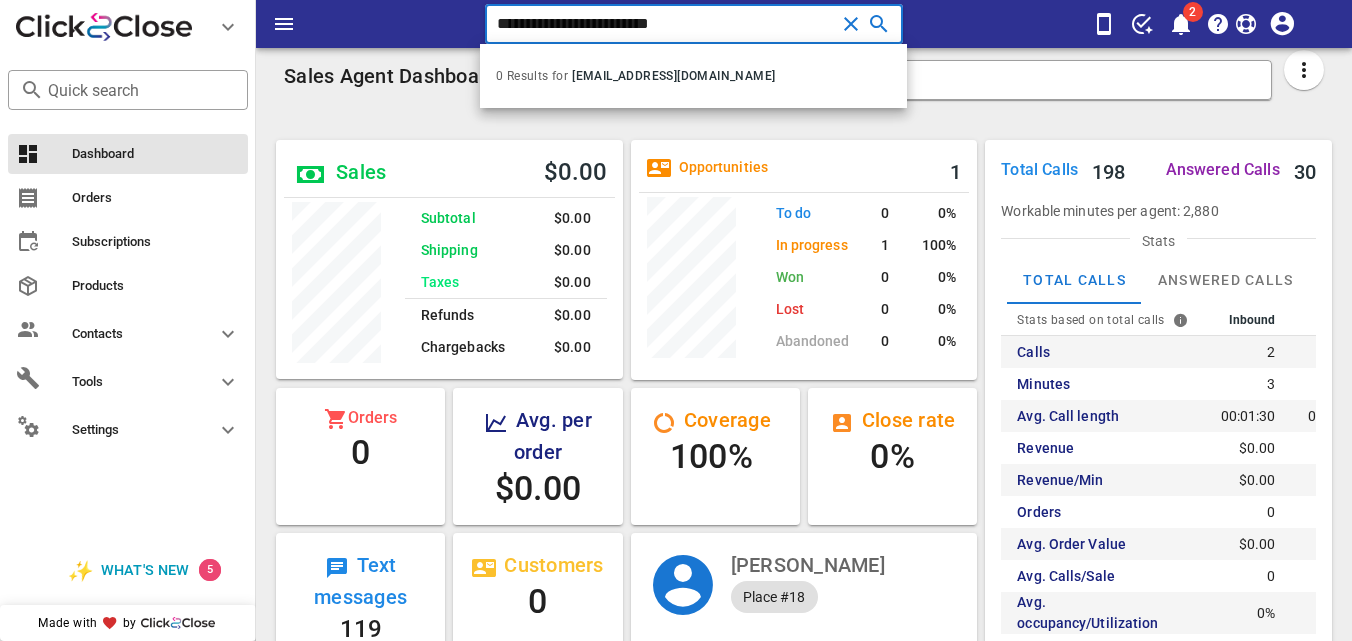 click at bounding box center (851, 24) 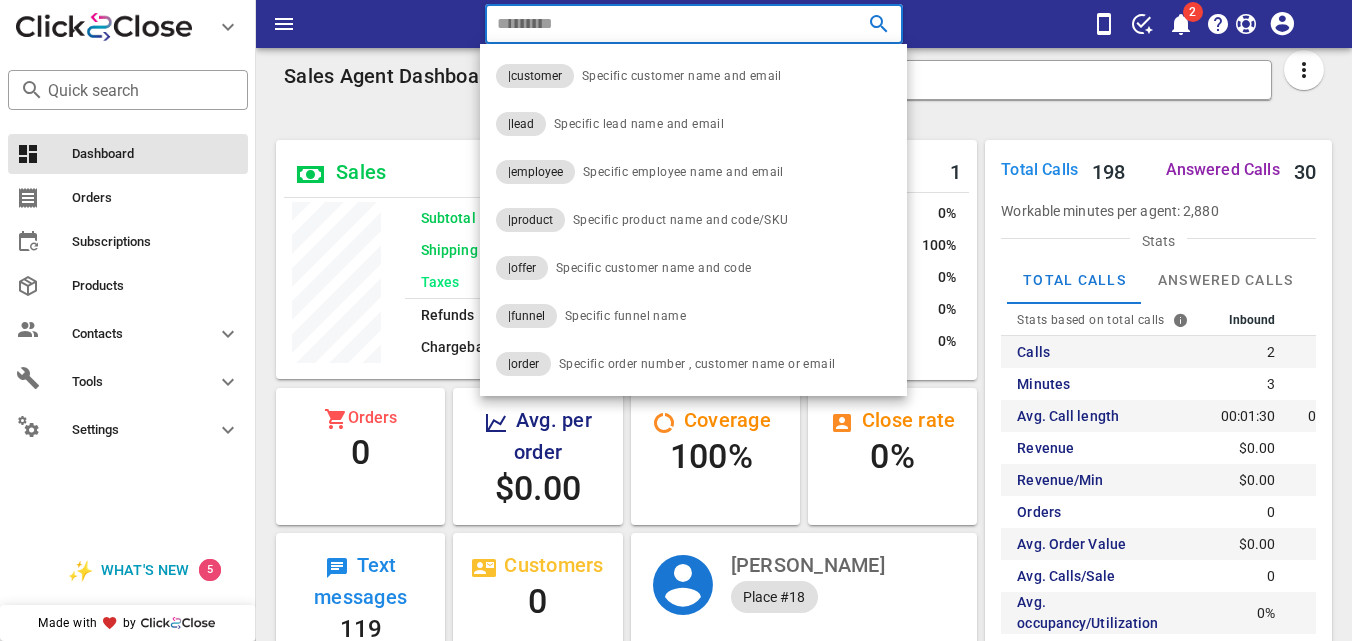 paste on "**********" 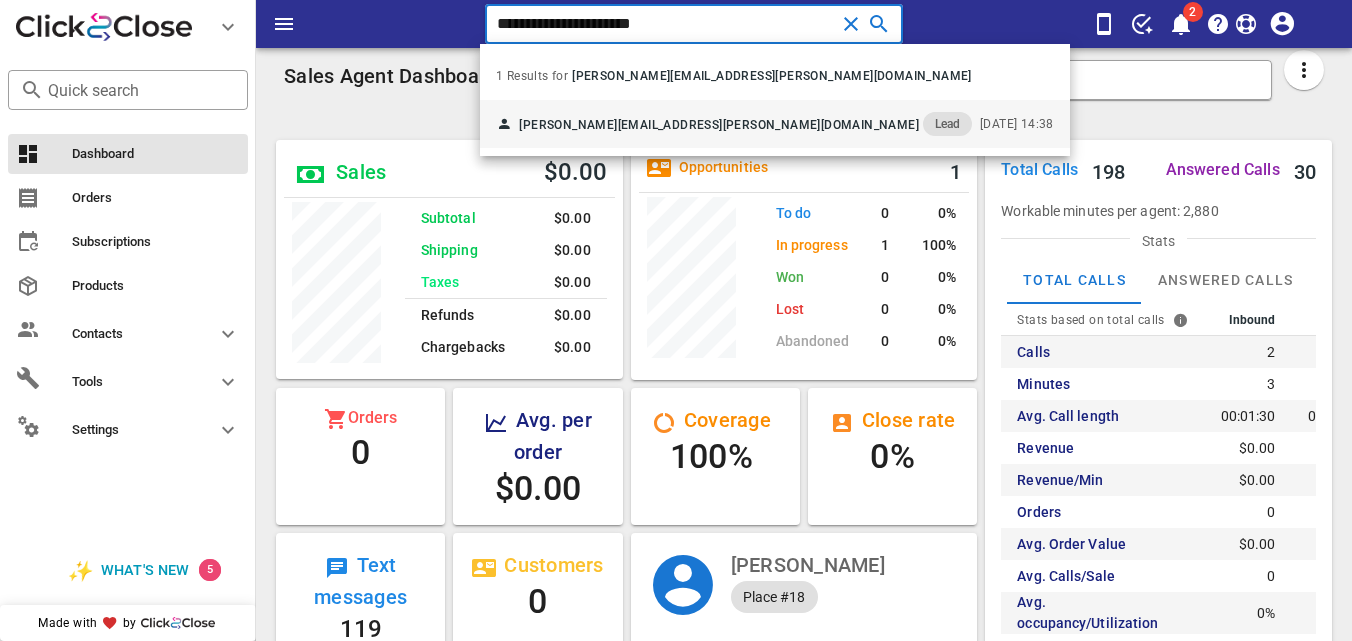type on "**********" 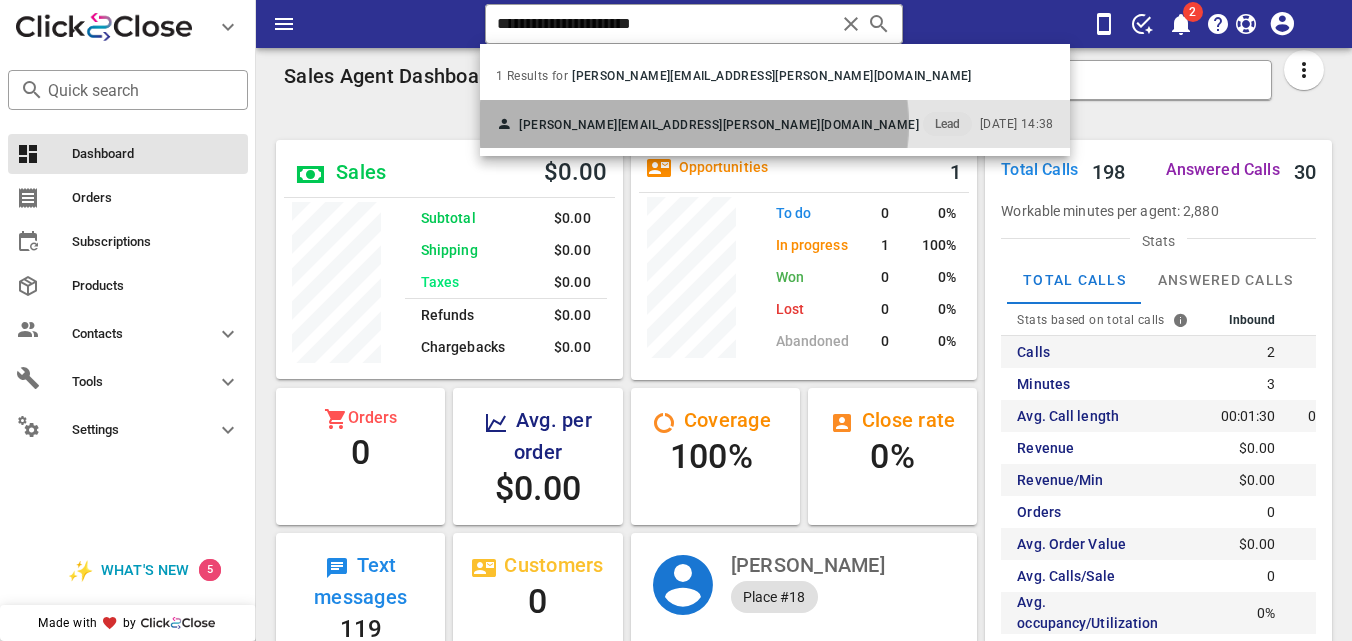 click on "[PERSON_NAME][EMAIL_ADDRESS][PERSON_NAME][DOMAIN_NAME]   Lead" at bounding box center [734, 124] 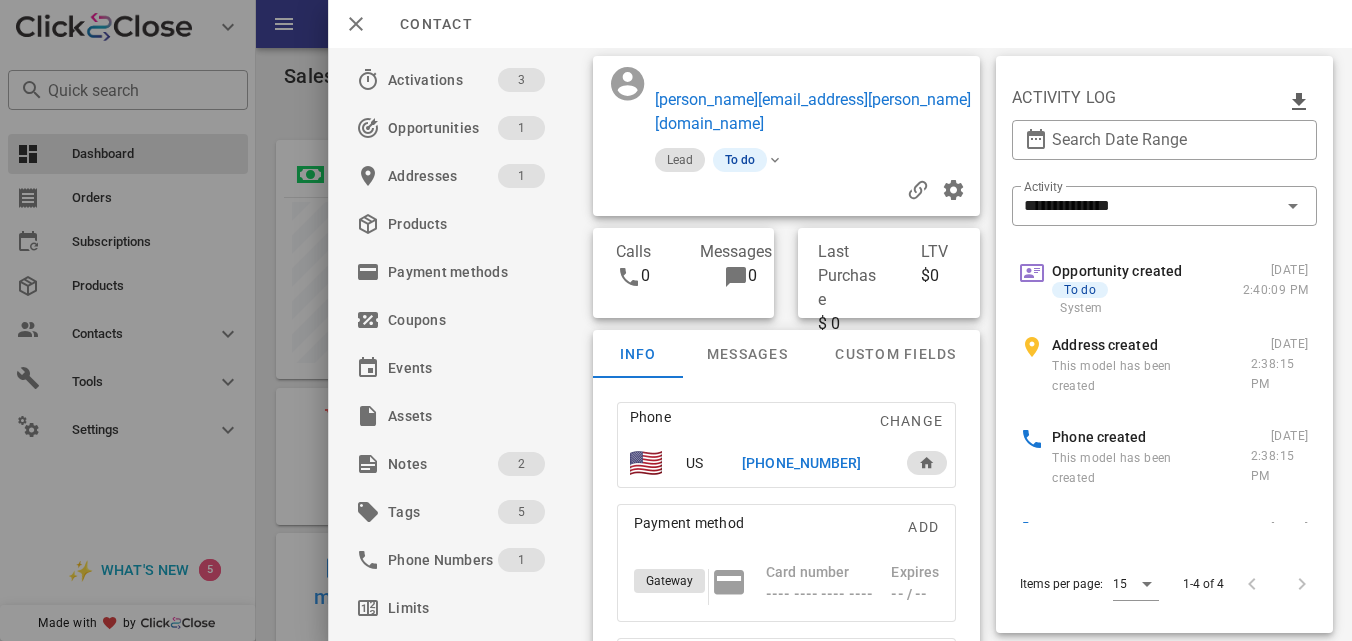 click on "[PHONE_NUMBER]" at bounding box center (801, 463) 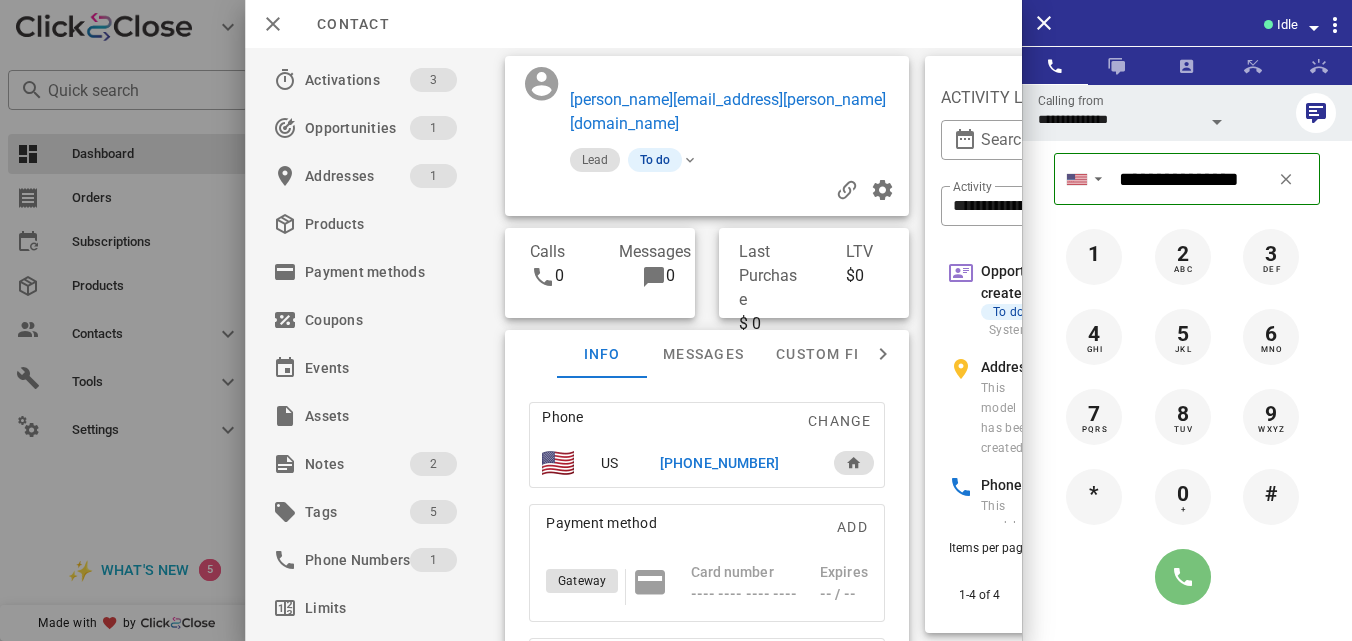 click at bounding box center (1183, 577) 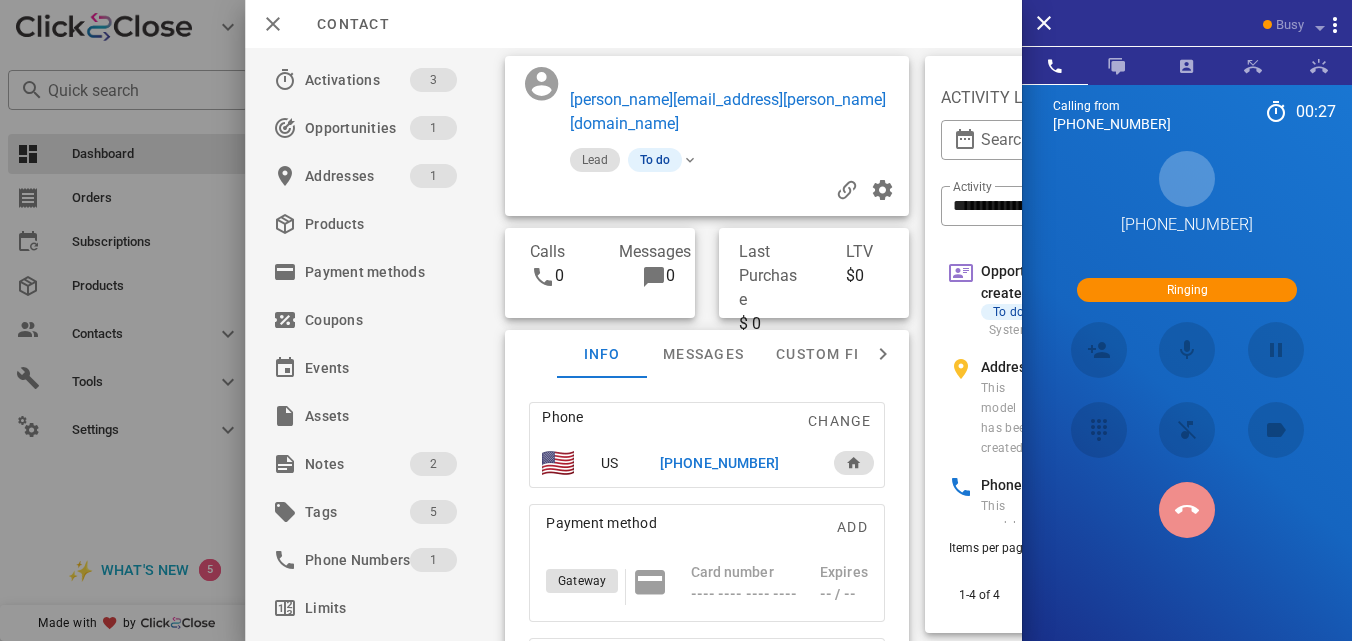 click at bounding box center (1186, 509) 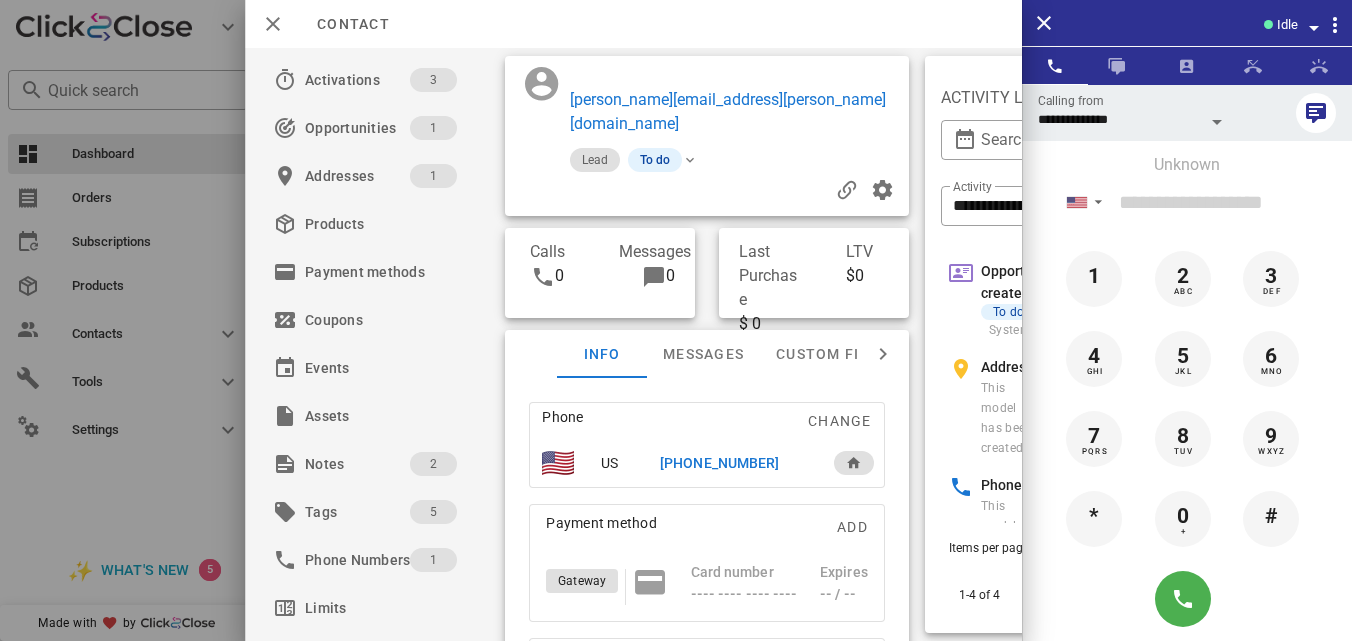 click on "[PHONE_NUMBER]" at bounding box center (719, 463) 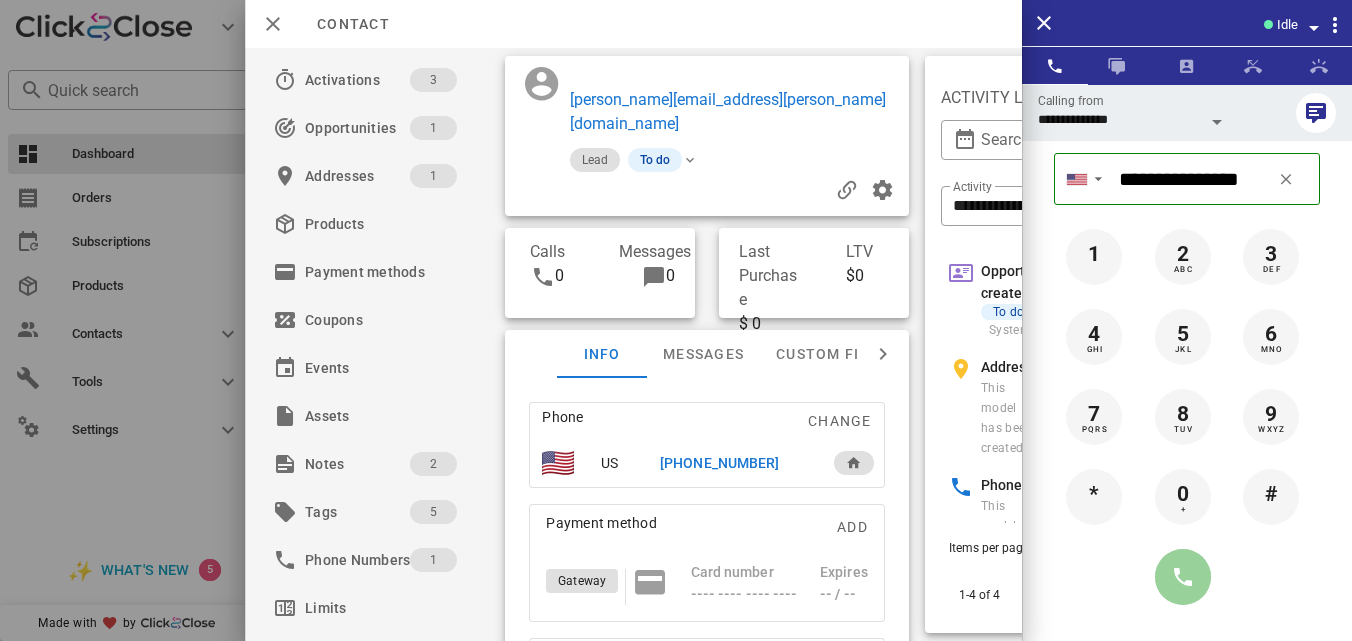 click at bounding box center (1183, 577) 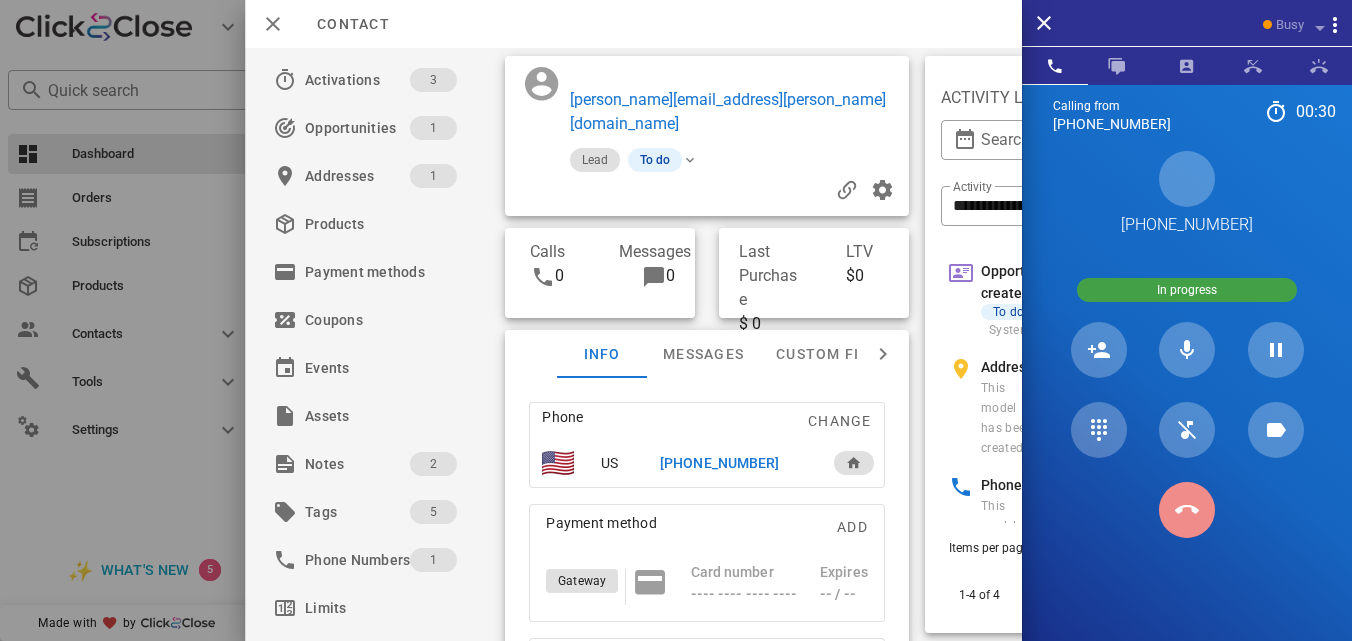 click at bounding box center [1187, 510] 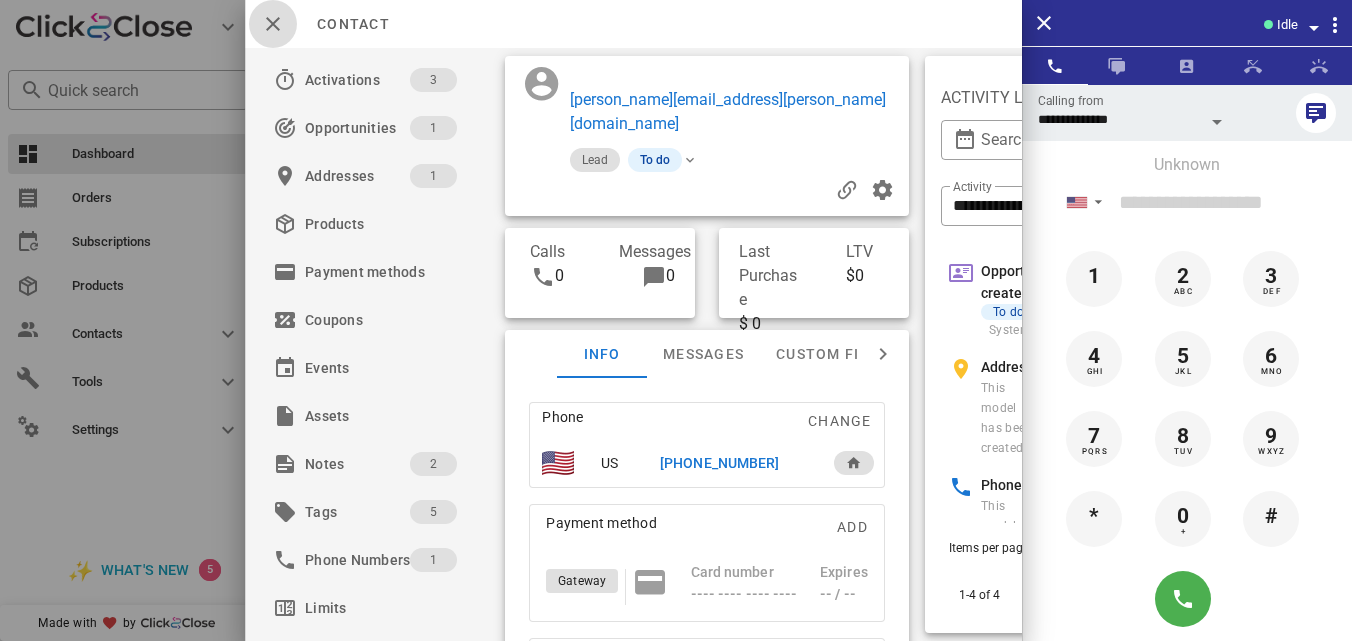 click at bounding box center (273, 24) 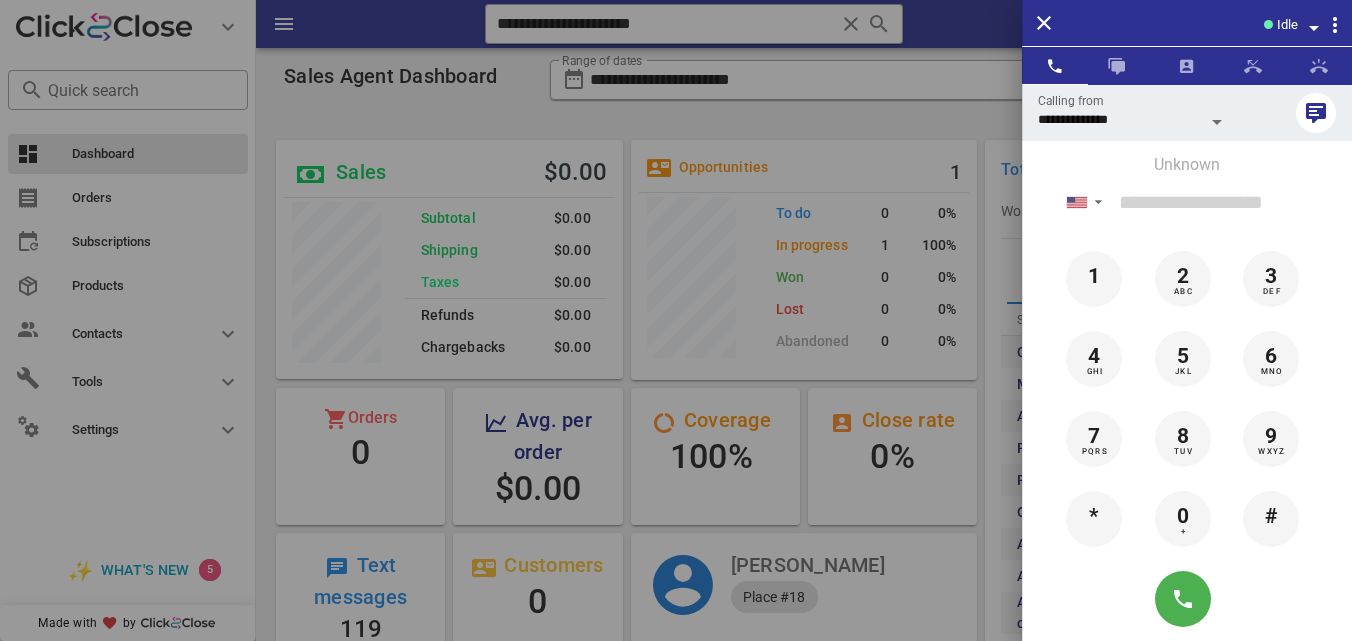 click at bounding box center [676, 320] 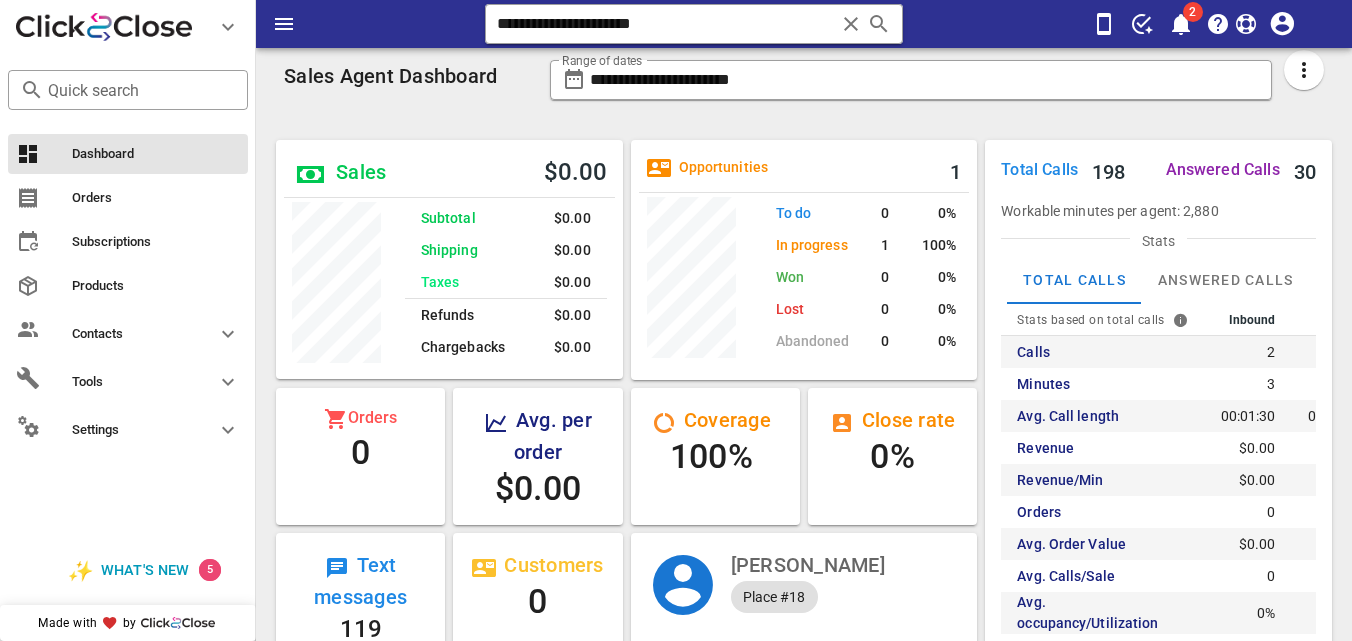 click at bounding box center [851, 24] 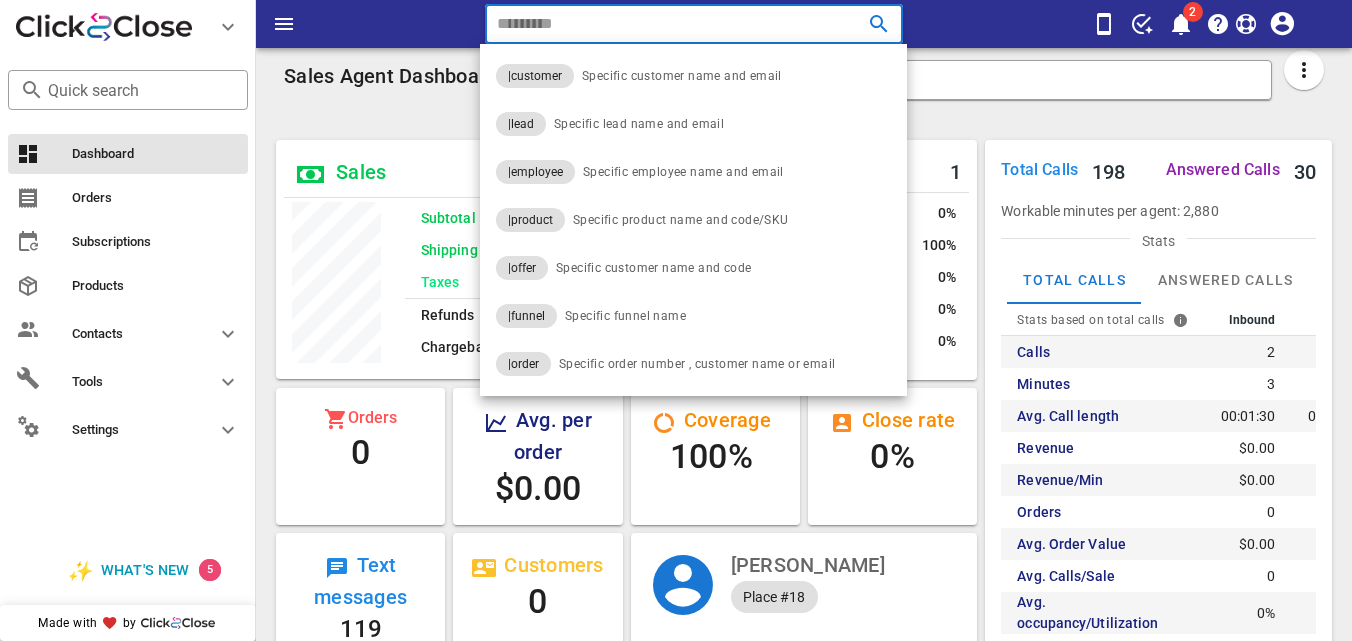 paste on "**********" 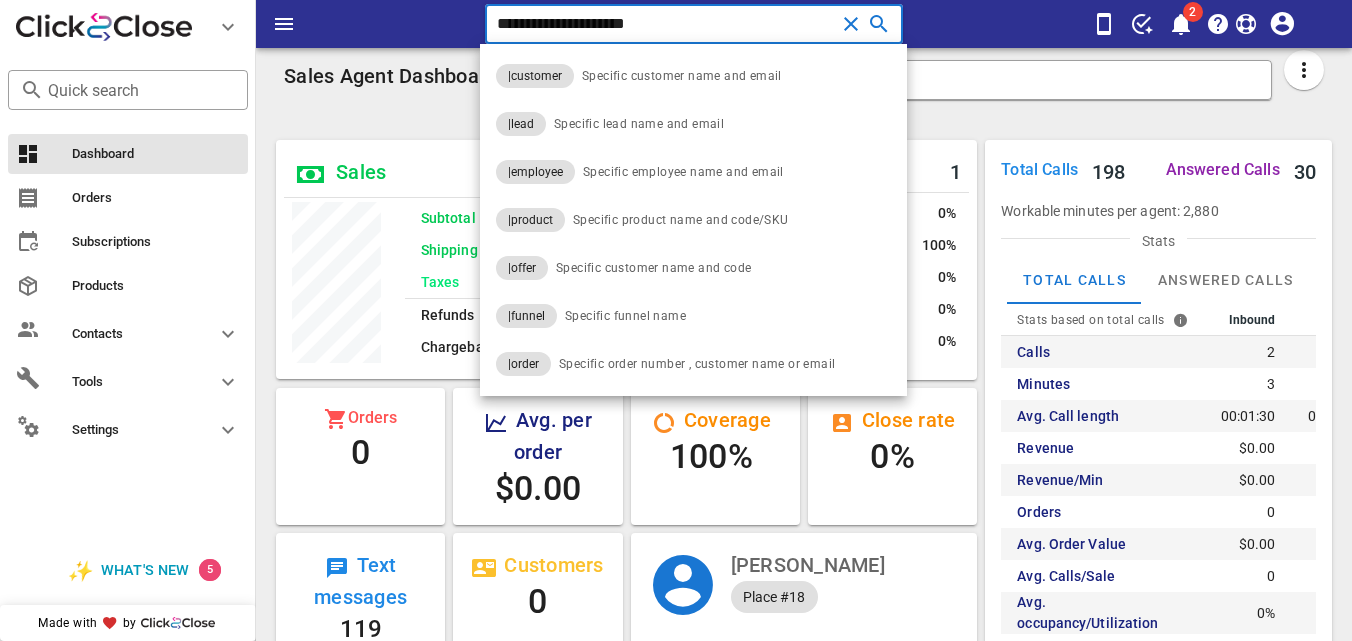 type on "**********" 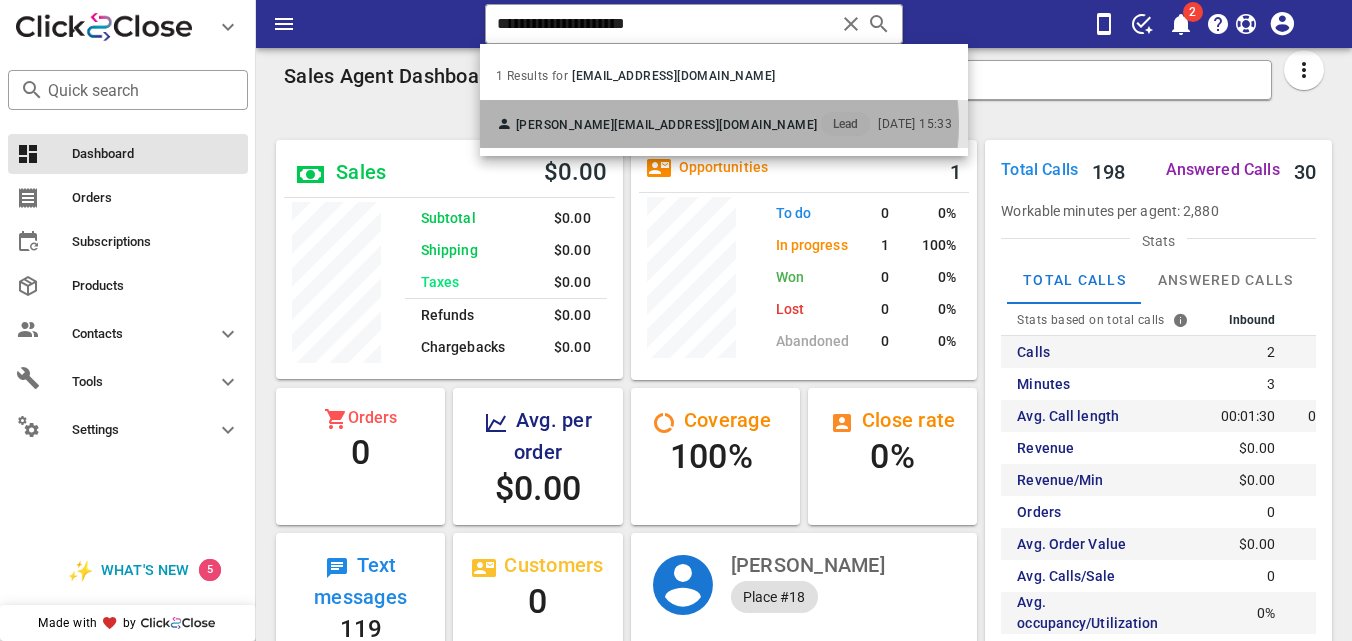 click on "[EMAIL_ADDRESS][DOMAIN_NAME]" at bounding box center [715, 125] 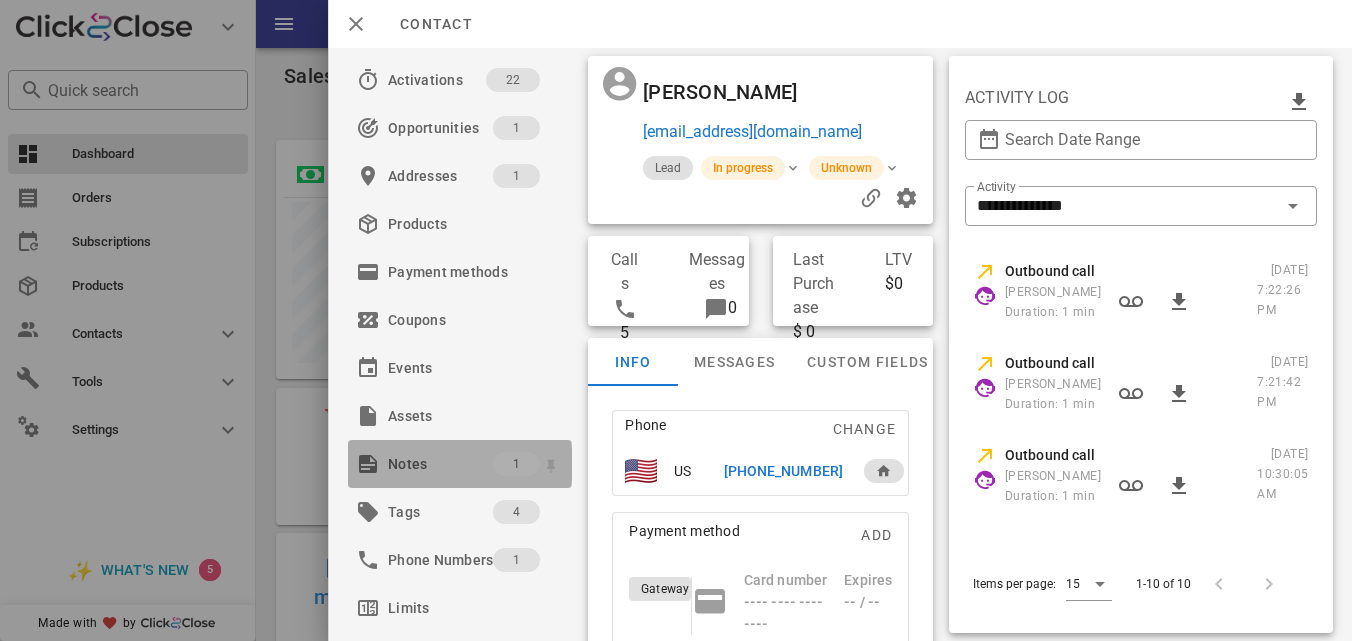 click on "Notes" at bounding box center [440, 464] 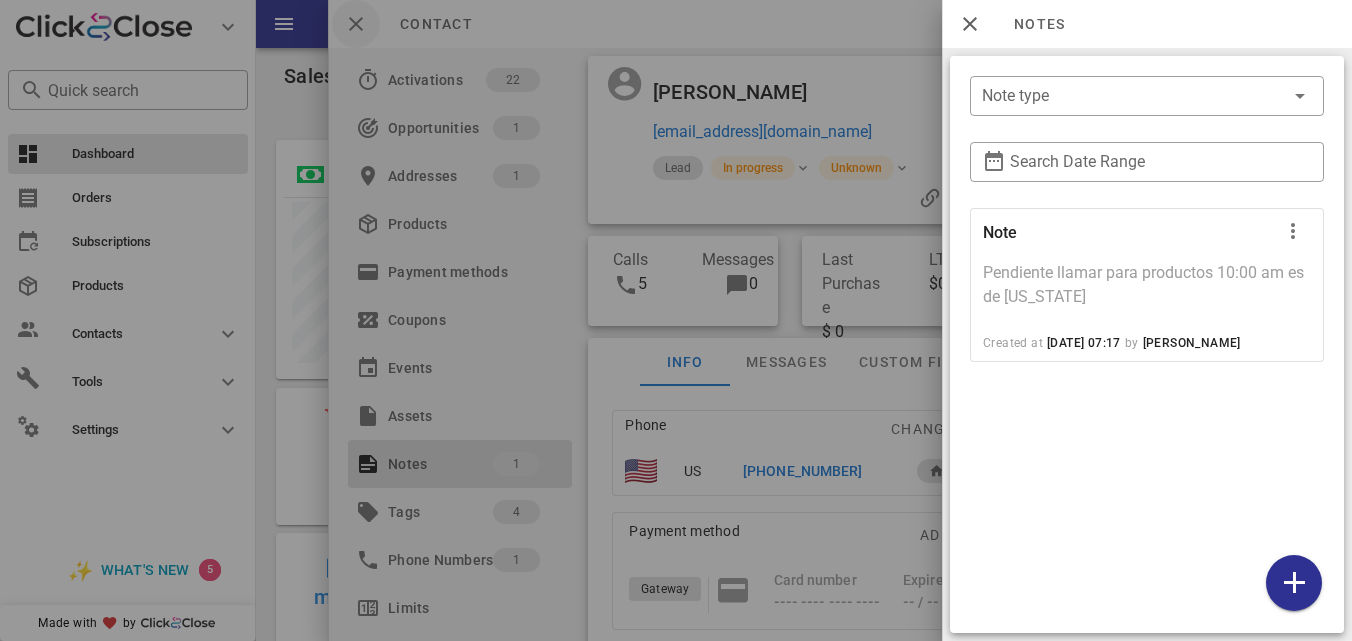 click at bounding box center [676, 320] 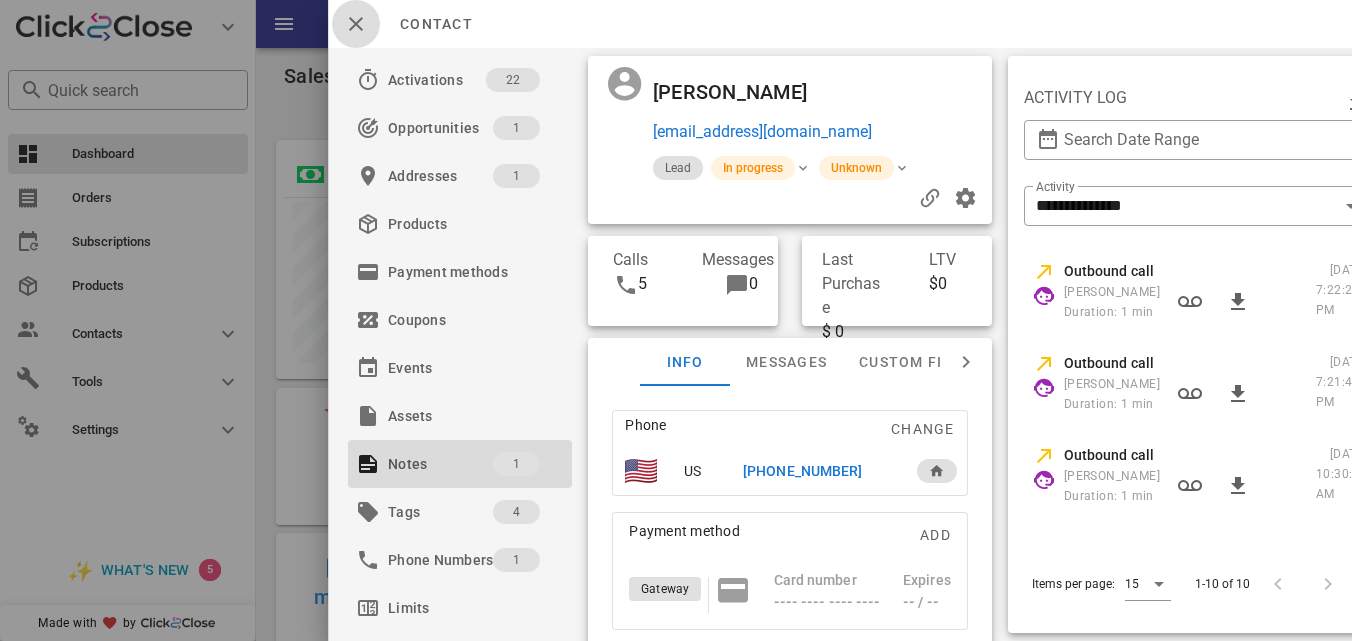 click at bounding box center (356, 24) 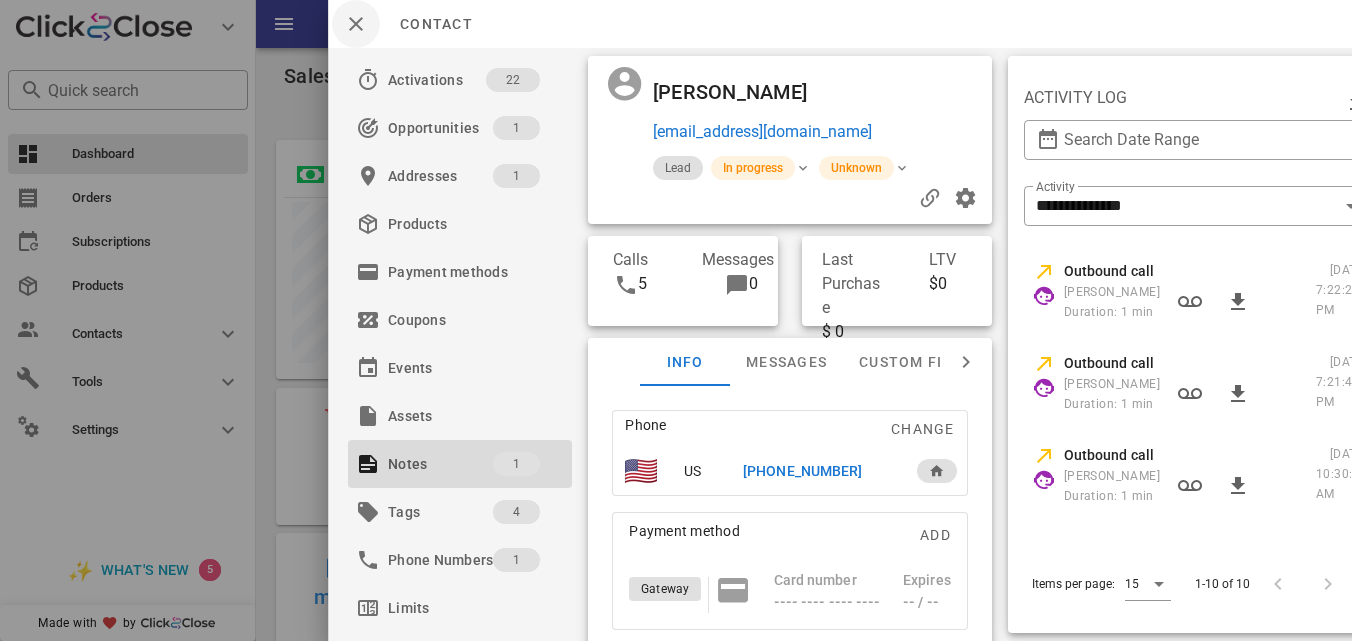 click at bounding box center [676, 320] 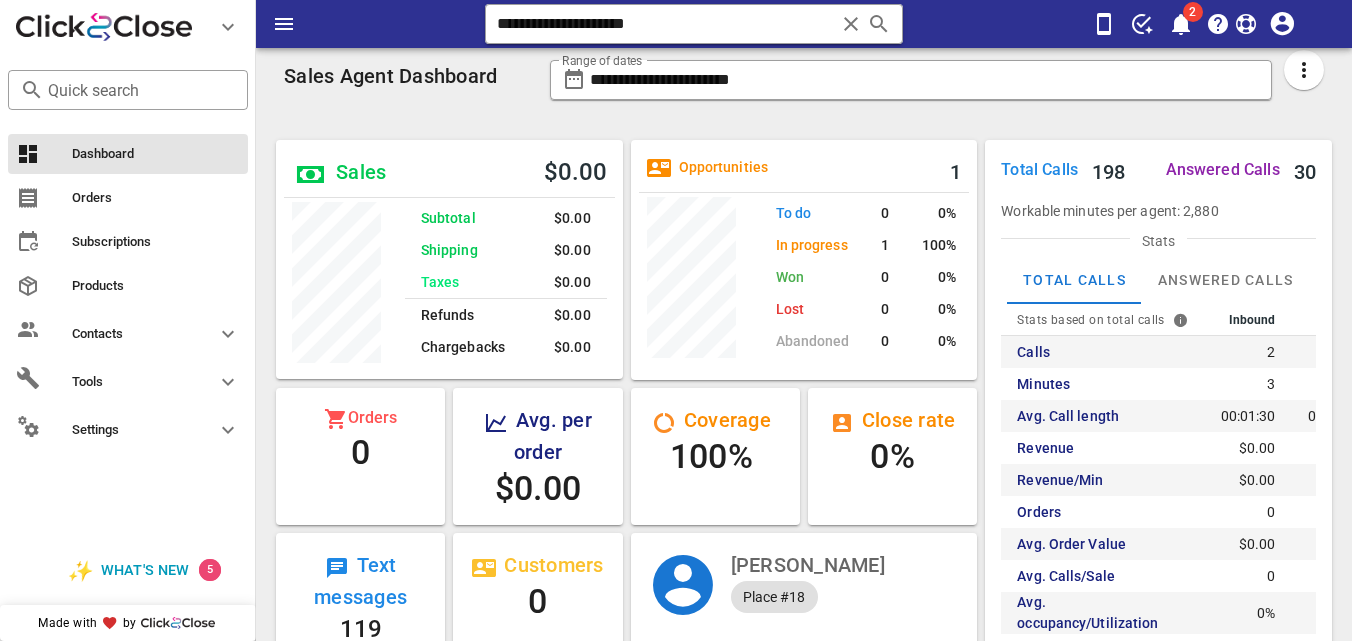 click at bounding box center [851, 24] 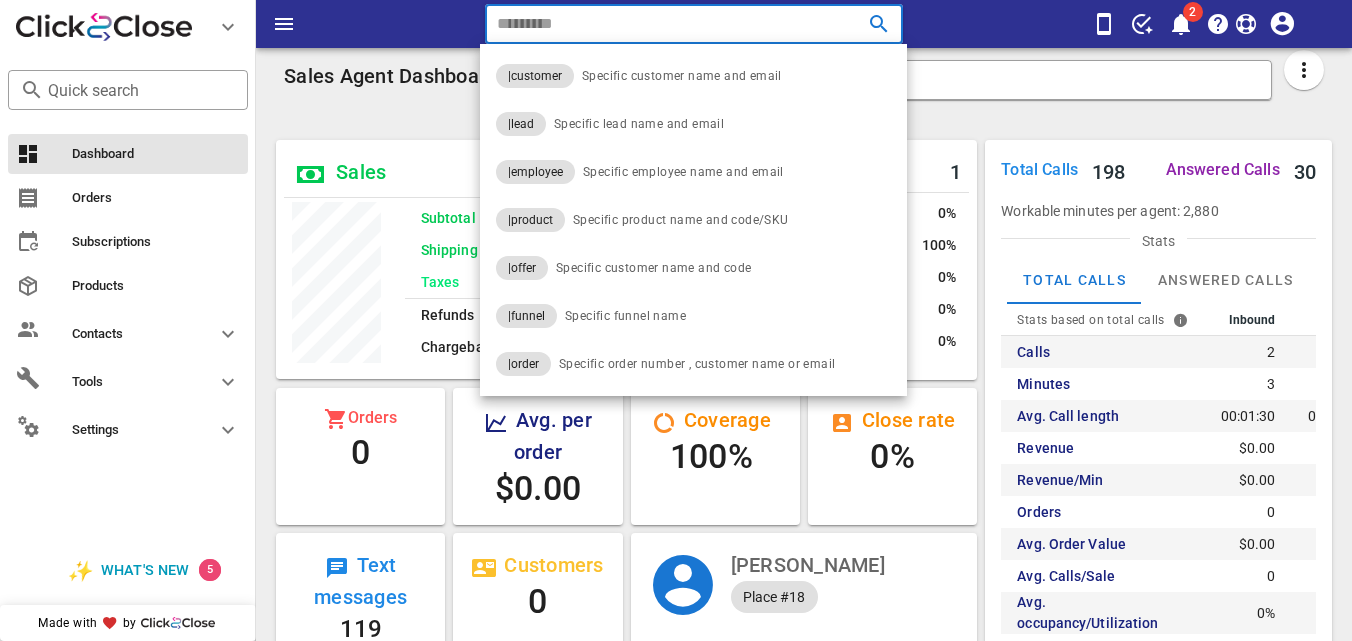 paste on "**********" 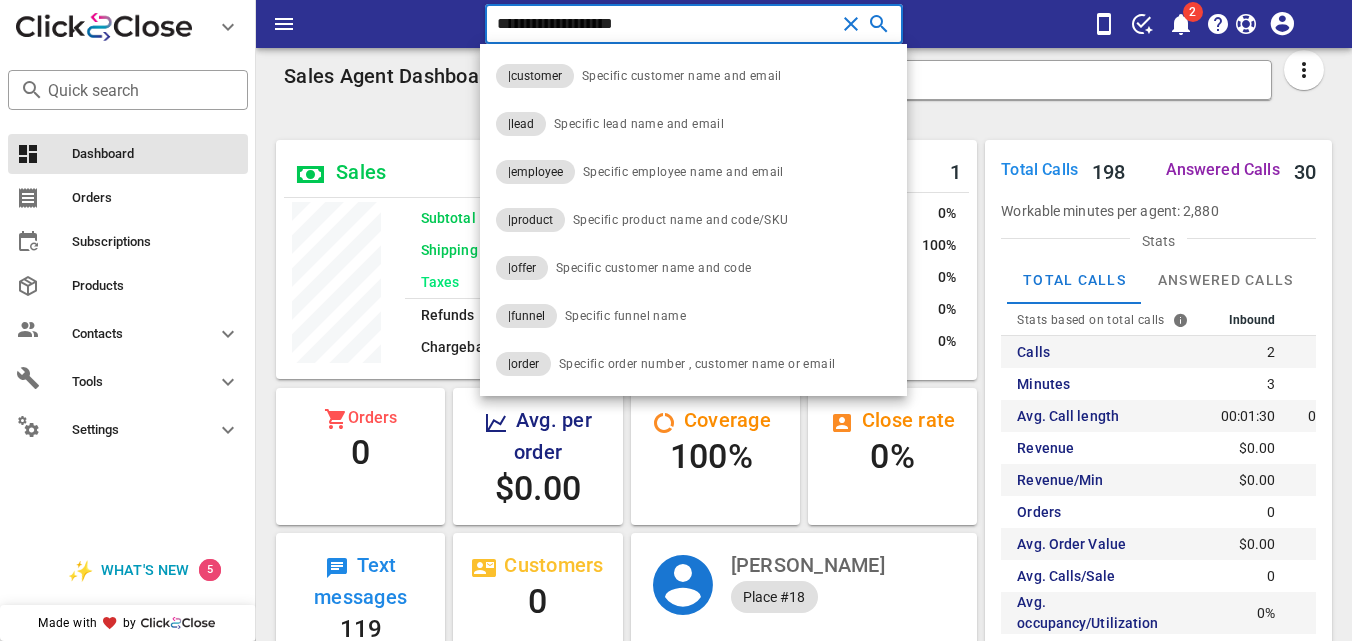 type on "**********" 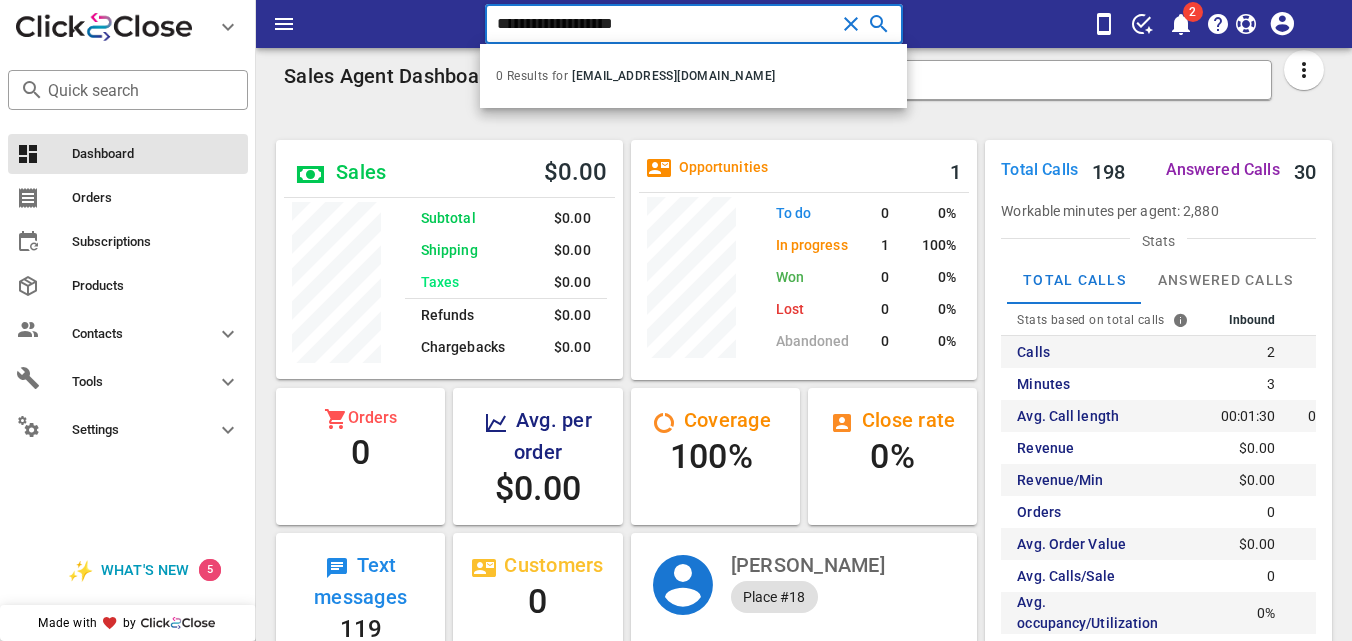 click at bounding box center (851, 24) 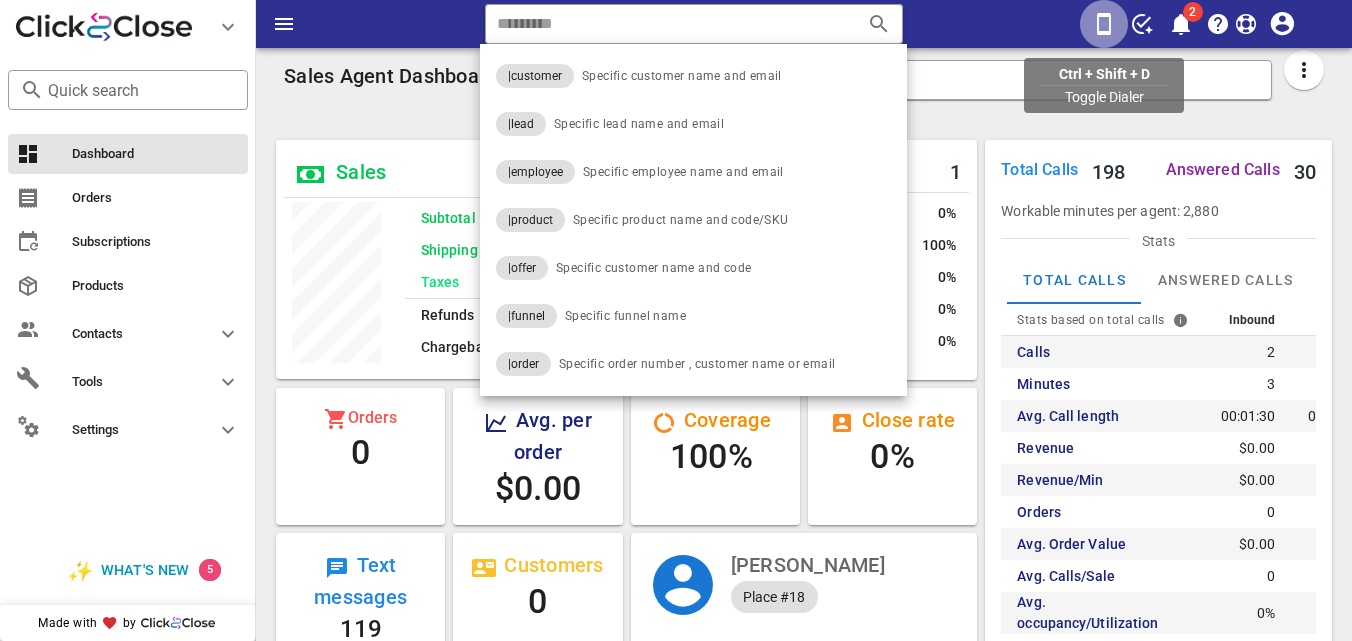 click at bounding box center (1104, 24) 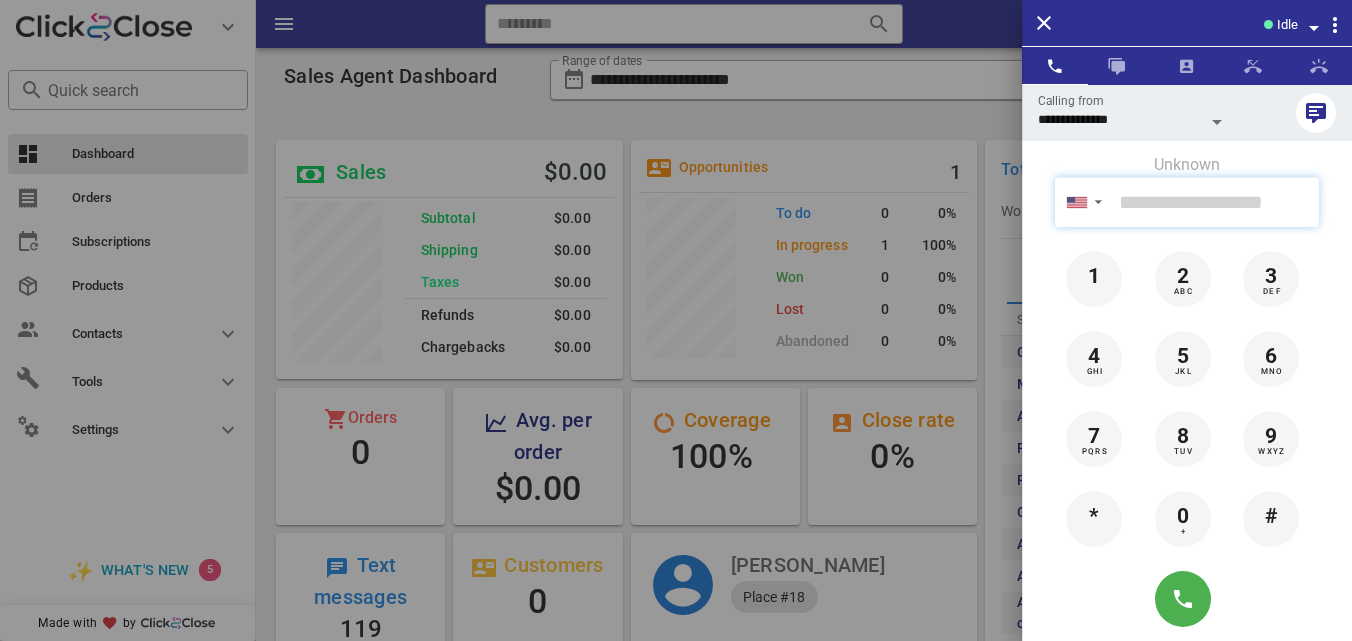 click at bounding box center (1215, 202) 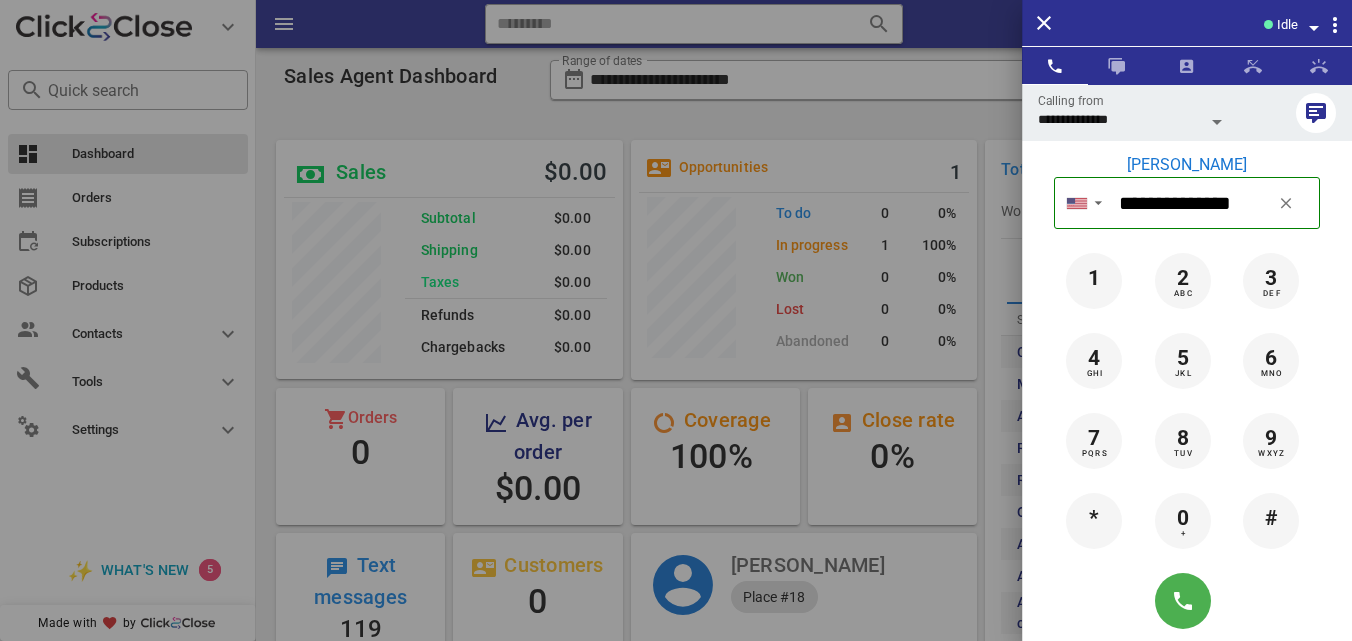 click on "[PERSON_NAME]" at bounding box center (1187, 165) 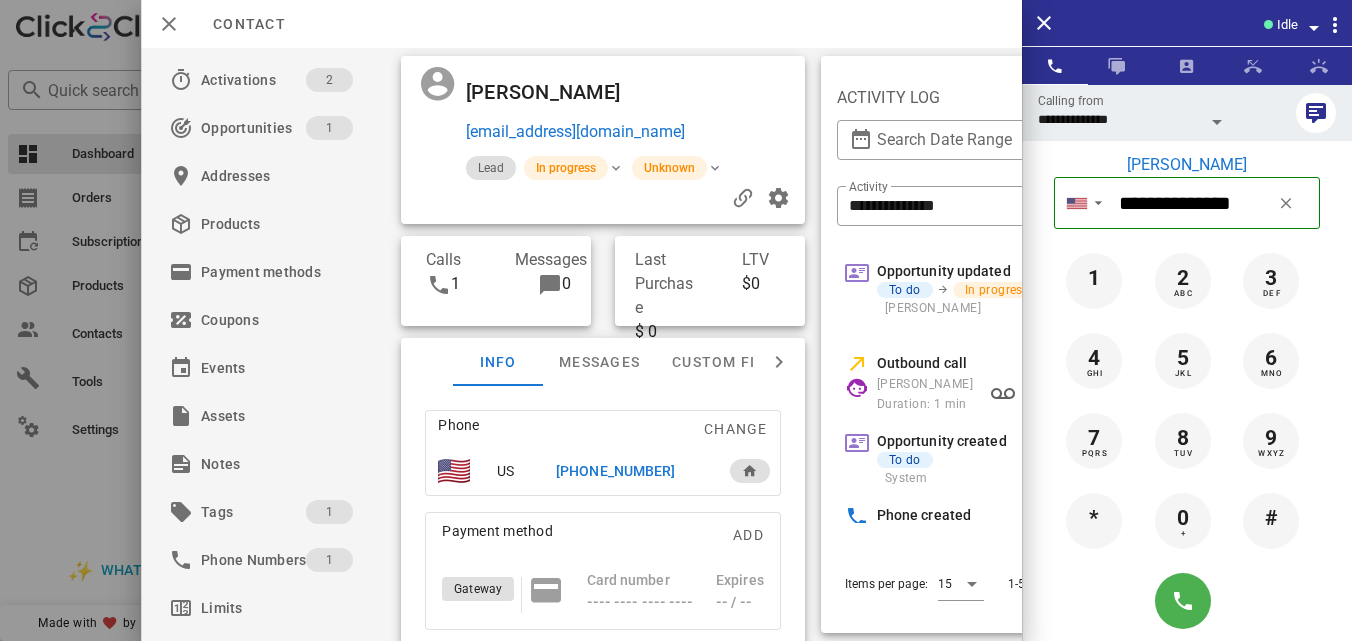 click on "[PHONE_NUMBER]" at bounding box center [615, 471] 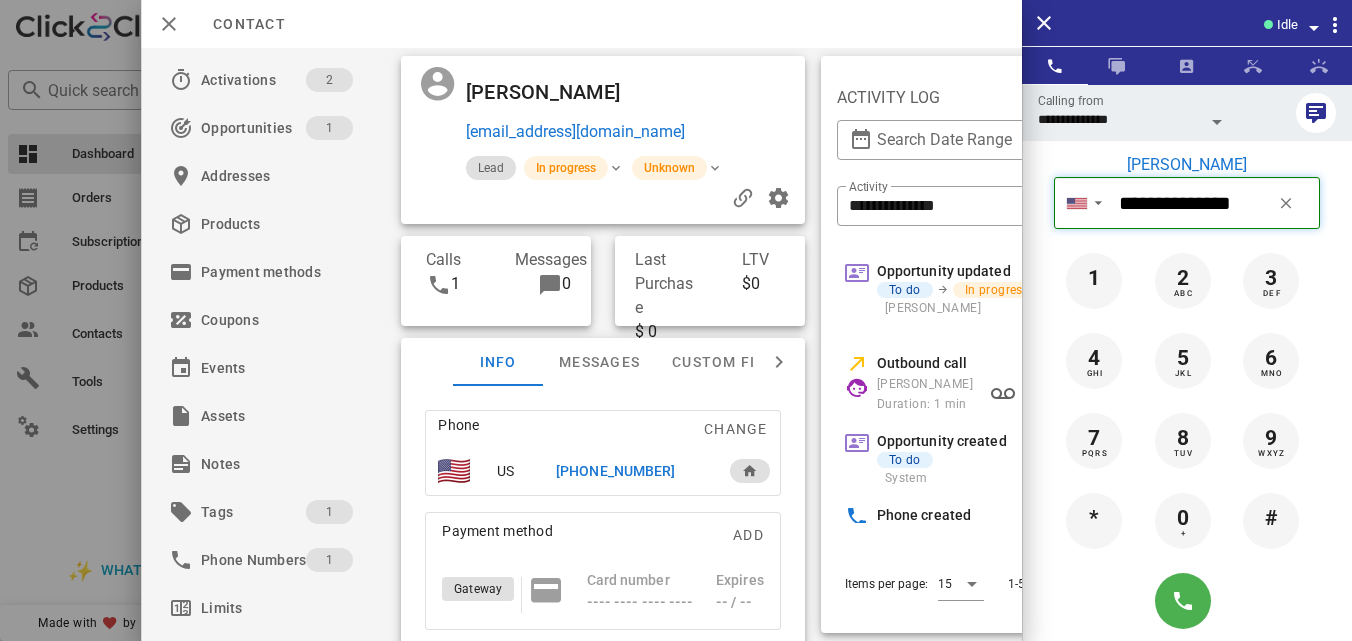 type on "**********" 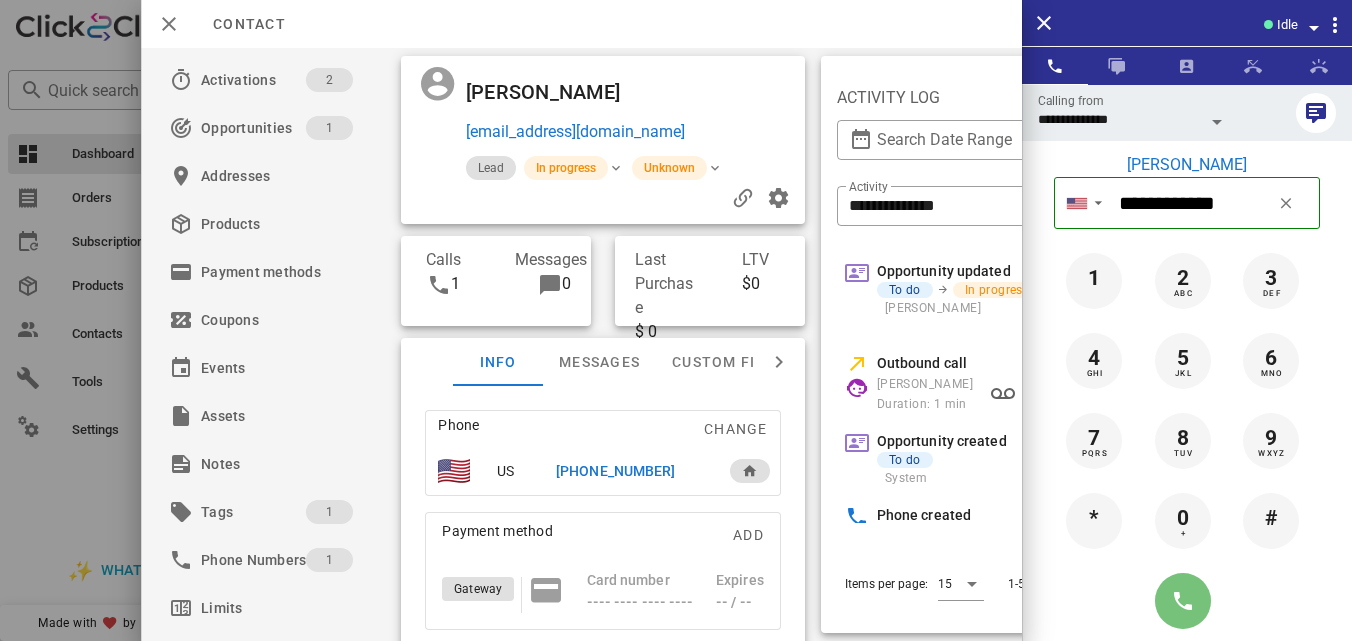 click at bounding box center (1183, 601) 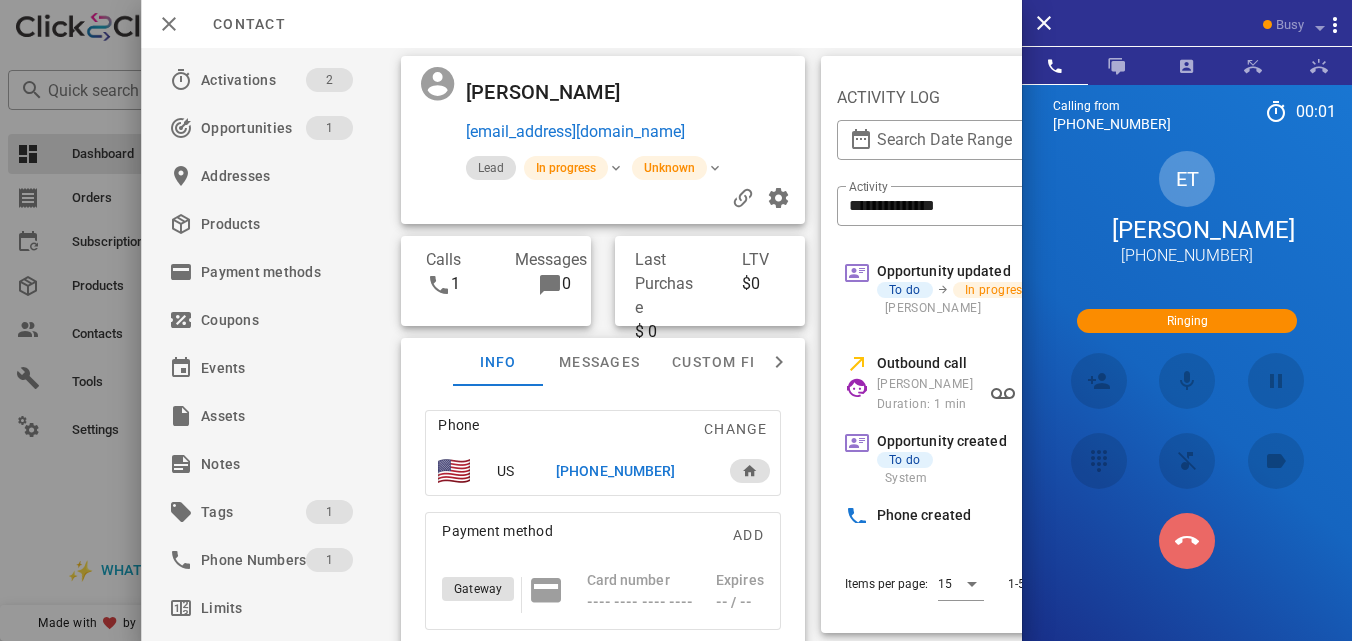 click at bounding box center [1186, 540] 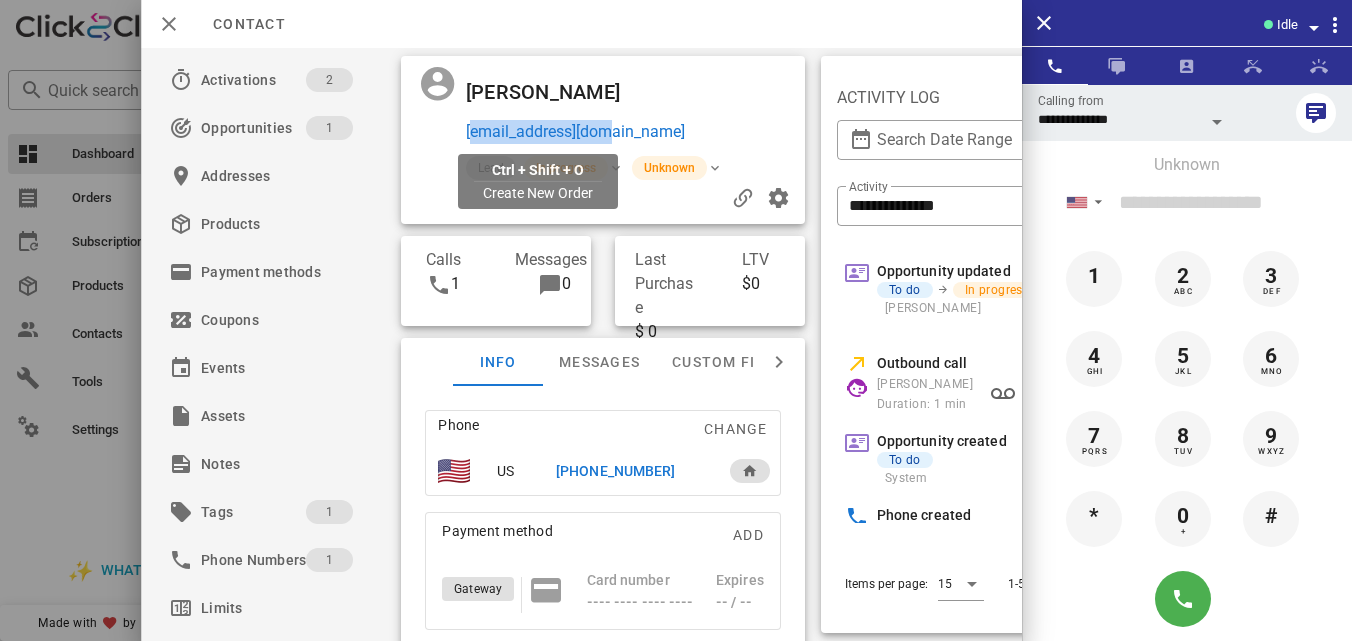 drag, startPoint x: 647, startPoint y: 132, endPoint x: 465, endPoint y: 129, distance: 182.02472 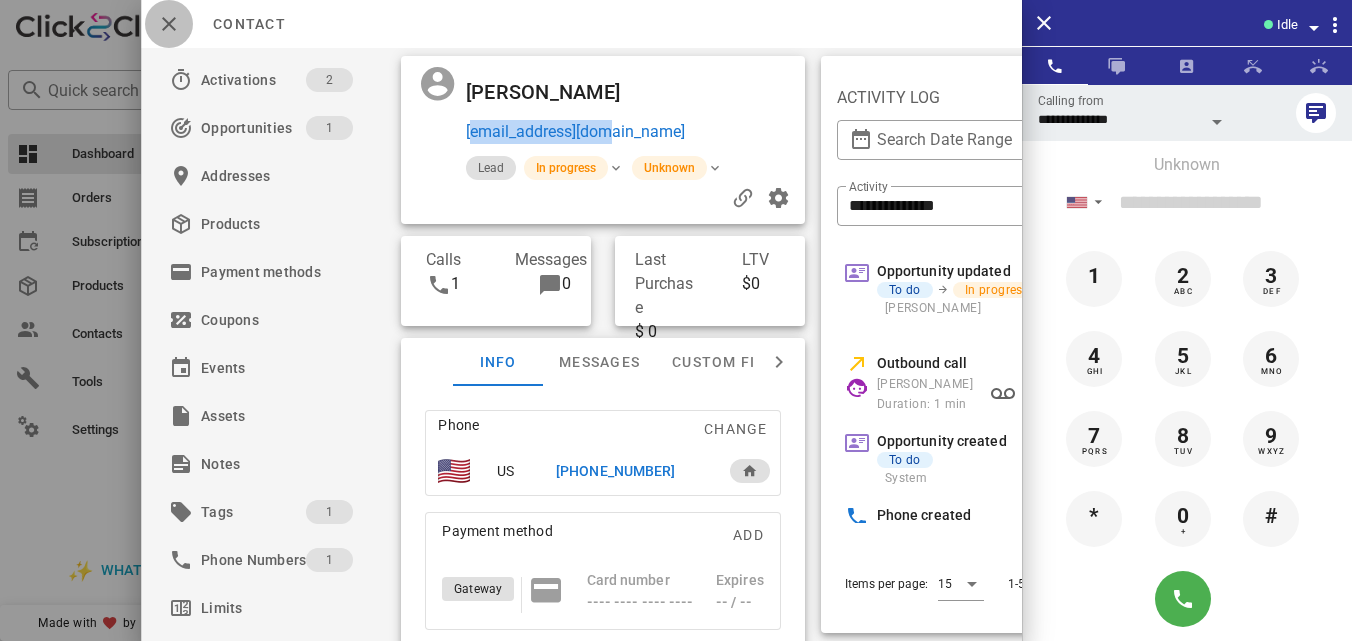 click at bounding box center (169, 24) 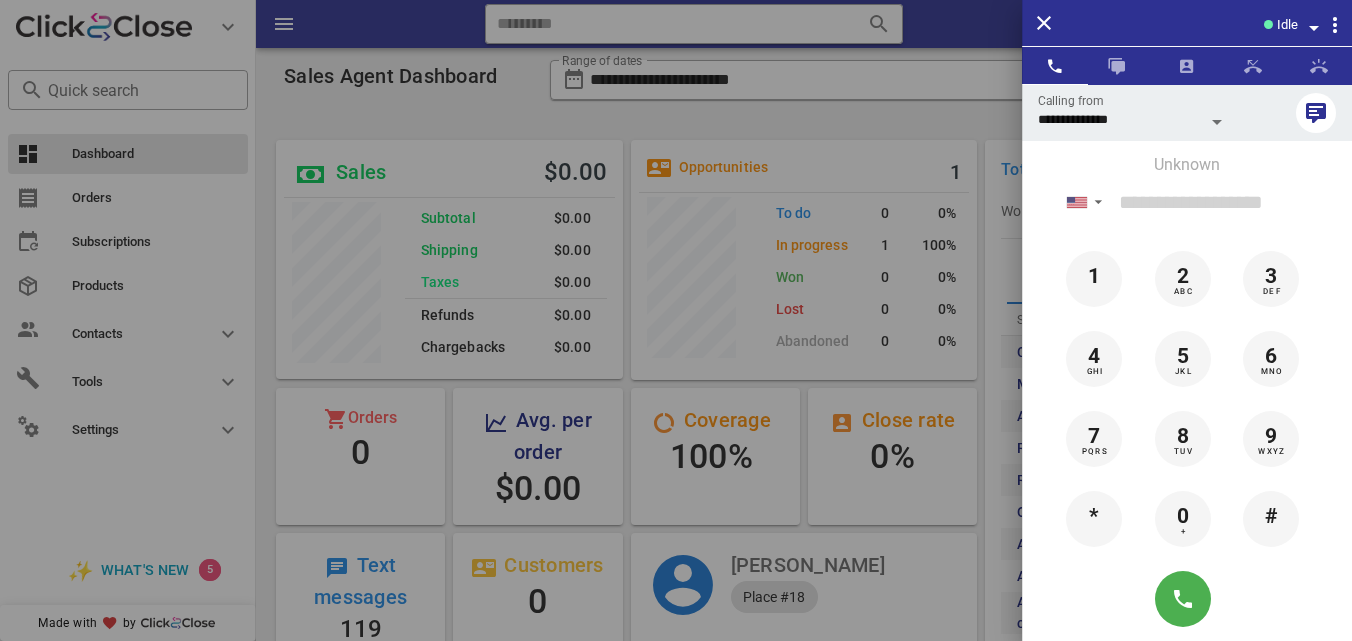 click at bounding box center [676, 320] 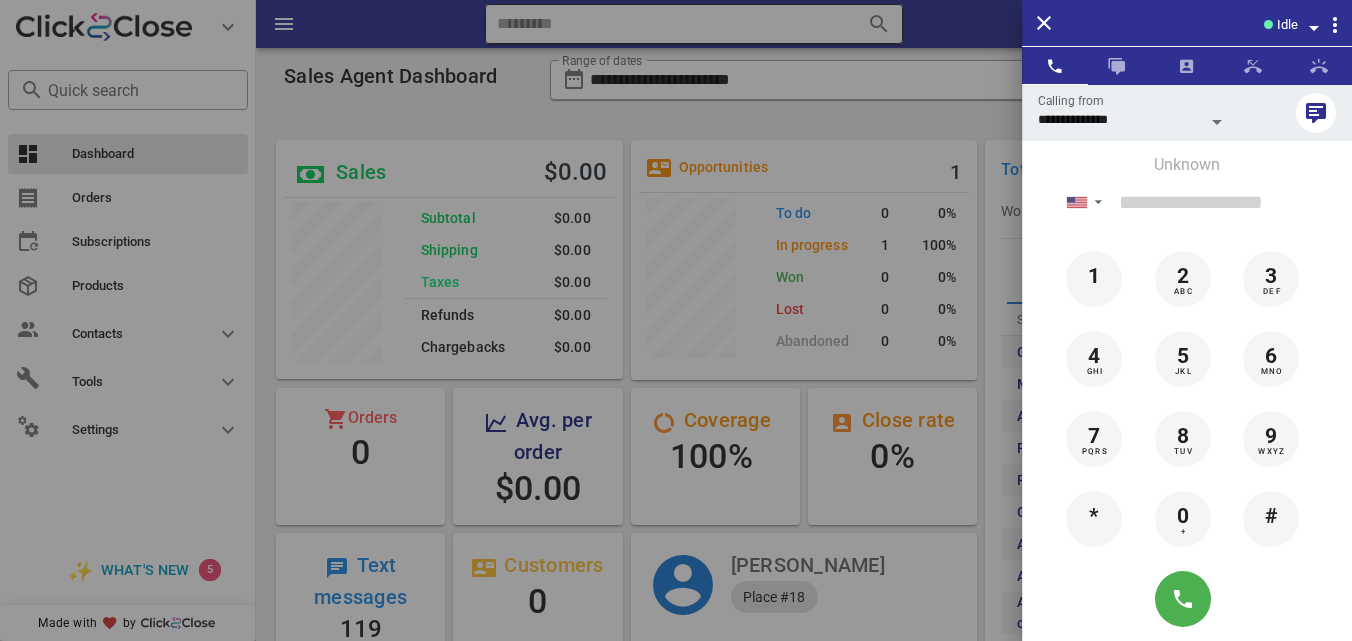 click at bounding box center [665, 24] 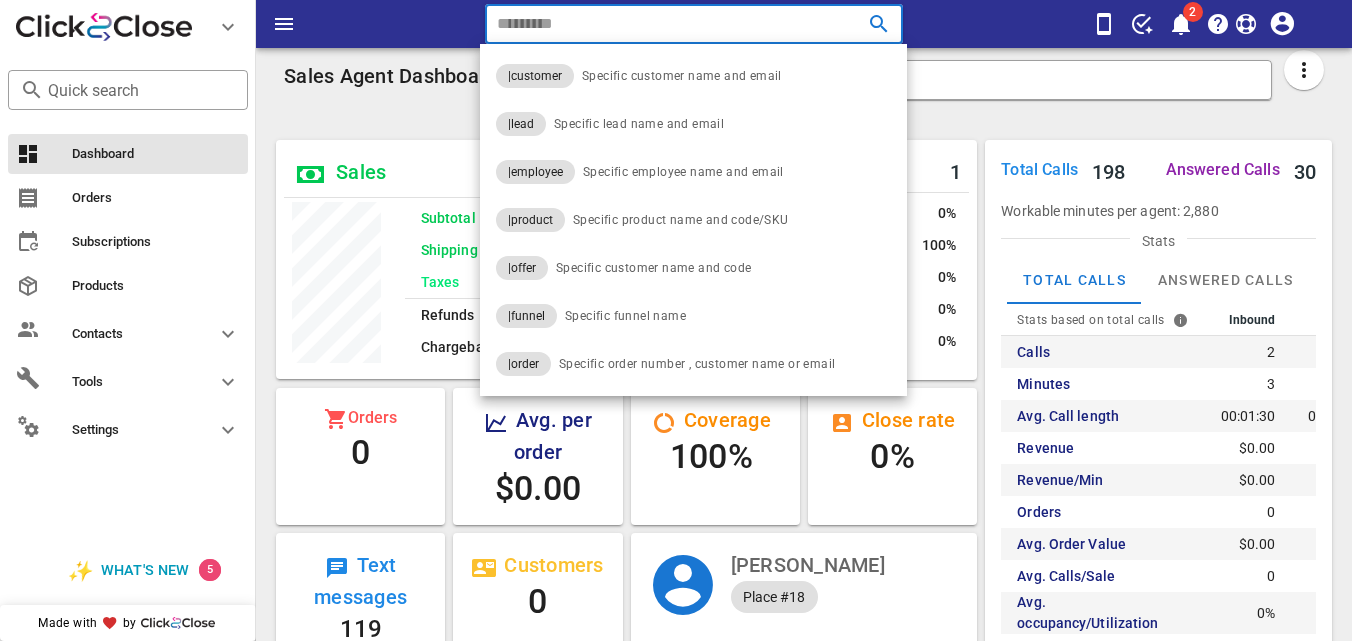 paste on "**********" 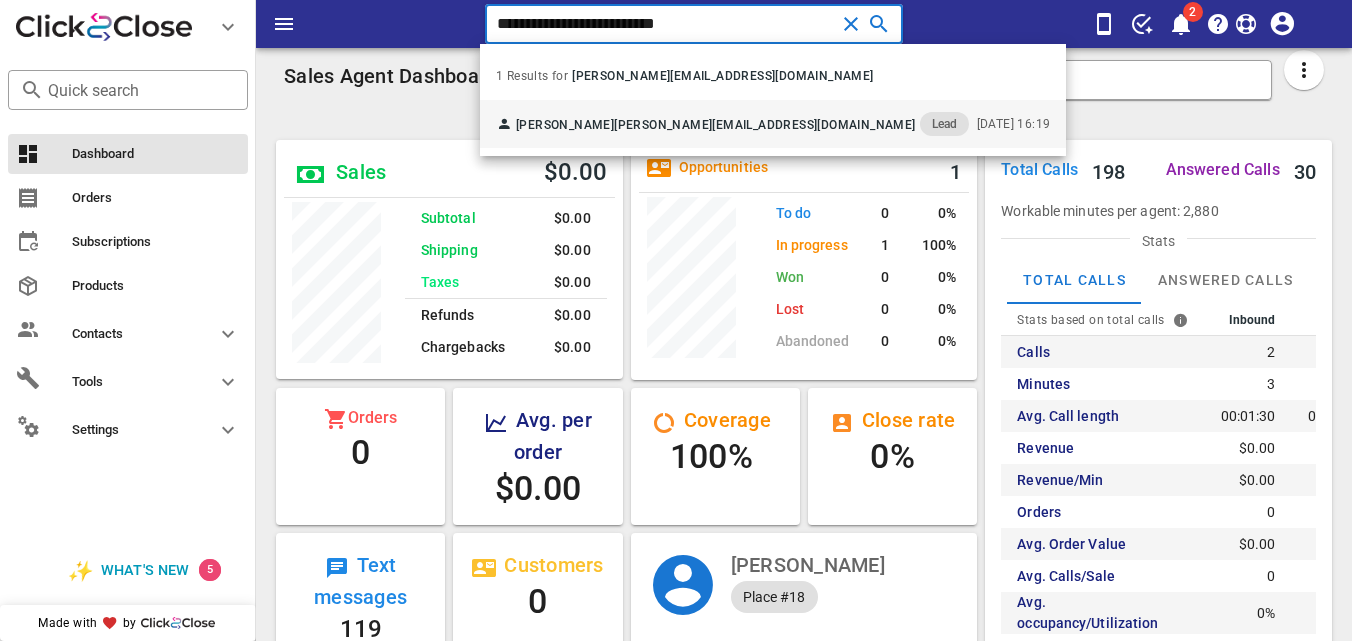 type on "**********" 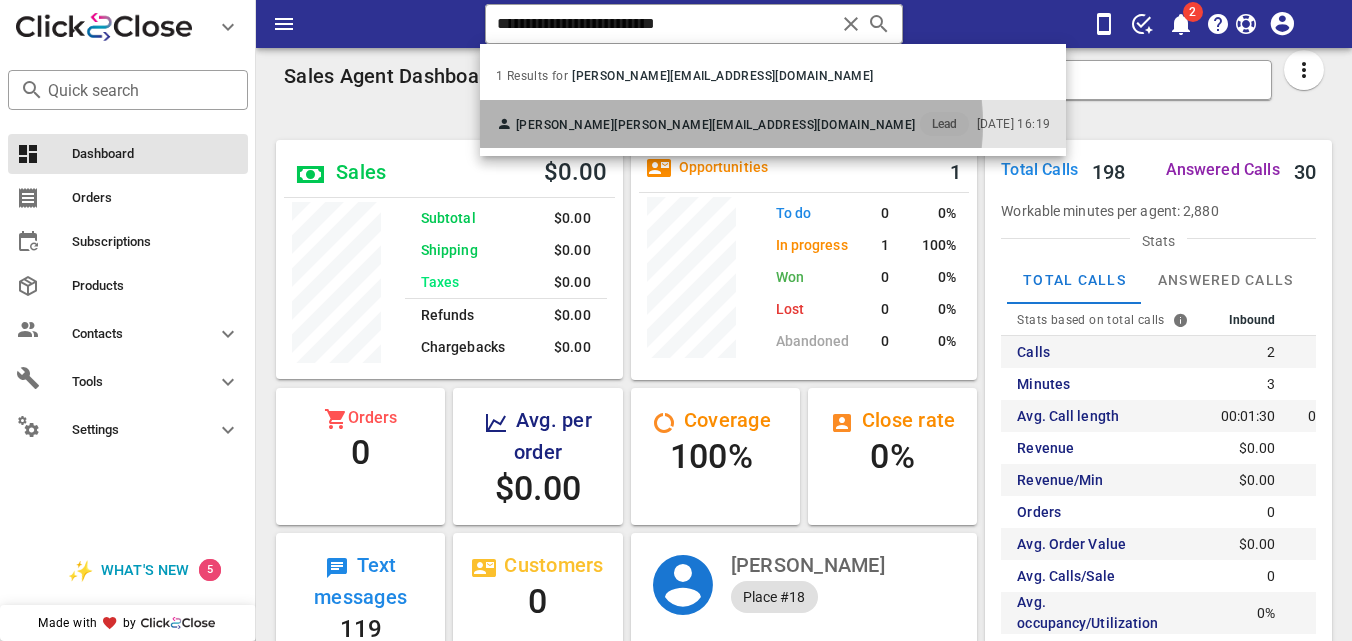 click on "[PERSON_NAME]   [PERSON_NAME][EMAIL_ADDRESS][DOMAIN_NAME]   Lead" at bounding box center (732, 124) 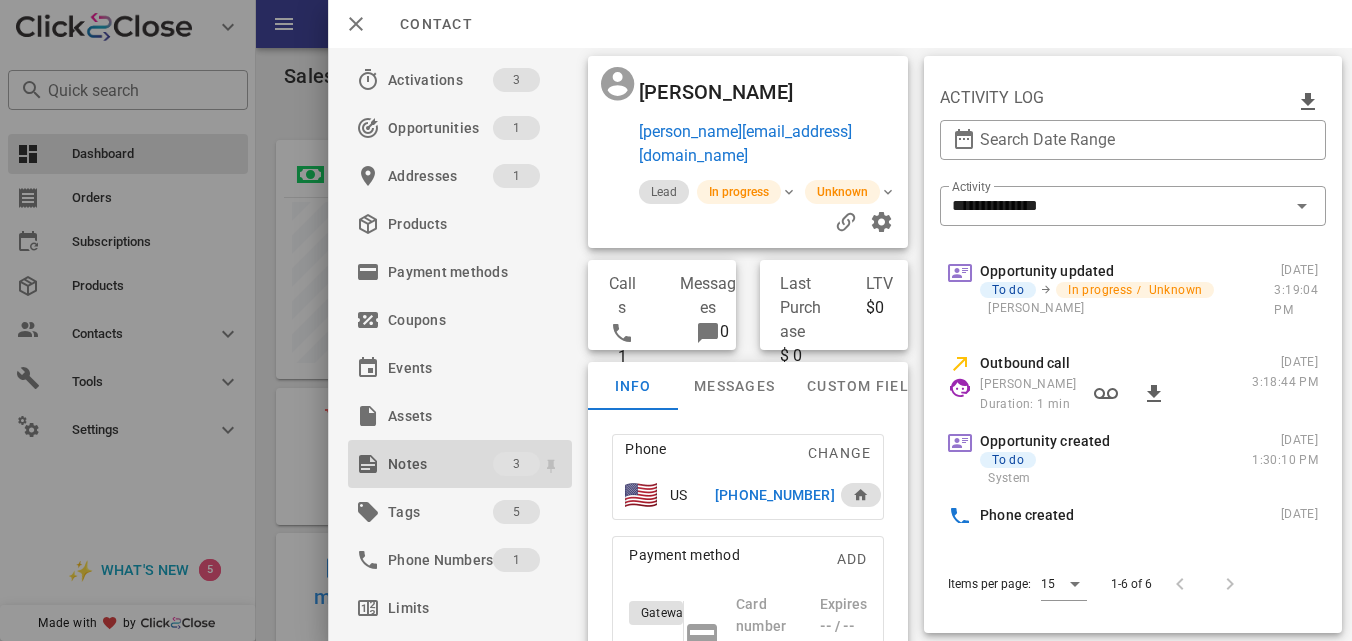 click on "Notes" at bounding box center [440, 464] 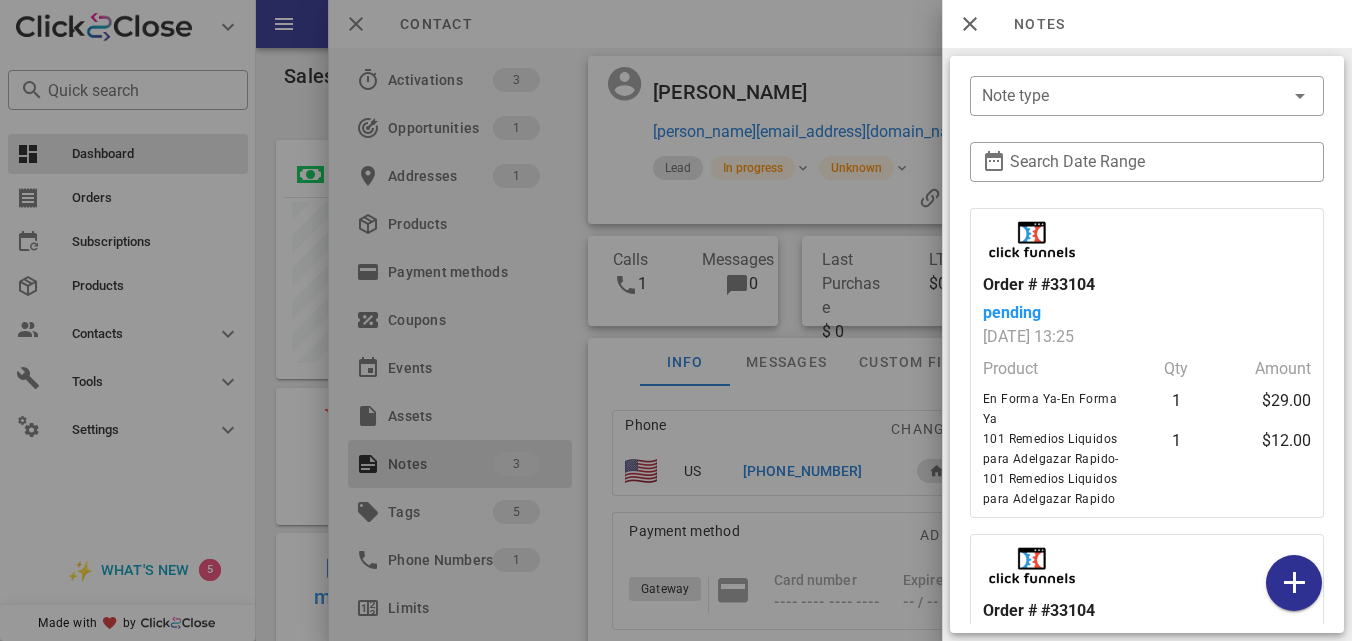 click at bounding box center (676, 320) 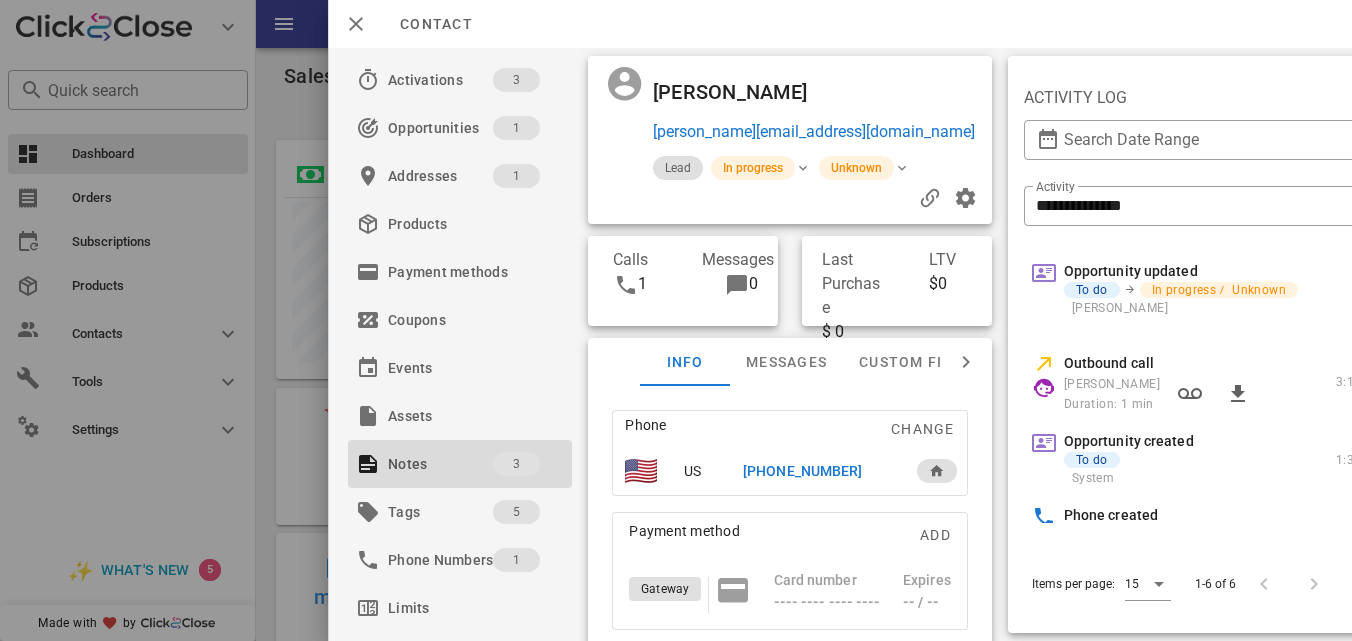 click on "[PHONE_NUMBER]" at bounding box center [802, 471] 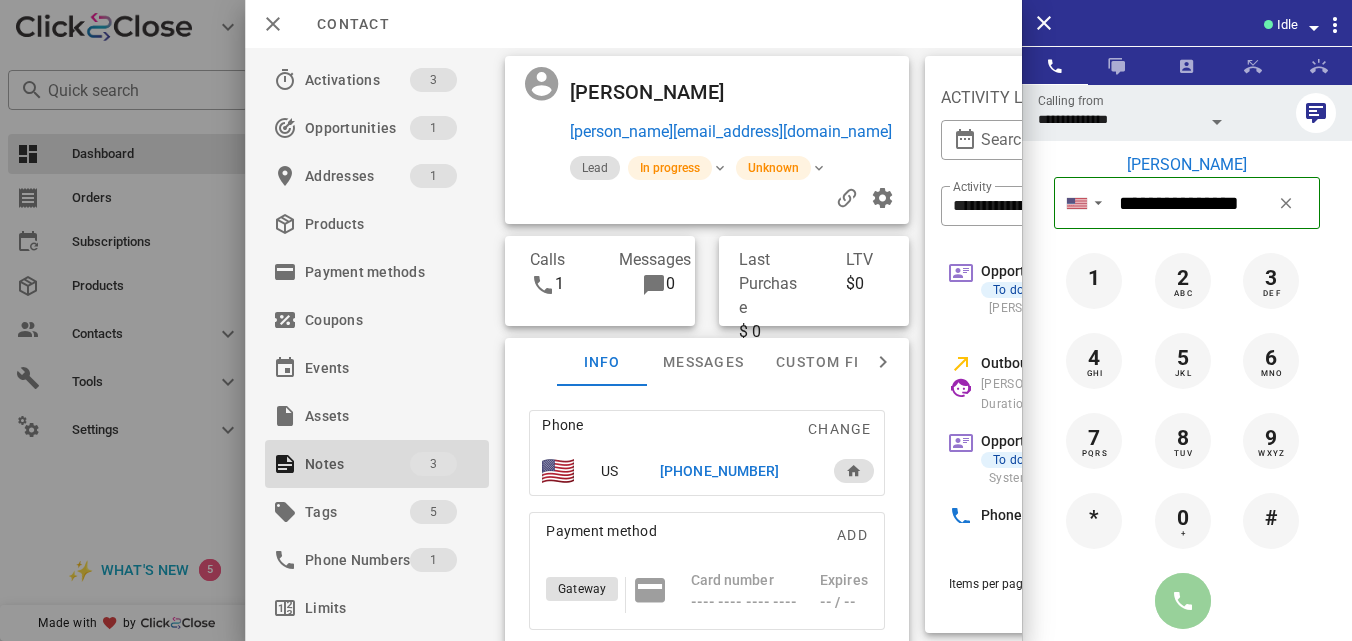 click at bounding box center (1183, 601) 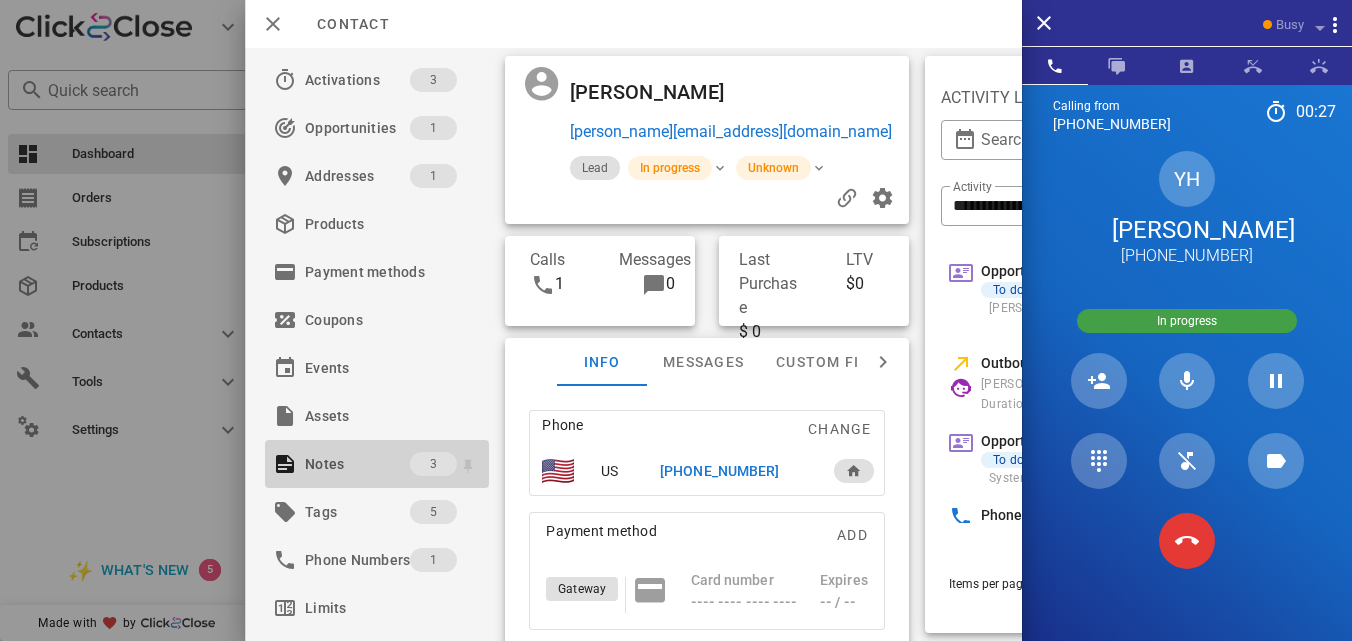 click on "Notes" at bounding box center [357, 464] 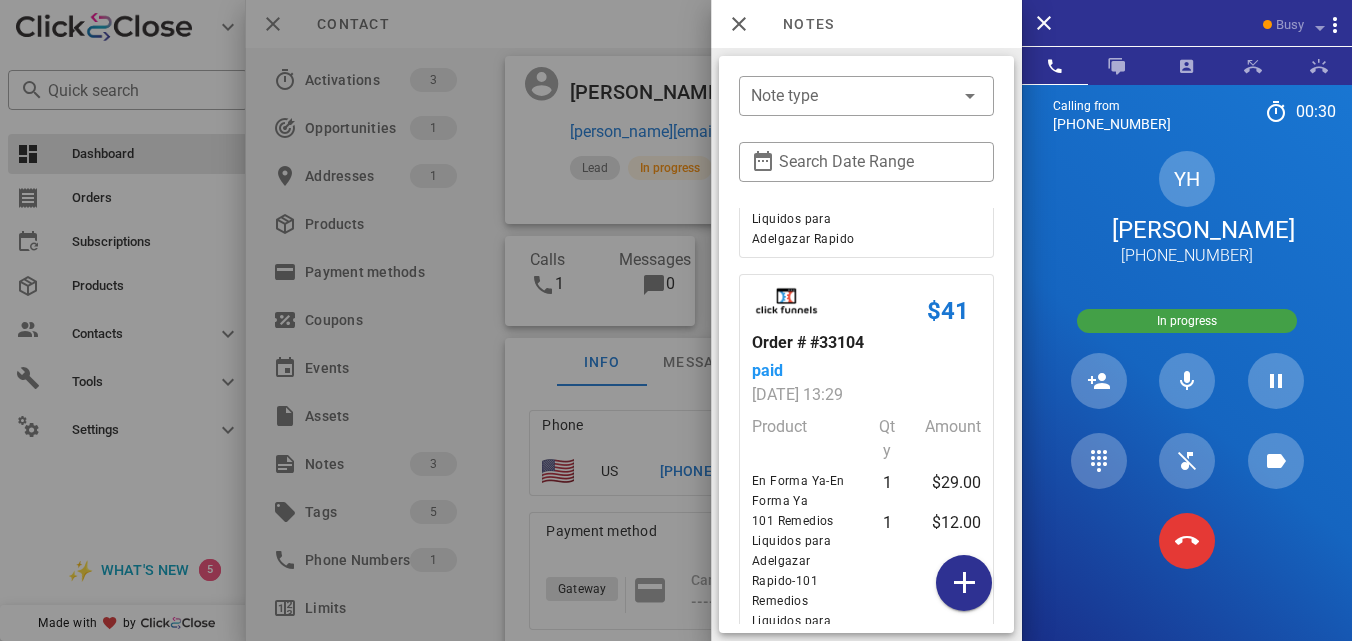 scroll, scrollTop: 848, scrollLeft: 0, axis: vertical 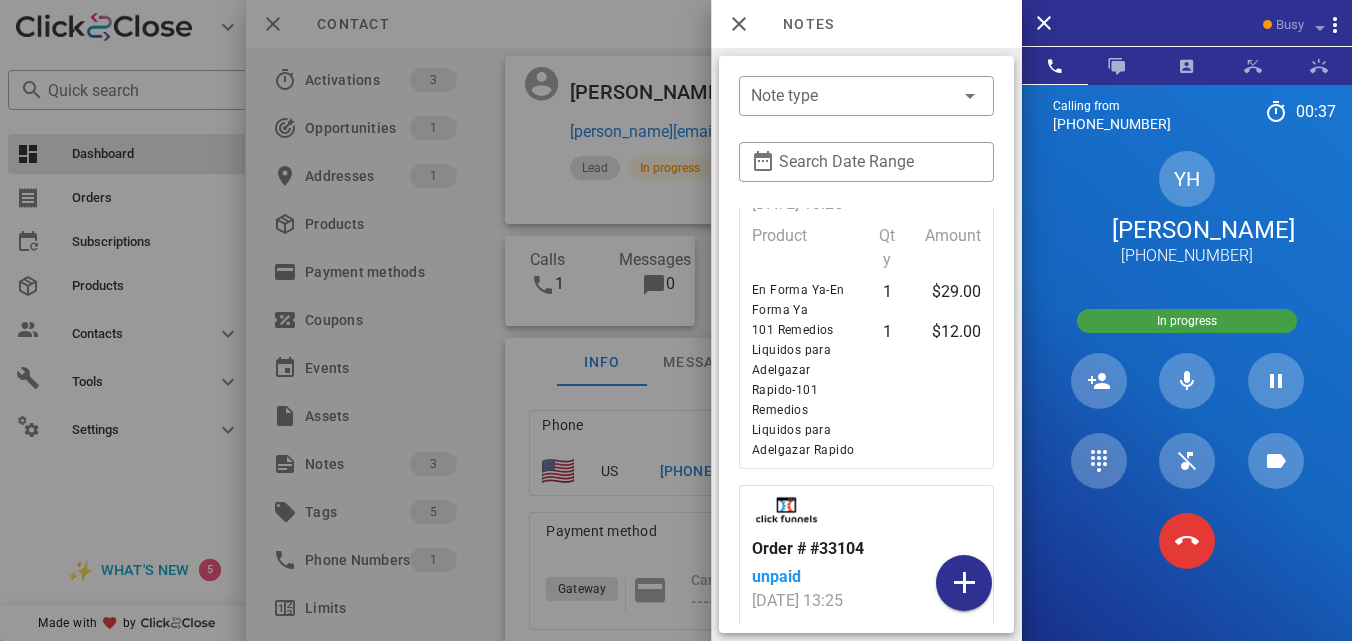 click on "Order # #33104   pending   [DATE] 13:25   Product Qty Amount  En Forma Ya-En Forma Ya  1 $29.00  101 [PERSON_NAME] Liquidos para Adelgazar Rapido-101 [PERSON_NAME] Liquidos para Adelgazar Rapido  1 $12.00  Order # #33104   unpaid   [DATE] 13:25   Product Qty Amount  En Forma Ya-En Forma Ya  1 $29.00  101 [PERSON_NAME] Liquidos para Adelgazar Rapido-101 [PERSON_NAME] Liquidos para Adelgazar Rapido  1 $12.00  $41   Order # #33104   paid   [DATE] 13:29   Product Qty Amount  En Forma Ya-En Forma Ya  1 $29.00  101 [PERSON_NAME] Liquidos para Adelgazar Rapido-101 [PERSON_NAME] Liquidos para Adelgazar Rapido  1 $12.00" at bounding box center [866, 692] 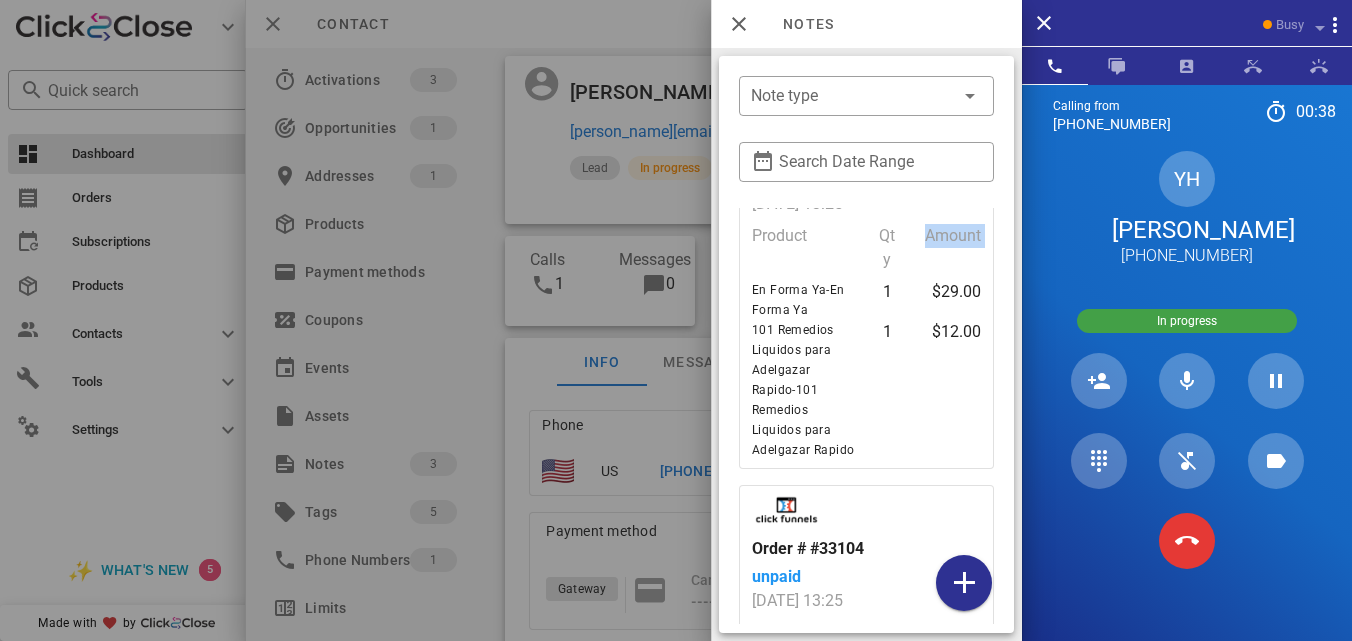 scroll, scrollTop: 105, scrollLeft: 0, axis: vertical 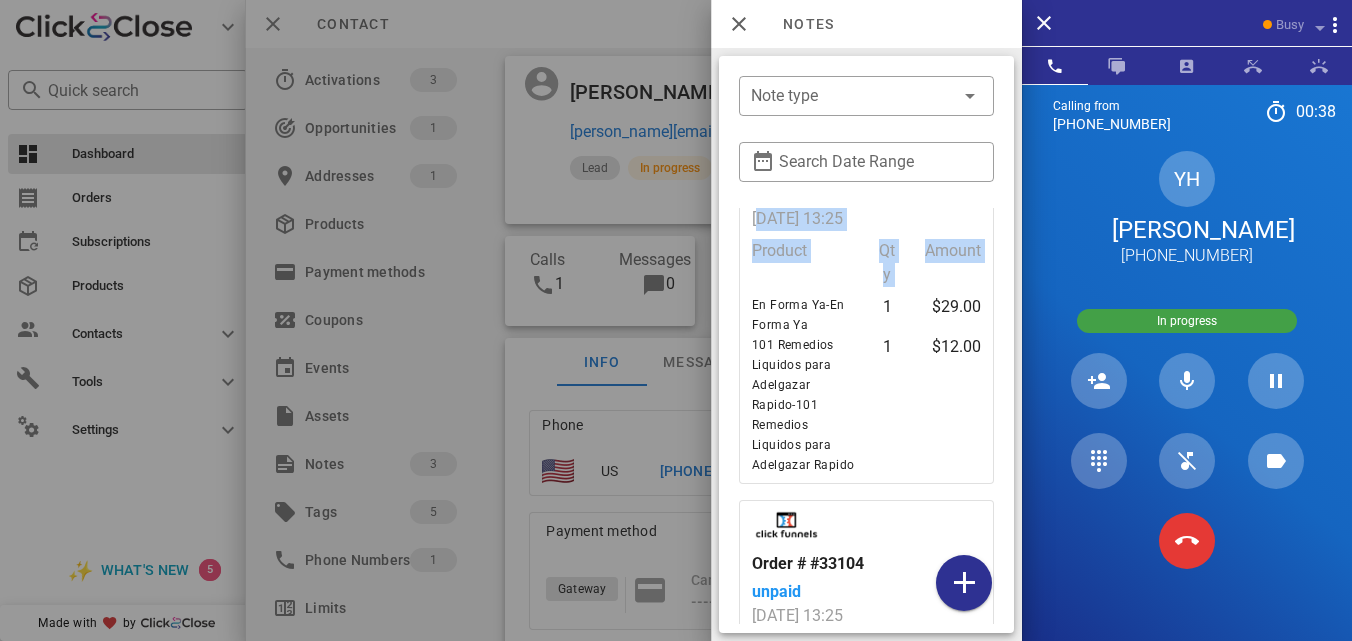 click on "Order # #33104   pending   [DATE] 13:25   Product Qty Amount  En Forma Ya-En Forma Ya  1 $29.00  101 [PERSON_NAME] Liquidos para Adelgazar Rapido-101 [PERSON_NAME] Liquidos para Adelgazar Rapido  1 $12.00  Order # #33104   unpaid   [DATE] 13:25   Product Qty Amount  En Forma Ya-En Forma Ya  1 $29.00  101 [PERSON_NAME] Liquidos para Adelgazar Rapido-101 [PERSON_NAME] Liquidos para Adelgazar Rapido  1 $12.00  $41   Order # #33104   paid   [DATE] 13:29   Product Qty Amount  En Forma Ya-En Forma Ya  1 $29.00  101 [PERSON_NAME] Liquidos para Adelgazar Rapido-101 [PERSON_NAME] Liquidos para Adelgazar Rapido  1 $12.00" at bounding box center (866, 416) 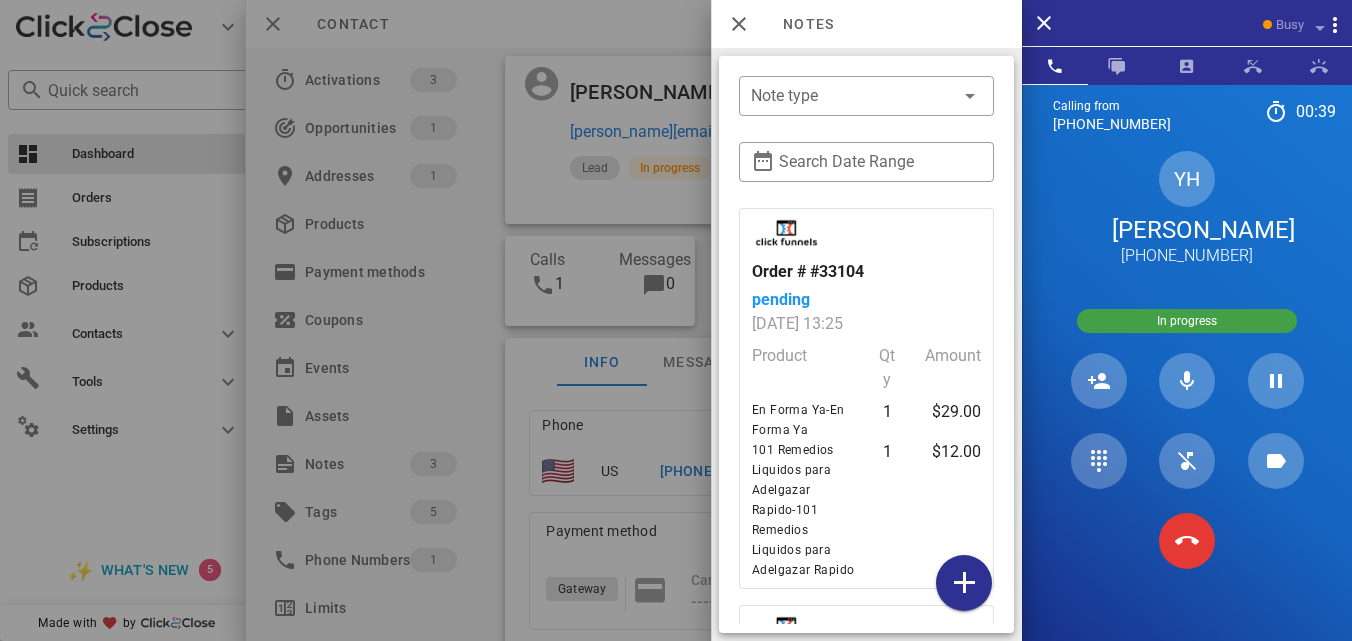 click on "Order # #33104" at bounding box center [866, 272] 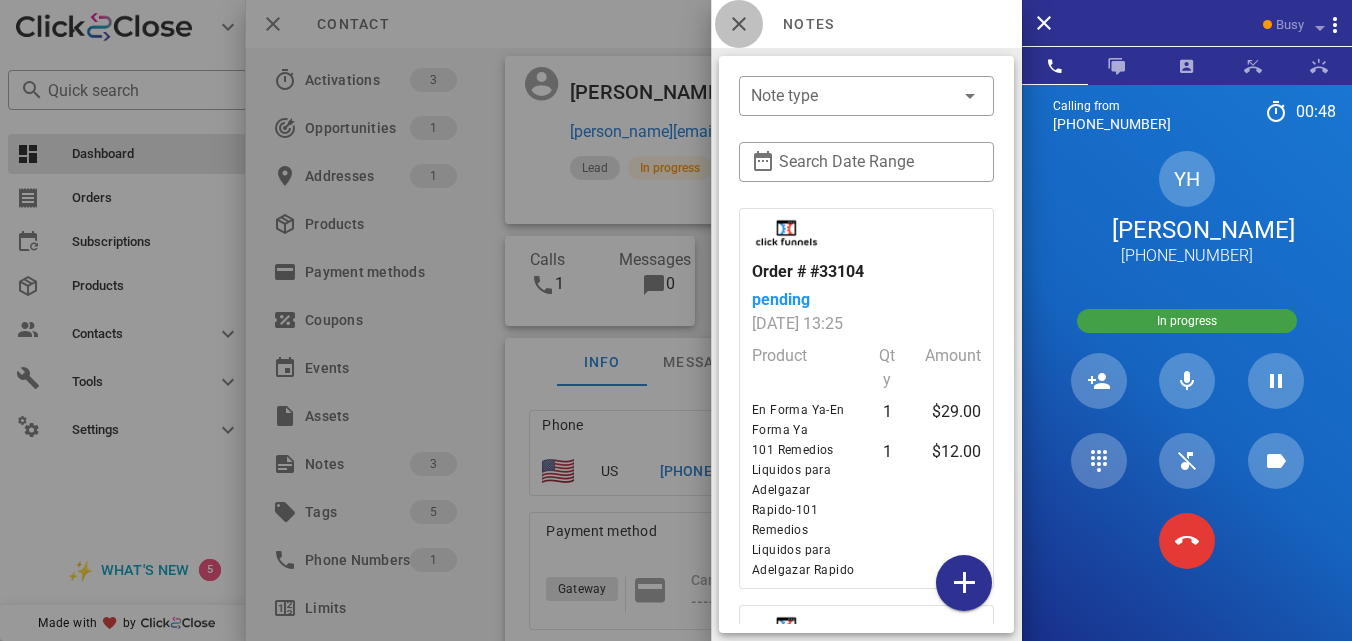 click at bounding box center [739, 24] 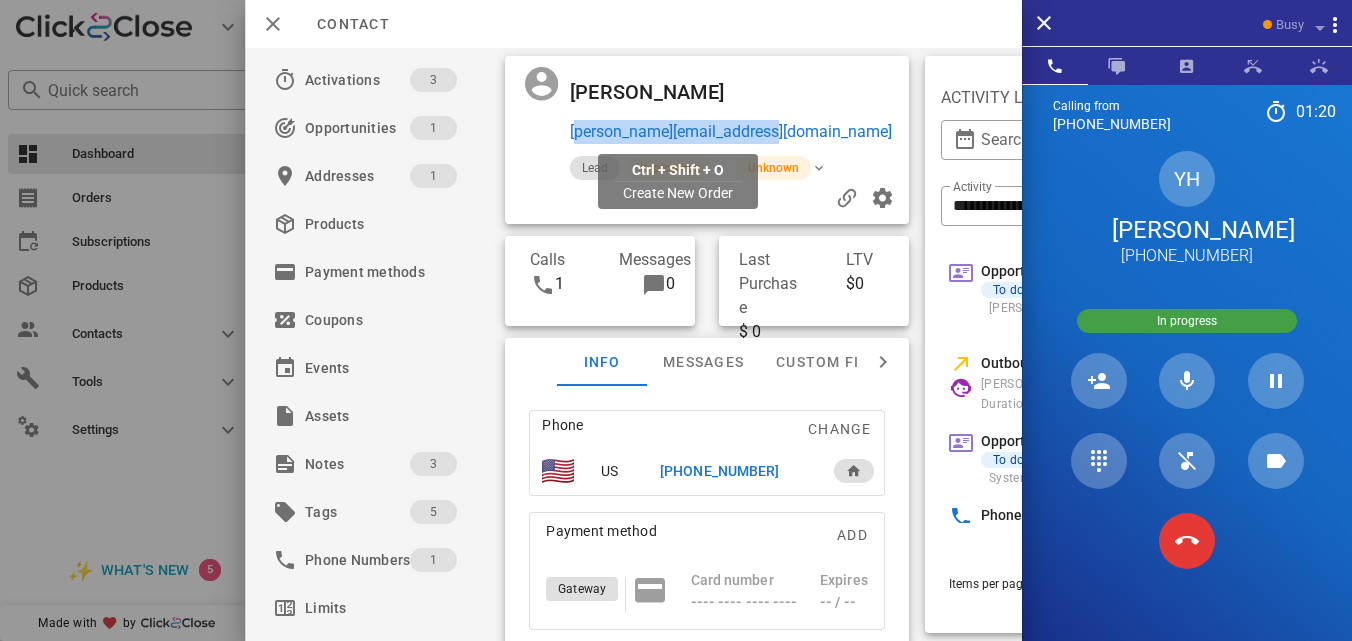 drag, startPoint x: 798, startPoint y: 131, endPoint x: 568, endPoint y: 122, distance: 230.17603 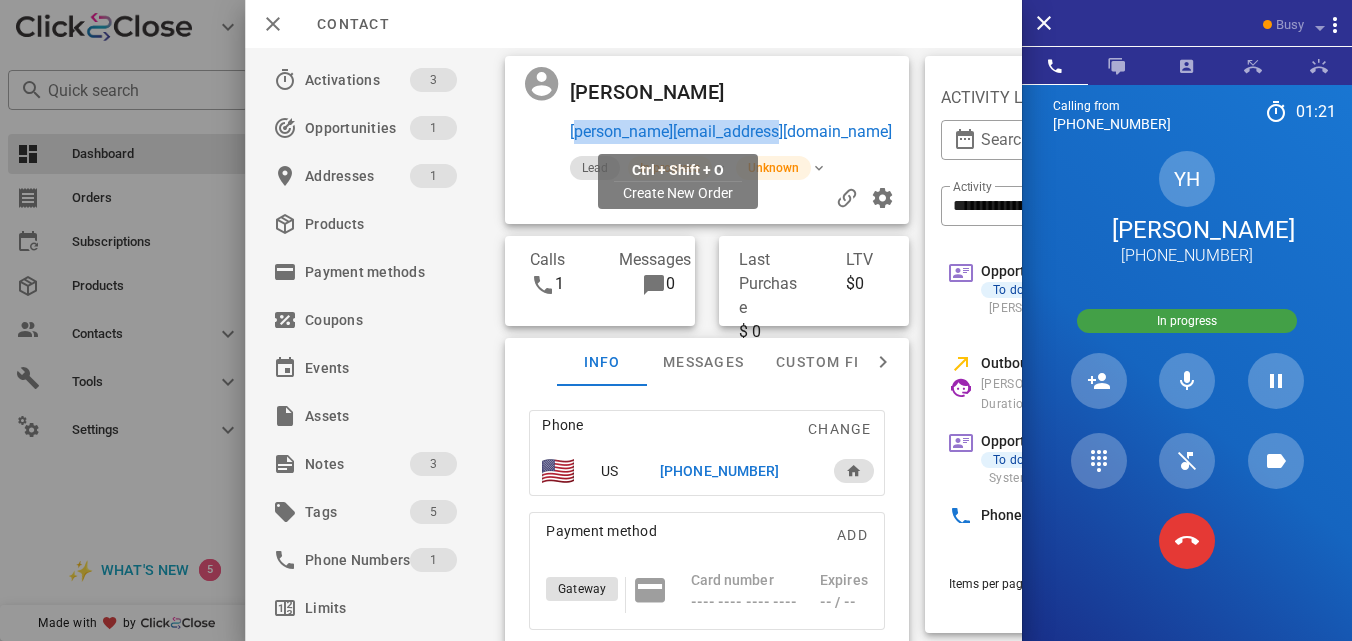 copy on "[PERSON_NAME][EMAIL_ADDRESS][DOMAIN_NAME]" 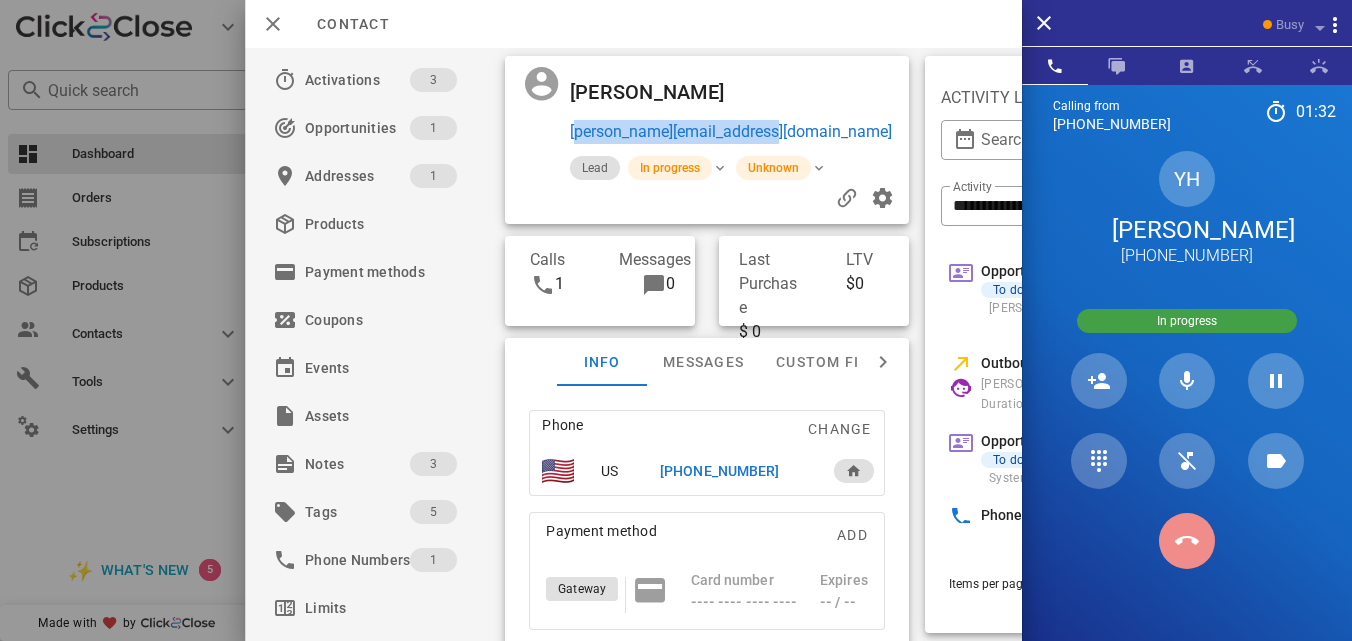 click at bounding box center (1187, 541) 